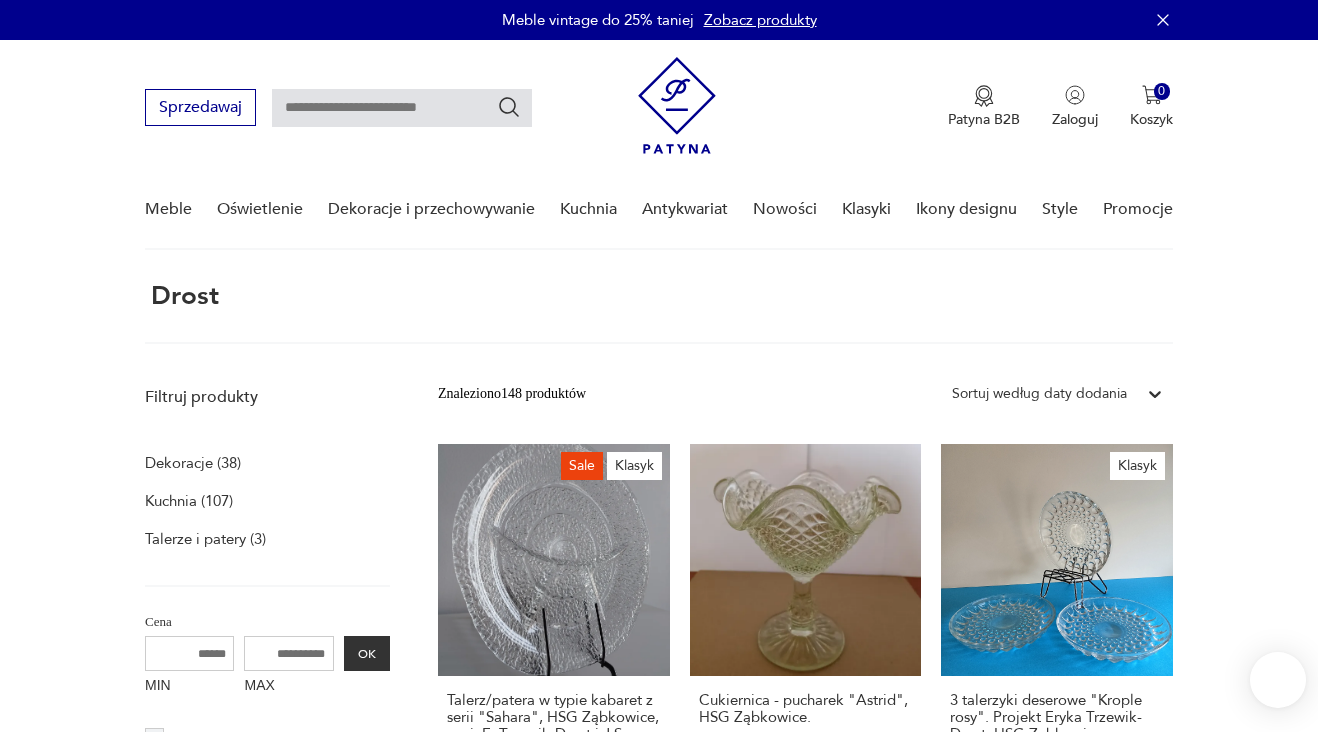 scroll, scrollTop: 75, scrollLeft: 0, axis: vertical 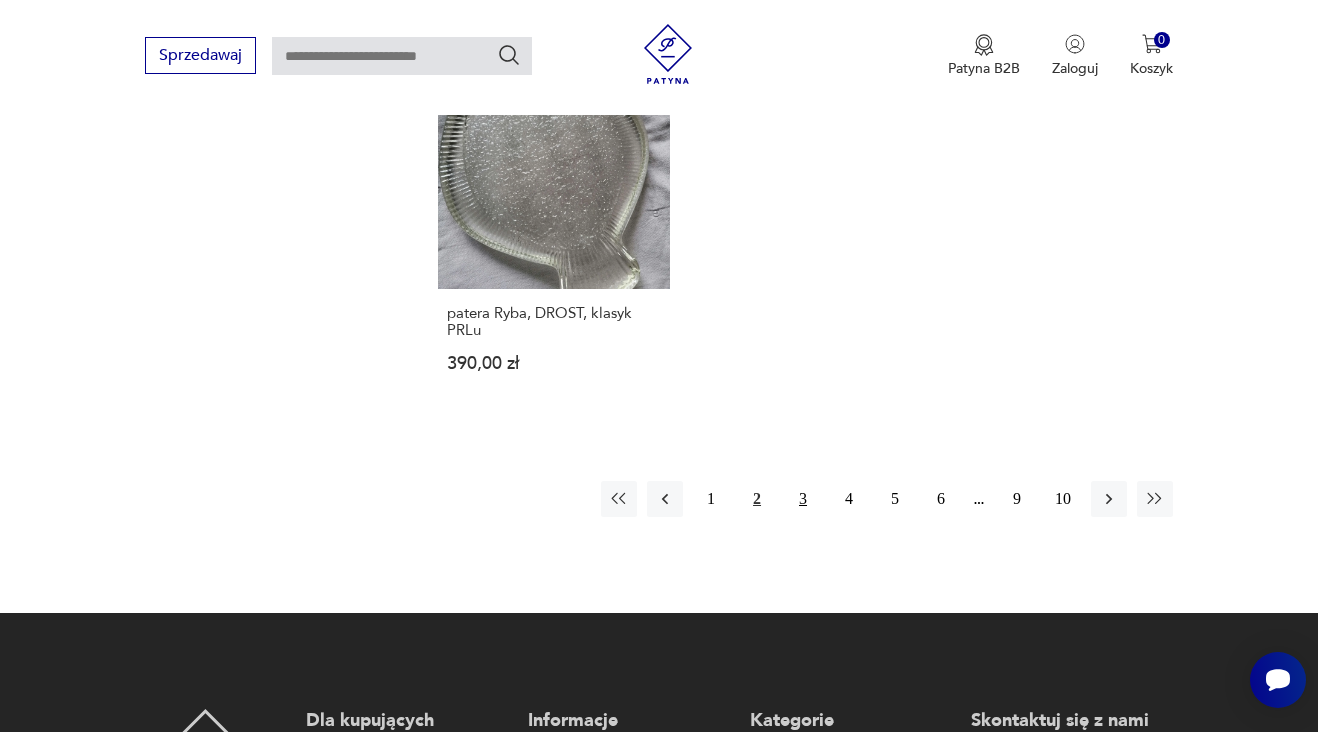 click on "3" at bounding box center [803, 499] 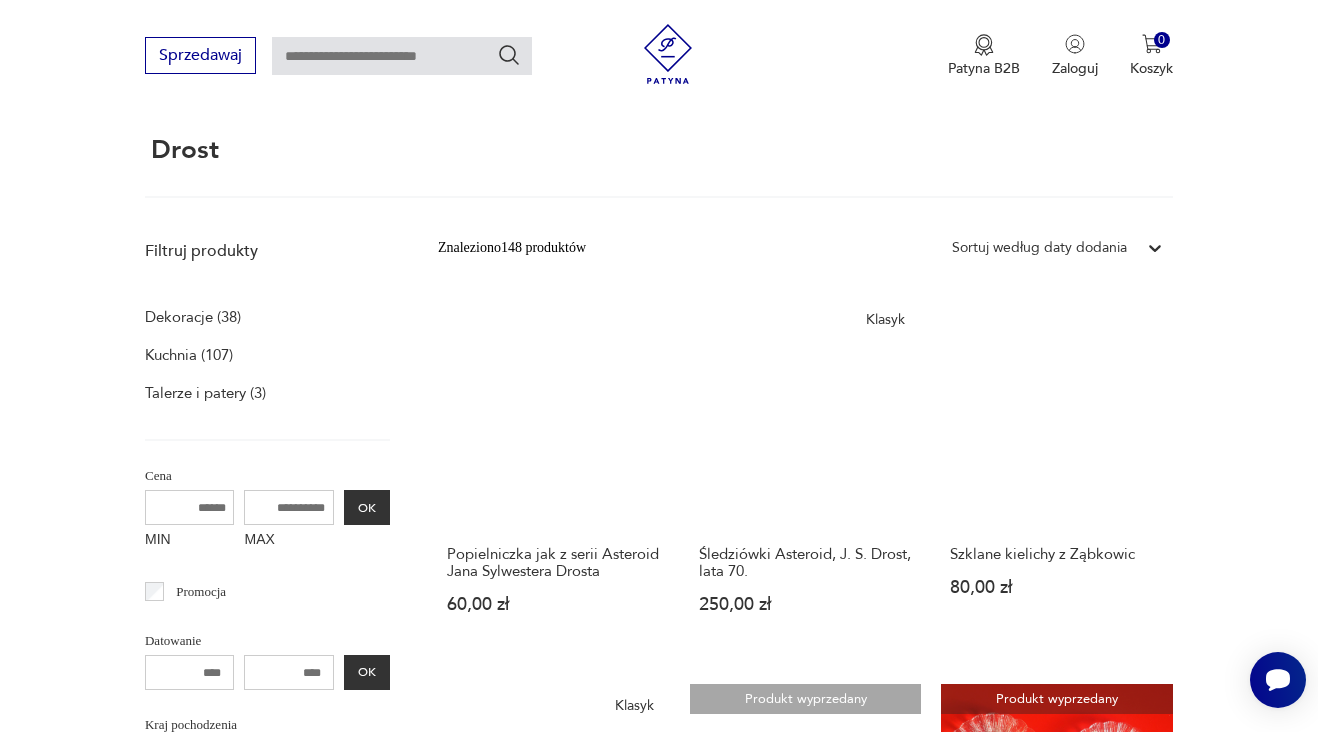 scroll, scrollTop: 0, scrollLeft: 0, axis: both 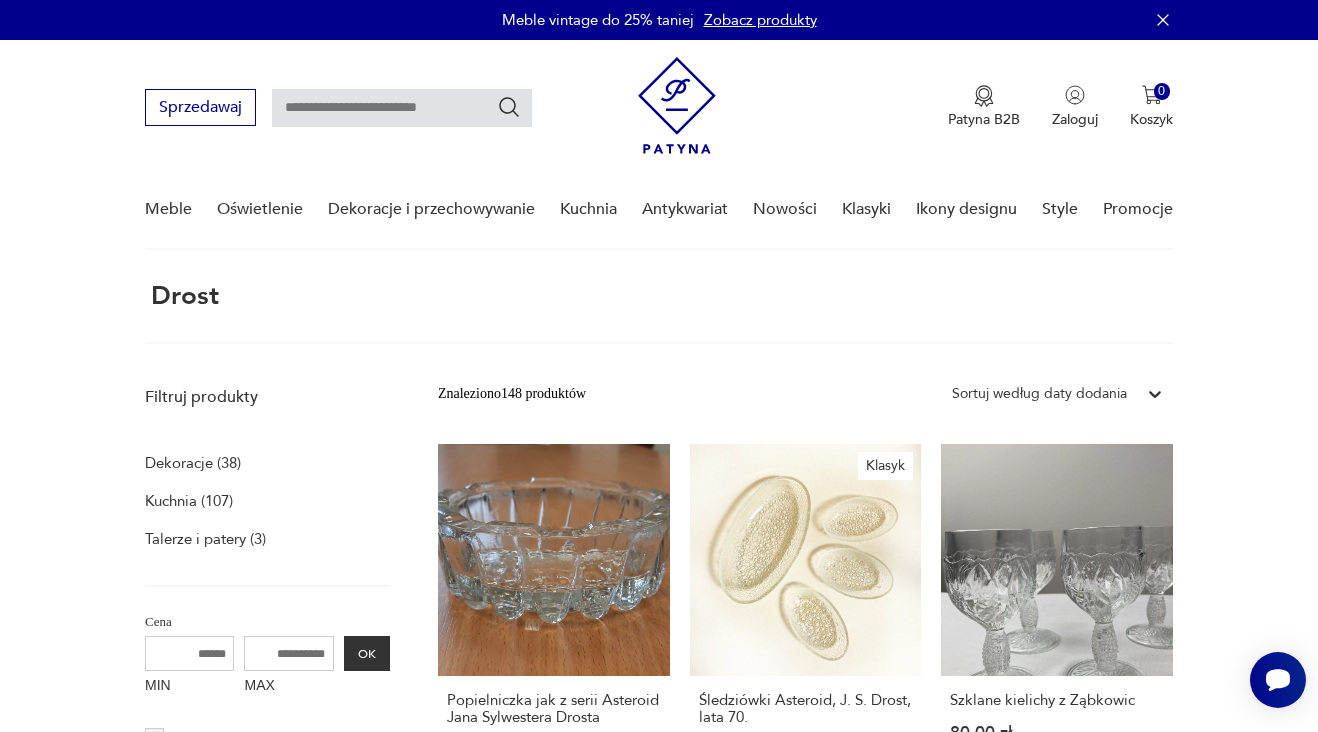 click at bounding box center (402, 108) 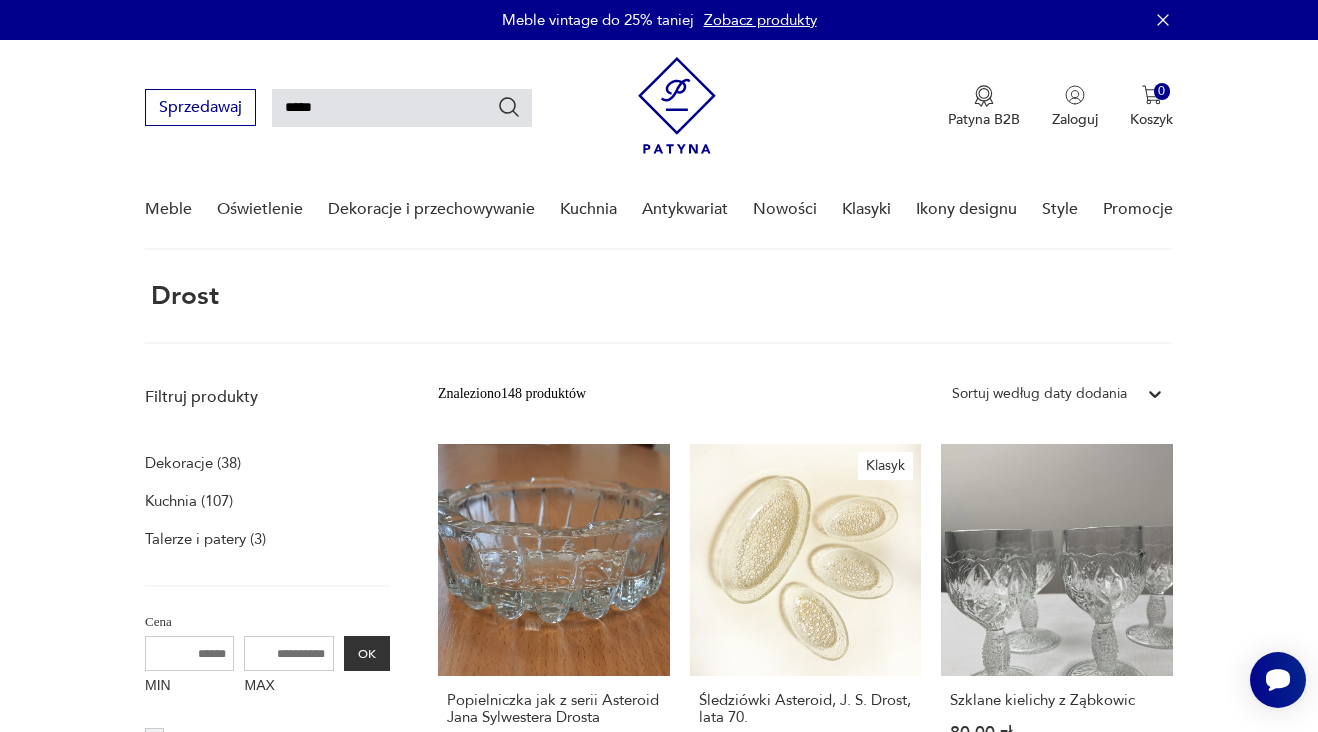 type on "*****" 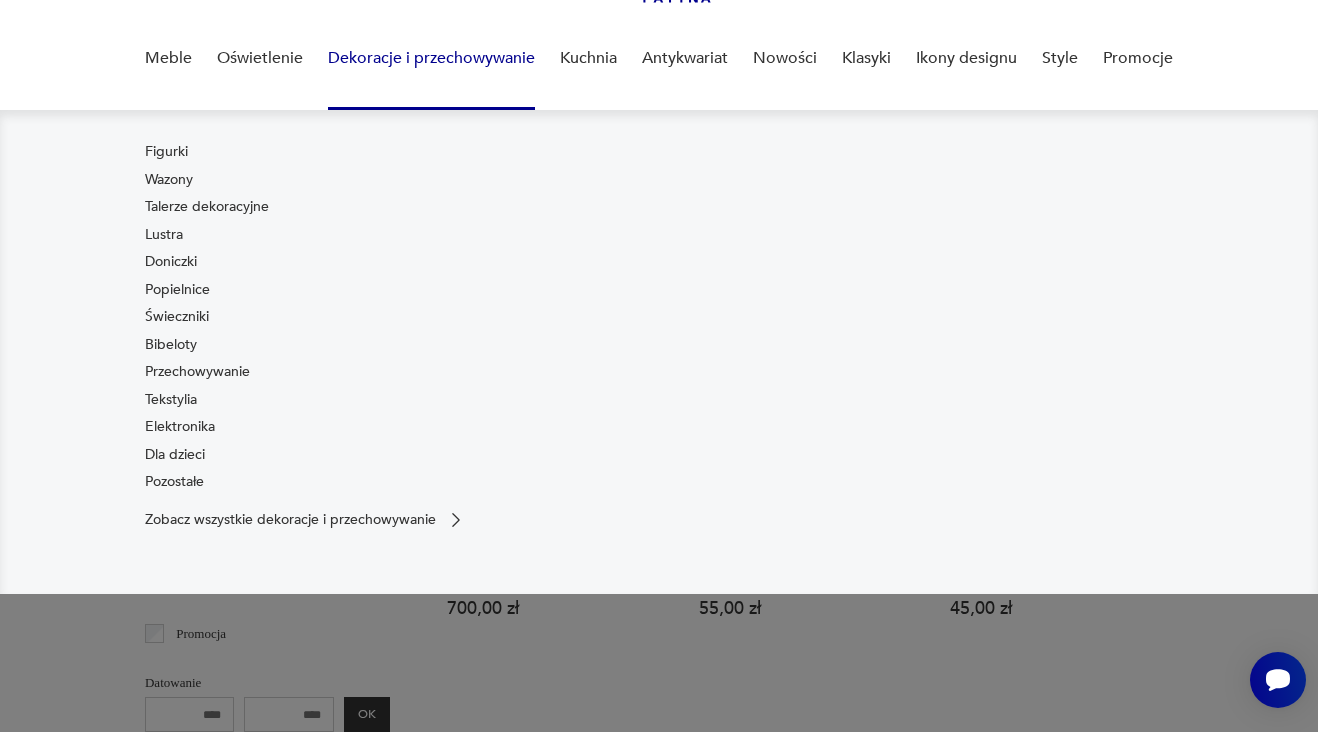 scroll, scrollTop: 158, scrollLeft: 0, axis: vertical 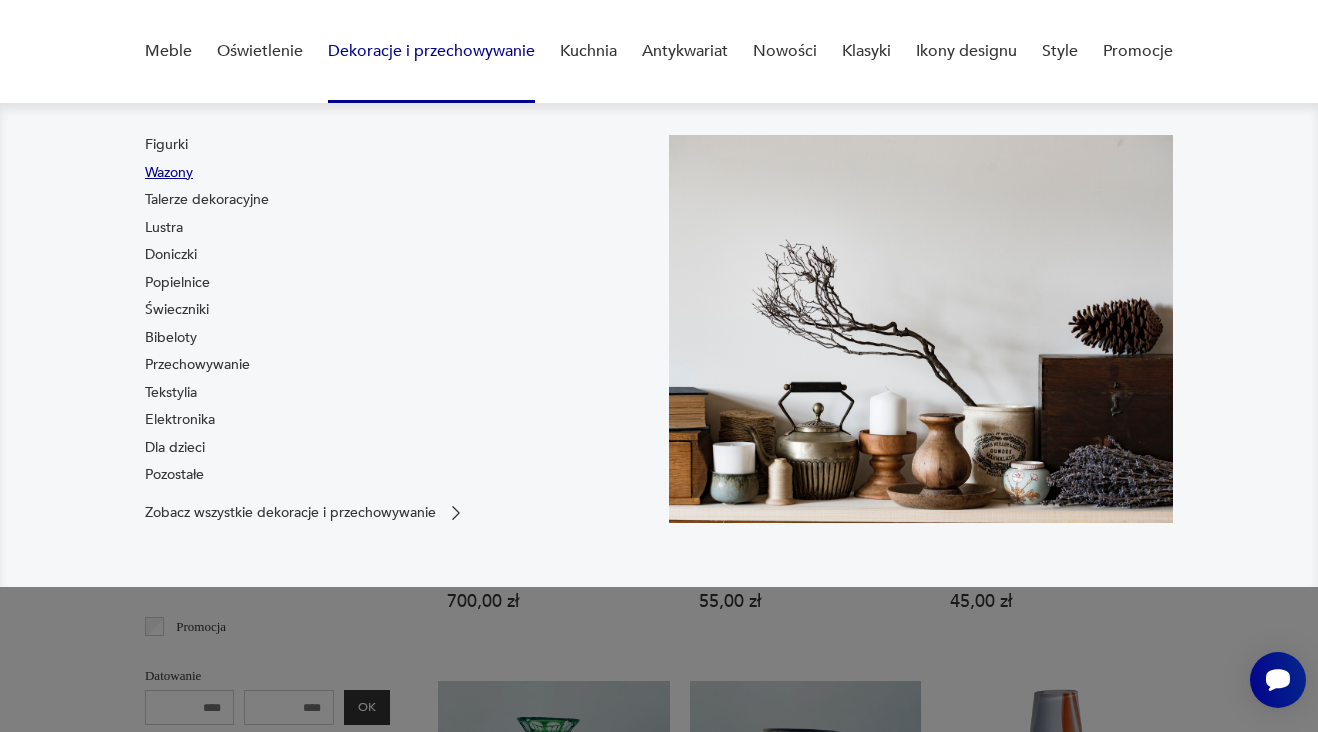 click on "Wazony" at bounding box center [169, 173] 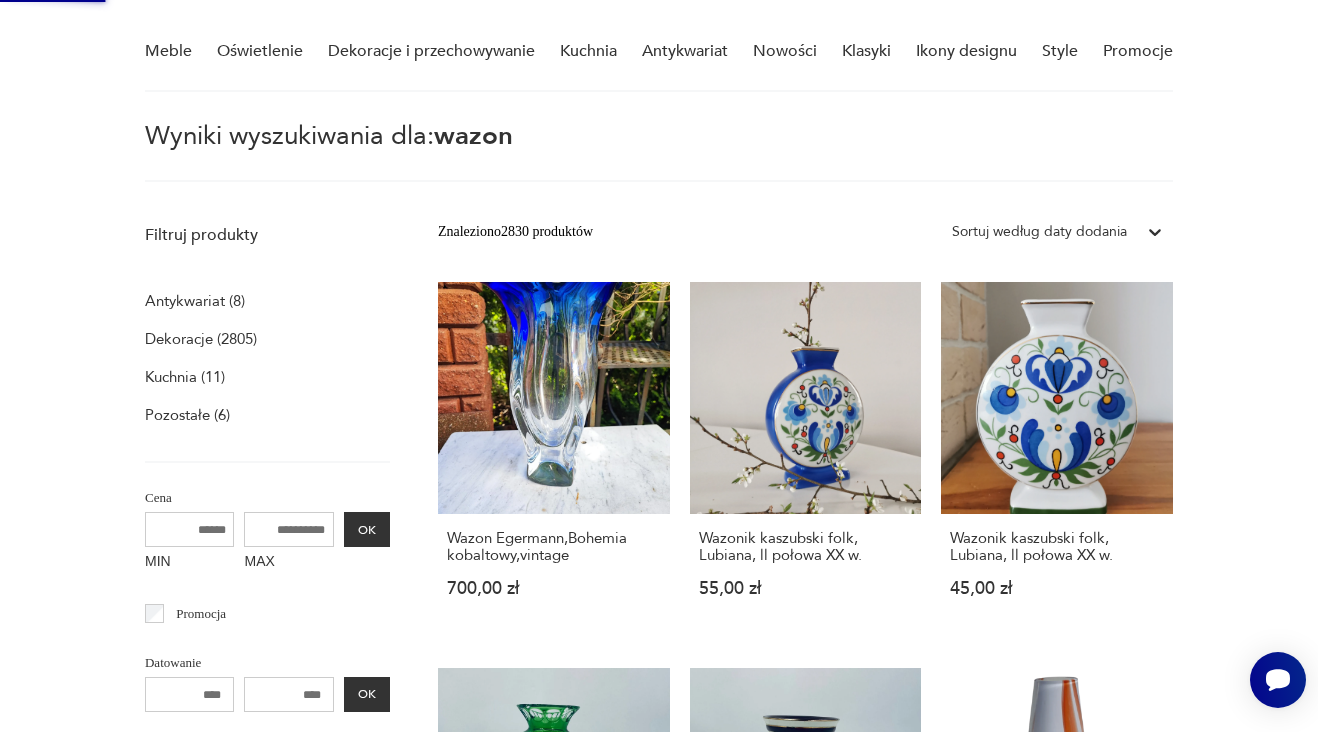 type 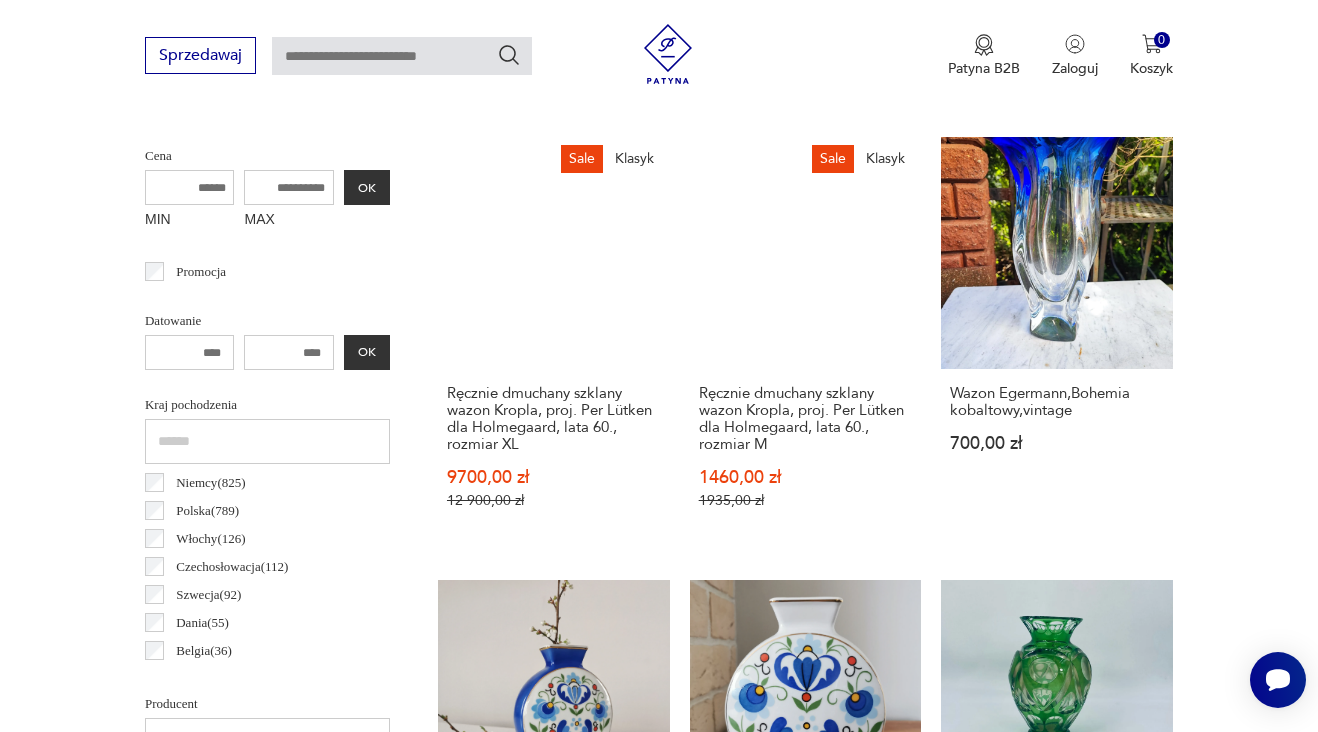 scroll, scrollTop: 780, scrollLeft: 0, axis: vertical 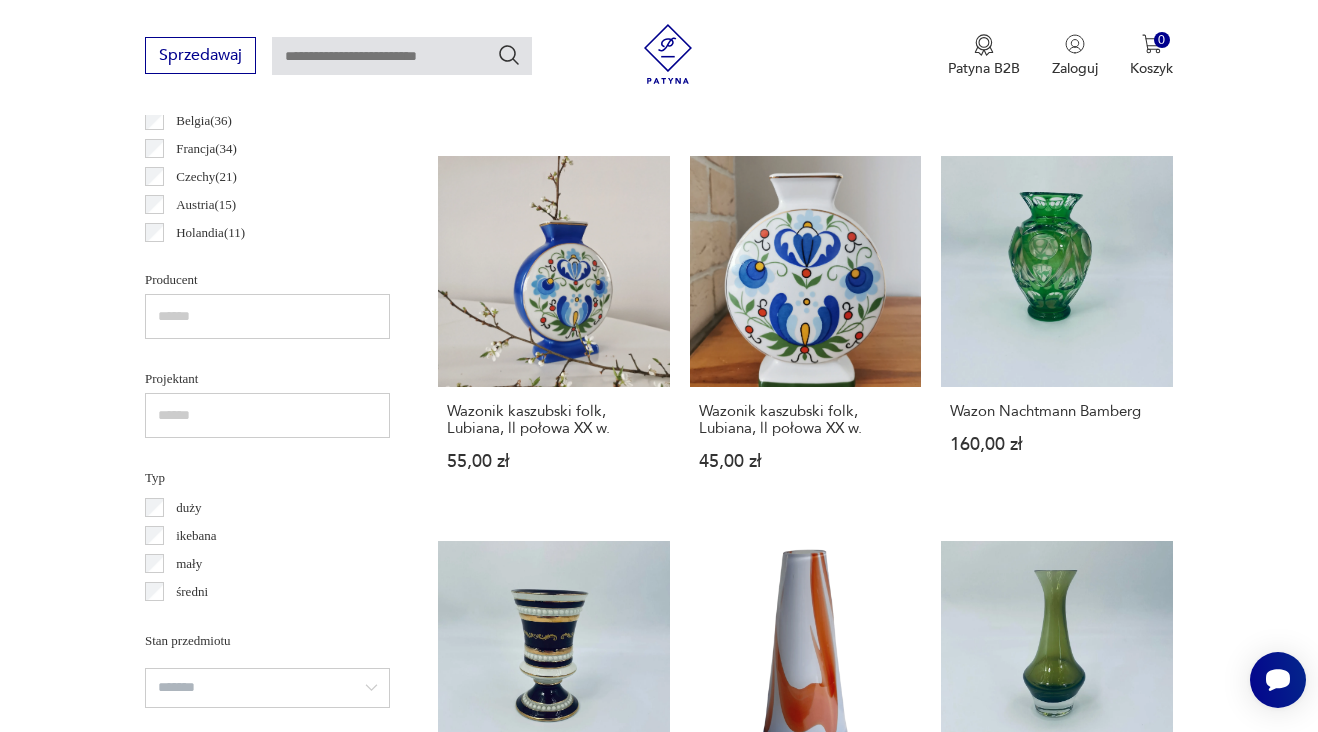 click at bounding box center (267, 415) 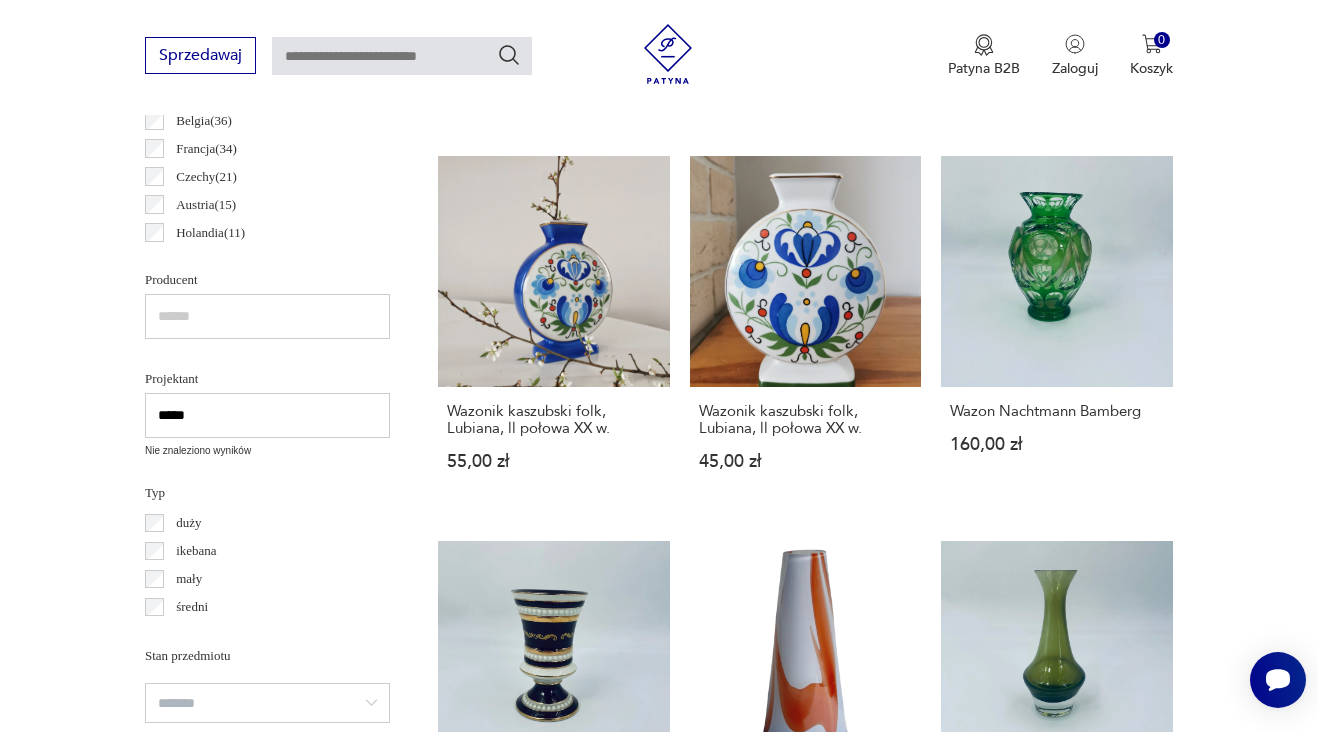 type on "*****" 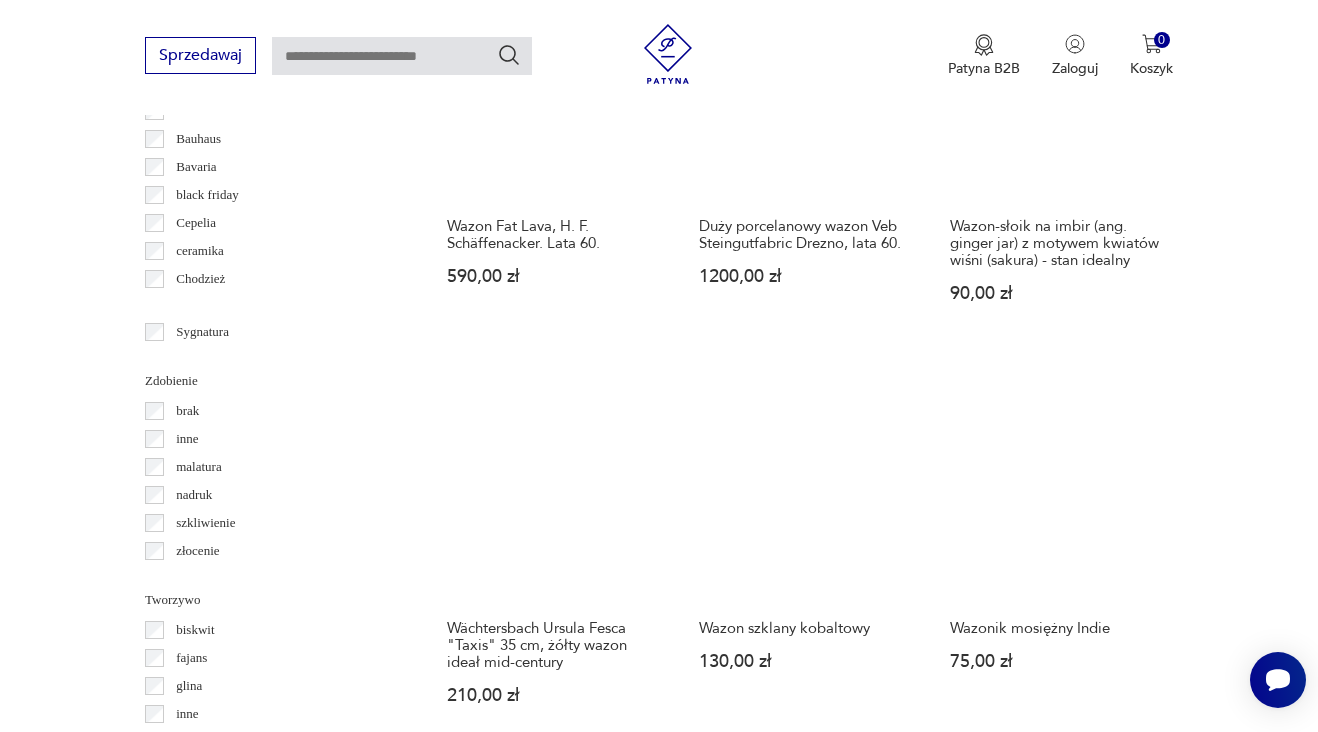 scroll, scrollTop: 2142, scrollLeft: 0, axis: vertical 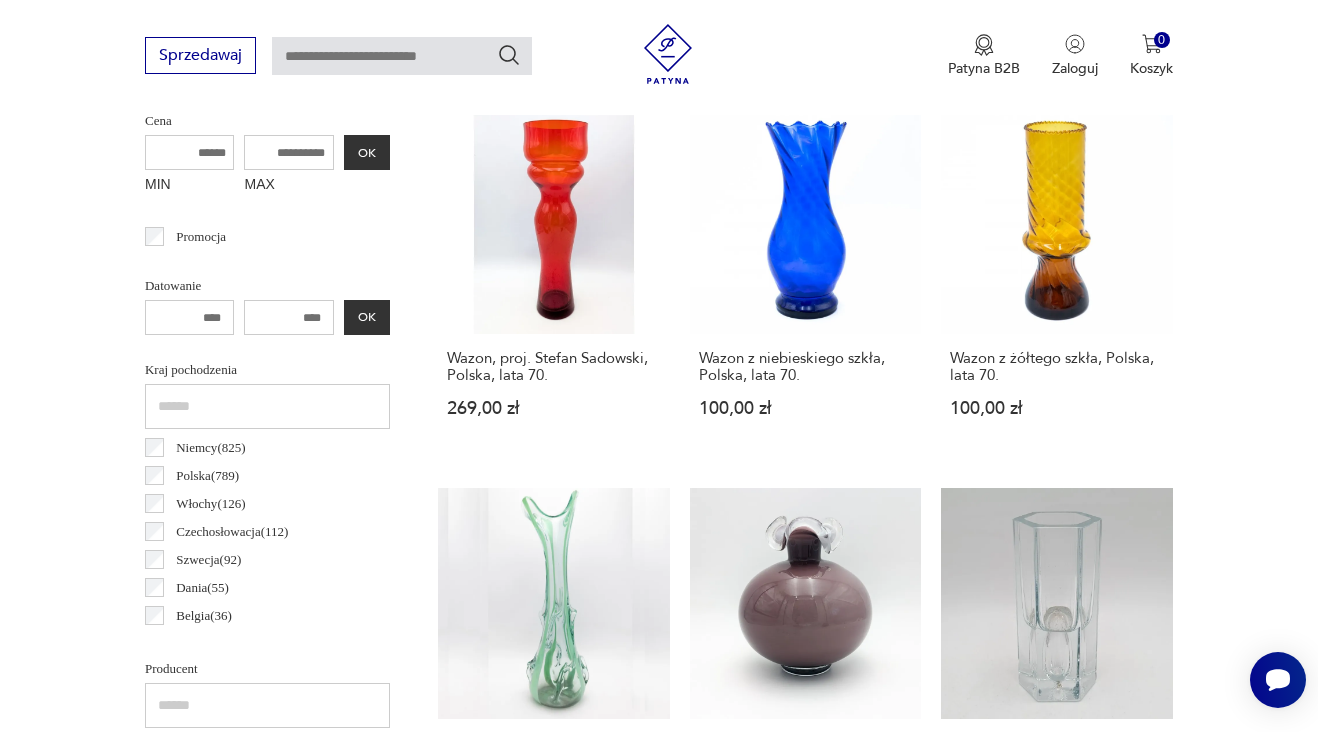 click on "Szwecja  ( 92 )" at bounding box center [267, 560] 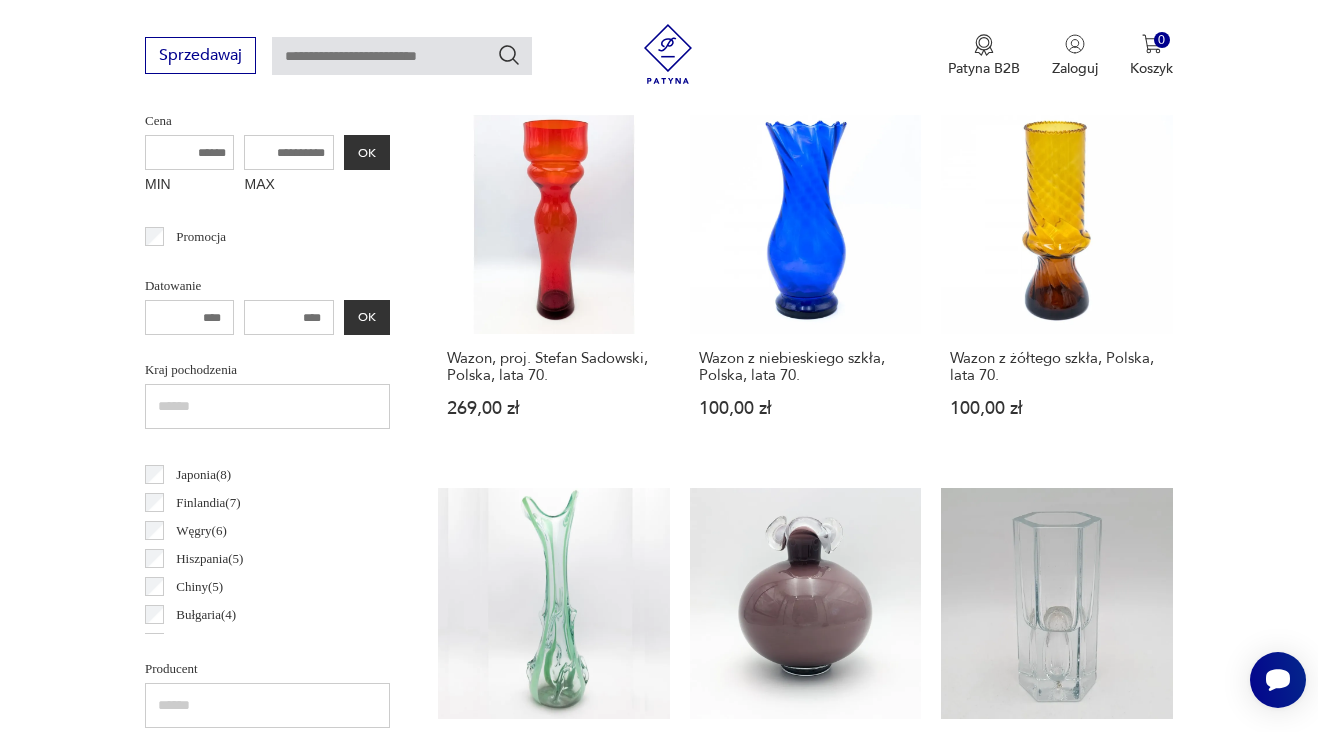 scroll, scrollTop: 353, scrollLeft: 0, axis: vertical 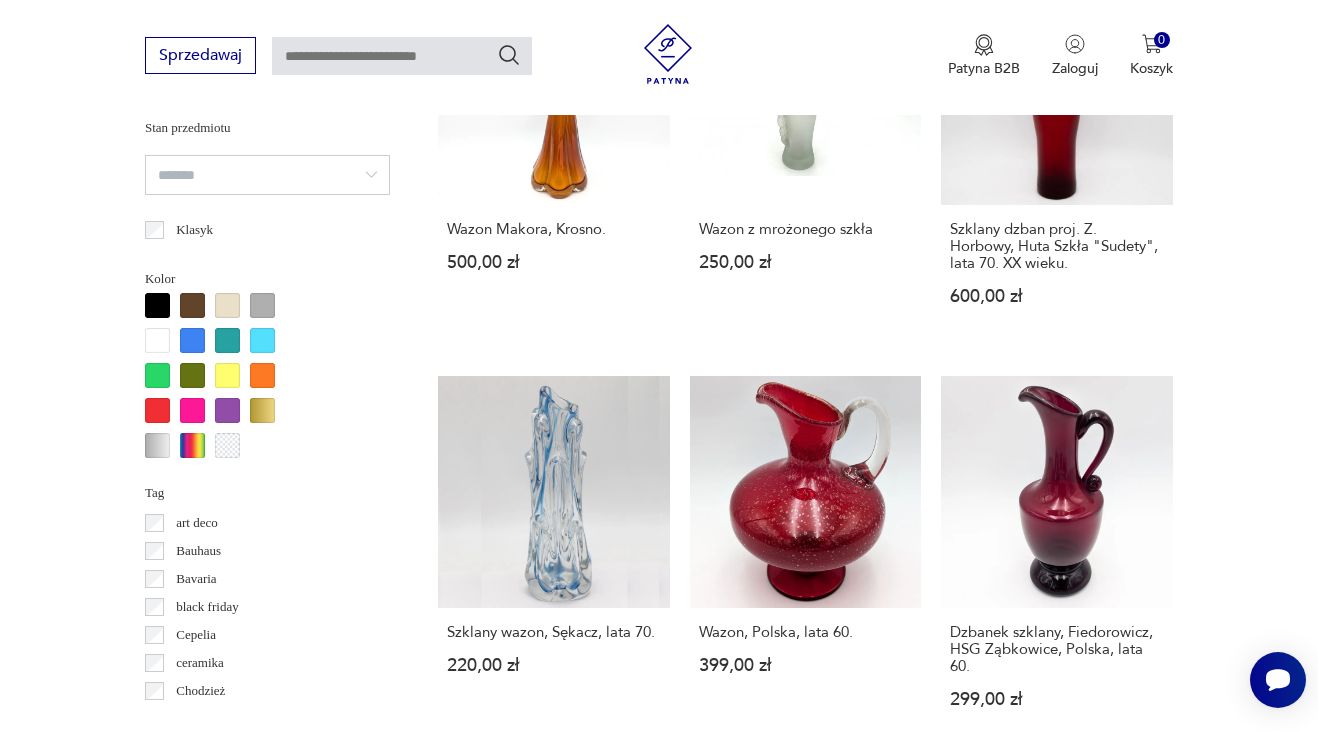 click at bounding box center (227, 305) 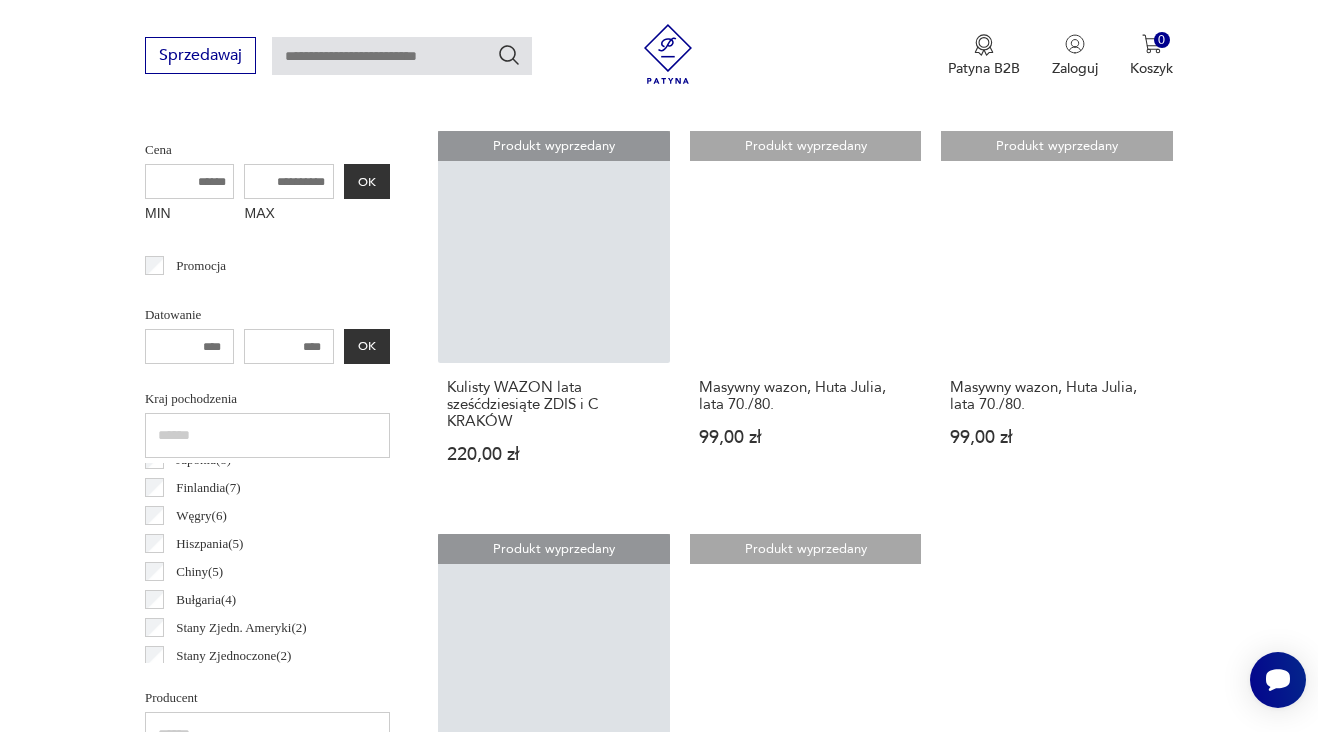 scroll, scrollTop: 910, scrollLeft: 0, axis: vertical 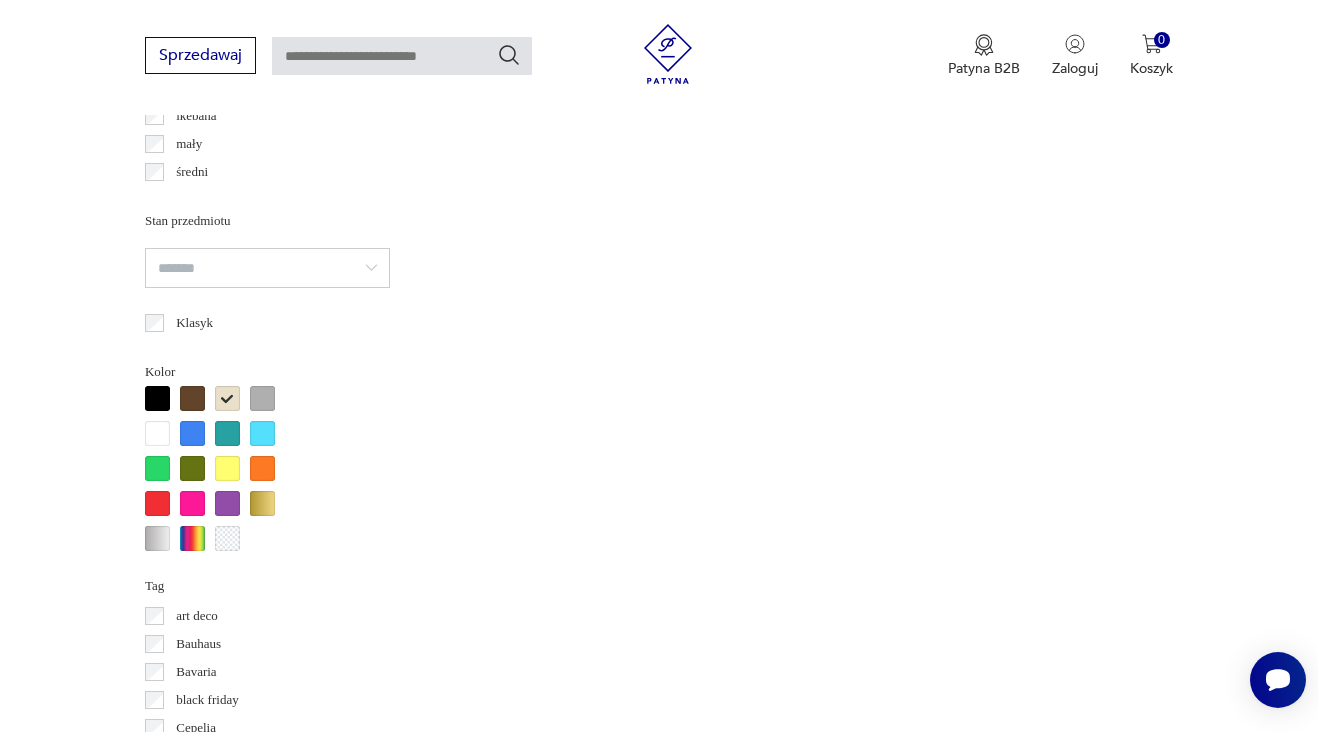 click at bounding box center (192, 503) 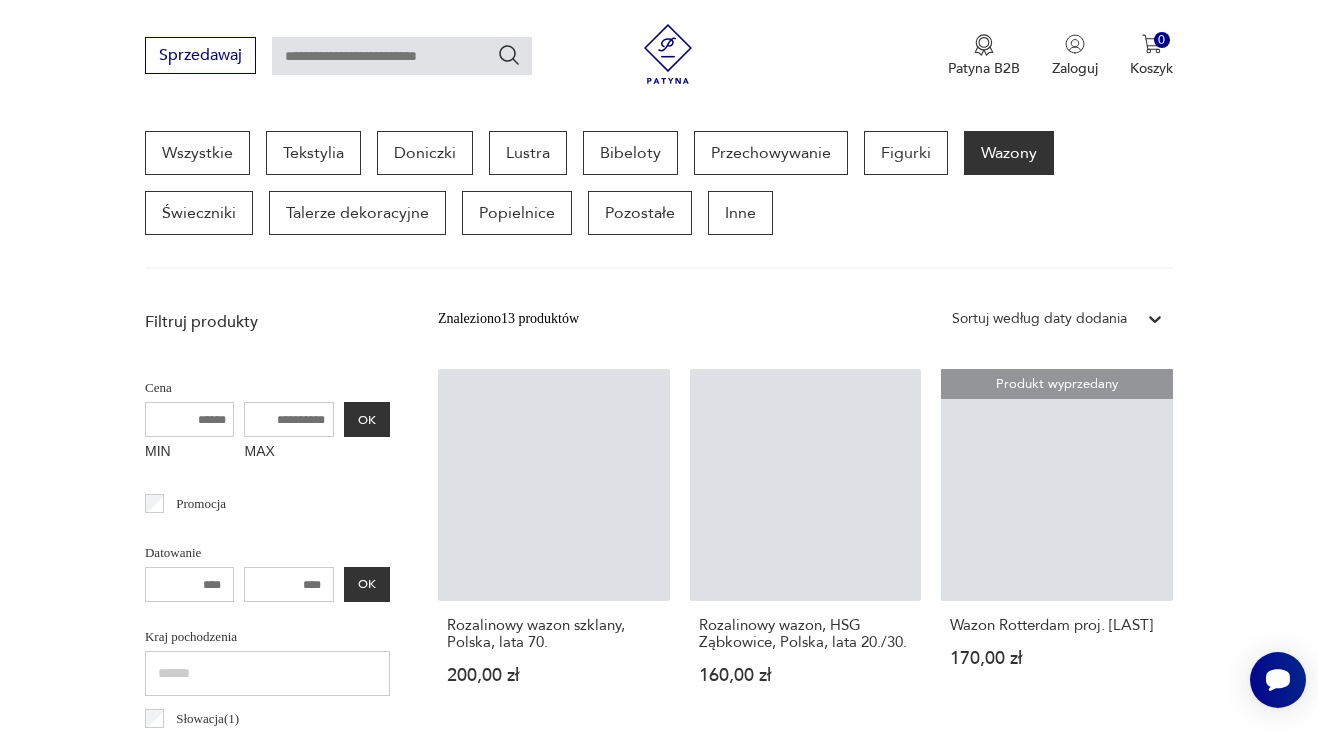 click on "Filtruj produkty Cena MIN MAX OK Promocja Datowanie OK Kraj pochodzenia Wietnam  ( 1 ) Słowacja  ( 1 ) San Marino  ( 1 ) Tajlandia  ( 1 ) Majotta  ( 1 ) Norwegia  ( 1 ) Meksyk  ( 1 ) Watykan  ( 1 ) Producent Projektant ***** Nie znaleziono wyników Typ duży ikebana mały średni Stan przedmiotu Klasyk Kolor Tag art deco Bauhaus Bavaria black friday Cepelia ceramika Chodzież Ćmielów DDR Sygnatura Zdobienie brak inne malatura nadruk szkliwienie złocenie Tworzywo biskwit fajans glina inne kamionka kryształ metal porcelana porcelit stealyt szkło Wyczyść filtry" at bounding box center (267, 1390) 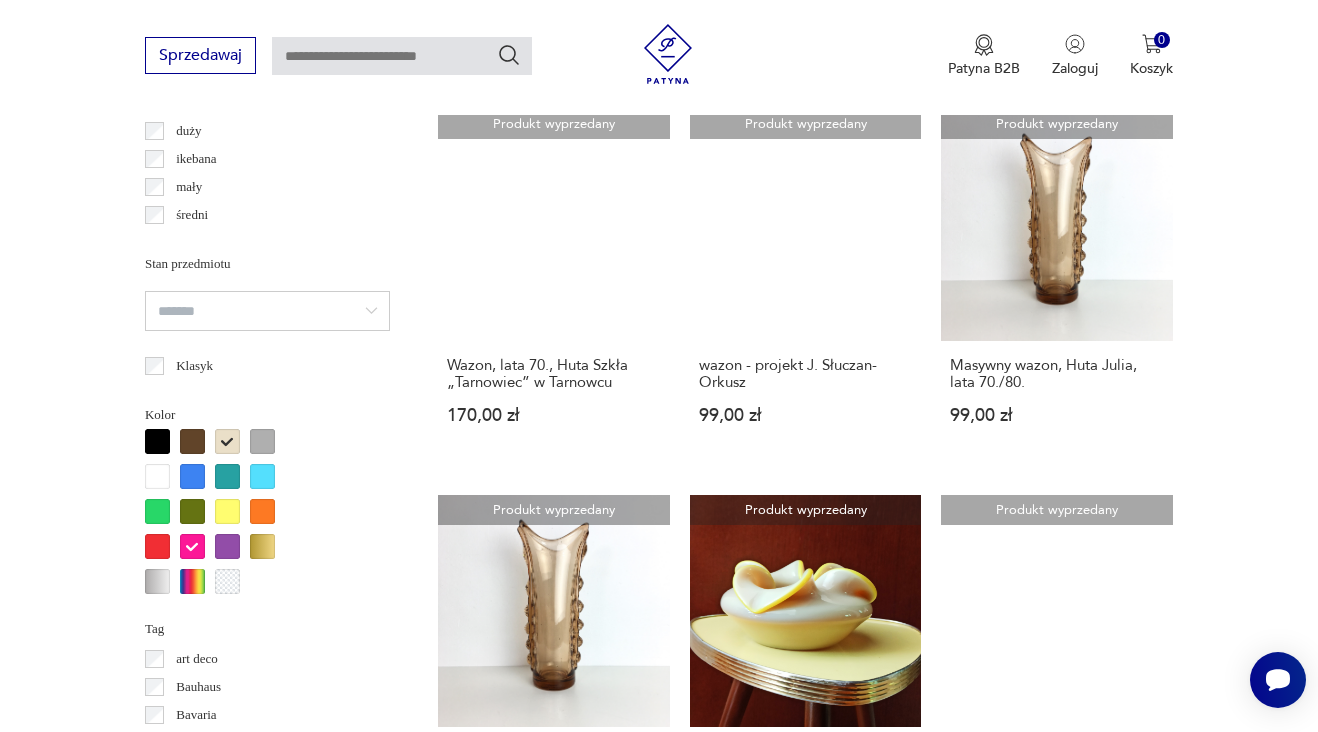 scroll, scrollTop: 1787, scrollLeft: 0, axis: vertical 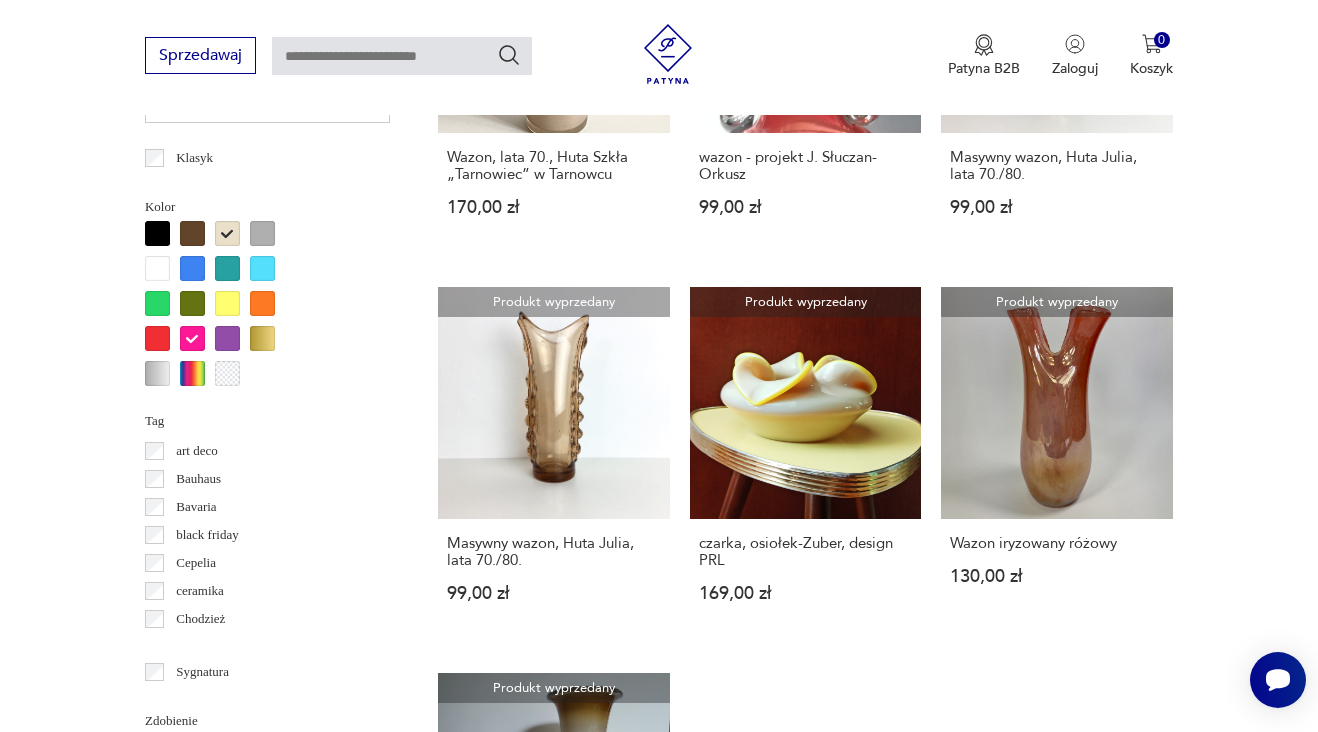 click at bounding box center (227, 233) 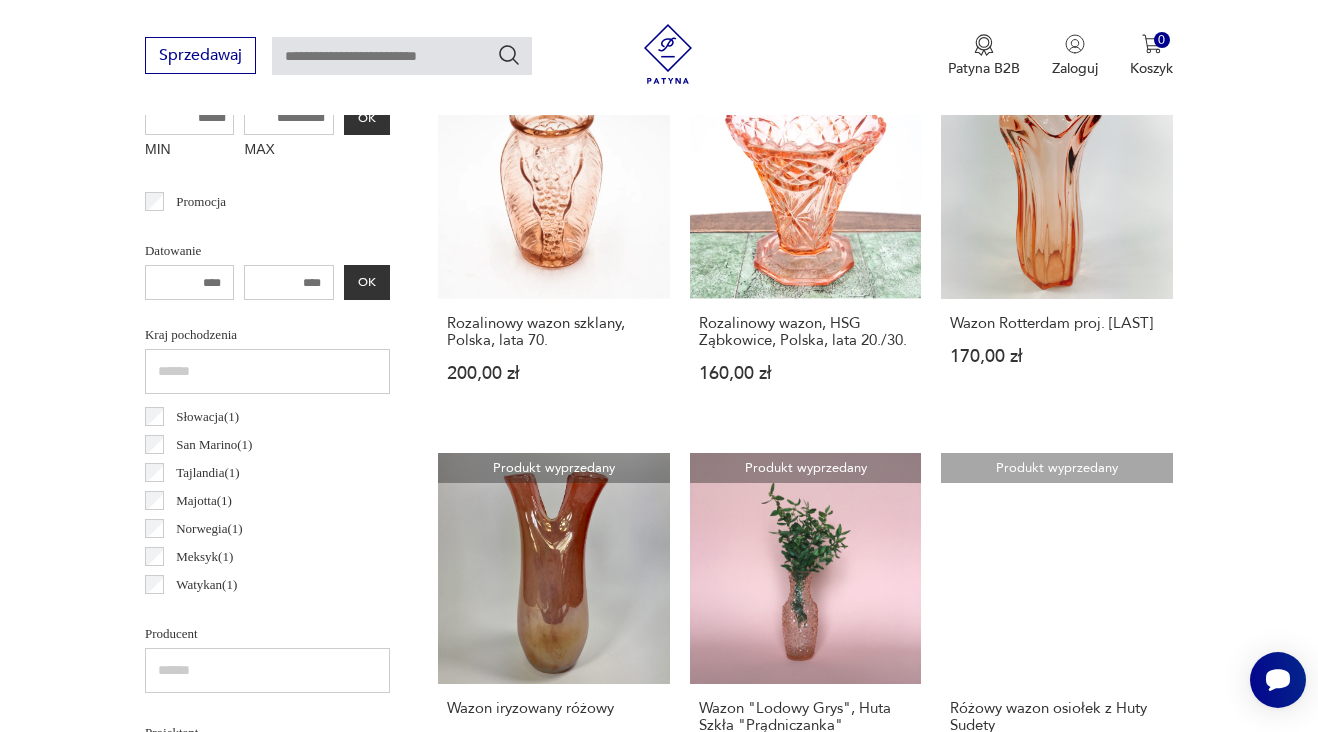 scroll, scrollTop: 831, scrollLeft: 0, axis: vertical 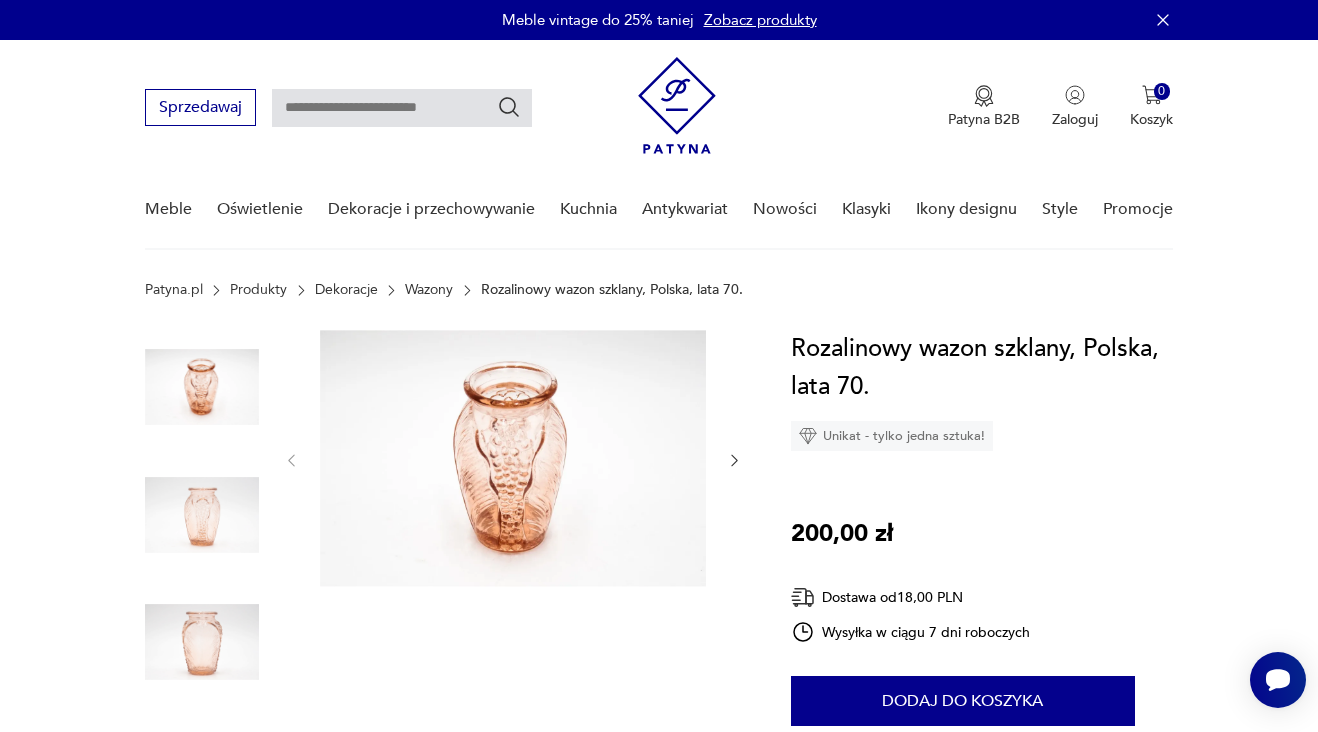 click at bounding box center [202, 515] 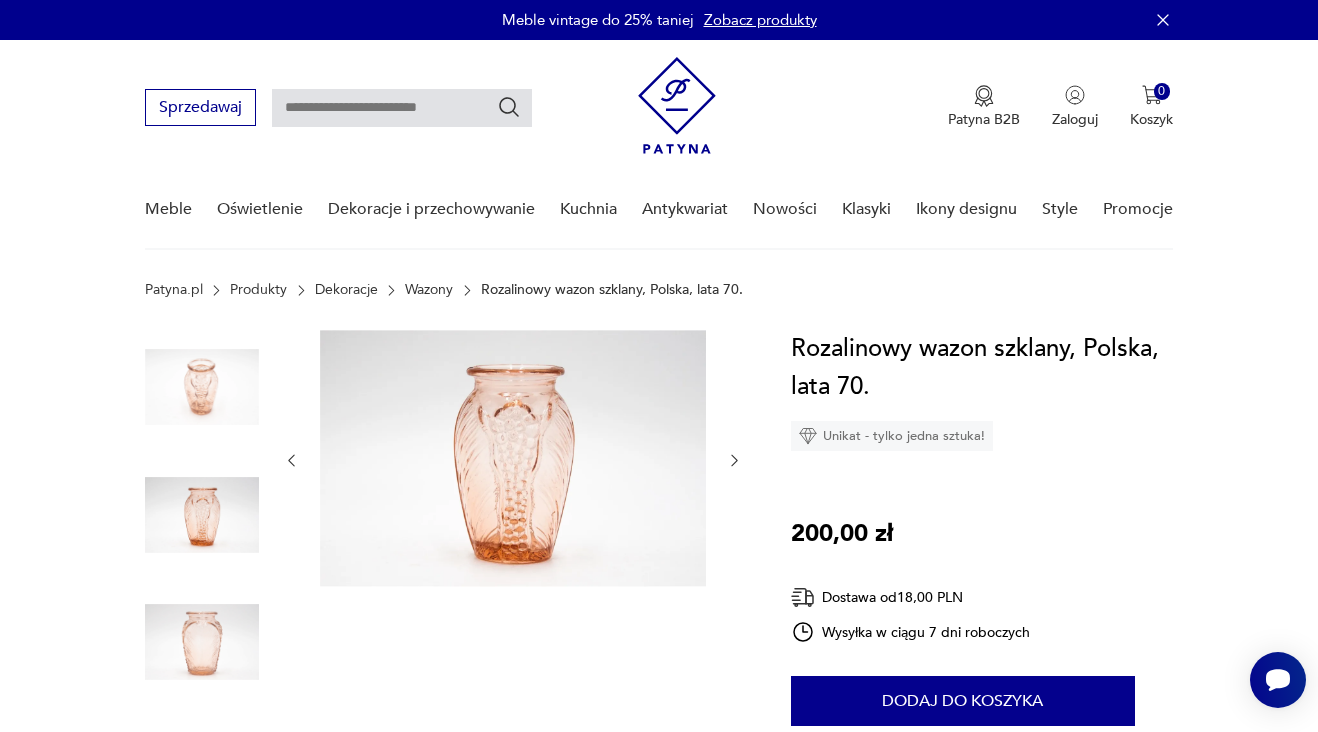 scroll, scrollTop: 1, scrollLeft: 0, axis: vertical 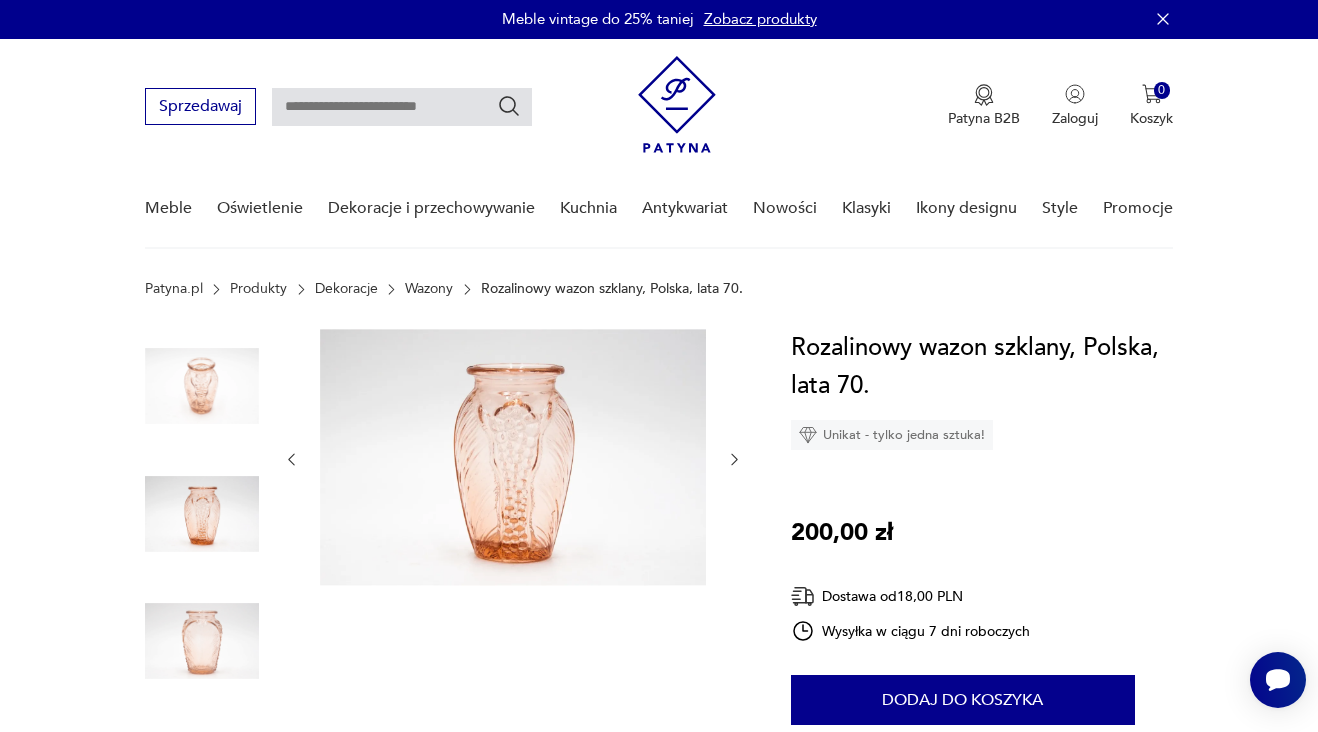 click at bounding box center [202, 641] 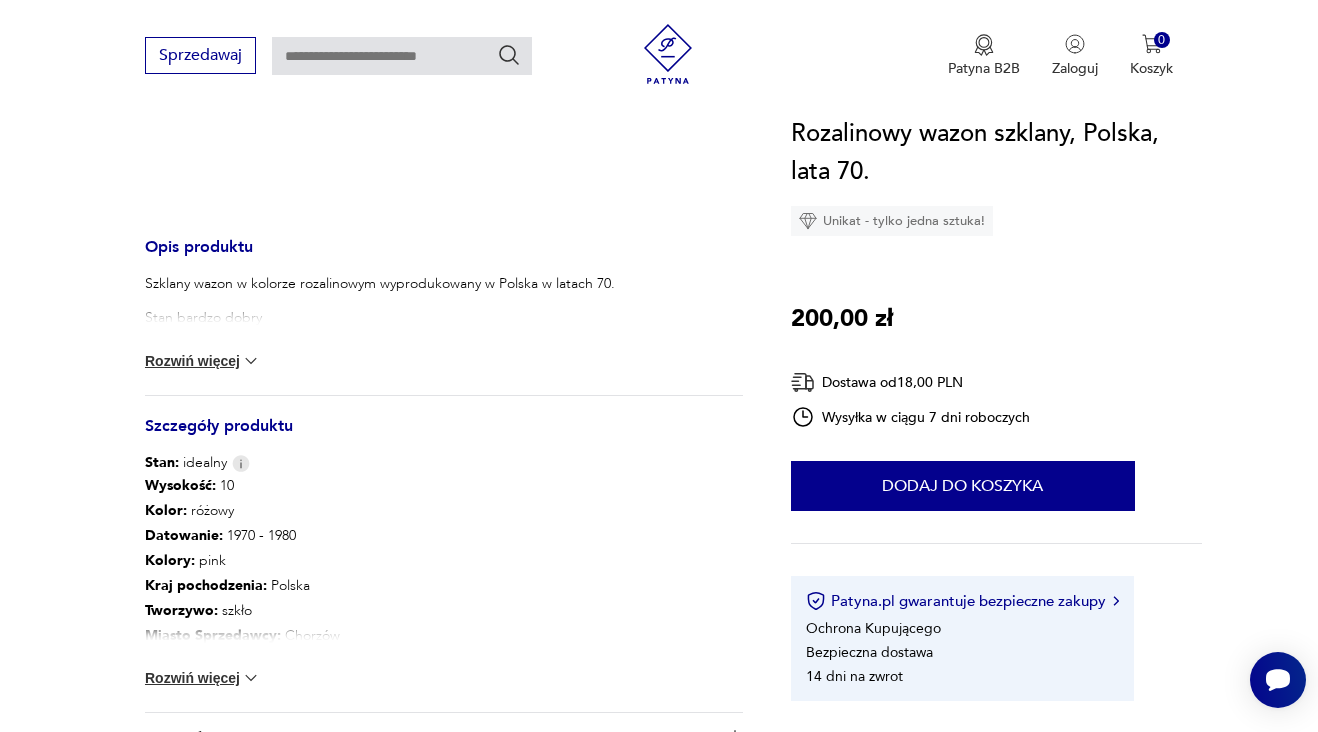 scroll, scrollTop: 628, scrollLeft: 0, axis: vertical 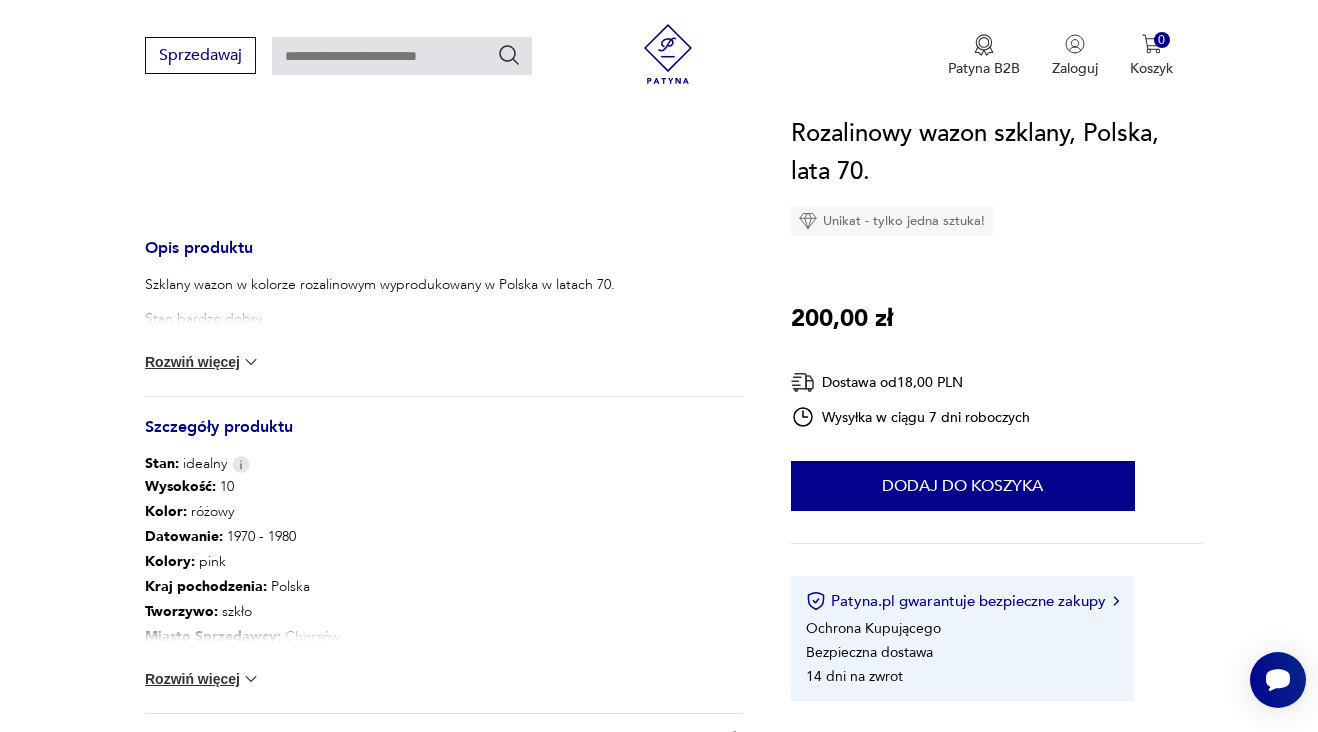 click on "Rozwiń więcej" at bounding box center [203, 362] 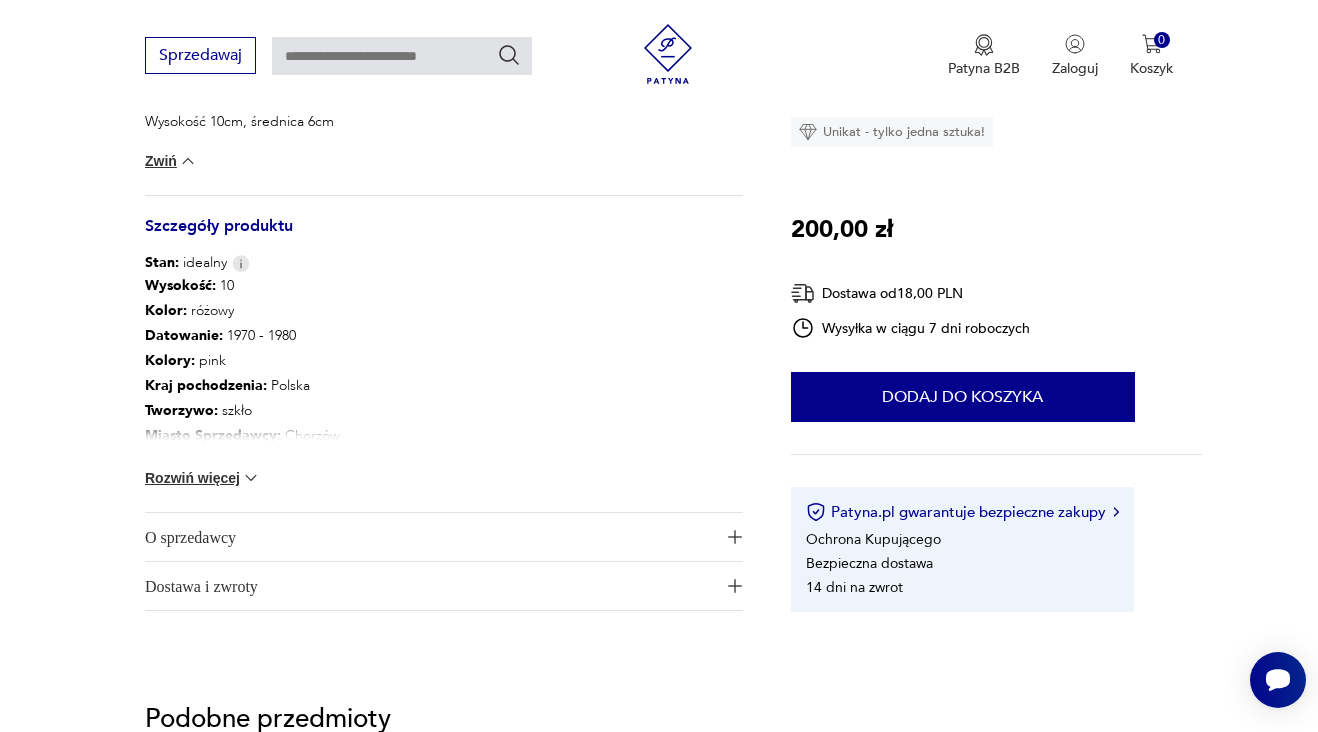 scroll, scrollTop: 878, scrollLeft: 0, axis: vertical 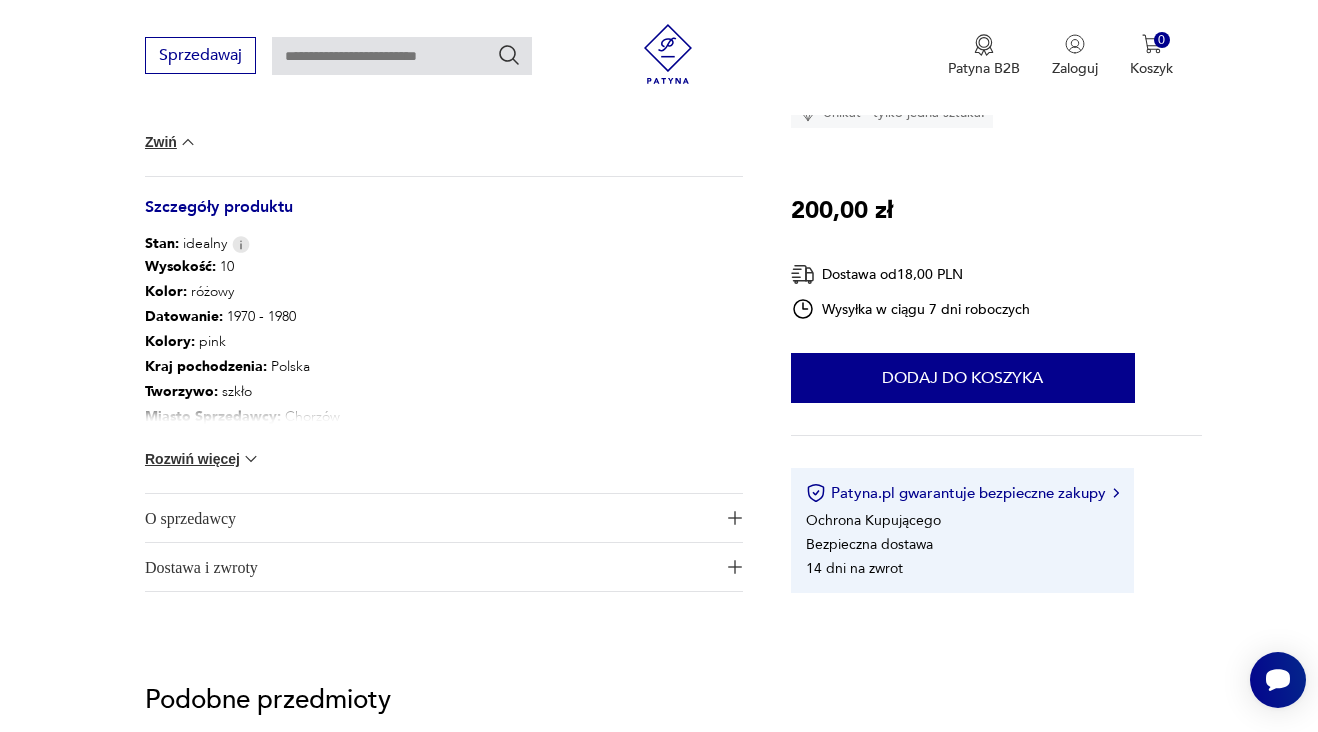click on "Rozwiń więcej" at bounding box center [203, 459] 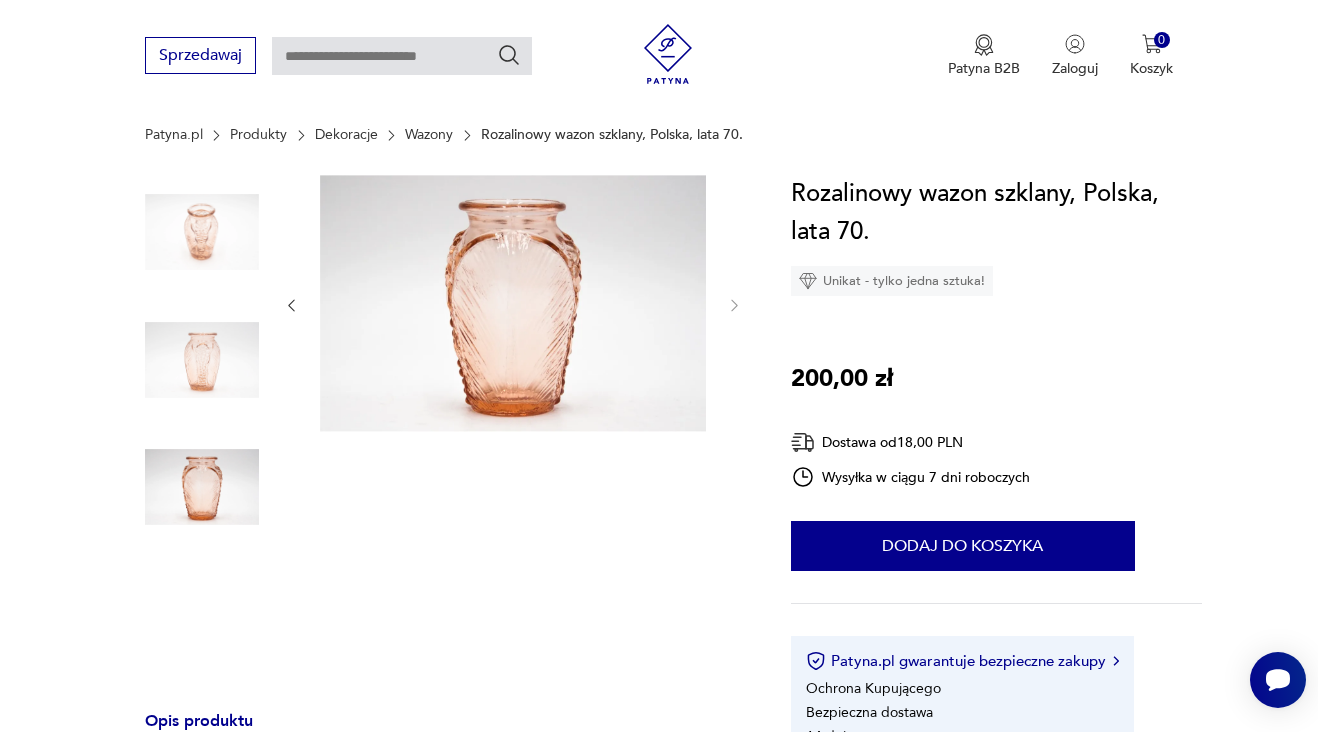 scroll, scrollTop: 0, scrollLeft: 0, axis: both 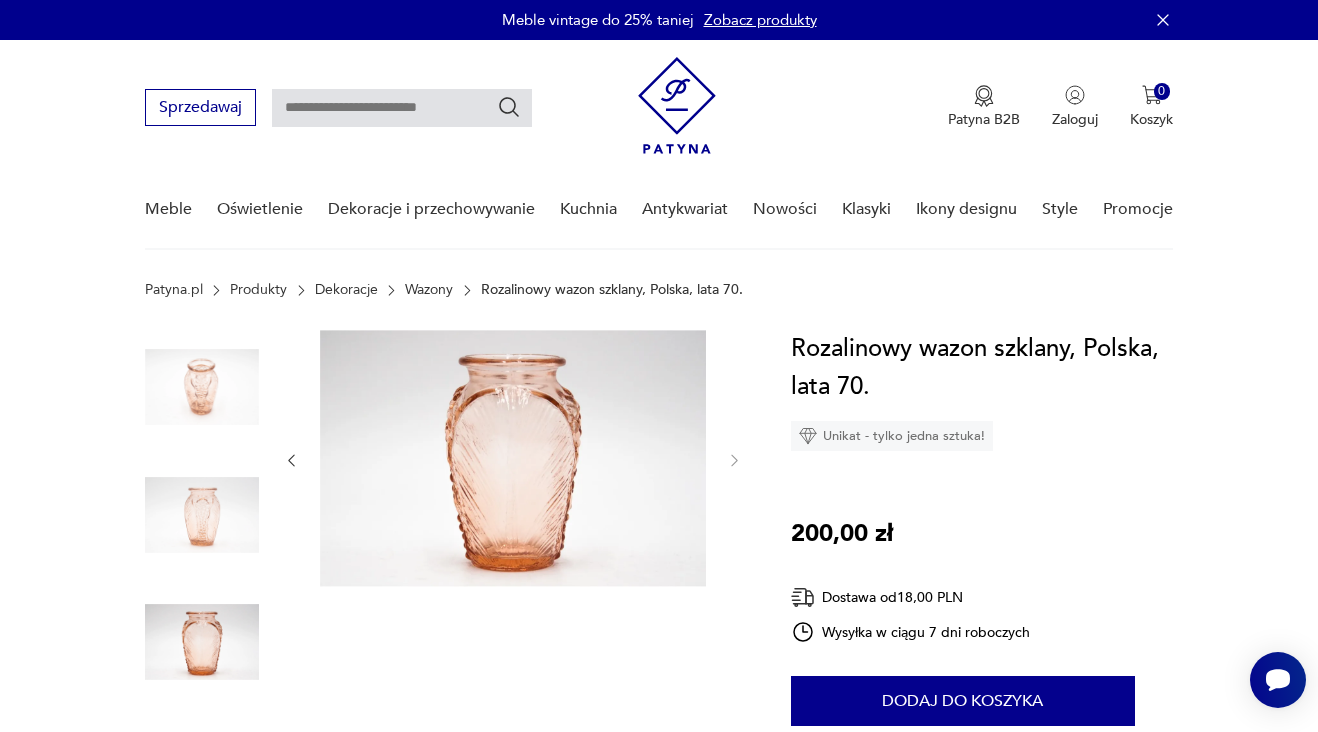 click on "Wazony" at bounding box center [429, 290] 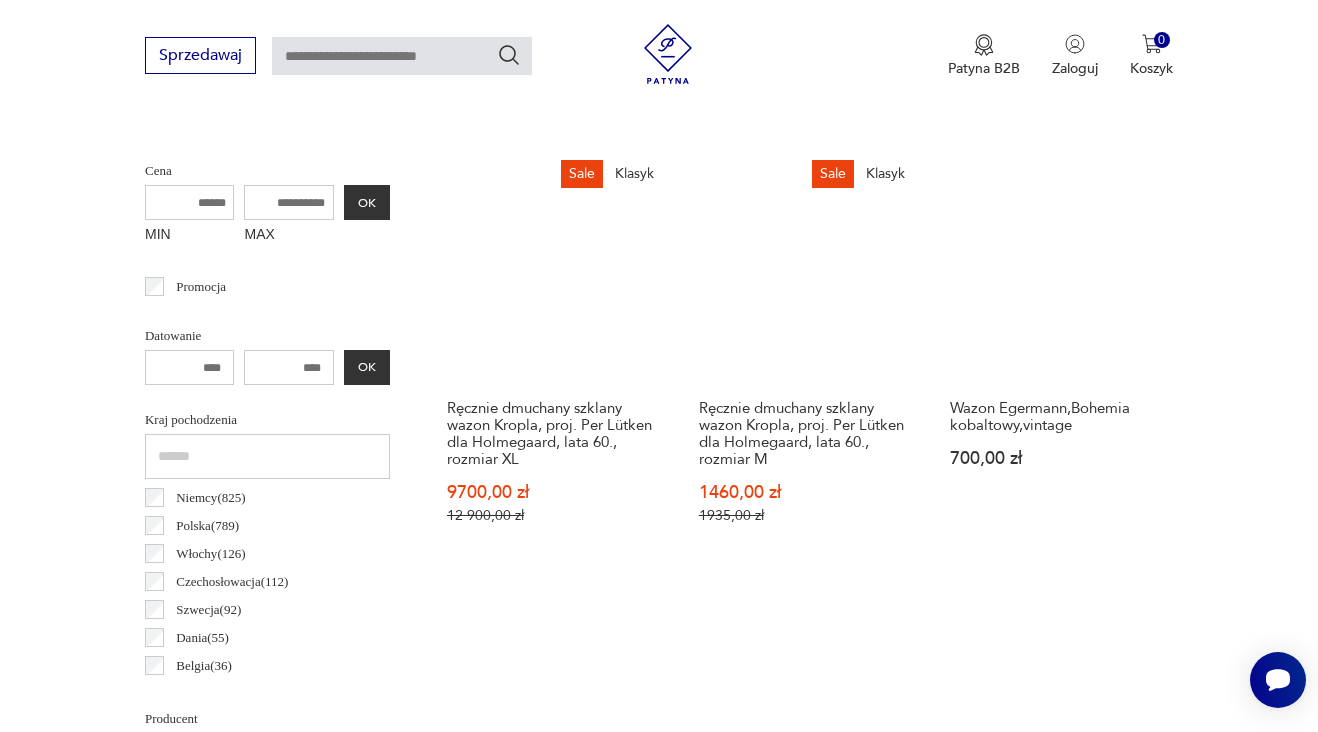 scroll, scrollTop: 749, scrollLeft: 0, axis: vertical 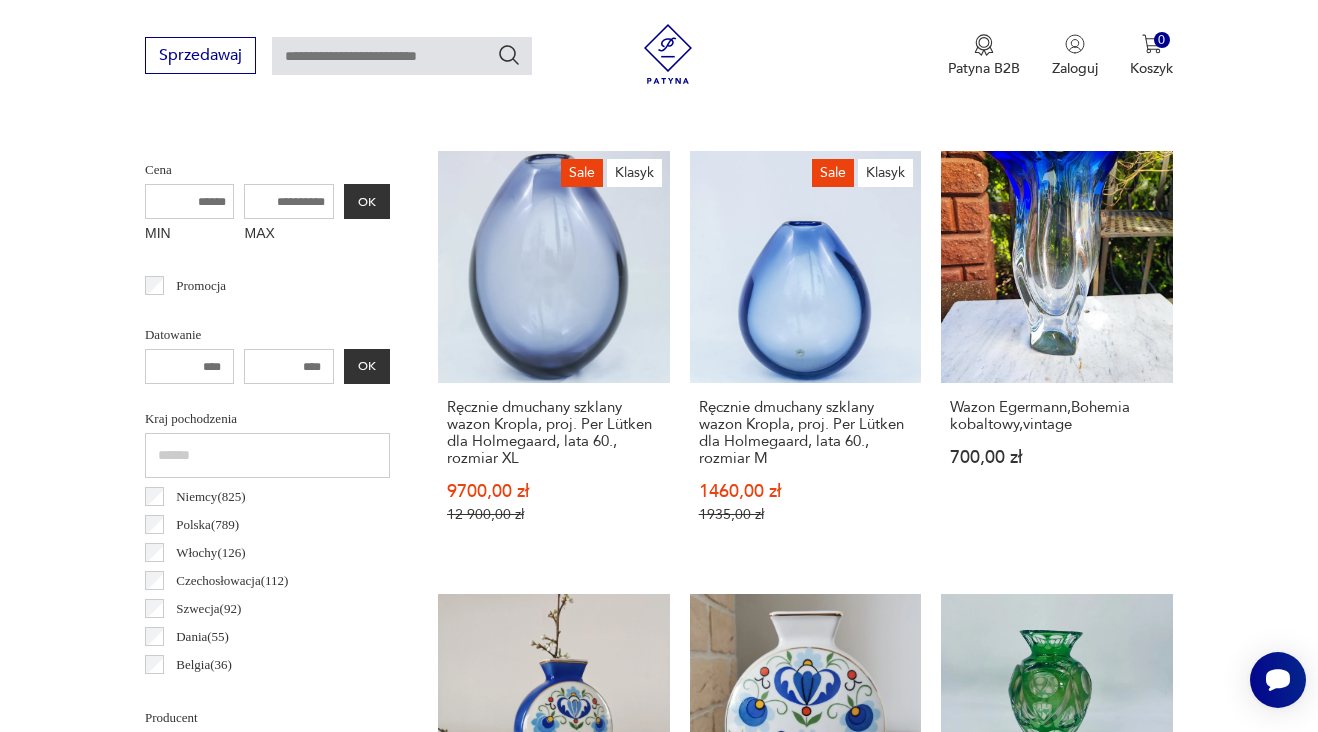 click on "Filtruj produkty Cena MIN MAX OK Promocja Datowanie OK Kraj pochodzenia Niemcy  ( 825 ) Polska  ( 789 ) Włochy  ( 126 ) Czechosłowacja  ( 112 ) Szwecja  ( 92 ) Dania  ( 55 ) Belgia  ( 36 ) Francja  ( 34 ) Producent Projektant Typ duży ikebana mały średni Stan przedmiotu Klasyk Kolor Tag art deco Bauhaus Bavaria black friday Cepelia ceramika Chodzież Ćmielów Sygnatura Zdobienie brak inne malatura nadruk szkliwienie złocenie Tworzywo biskwit fajans glina inne kamionka kryształ metal porcelana porcelit stealyt szkło Wyczyść filtry Znaleziono  3004   produkty Filtruj Sortuj według daty dodania Sortuj według daty dodania Sale Klasyk Ręcznie dmuchany szklany wazon Kropla, proj. Per Lütken dla Holmegaard, lata 60., rozmiar XL 9700,00 zł 12 900,00 zł Sale Klasyk Ręcznie dmuchany szklany wazon Kropla, proj. Per Lütken dla Holmegaard, lata 60., rozmiar M 1460,00 zł 1935,00 zł Wazon Egermann,Bohemia kobaltowy,vintage 700,00 zł Wazonik kaszubski folk, Lubiana, ll połowa XX w. 55,00 zł 1 2" at bounding box center [659, 1396] 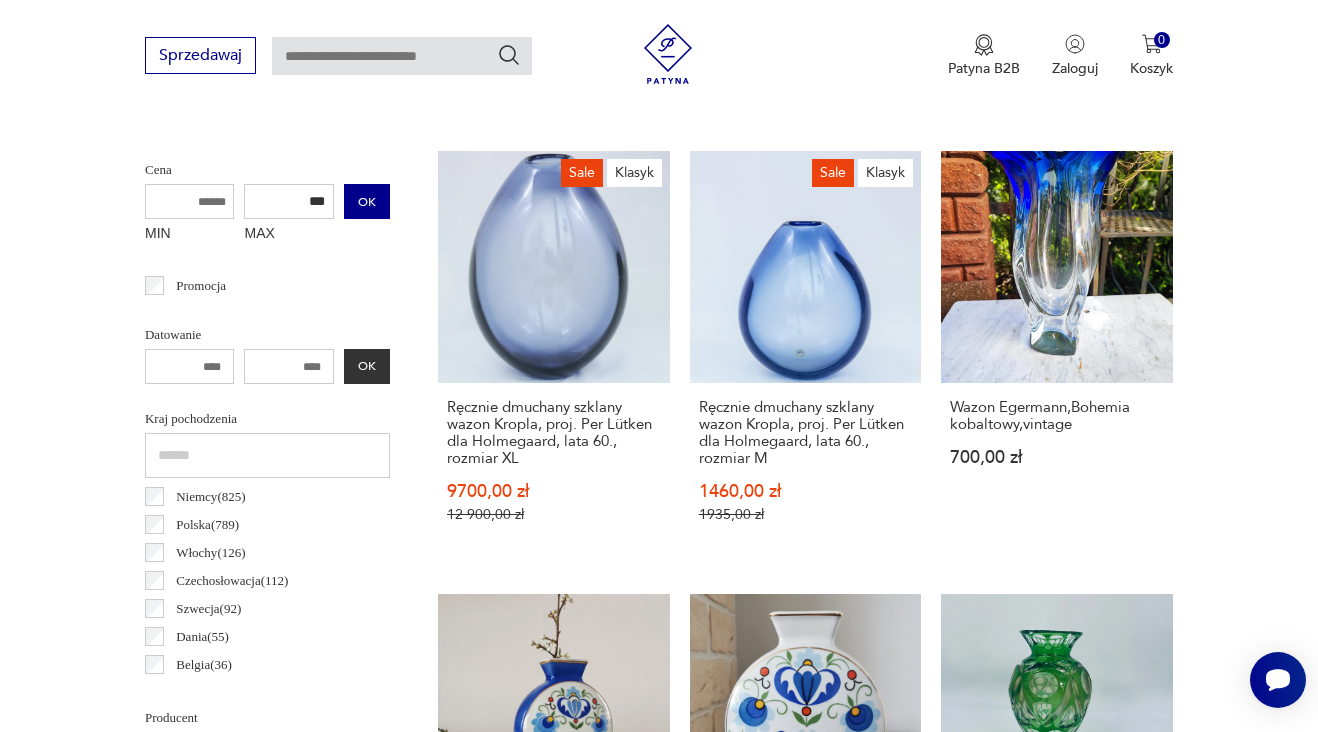 type on "***" 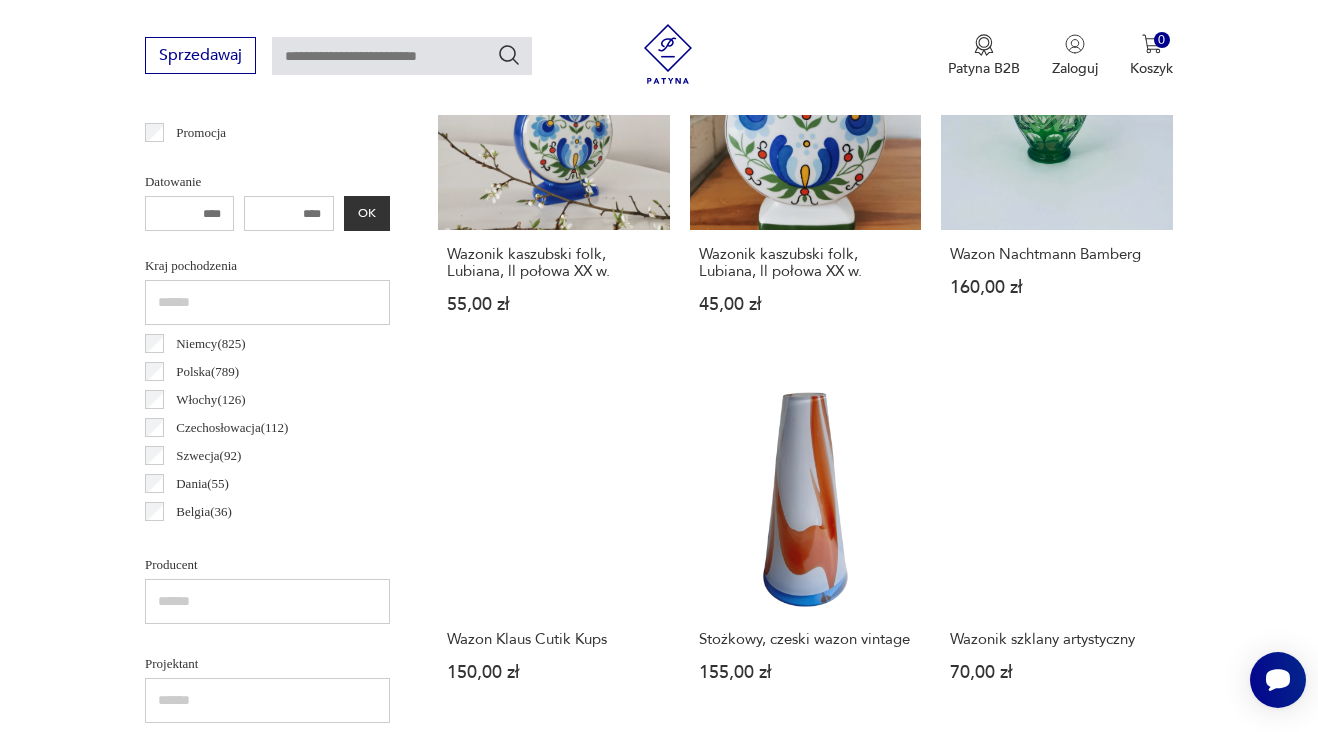 scroll, scrollTop: 901, scrollLeft: 0, axis: vertical 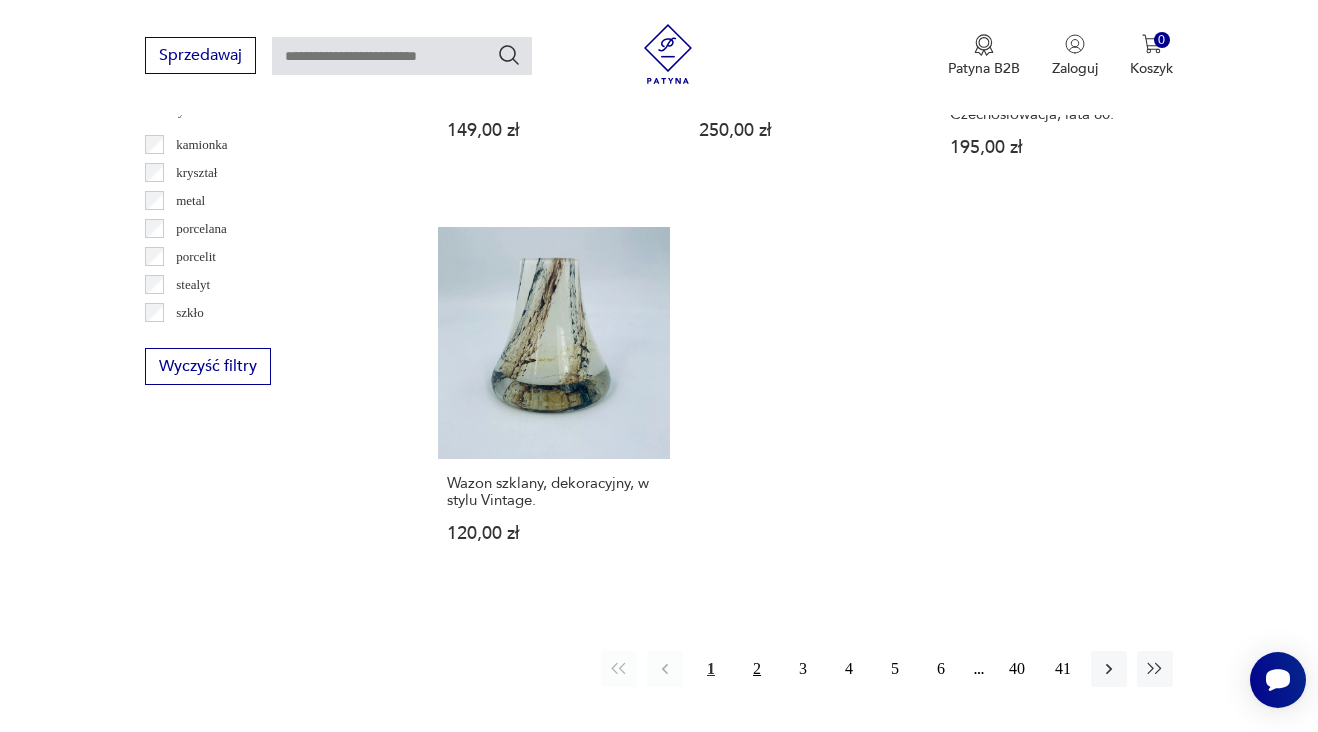 click on "2" at bounding box center [757, 669] 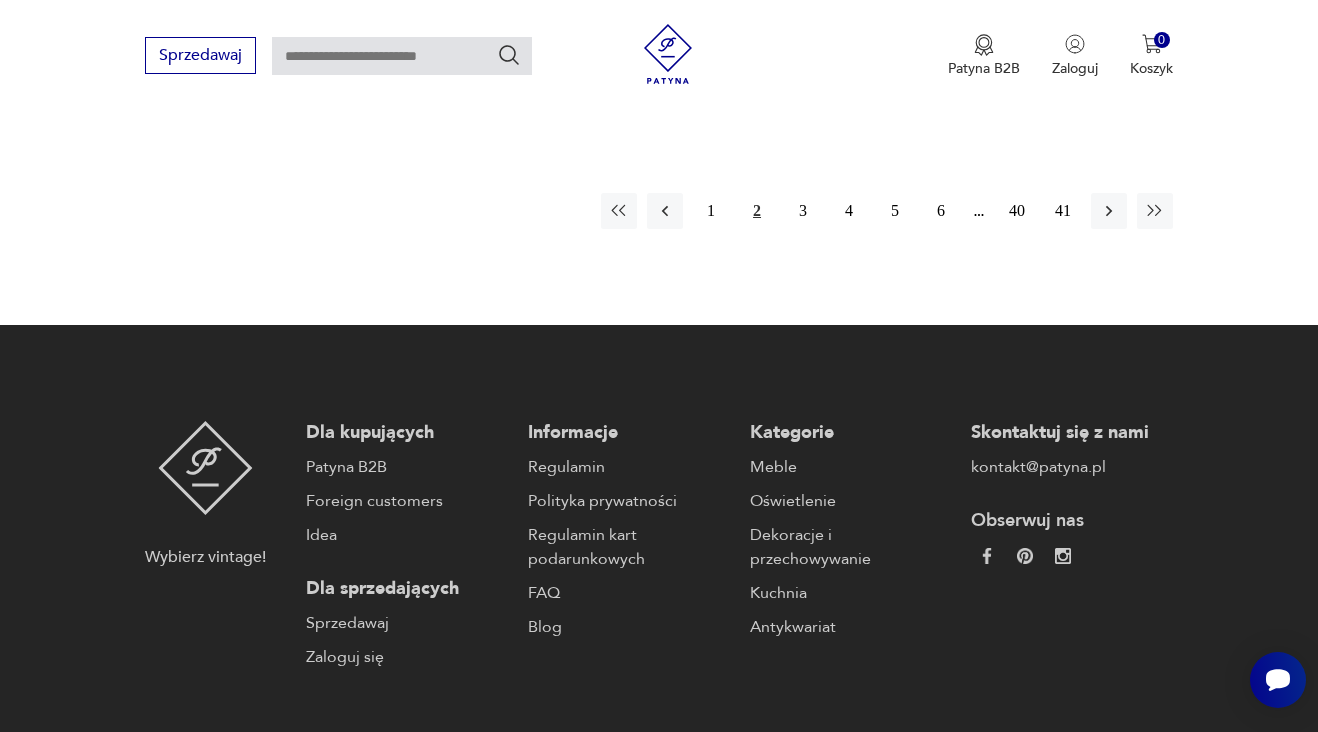 scroll, scrollTop: 3100, scrollLeft: 0, axis: vertical 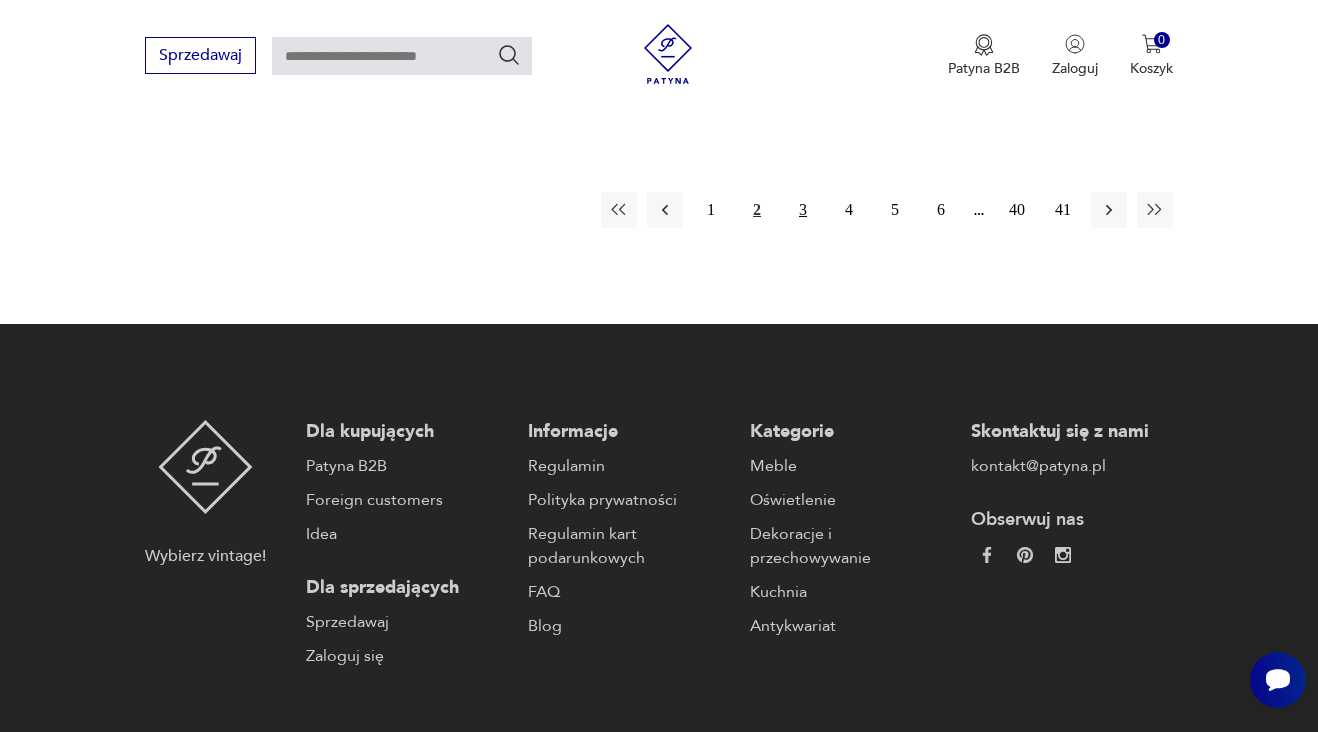 click on "3" at bounding box center [803, 210] 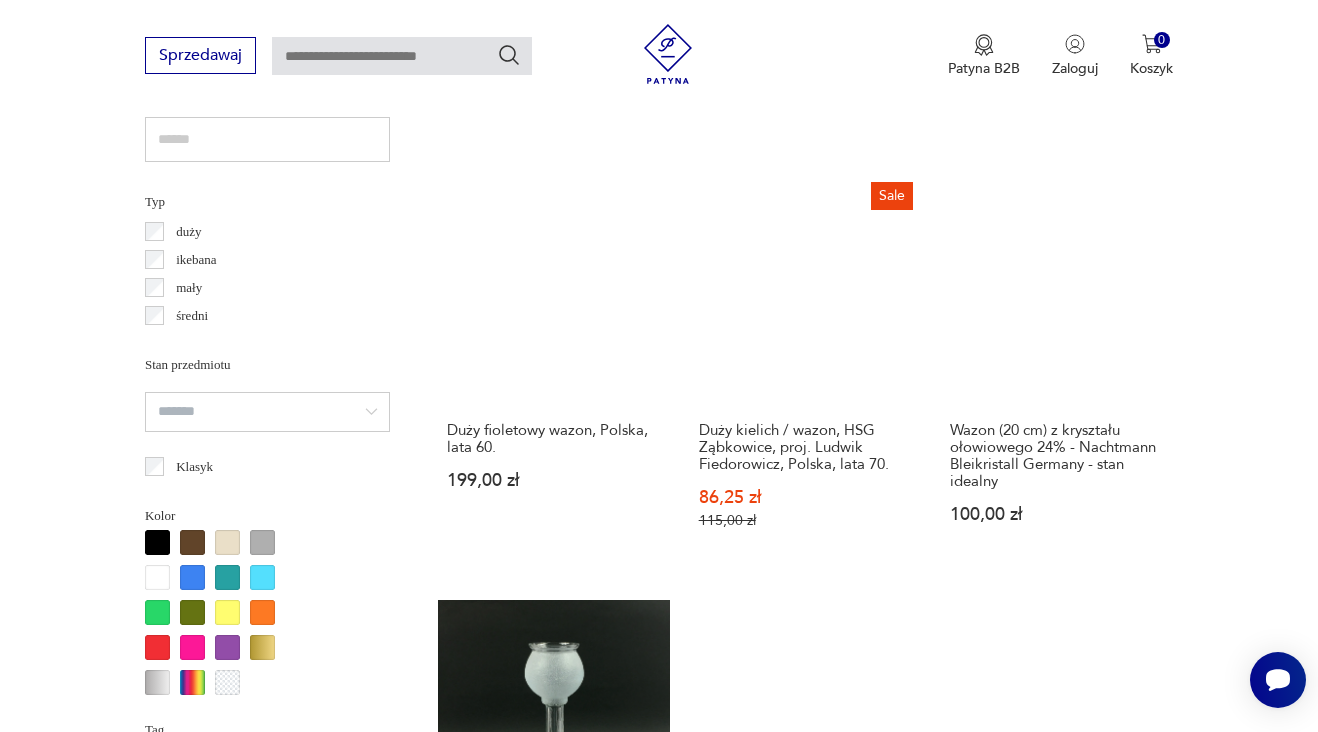 scroll, scrollTop: 1474, scrollLeft: 0, axis: vertical 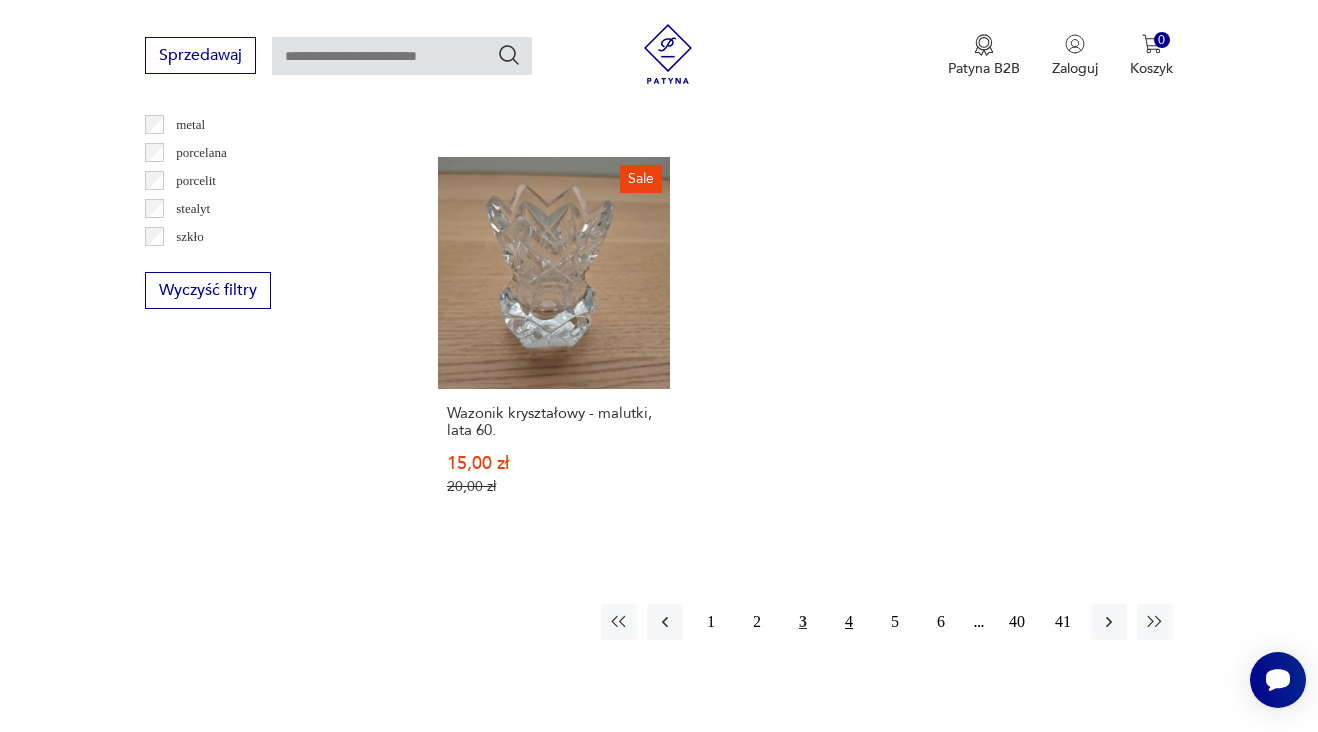 click on "4" at bounding box center (849, 622) 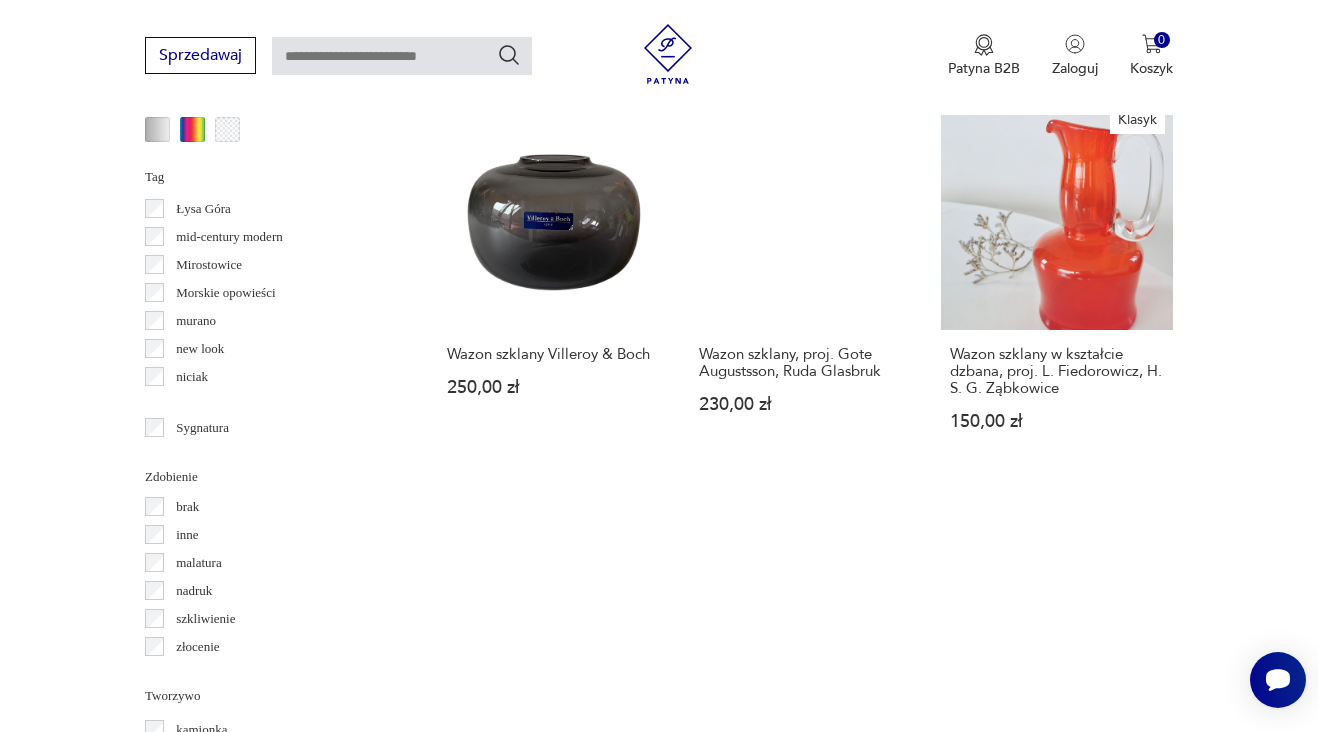 scroll, scrollTop: 2032, scrollLeft: 0, axis: vertical 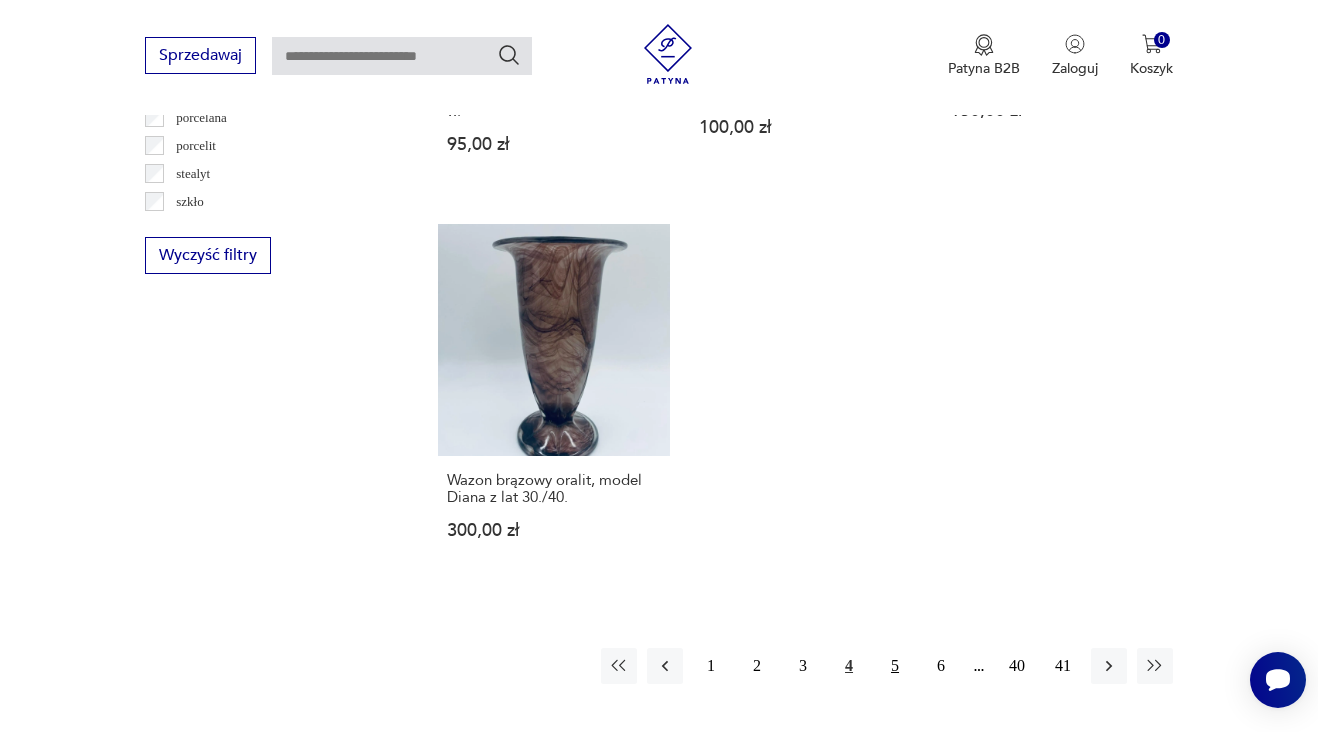 click on "5" at bounding box center (895, 666) 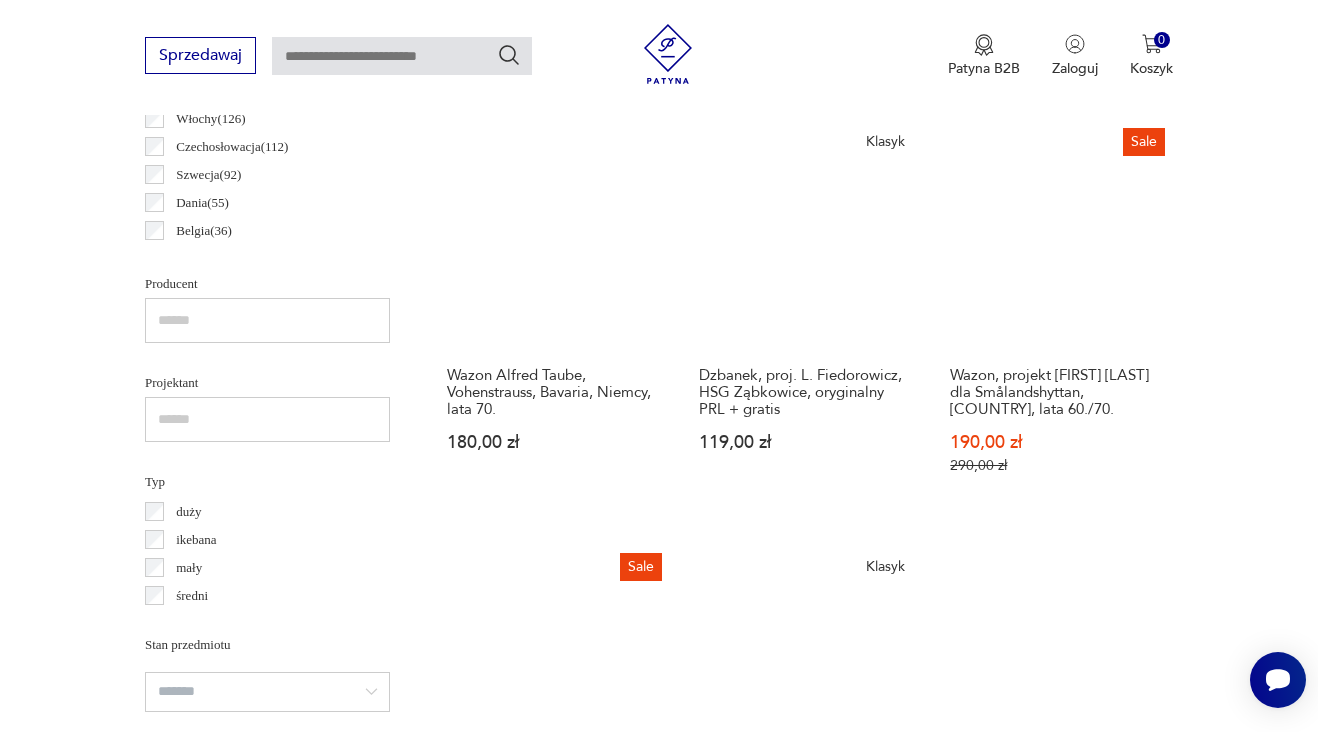 scroll, scrollTop: 1193, scrollLeft: 0, axis: vertical 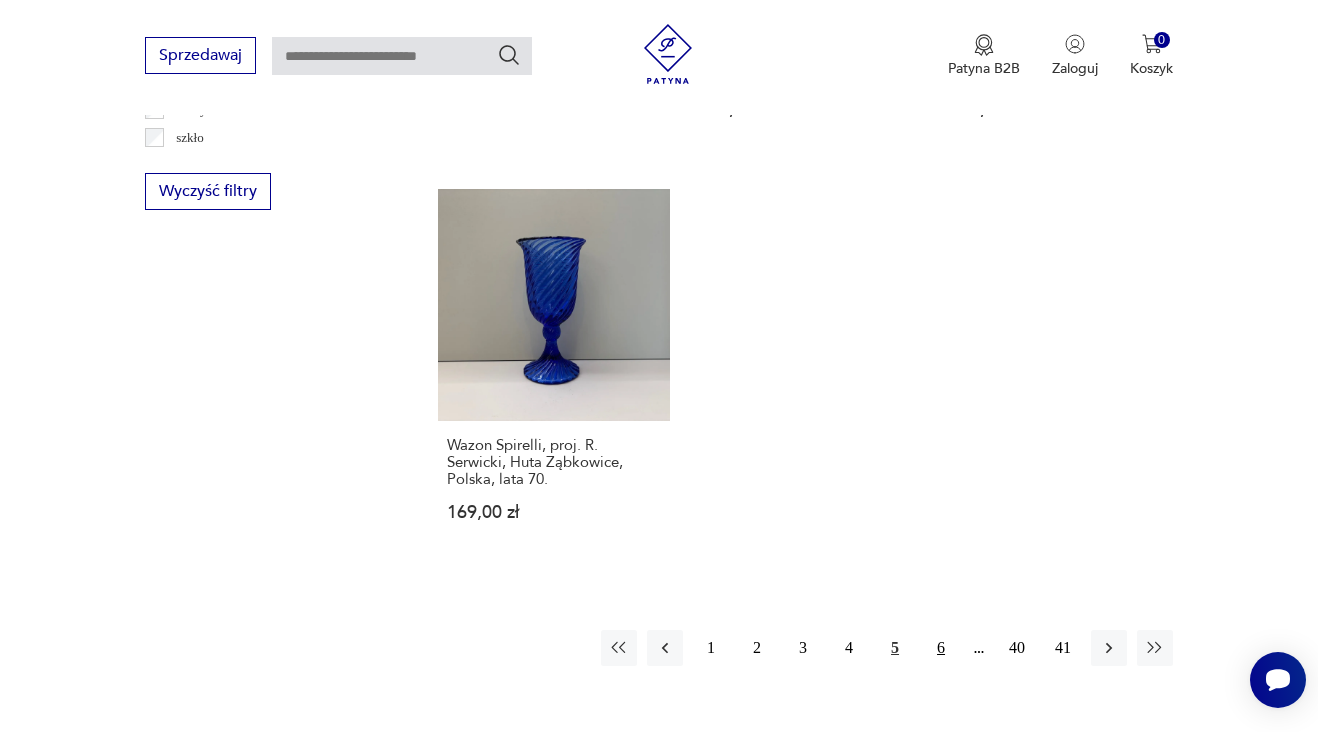 click on "6" at bounding box center [941, 648] 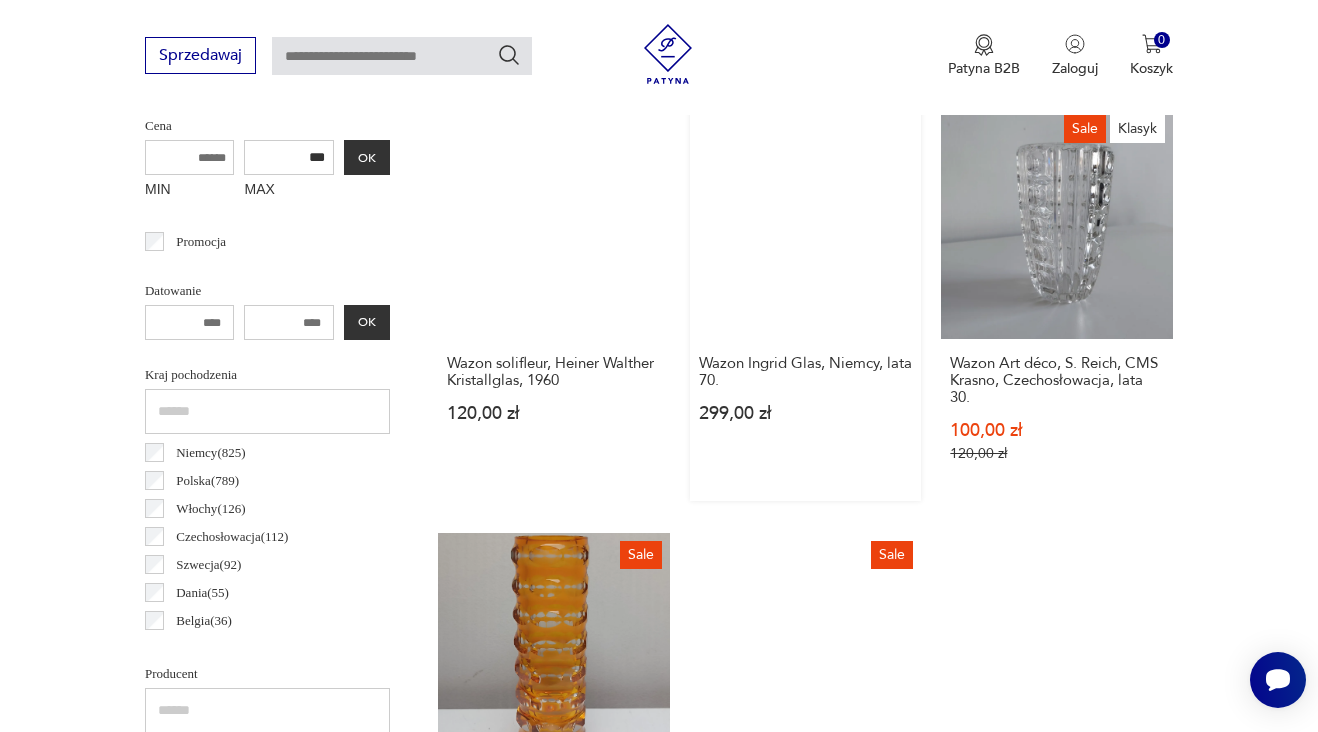scroll, scrollTop: 781, scrollLeft: 0, axis: vertical 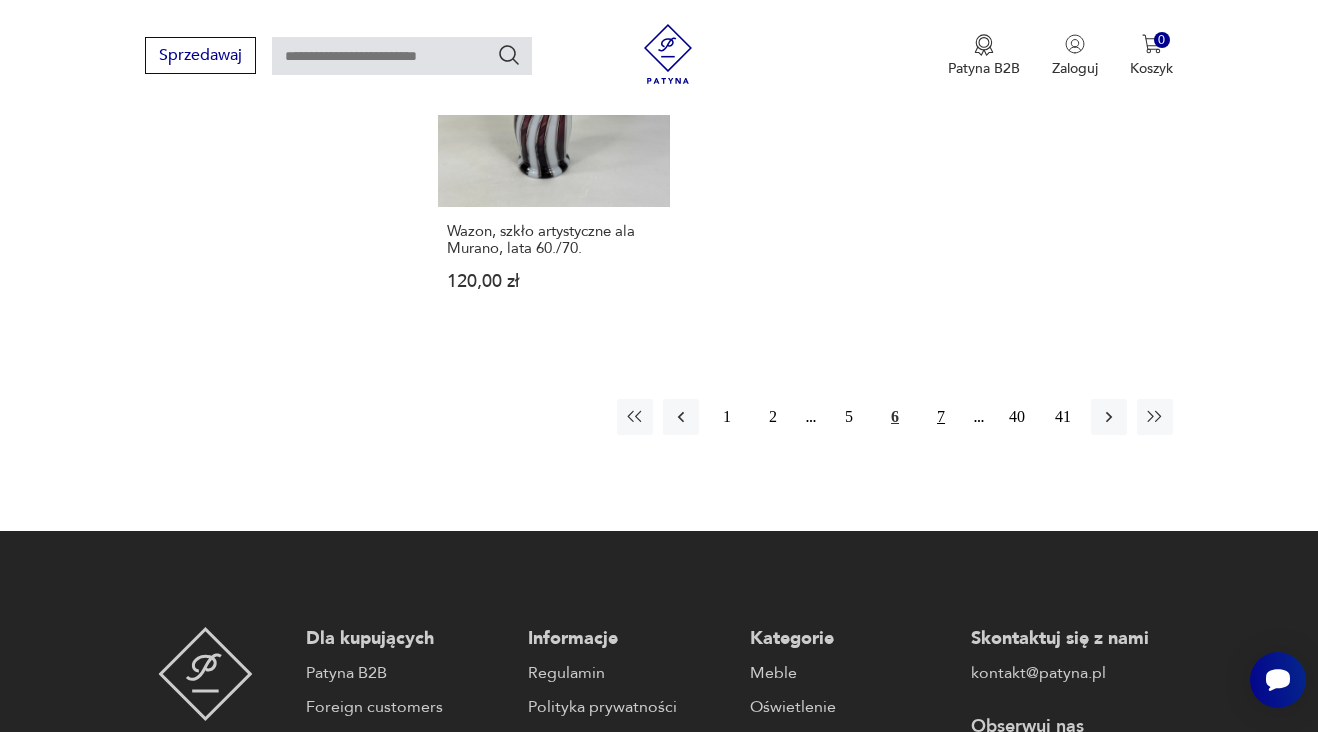 click on "7" at bounding box center [941, 417] 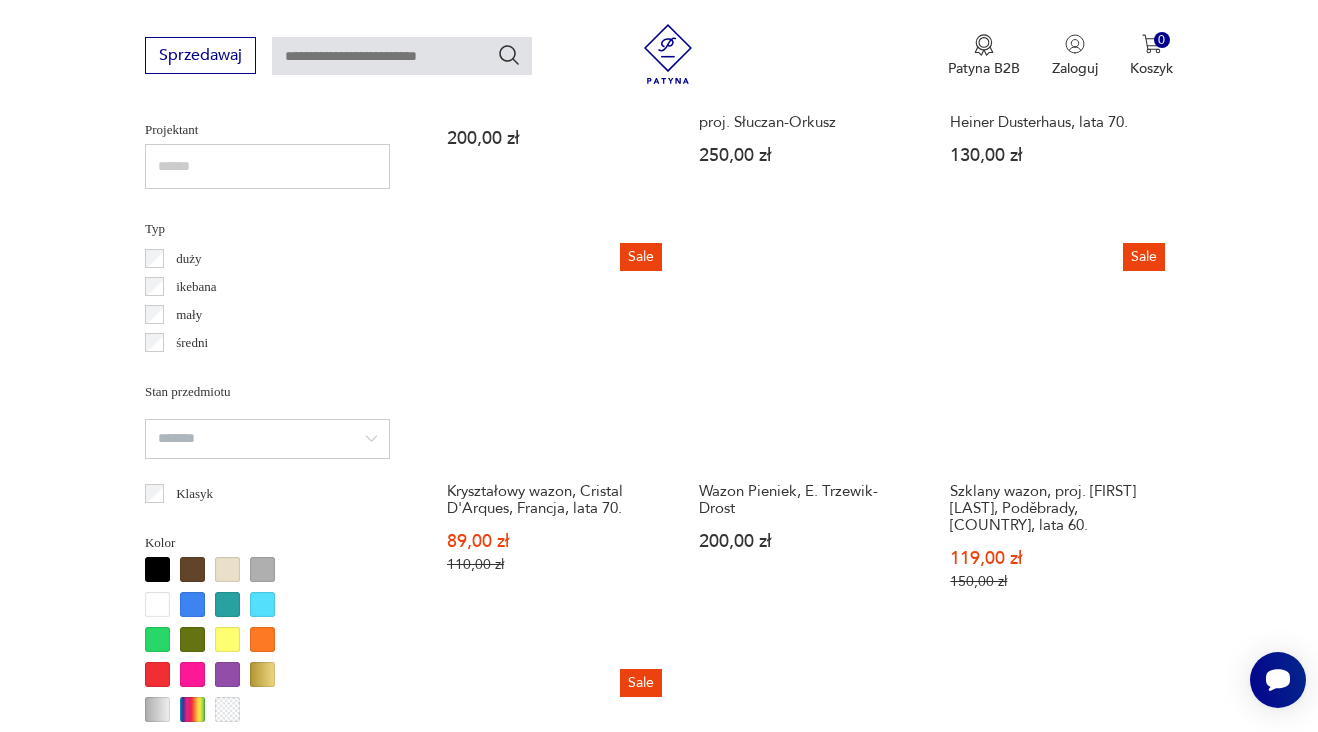 scroll, scrollTop: 1435, scrollLeft: 0, axis: vertical 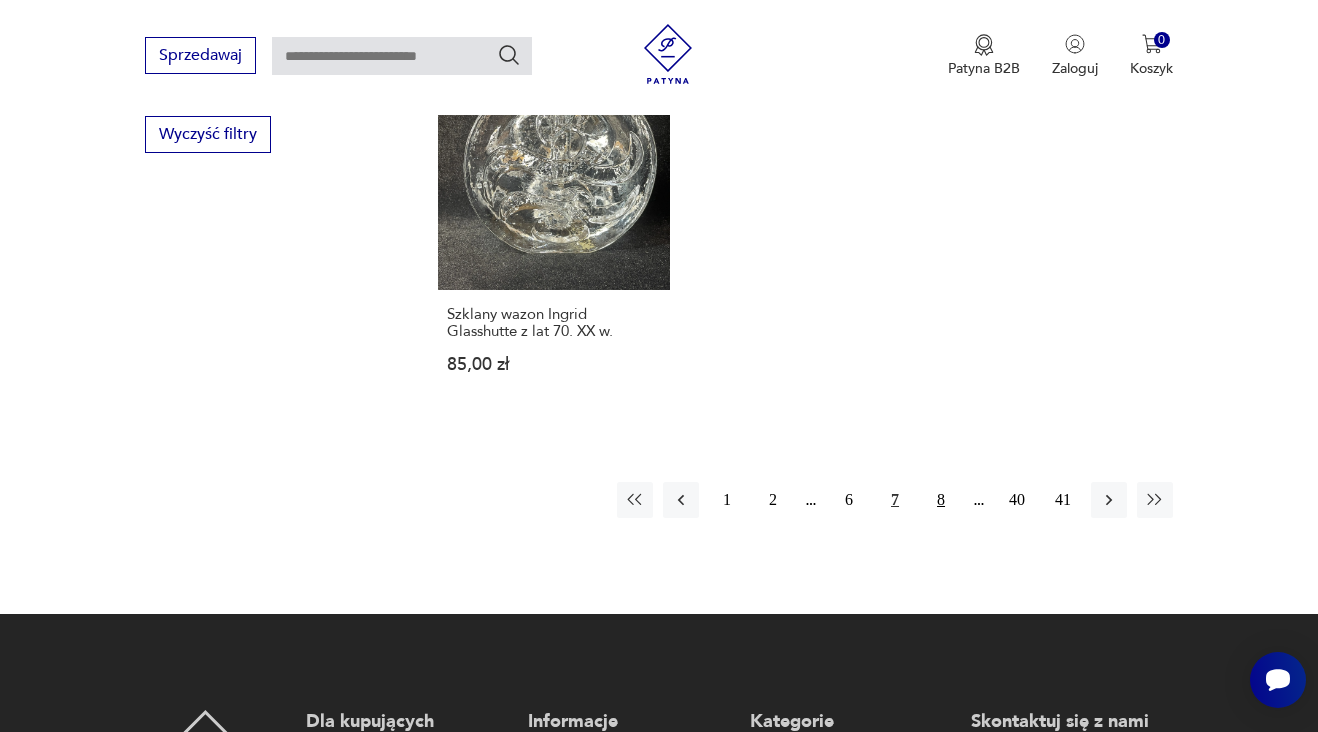 click on "8" at bounding box center [941, 500] 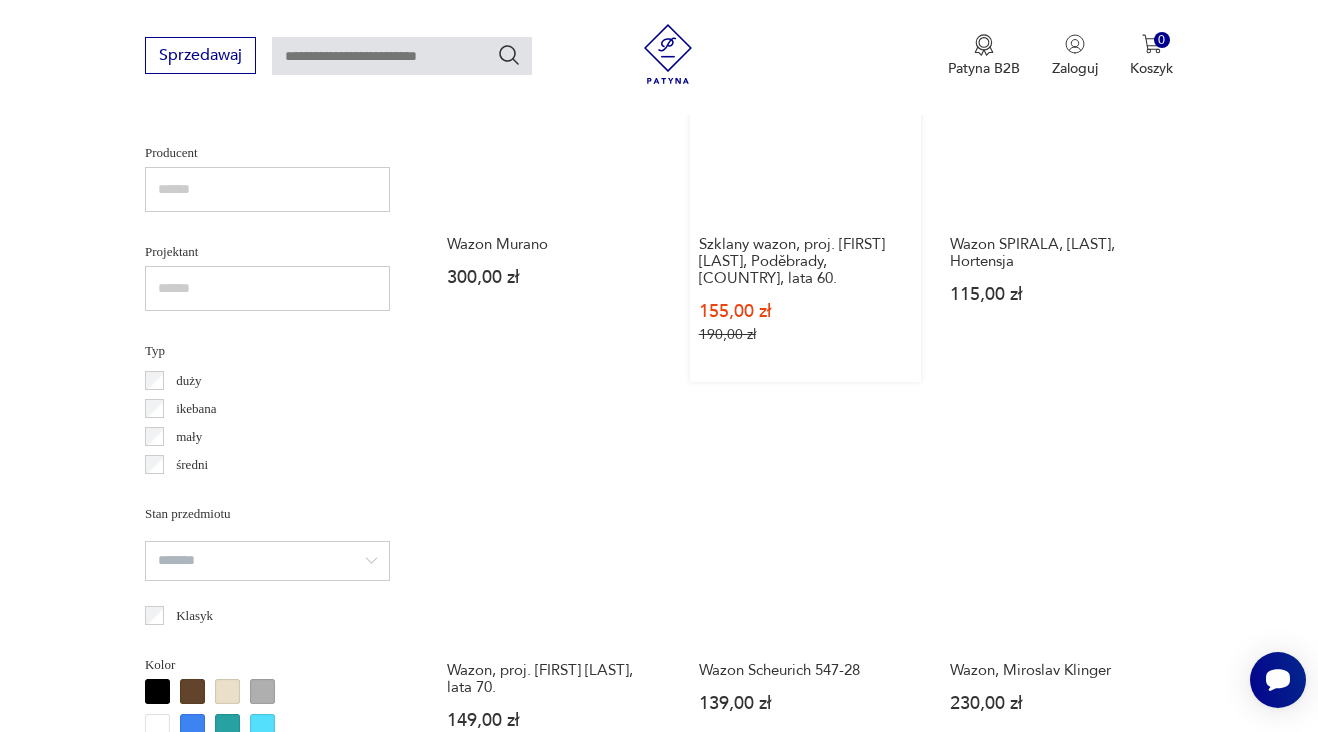 scroll, scrollTop: 1287, scrollLeft: 0, axis: vertical 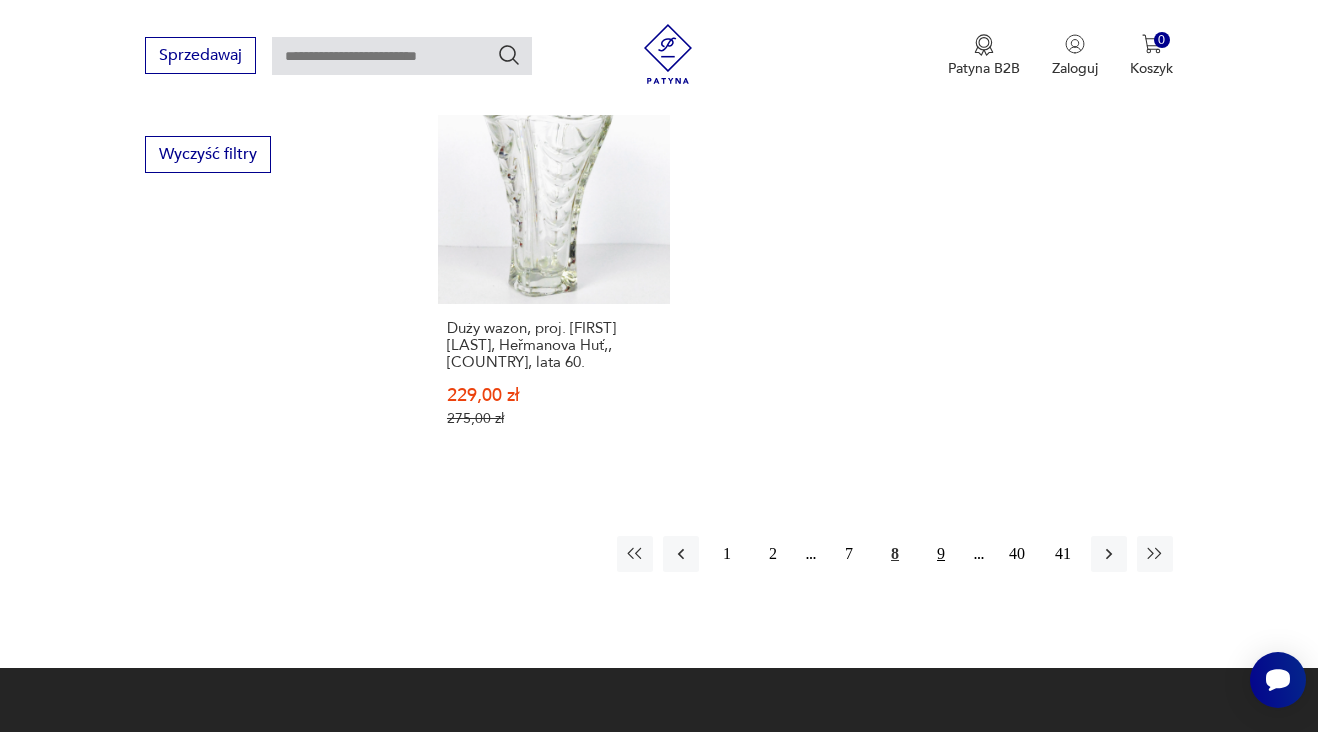 click on "9" at bounding box center [941, 554] 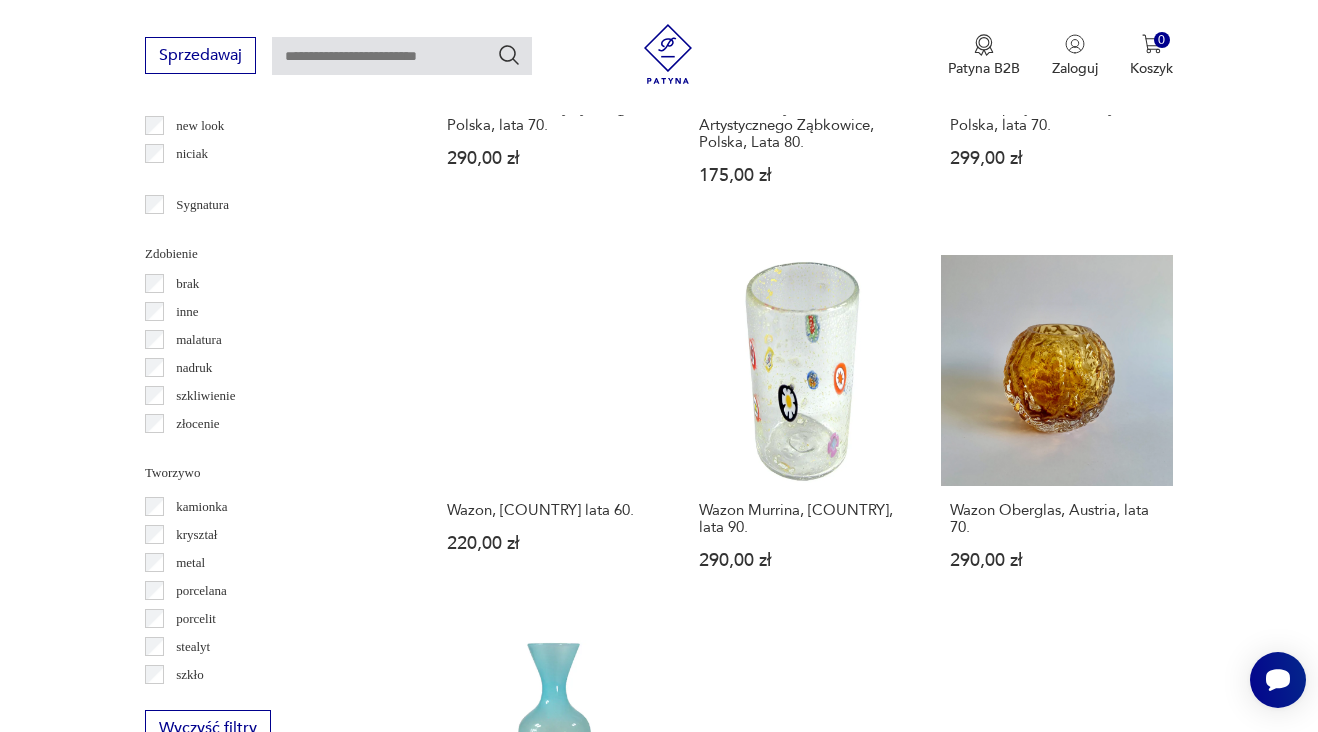 scroll, scrollTop: 2290, scrollLeft: 0, axis: vertical 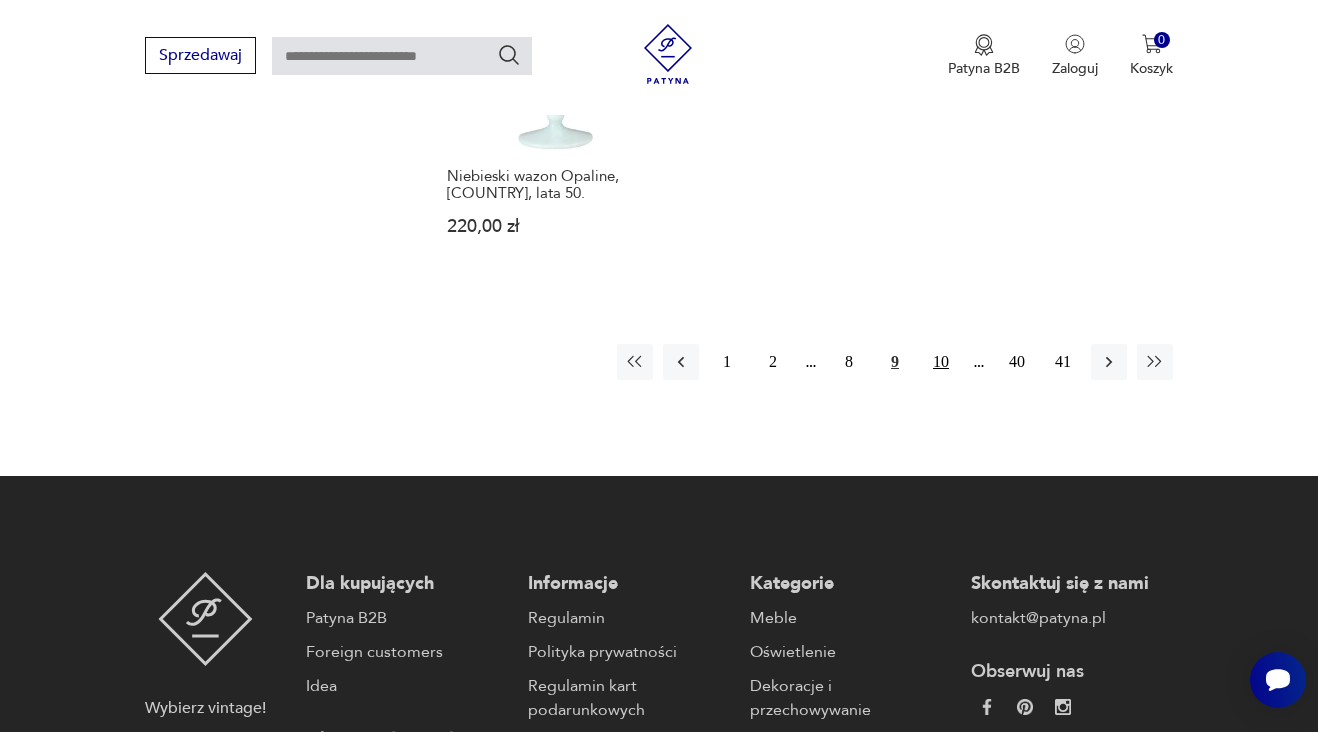 click on "10" at bounding box center (941, 362) 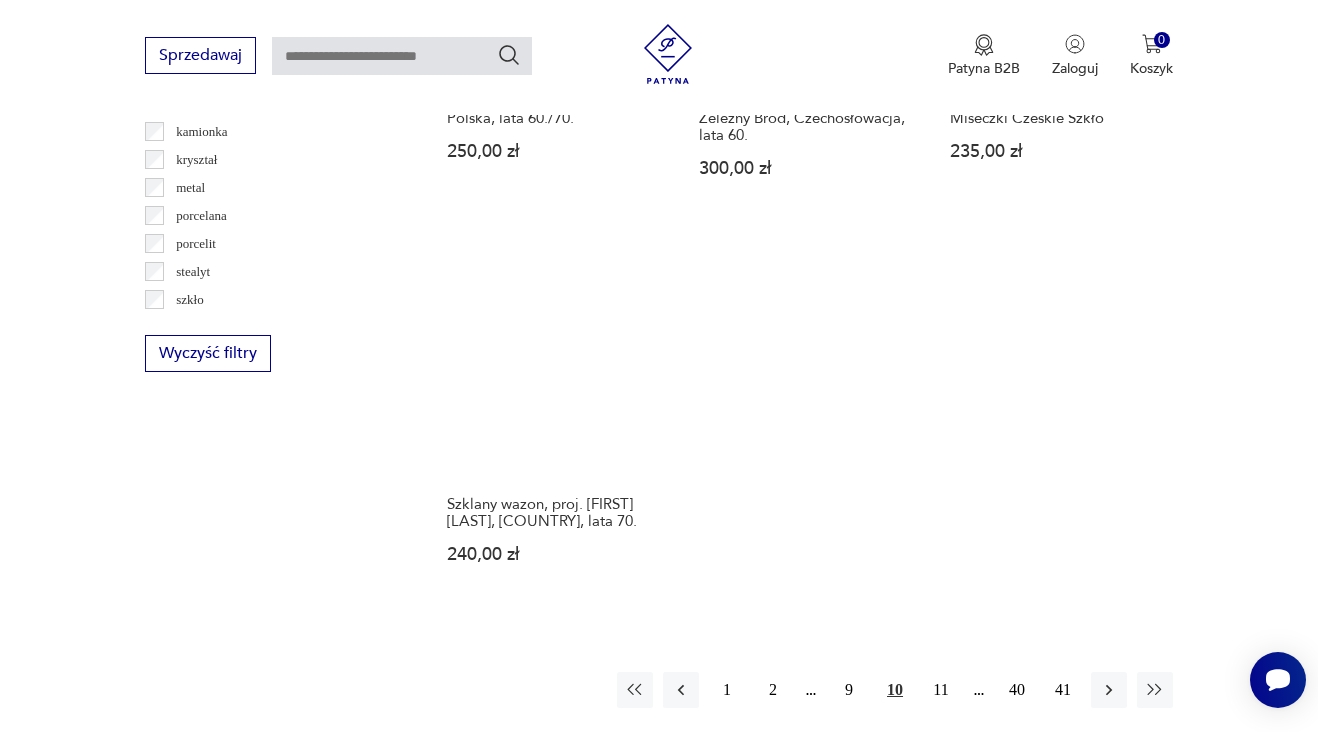 scroll, scrollTop: 2672, scrollLeft: 0, axis: vertical 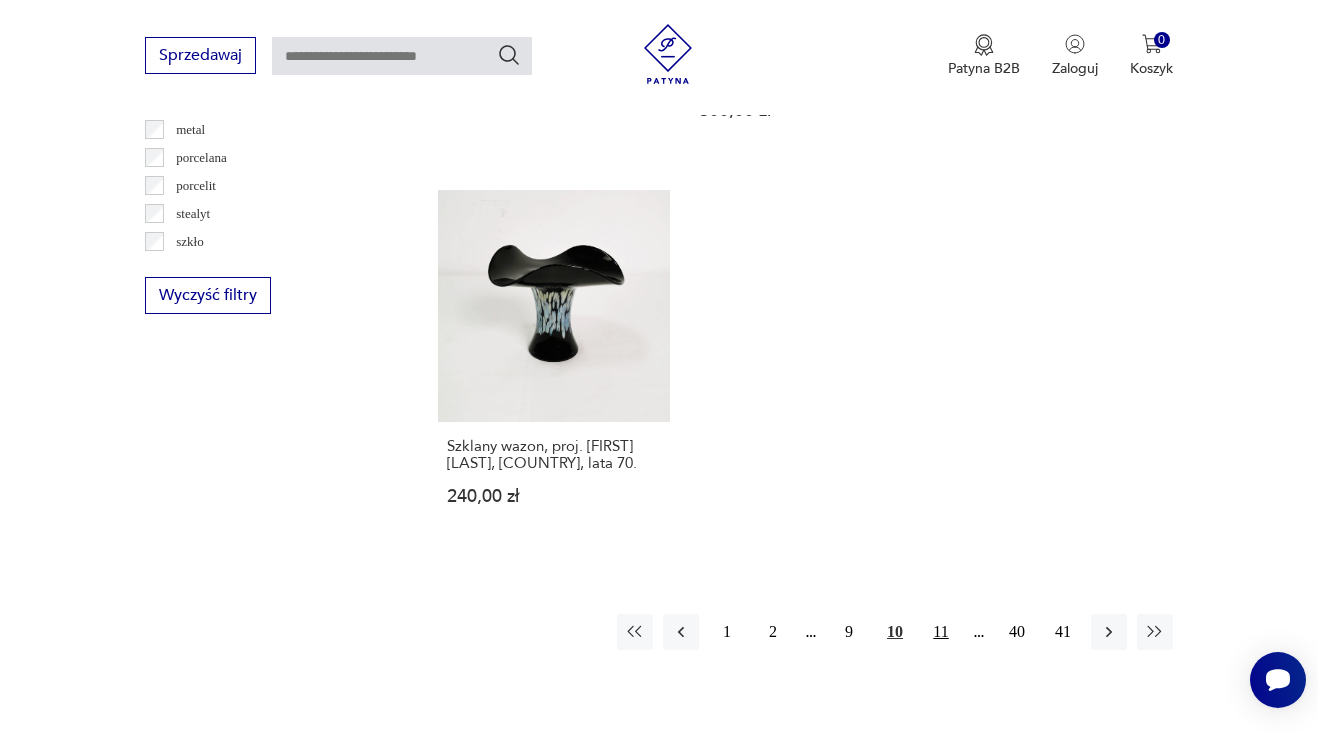 click on "11" at bounding box center (941, 632) 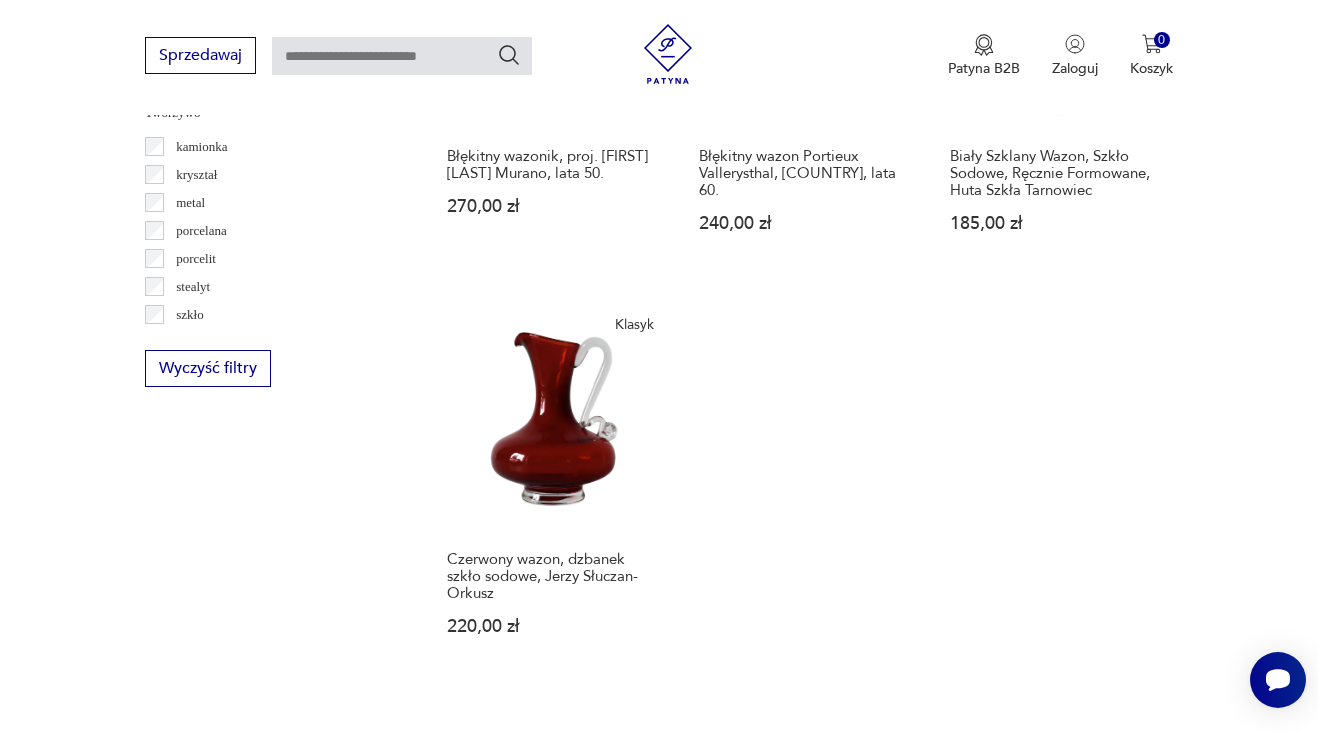scroll, scrollTop: 2677, scrollLeft: 0, axis: vertical 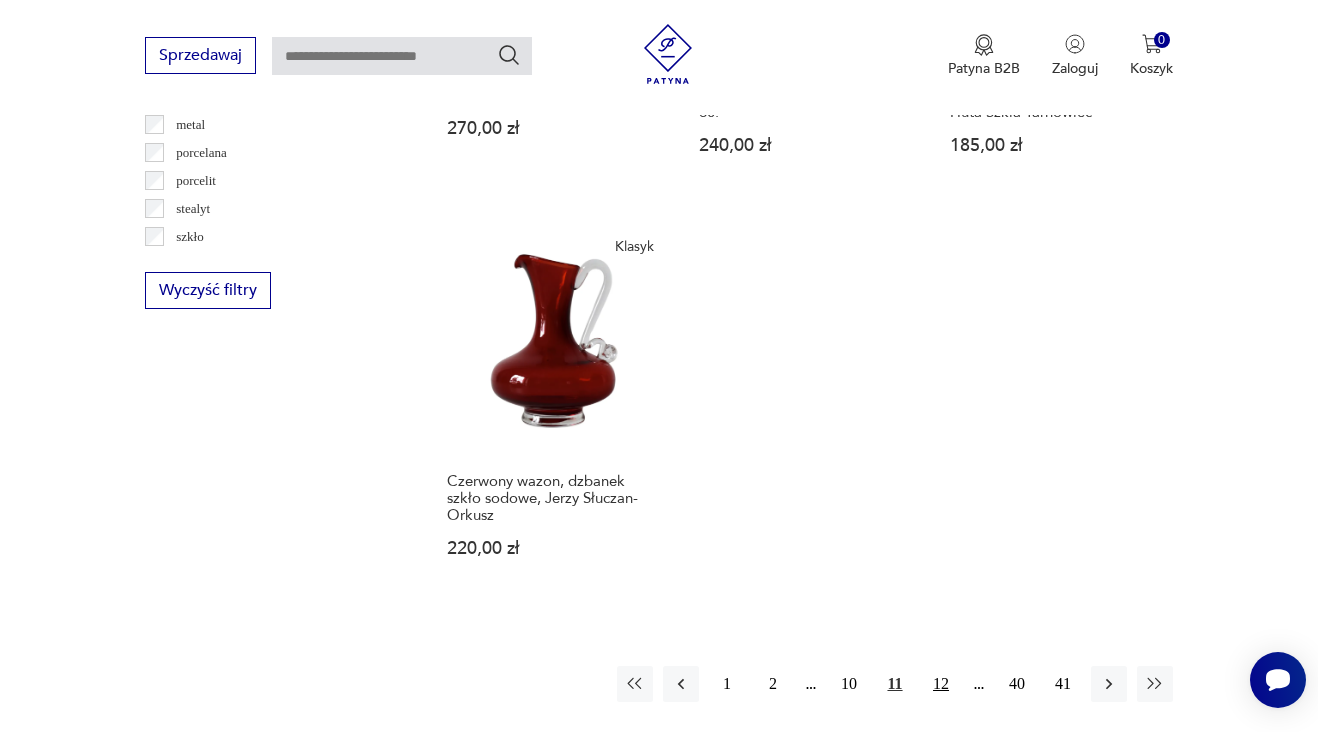 click on "12" at bounding box center [941, 684] 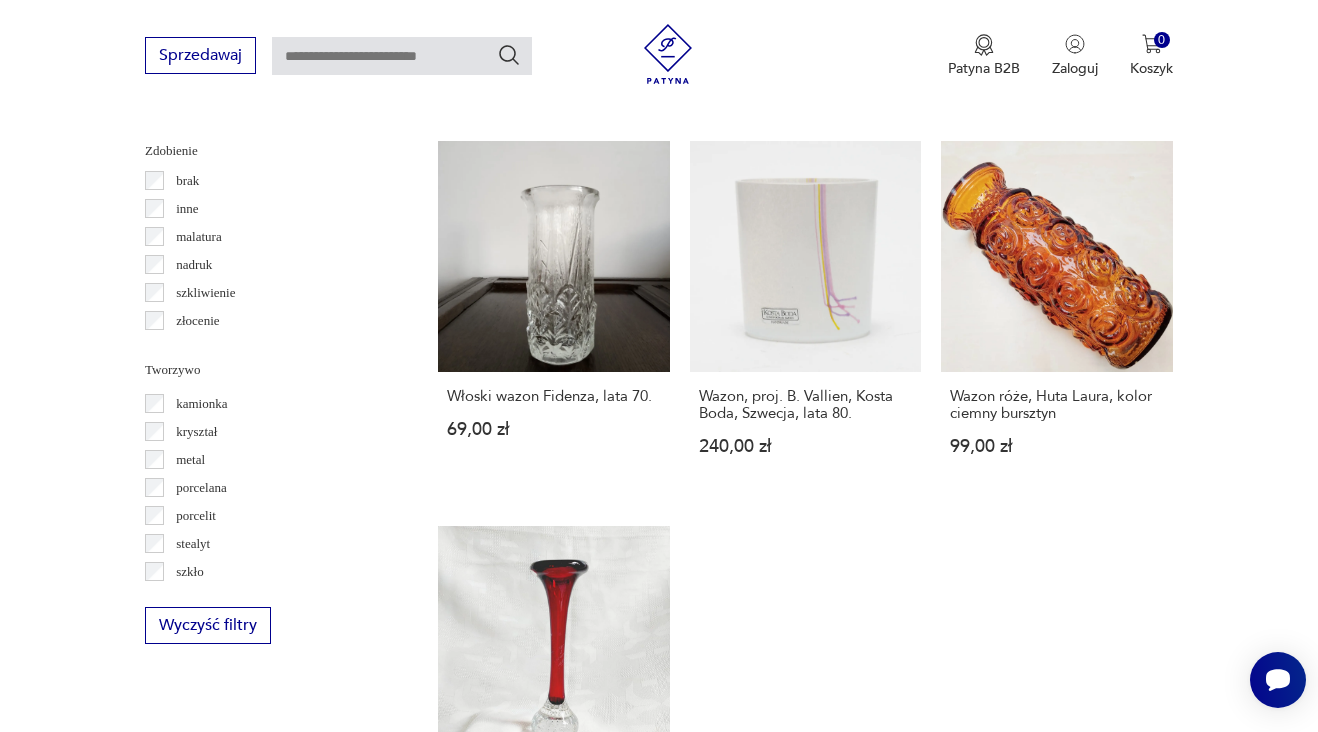scroll, scrollTop: 2367, scrollLeft: 0, axis: vertical 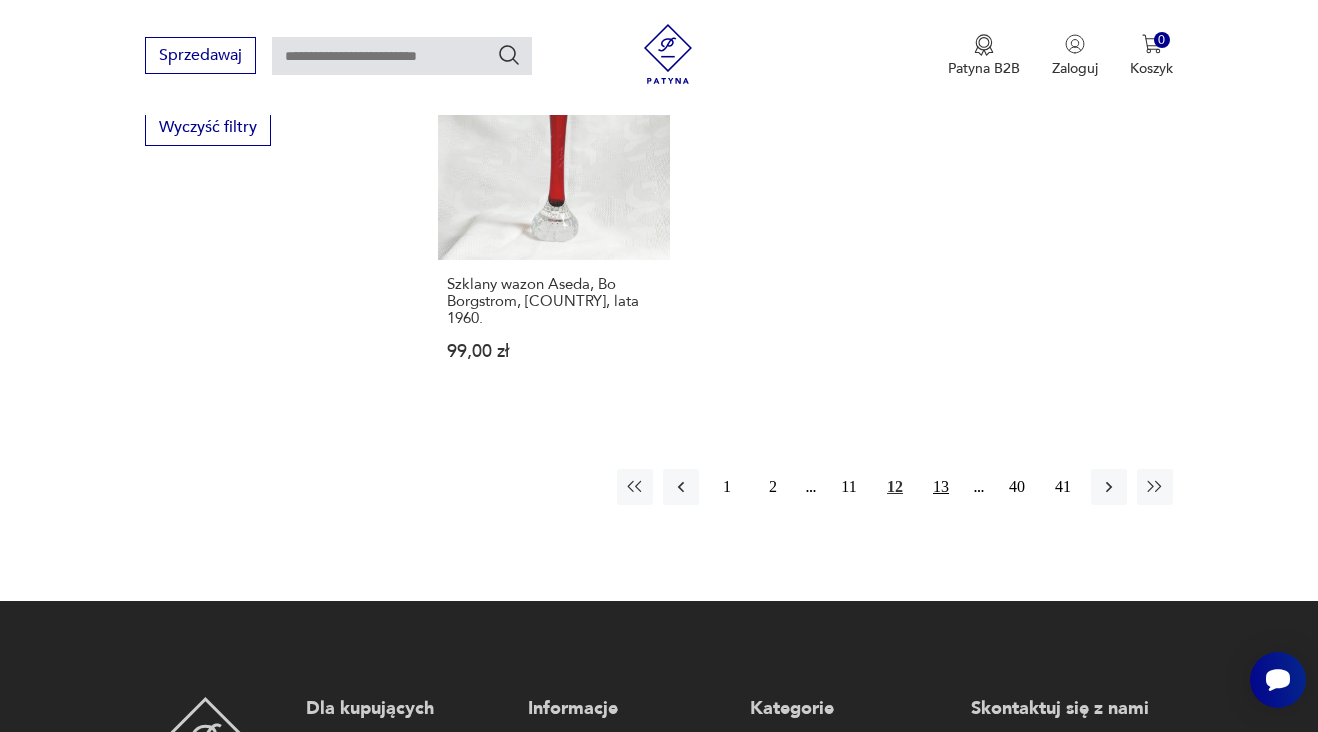 click on "13" at bounding box center [941, 487] 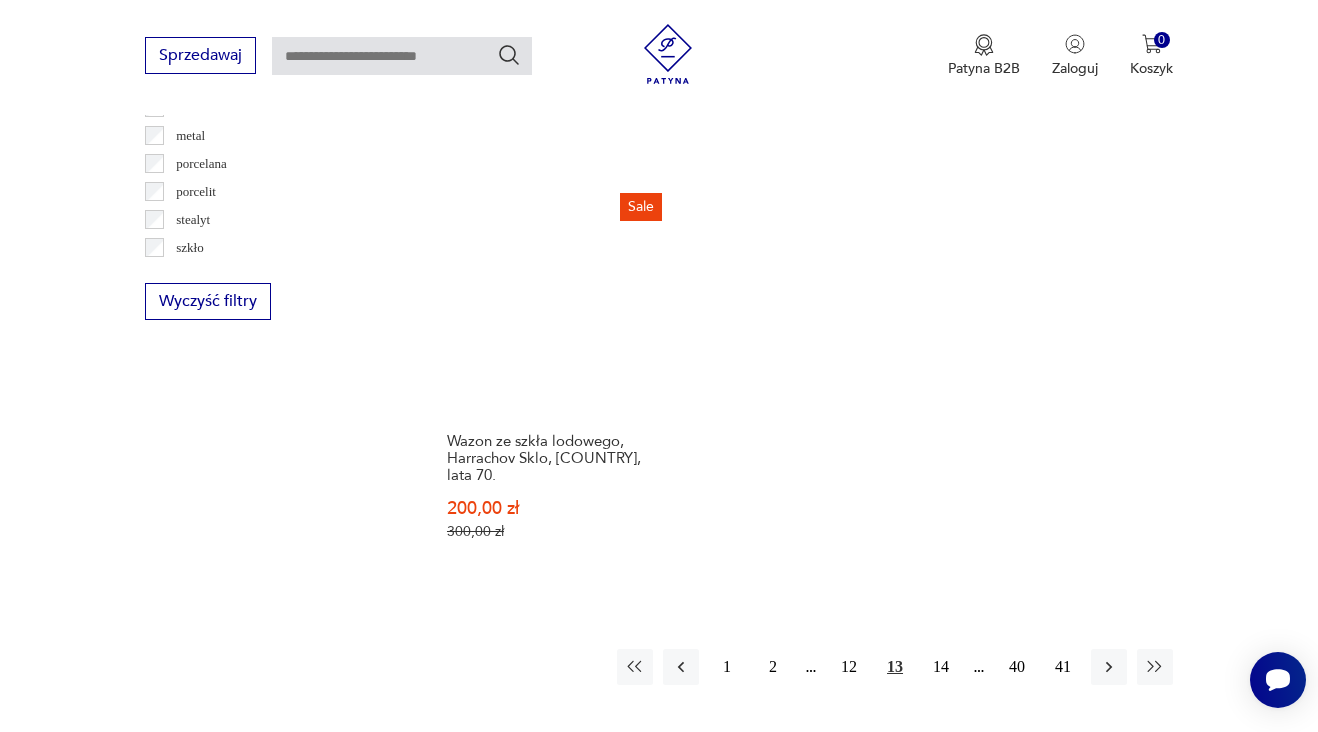 scroll, scrollTop: 2769, scrollLeft: 0, axis: vertical 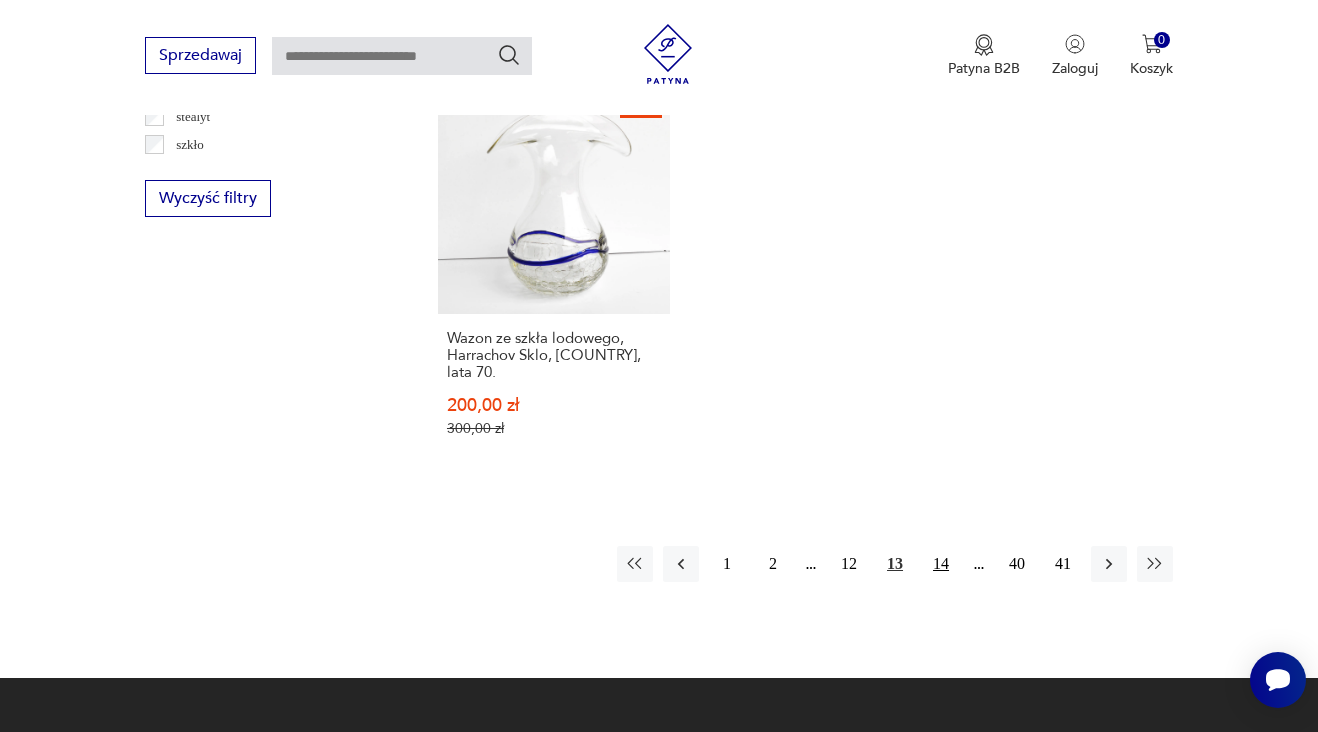 click on "14" at bounding box center [941, 564] 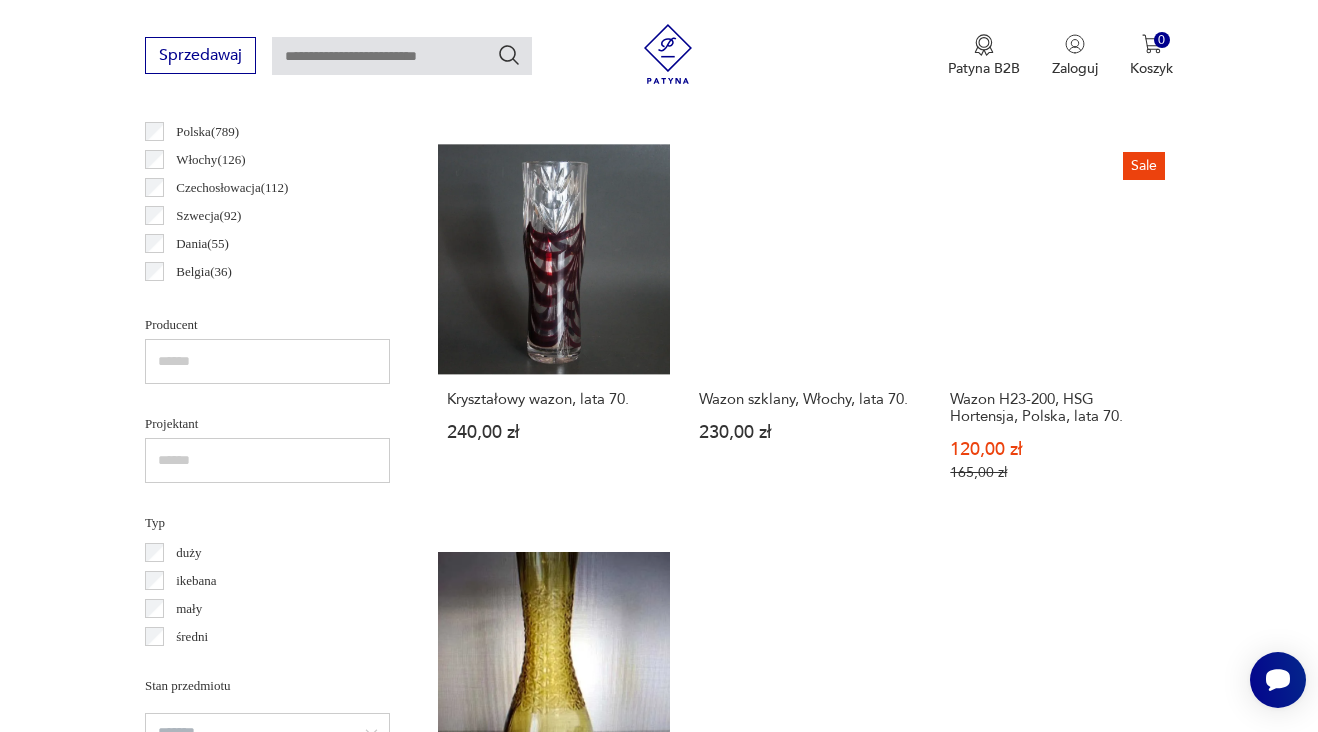 scroll, scrollTop: 1137, scrollLeft: 0, axis: vertical 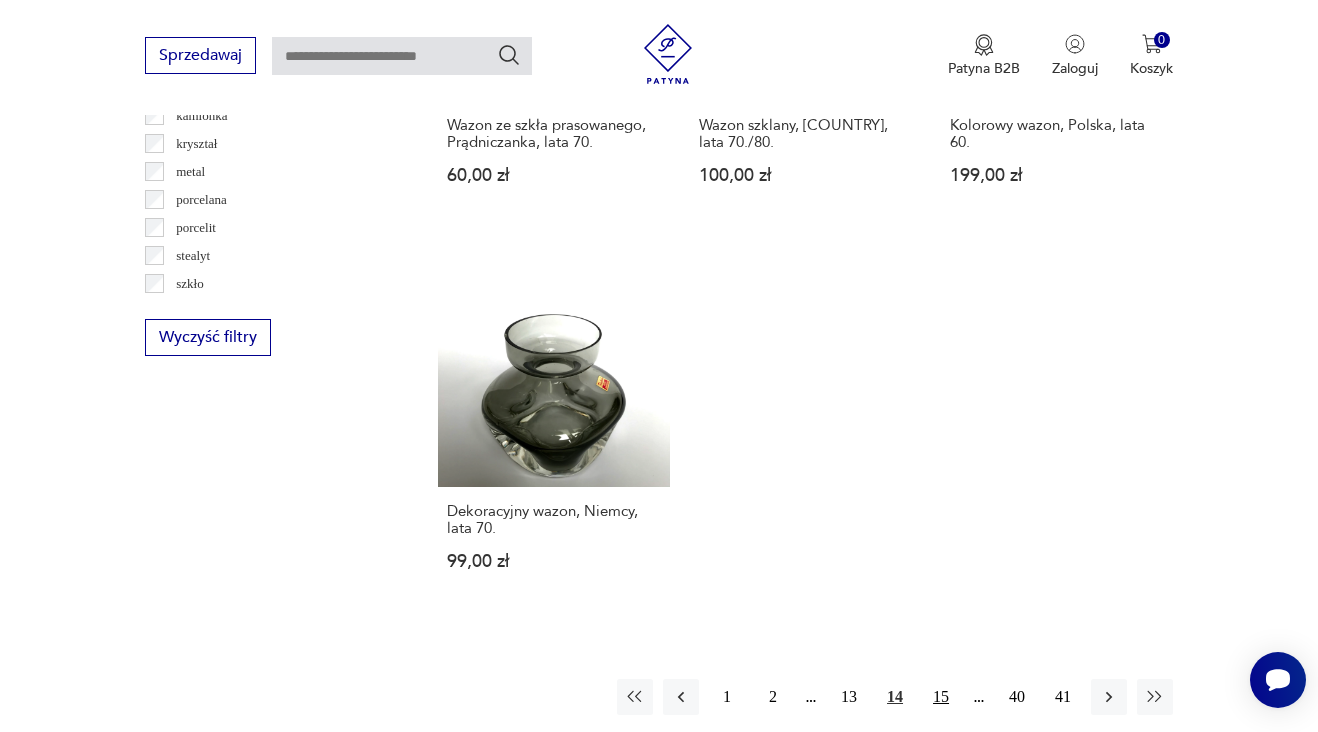 click on "15" at bounding box center (941, 697) 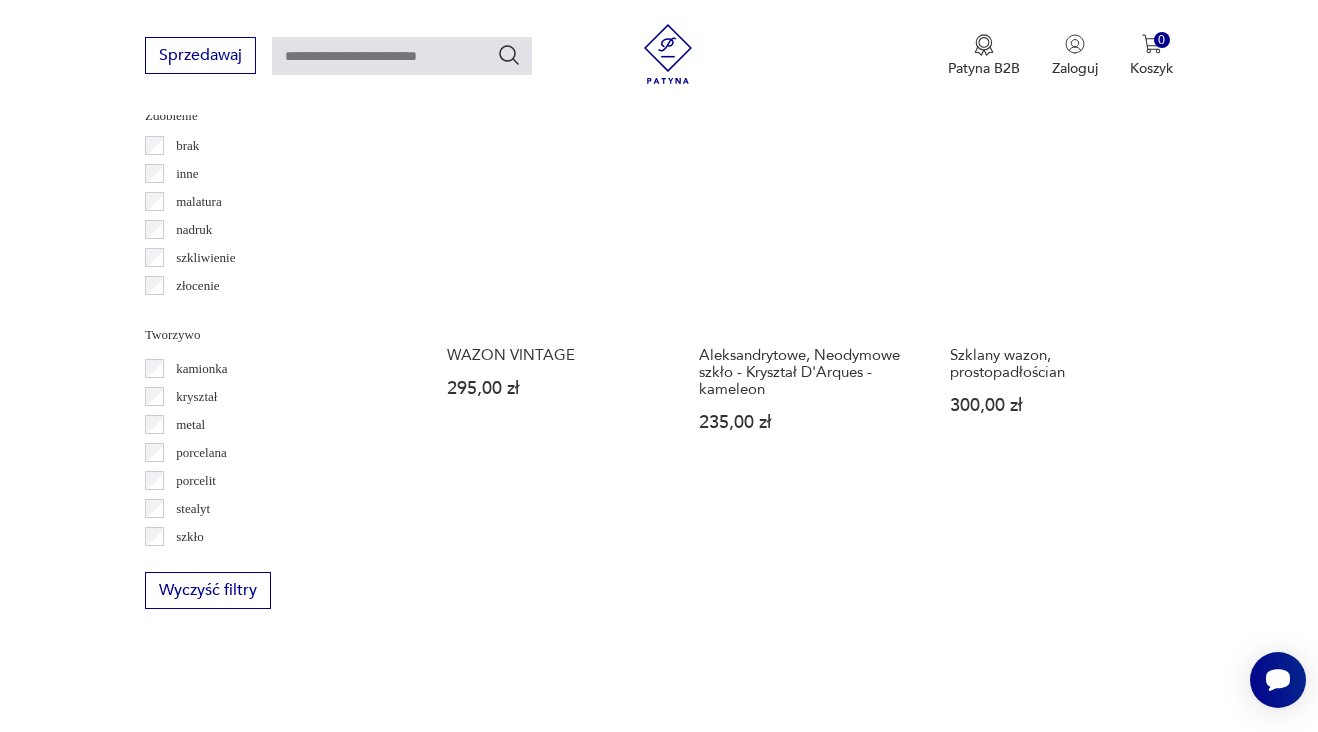 scroll, scrollTop: 2378, scrollLeft: 0, axis: vertical 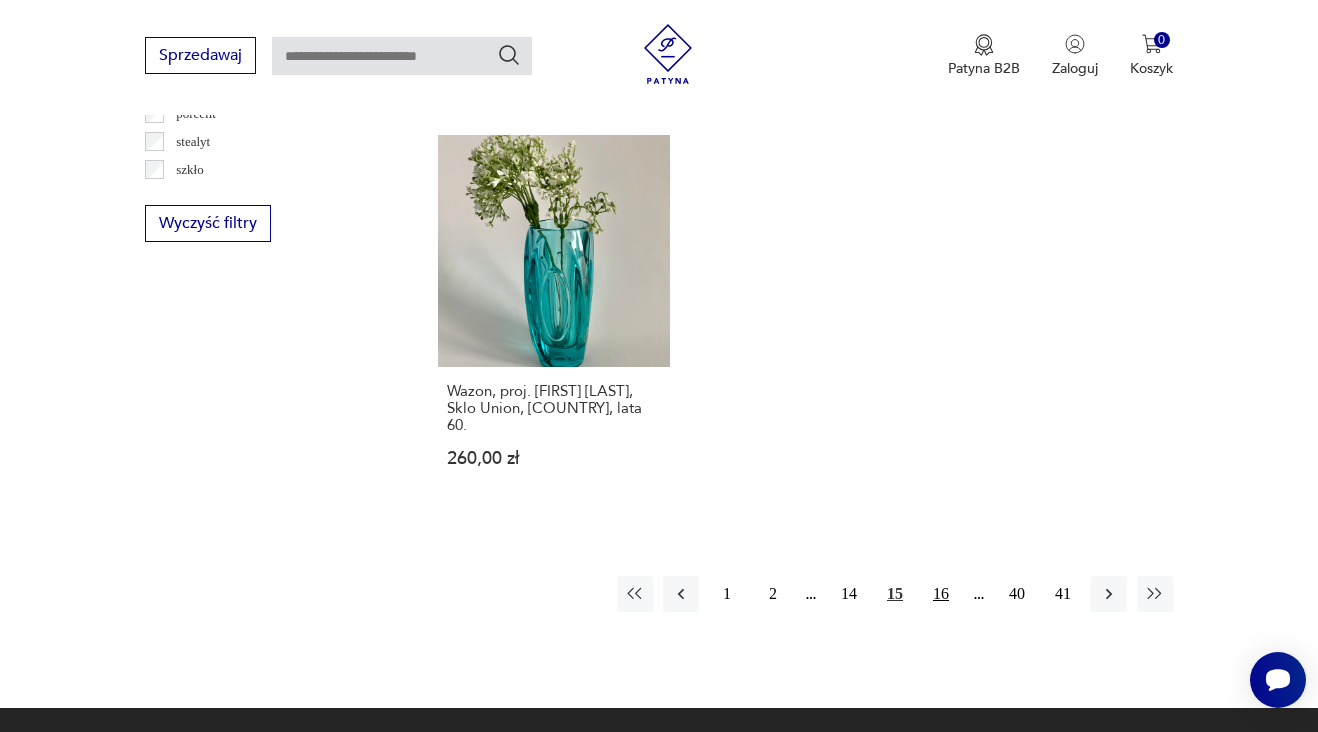 click on "16" at bounding box center (941, 594) 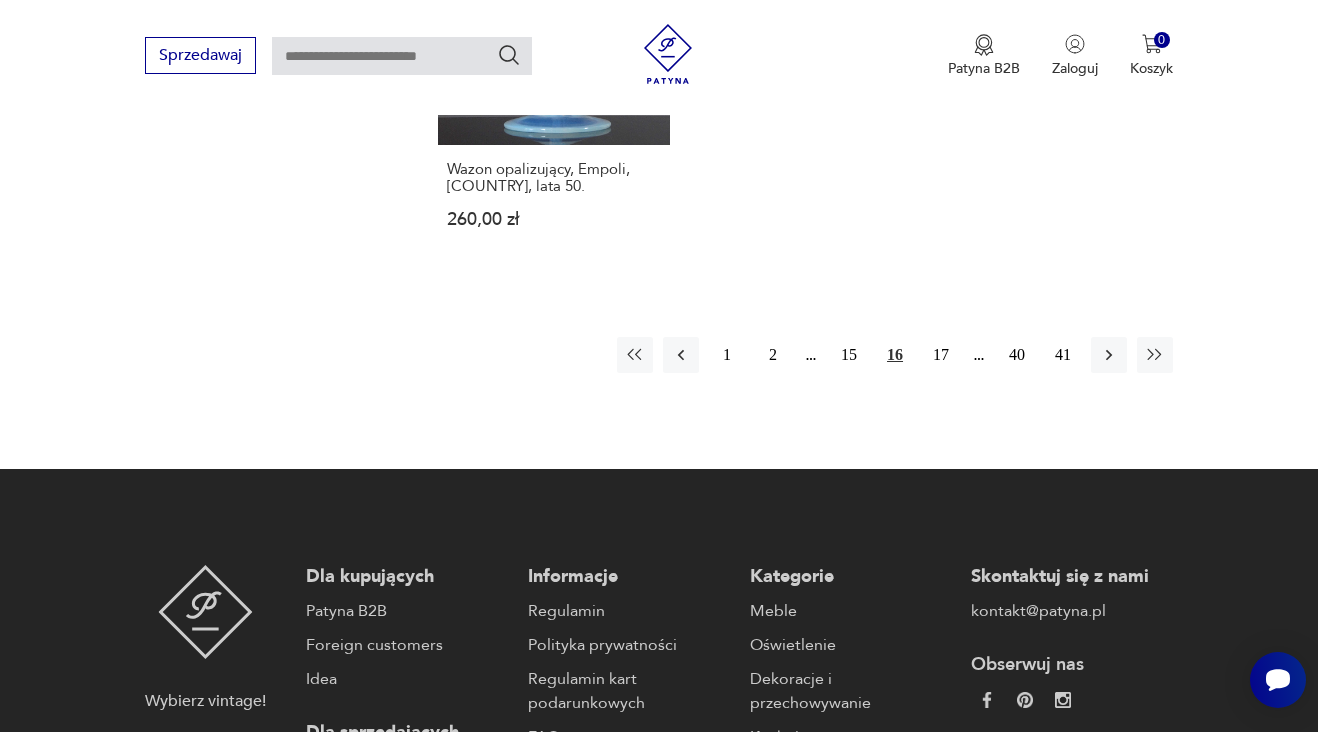 scroll, scrollTop: 2997, scrollLeft: 0, axis: vertical 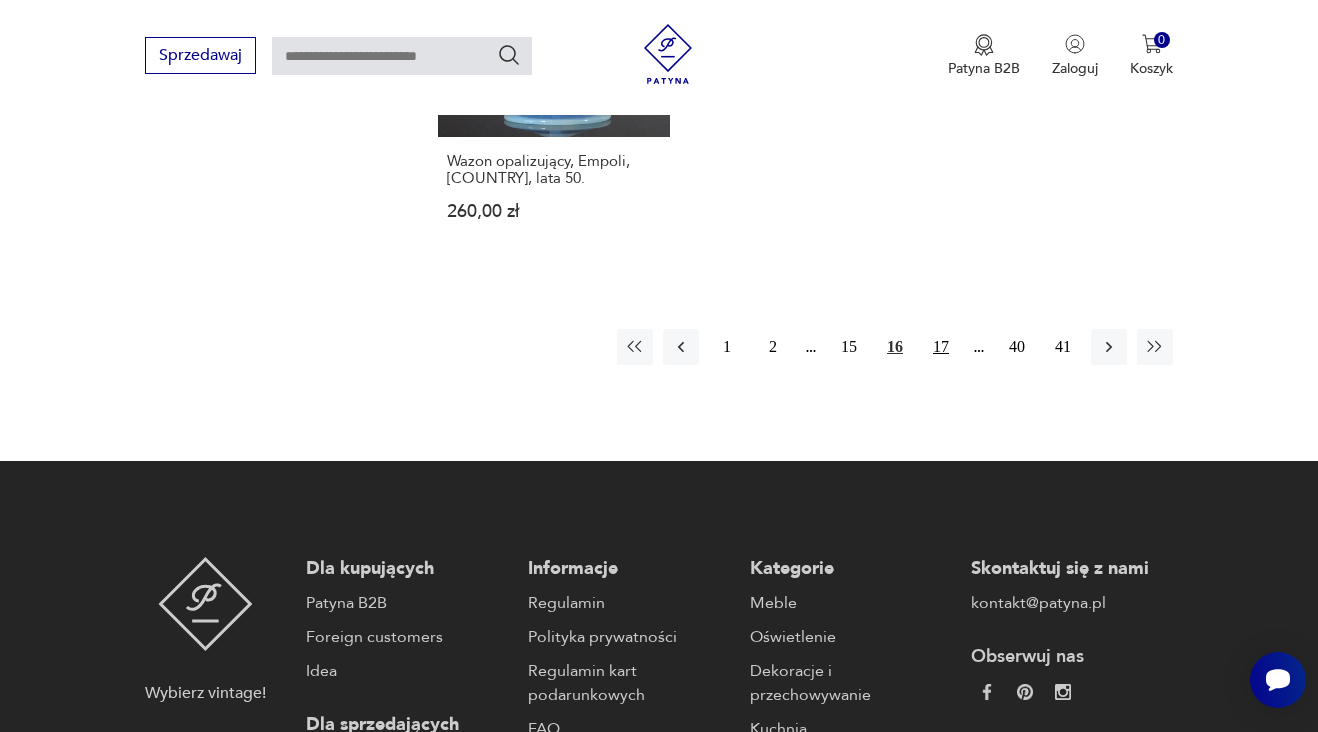 click on "17" at bounding box center [941, 347] 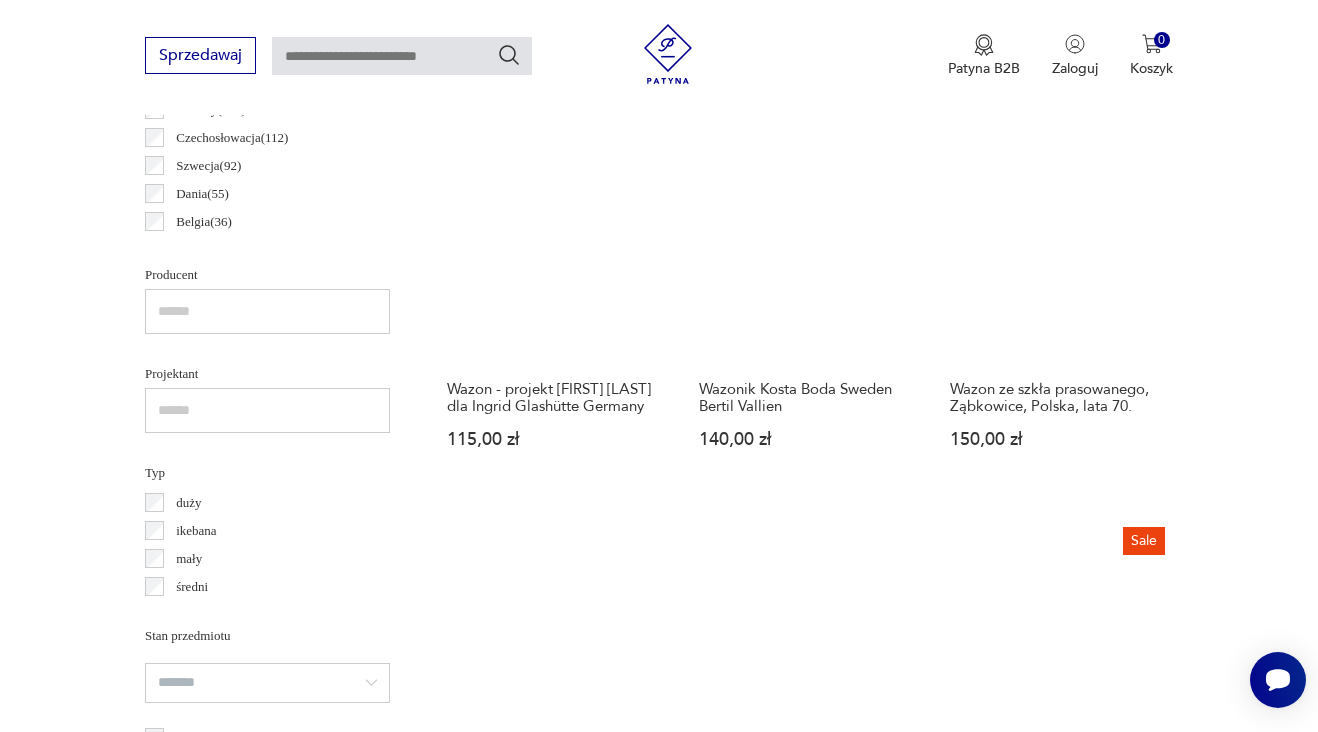 scroll, scrollTop: 1180, scrollLeft: 0, axis: vertical 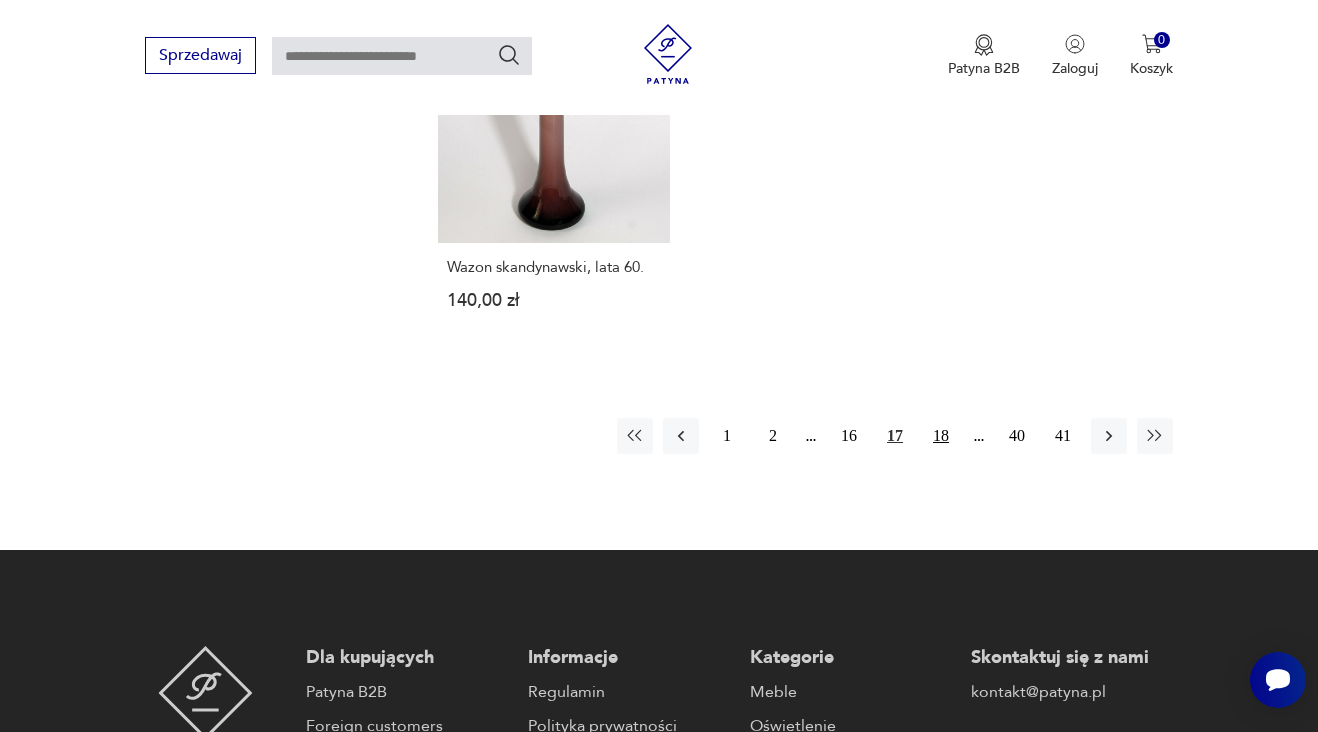 click on "18" at bounding box center [941, 436] 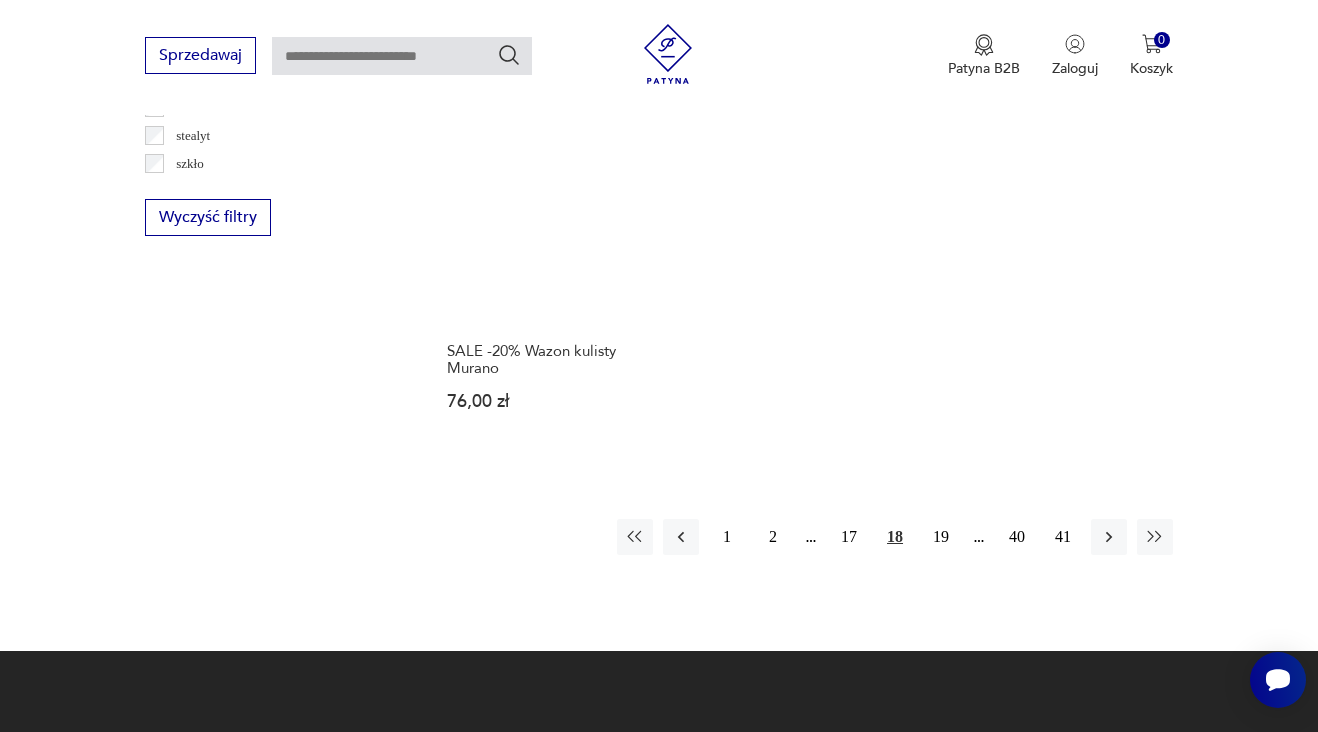 scroll, scrollTop: 2768, scrollLeft: 0, axis: vertical 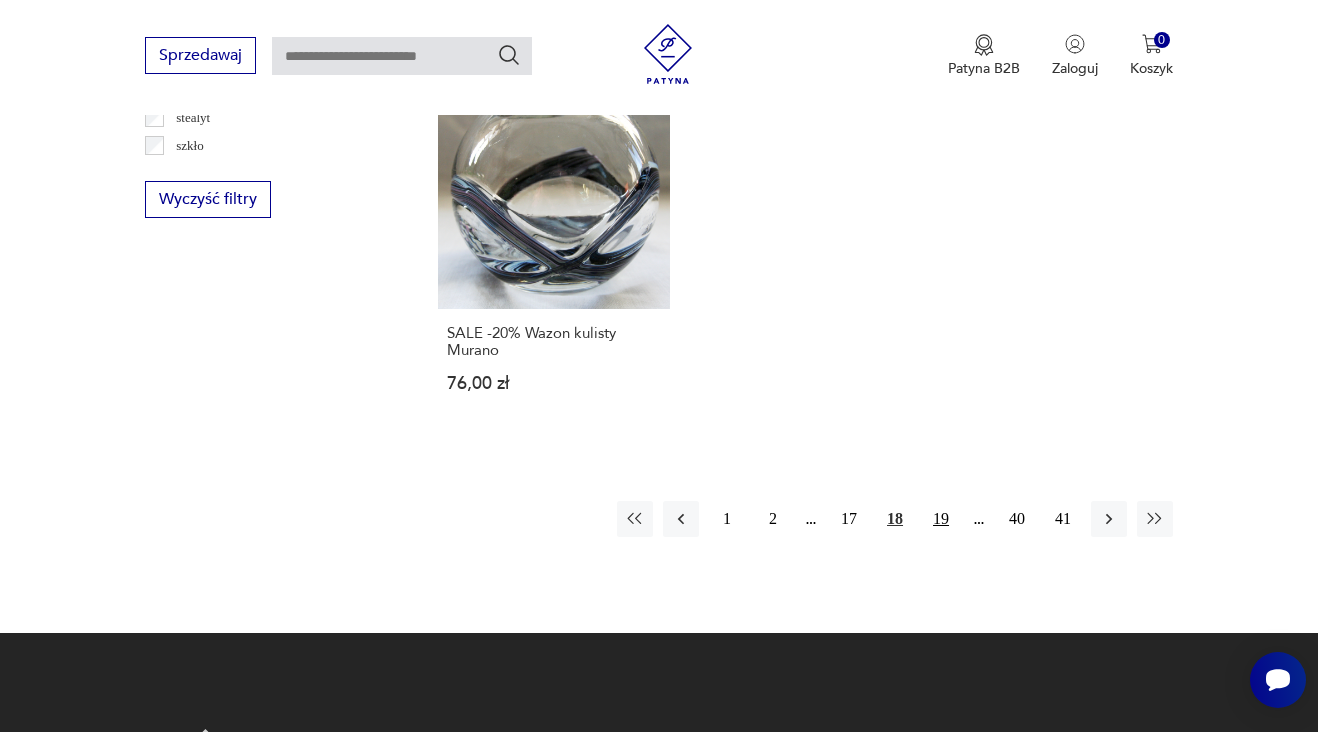click on "19" at bounding box center [941, 519] 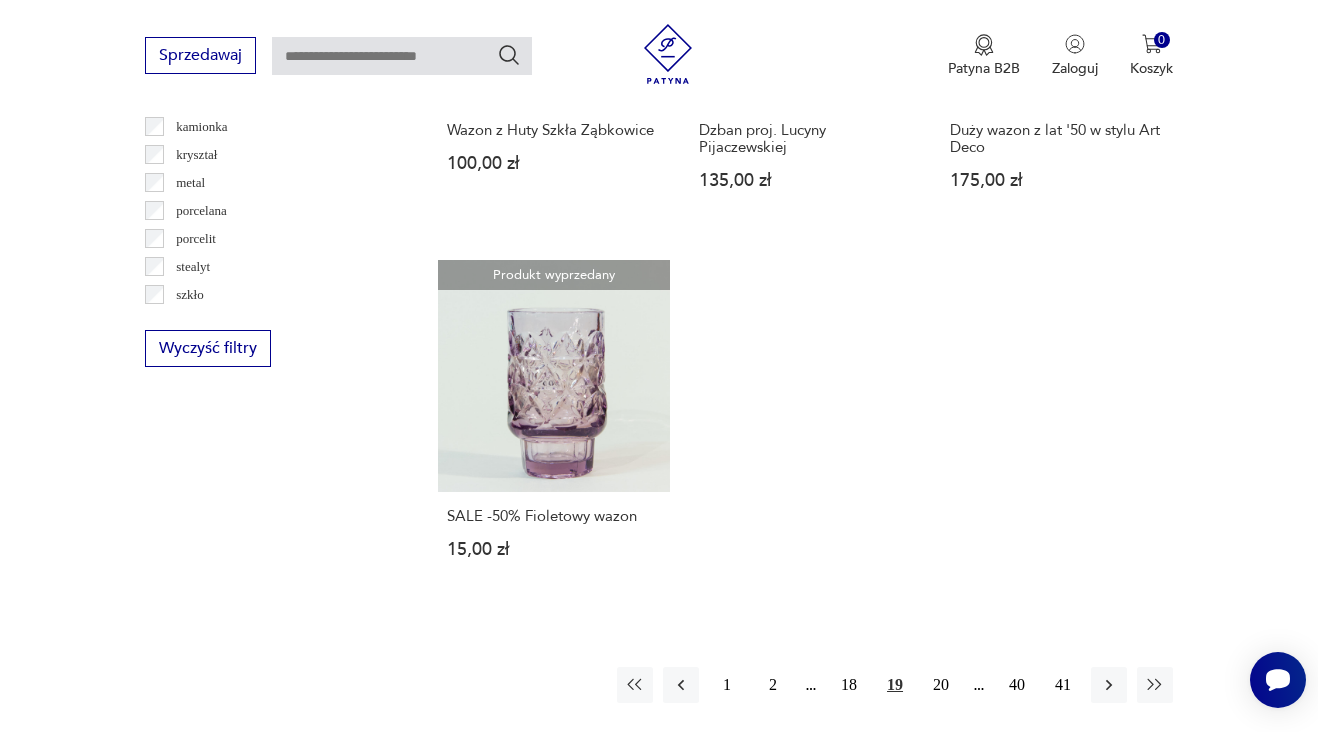 scroll, scrollTop: 2784, scrollLeft: 0, axis: vertical 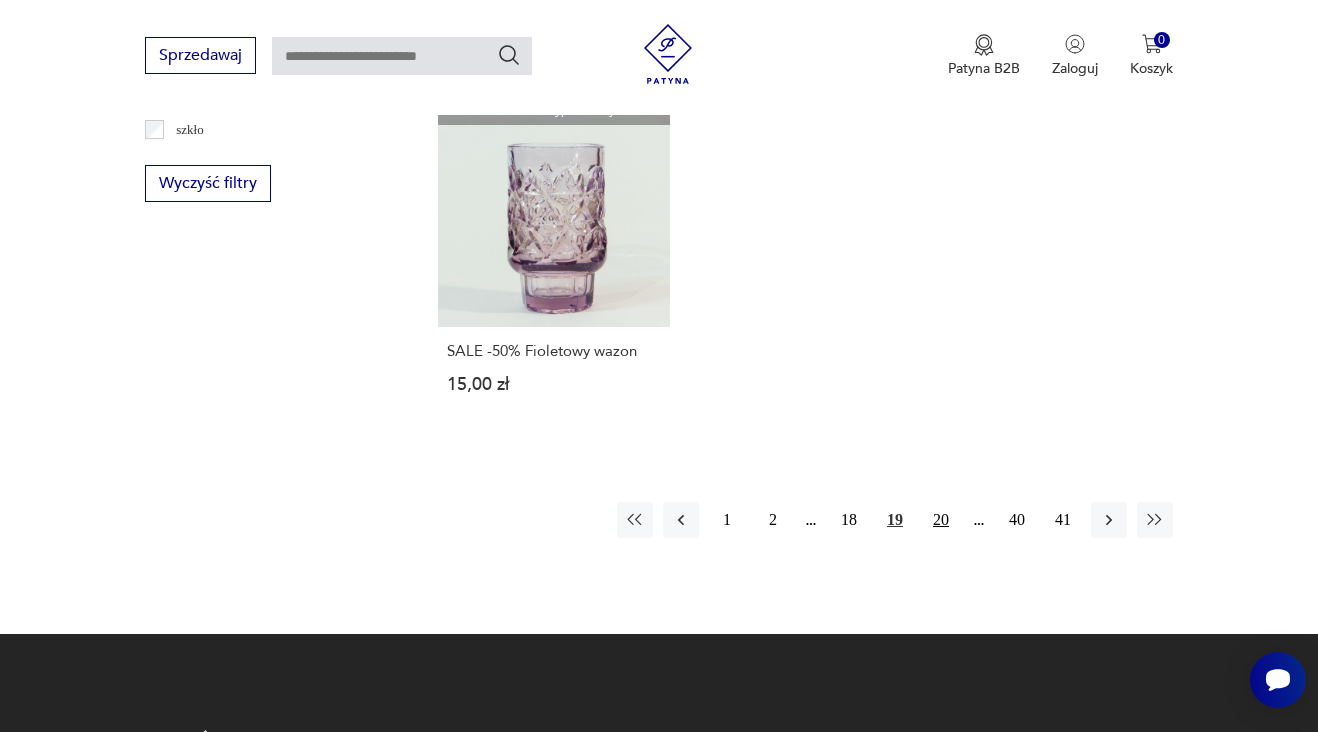 click on "20" at bounding box center (941, 520) 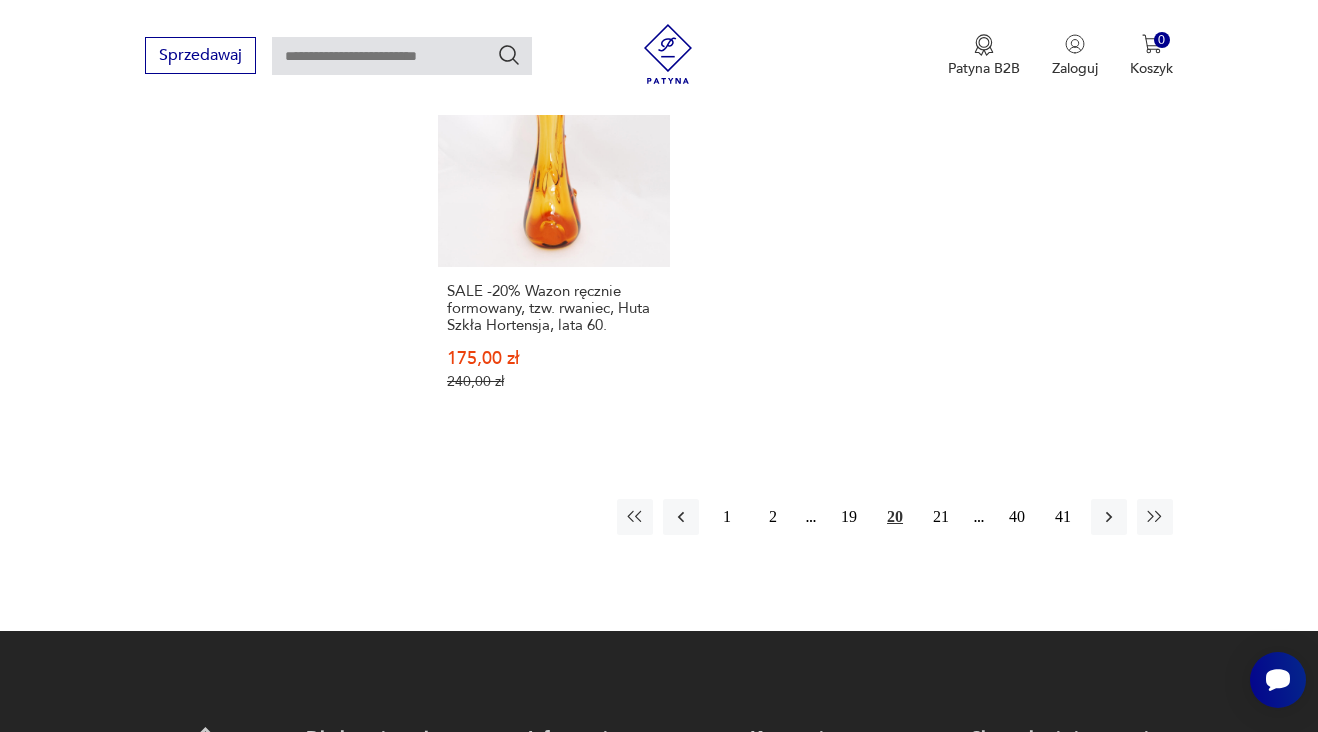 scroll, scrollTop: 2935, scrollLeft: 0, axis: vertical 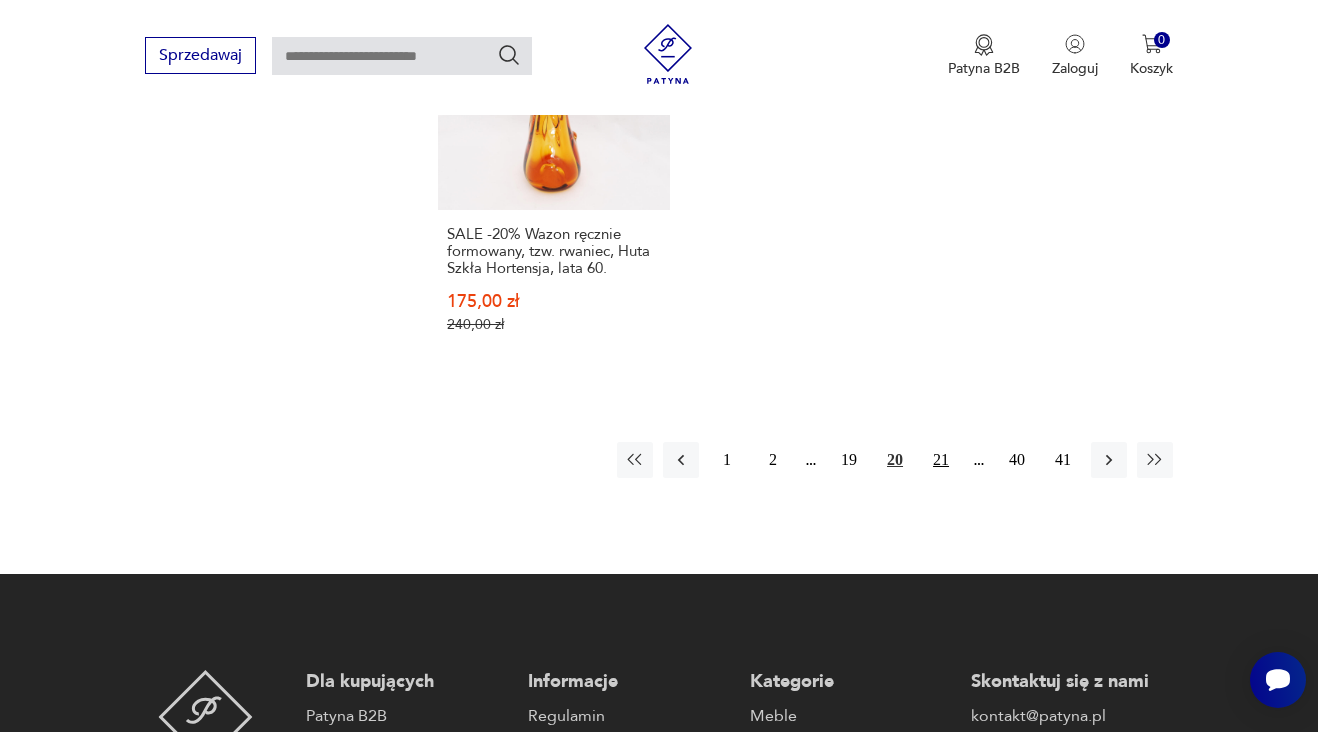 click on "21" at bounding box center (941, 460) 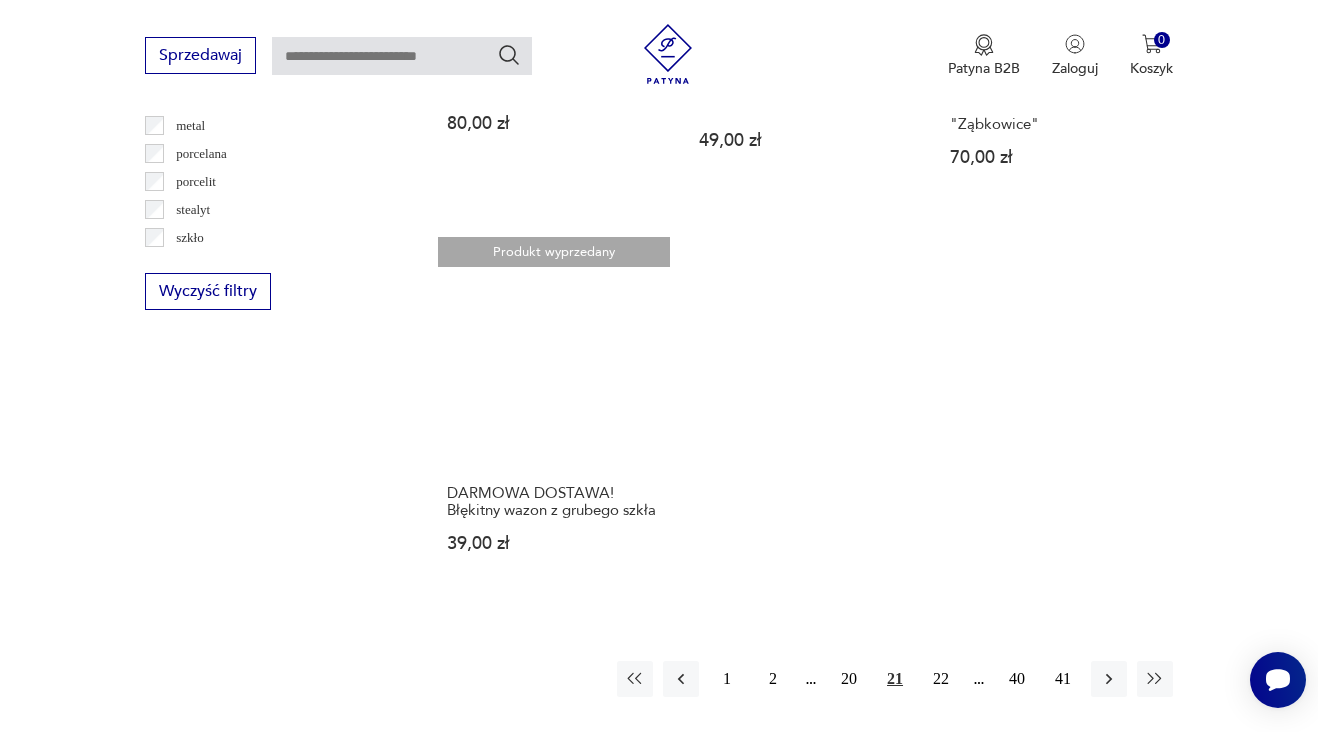 scroll, scrollTop: 2705, scrollLeft: 0, axis: vertical 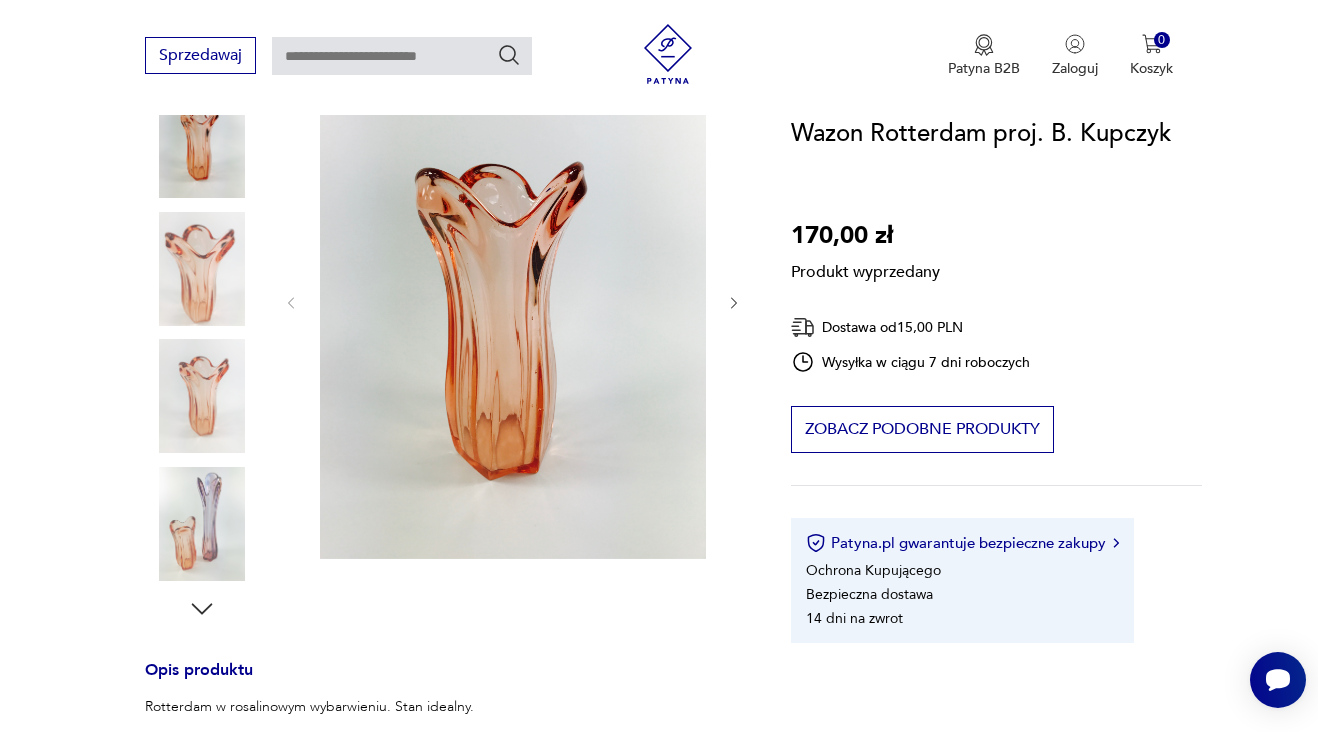 click on "Produkt wyprzedany Opis produktu Rotterdam w rosalinowym wybarwieniu. Stan idealny.
Projekt B. Kupczyka dla huty Ząbkowice.
Wymiary: wysokość 27 cm, podstawa 8 cm, góra ok 11cm Rozwiń więcej Szczegóły produktu Stan:   dobry Wysokość :   28 cm  Kolor:   różowy Typ :   średni Datowanie :   1975 - 1975 Kolory :   pink Kraj pochodzenia :   Polska Tworzywo :   szkło Projektant :   Bogdan Kupczyk Producent :   huta ząbkowice Średnica wylotu :   11 cm Miasto Sprzedawcy :   Warszawa Średnica podstawy :   8 cm Tagi:   Drost ,  Ząbkowice ,  Kupczyk Rozwiń więcej O sprzedawcy Zbiór Zweryfikowany sprzedawca Od 10 lat z Patyną Dostawa i zwroty Dostępne formy dostawy: Odbior osobisty   0,00 PLN Przesylka zwykla   15,00 PLN Przesylka priorytetowa   16,00 PLN Zwroty: Jeśli z jakiegokolwiek powodu chcesz zwrócić zamówiony przedmiot, masz na to   14 dni od momentu otrzymania przesyłki." at bounding box center (444, 639) 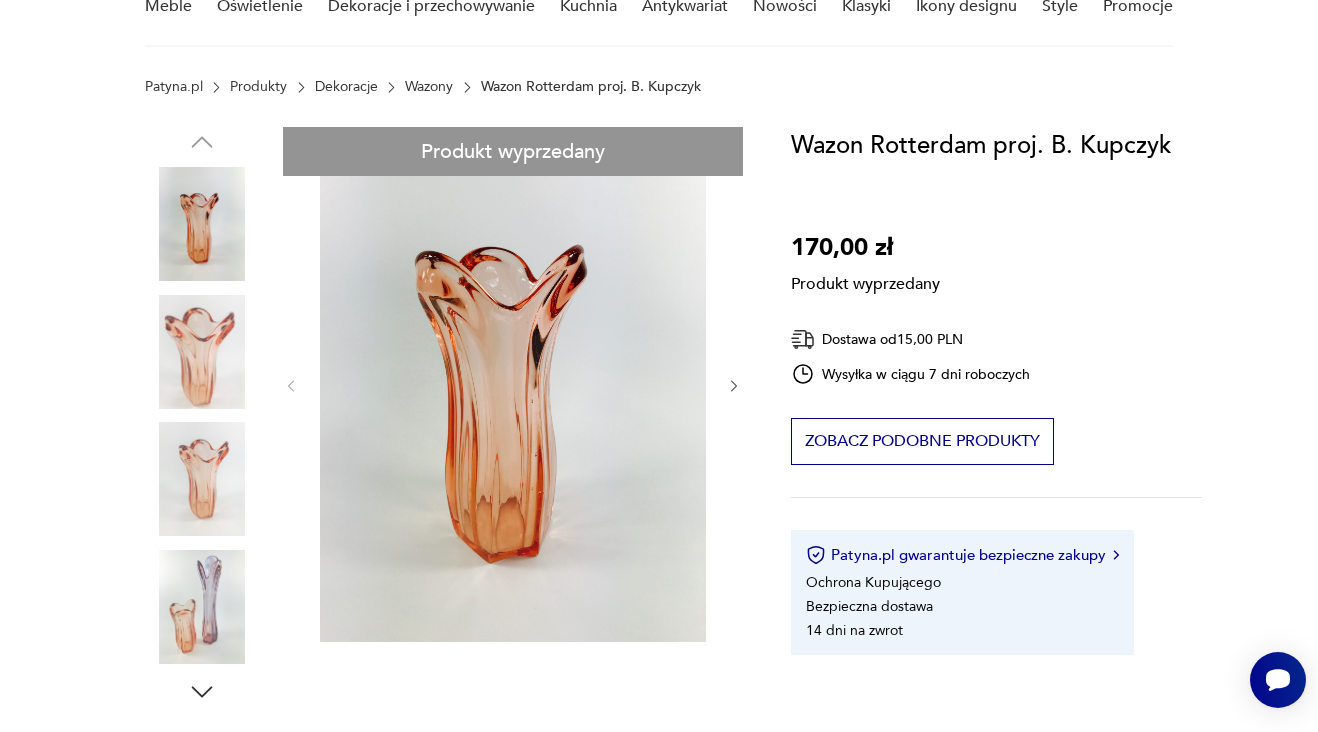scroll, scrollTop: 0, scrollLeft: 0, axis: both 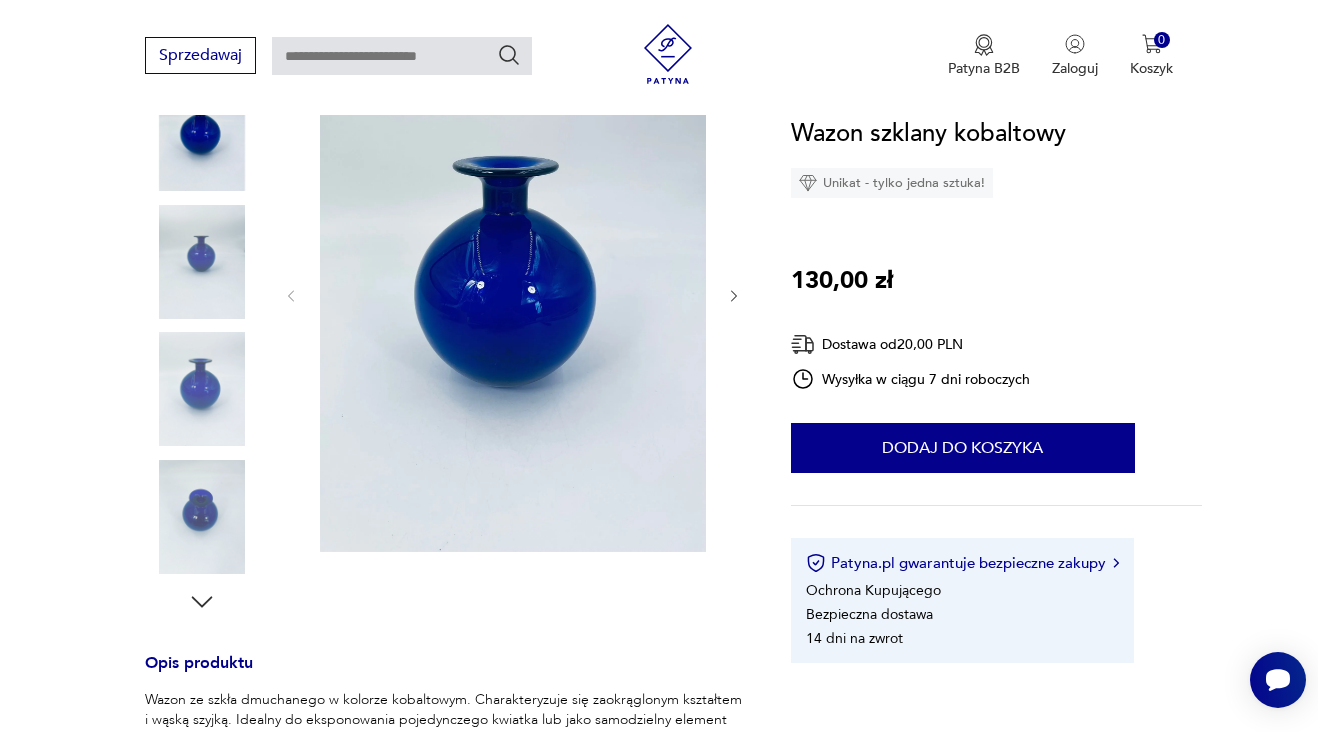 click at bounding box center (202, 389) 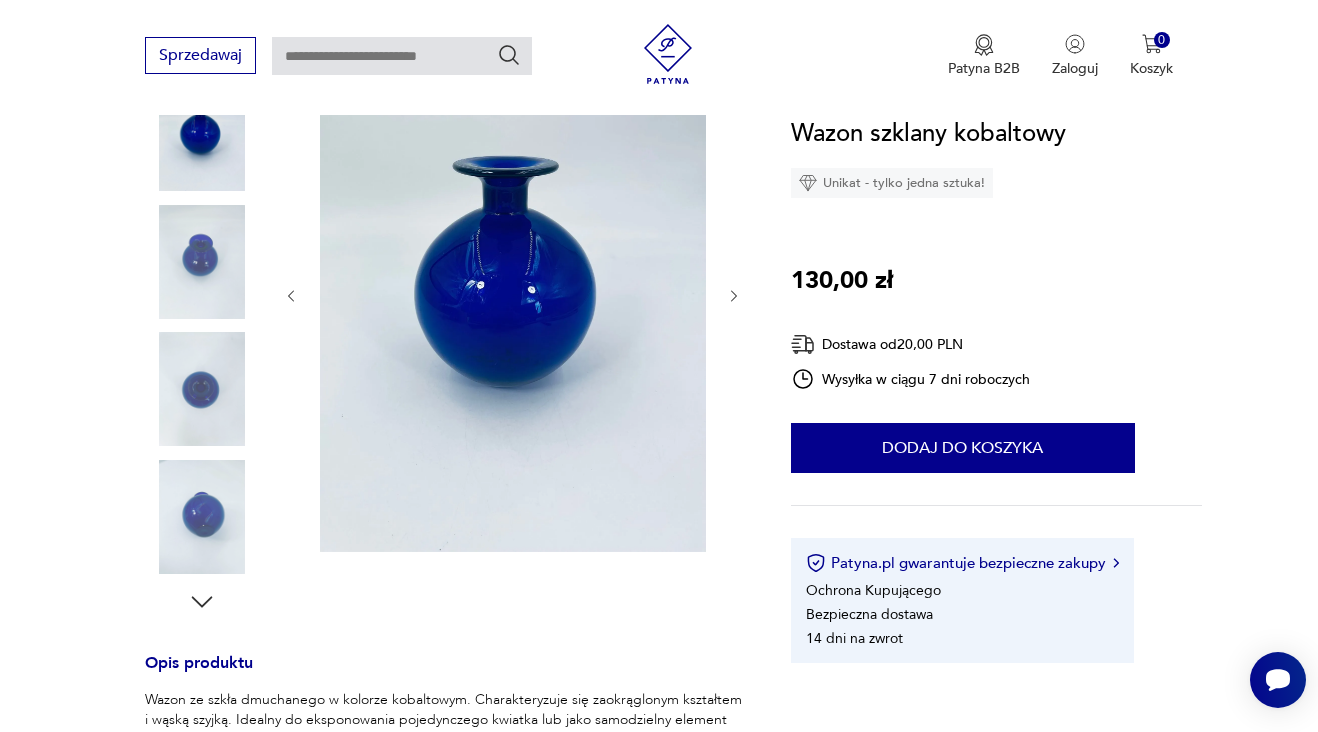 click at bounding box center [202, 517] 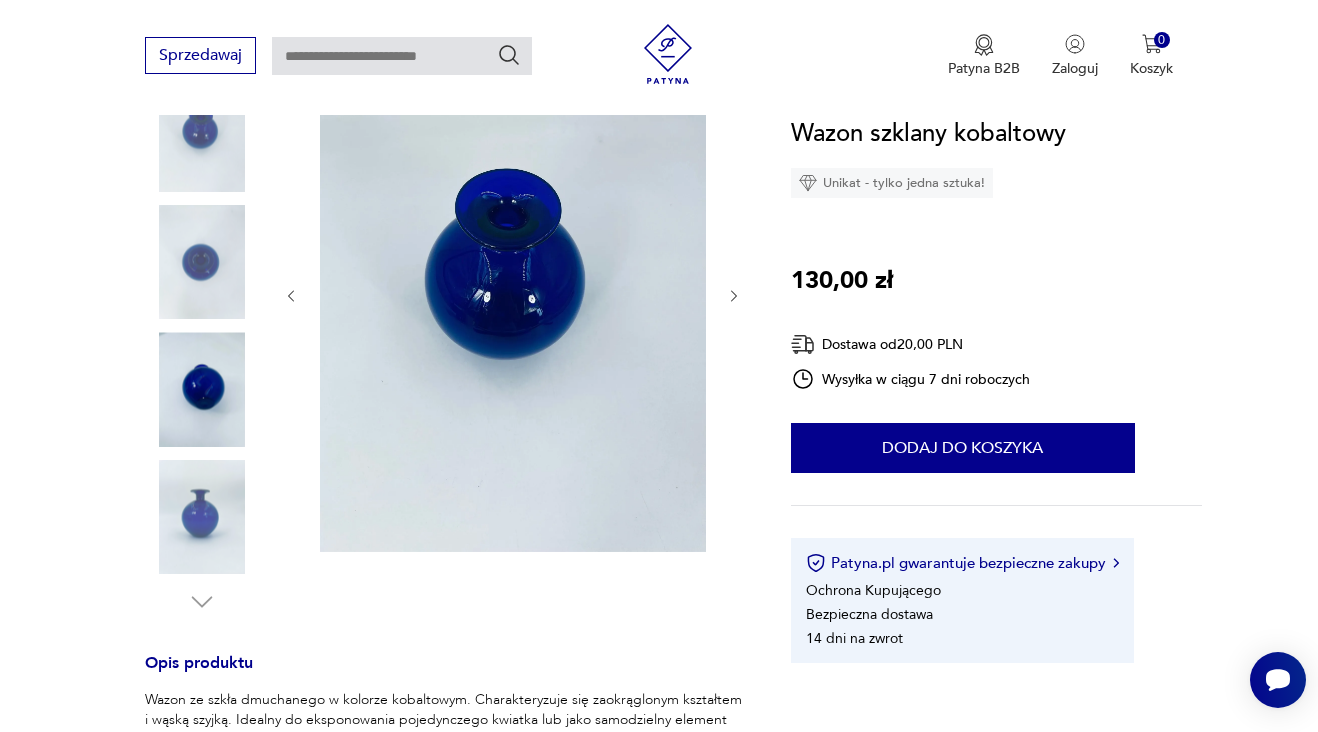 click at bounding box center (202, 517) 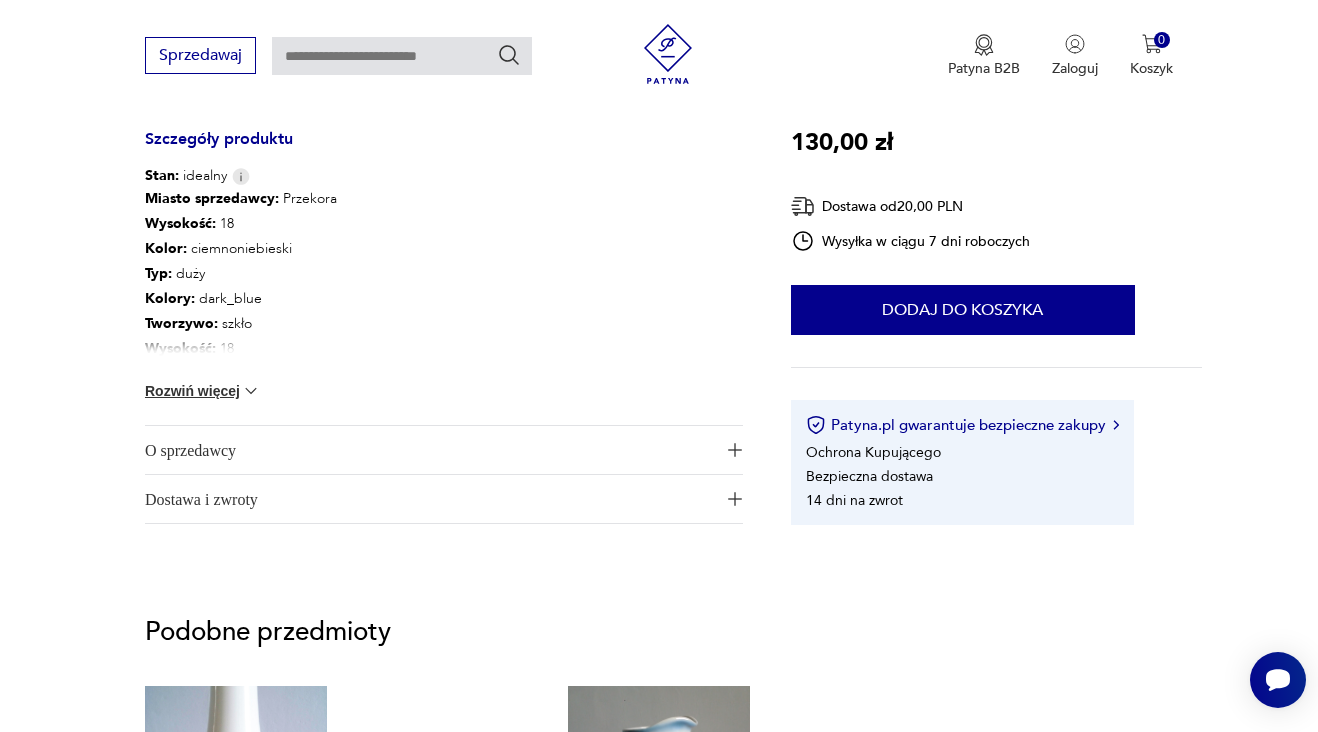 scroll, scrollTop: 1090, scrollLeft: 0, axis: vertical 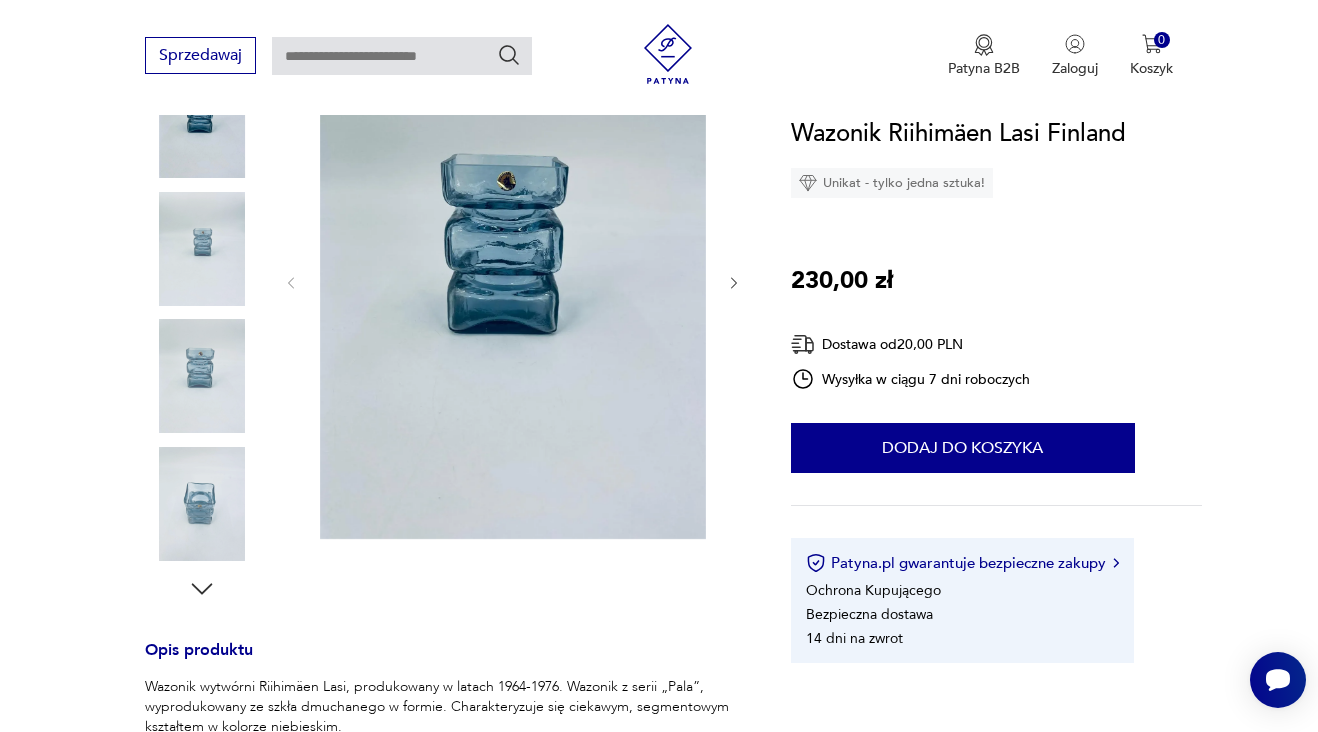 click at bounding box center (202, 249) 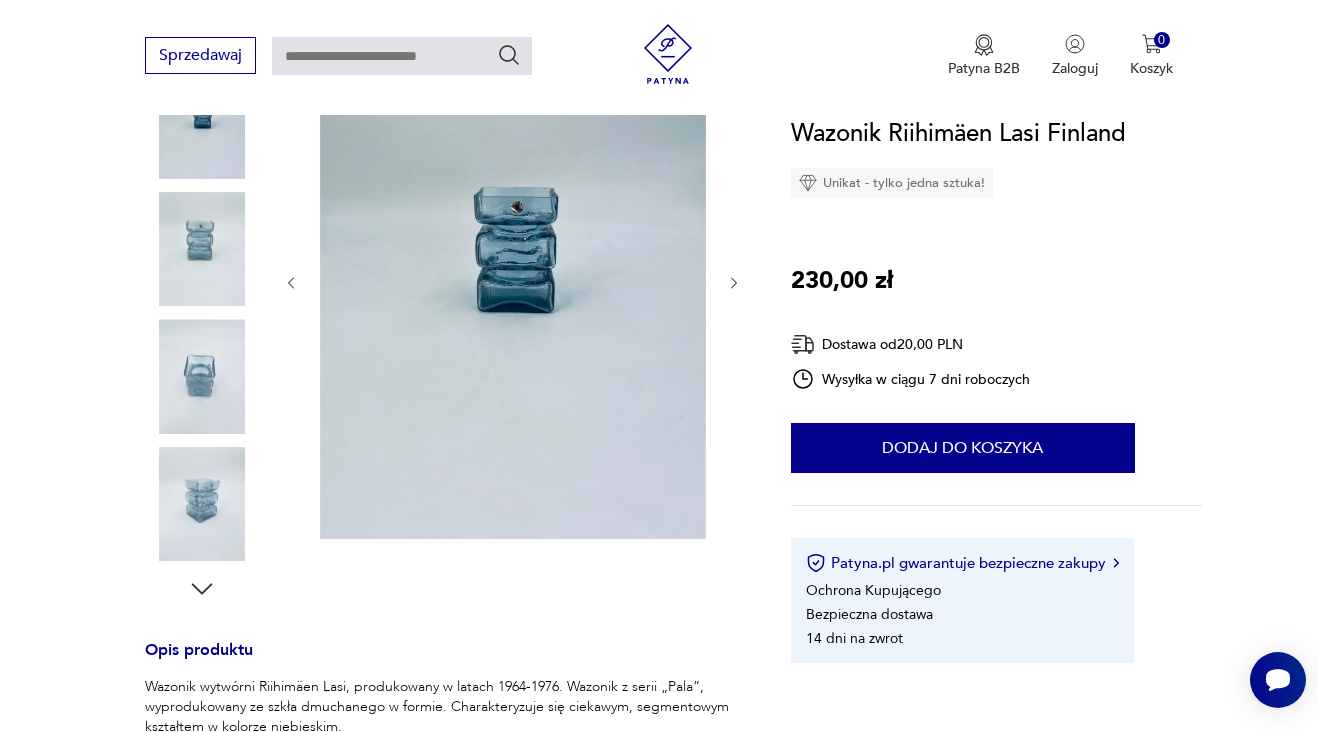 click at bounding box center [202, 376] 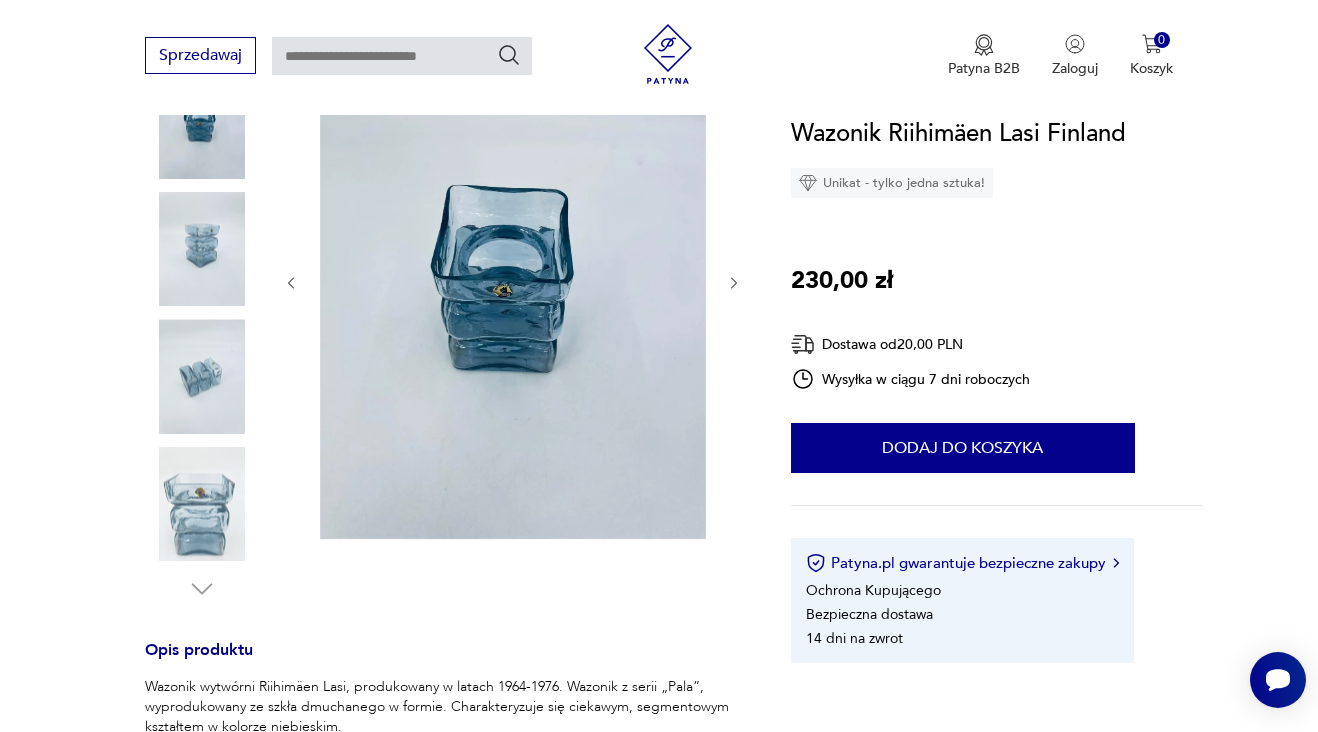 click at bounding box center (202, 376) 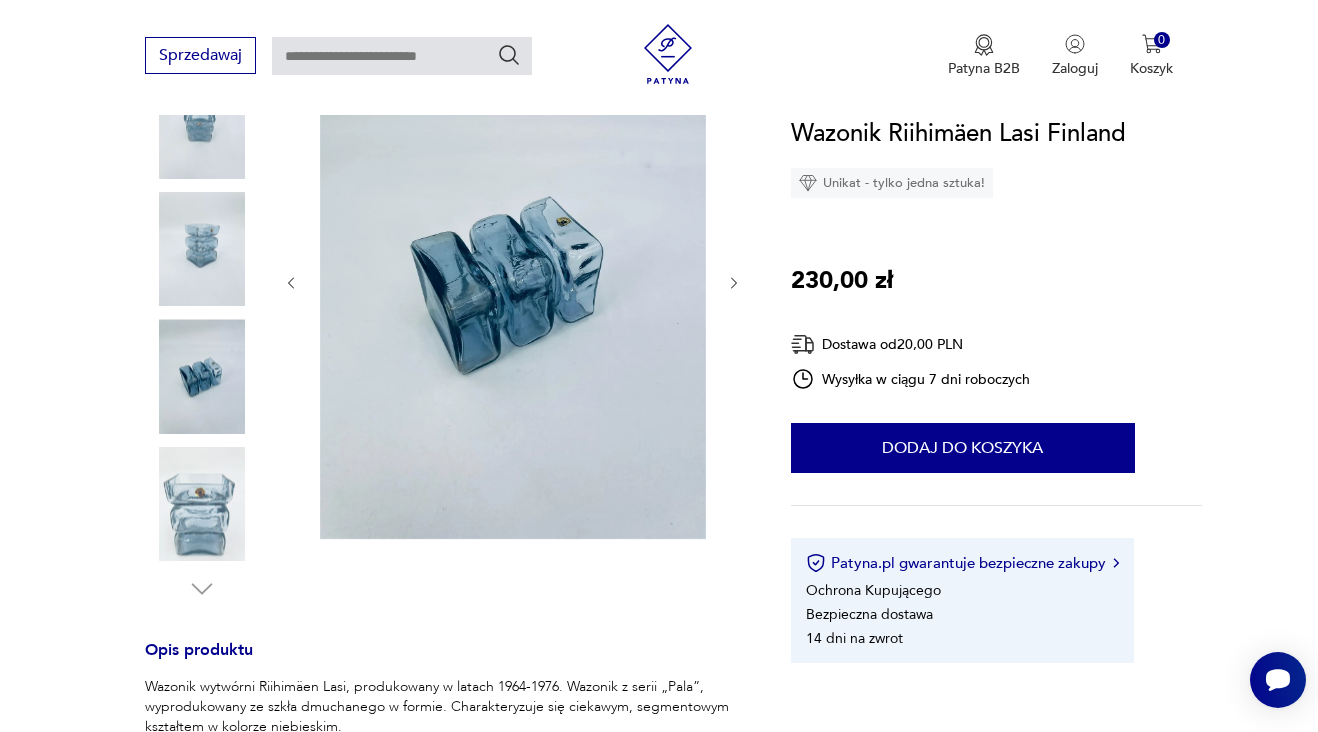 click at bounding box center (202, 504) 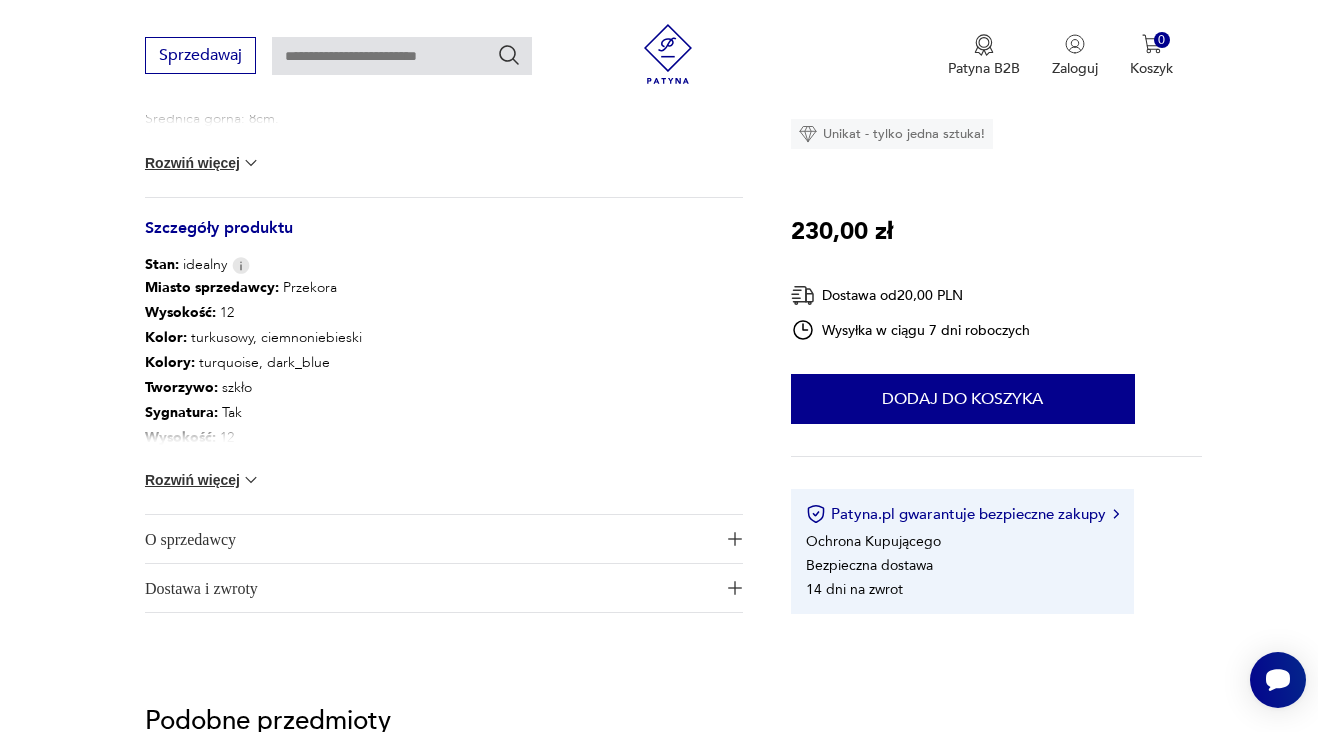 scroll, scrollTop: 1003, scrollLeft: 0, axis: vertical 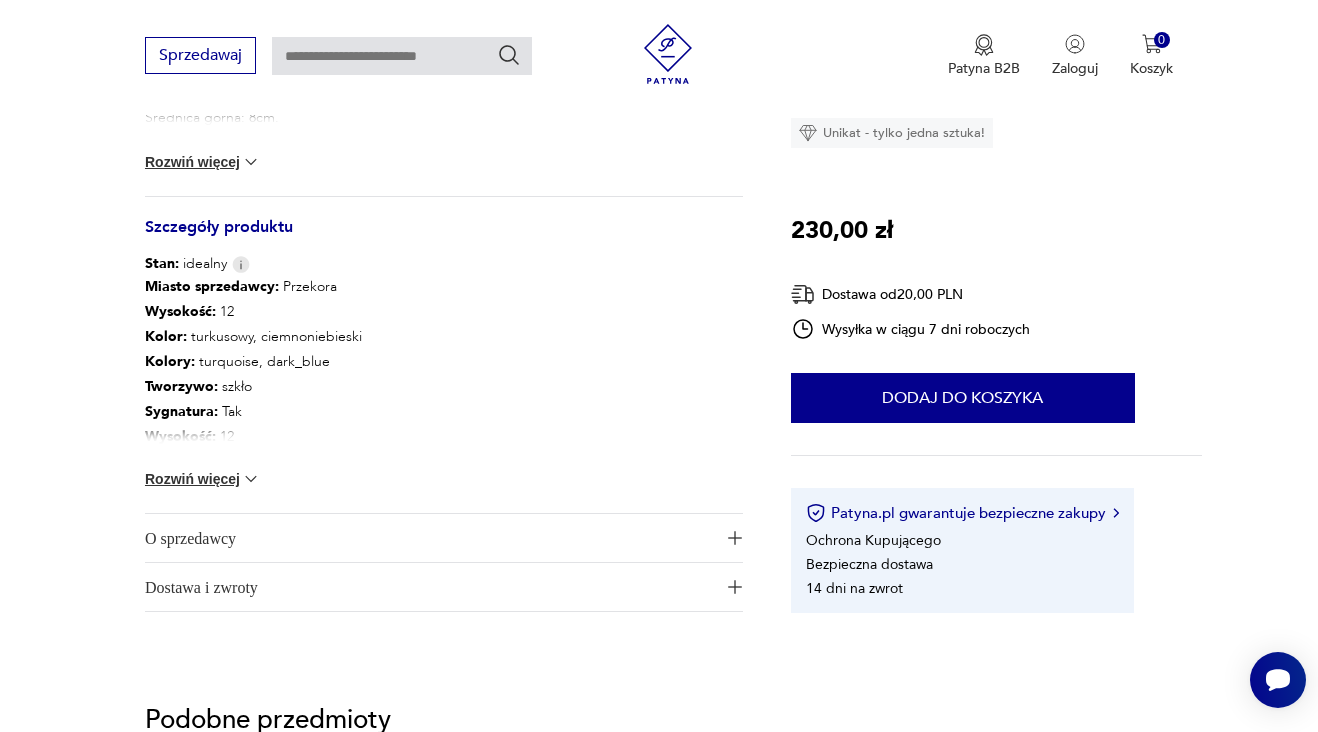 click at bounding box center [251, 479] 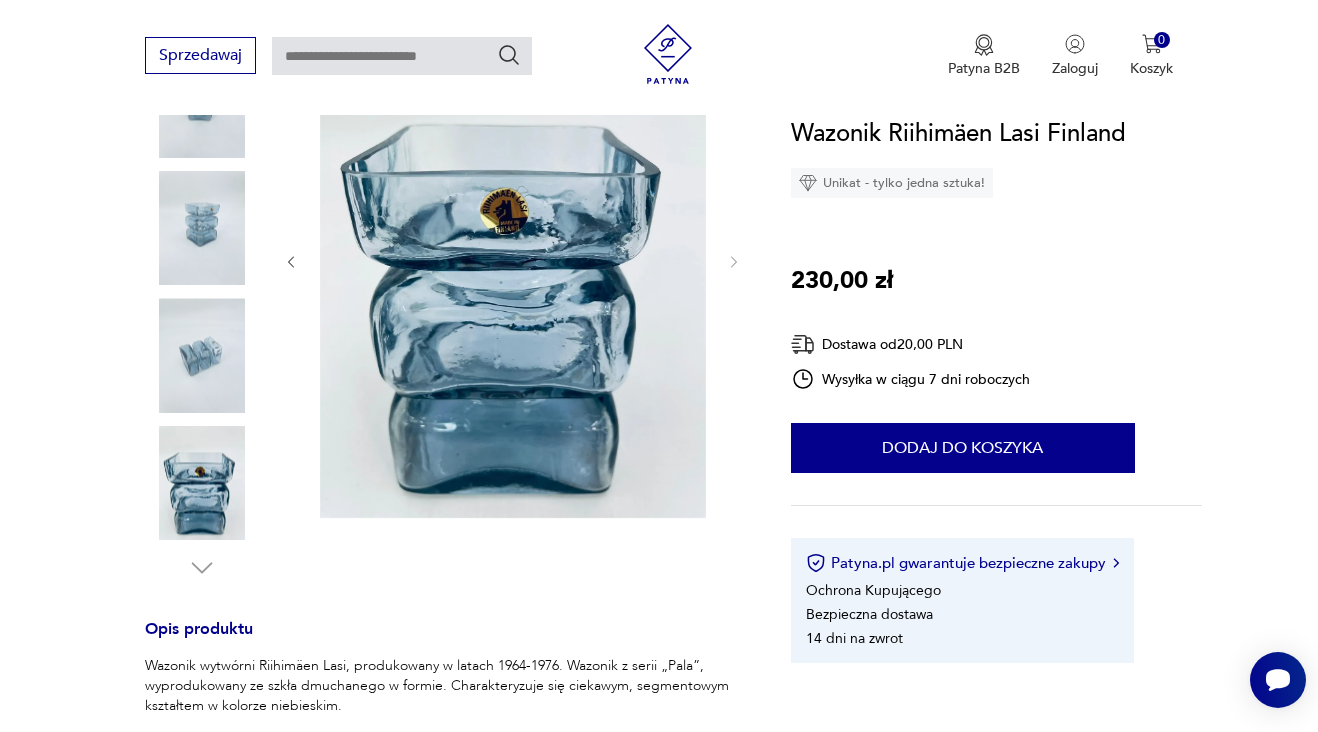 scroll, scrollTop: 315, scrollLeft: 0, axis: vertical 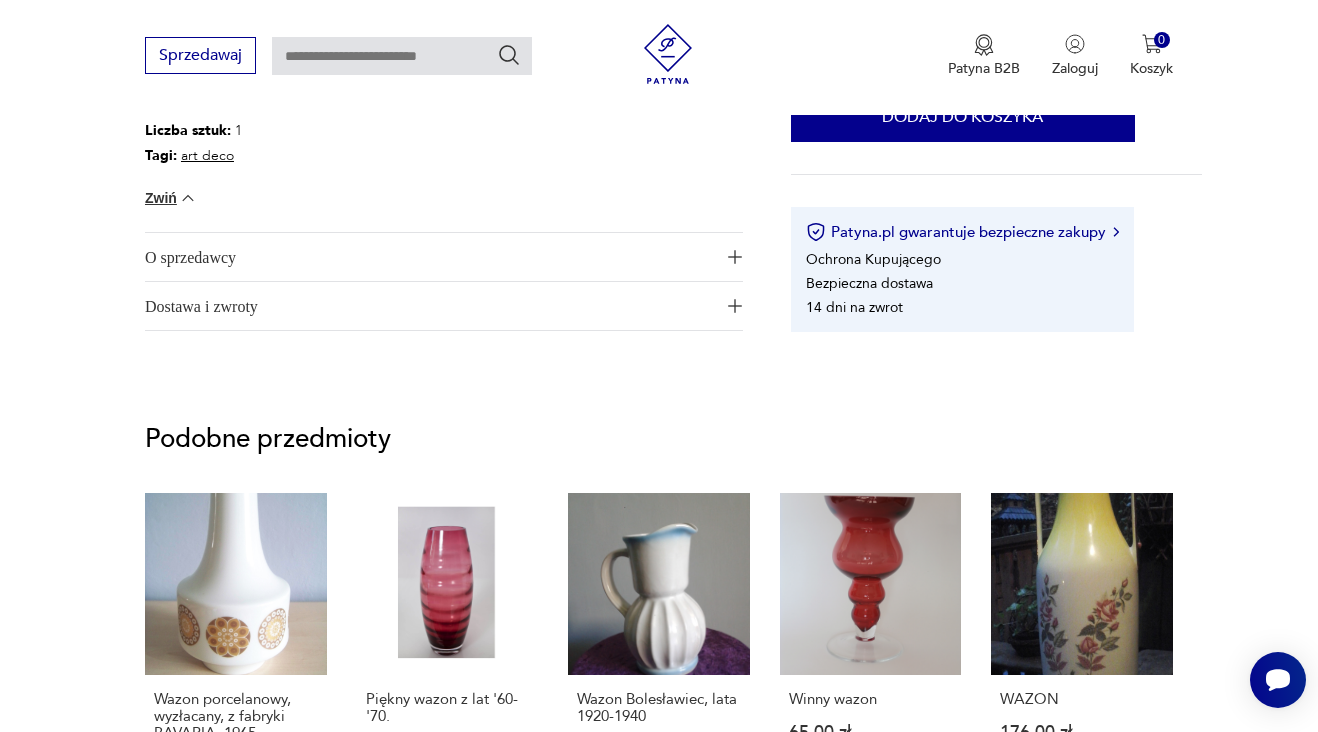 click at bounding box center [735, 257] 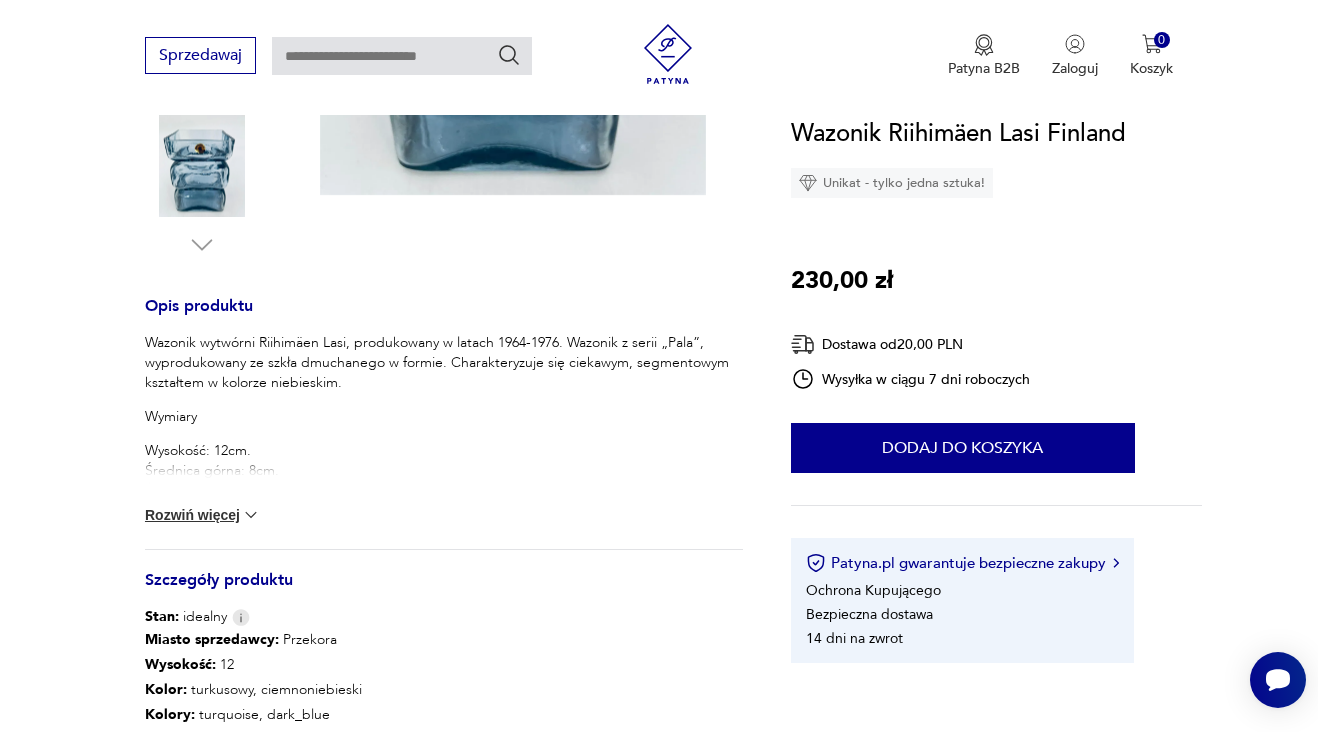 scroll, scrollTop: 224, scrollLeft: 0, axis: vertical 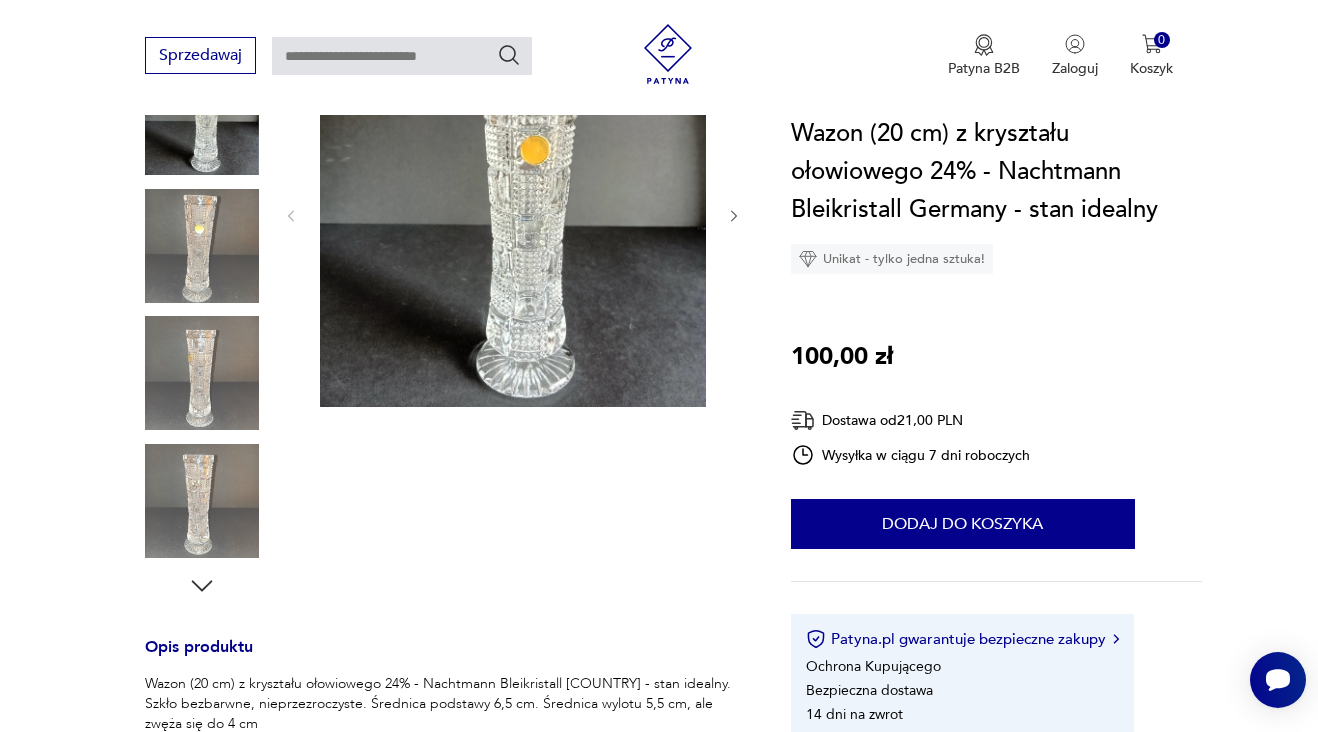 click at bounding box center (202, 246) 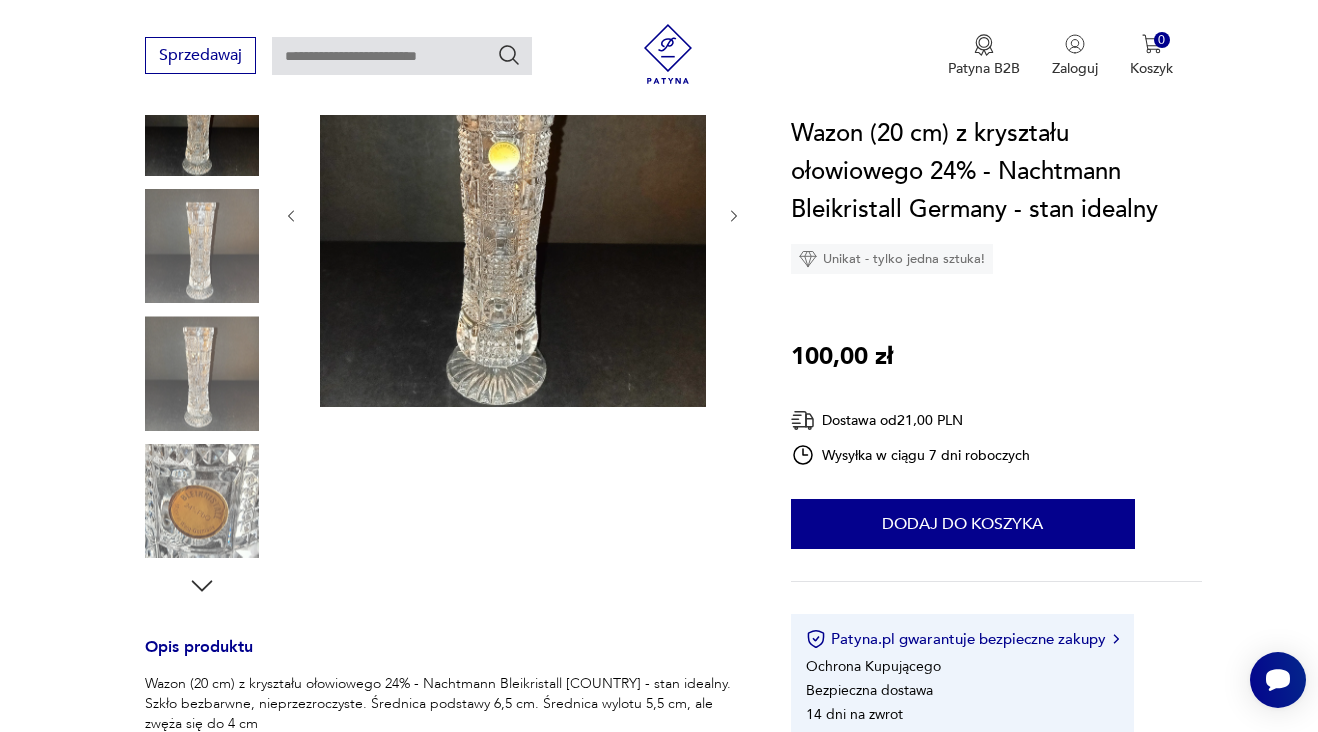 click at bounding box center [202, 373] 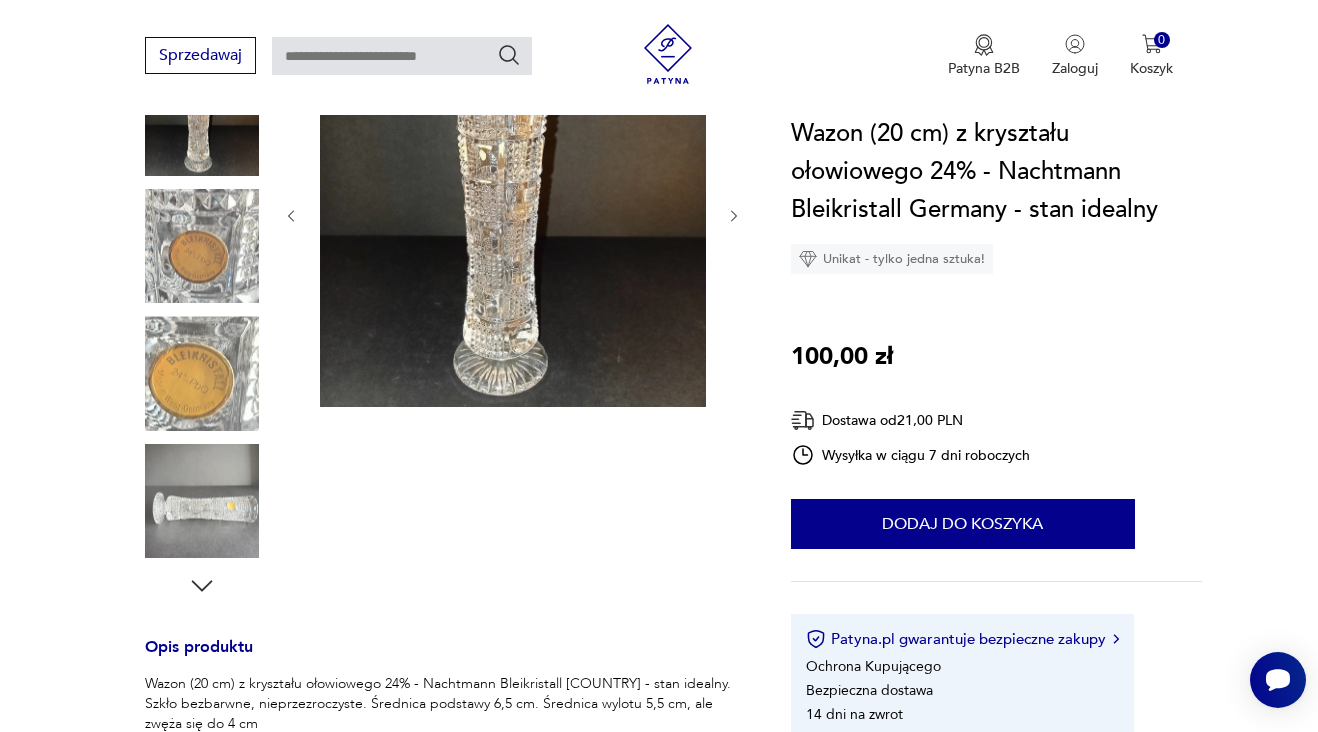 click at bounding box center (202, 373) 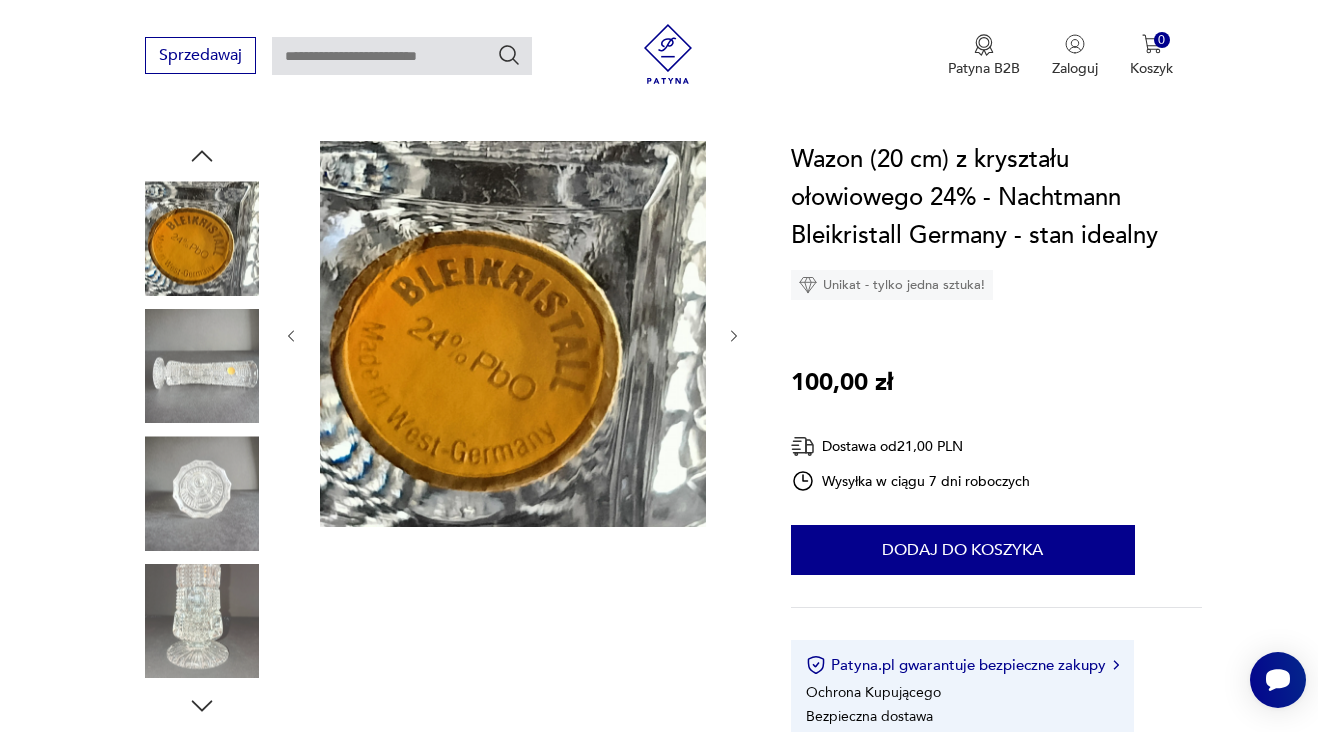 scroll, scrollTop: 187, scrollLeft: 0, axis: vertical 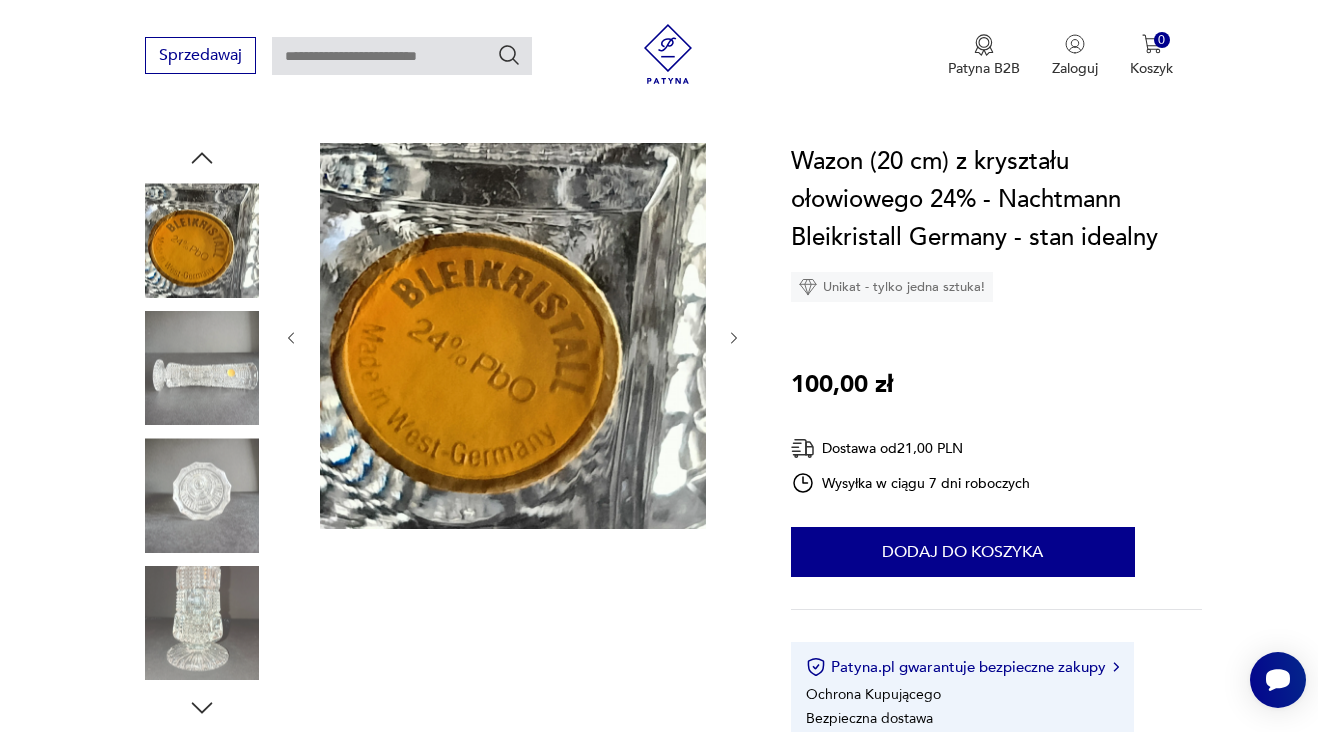 click at bounding box center [202, 495] 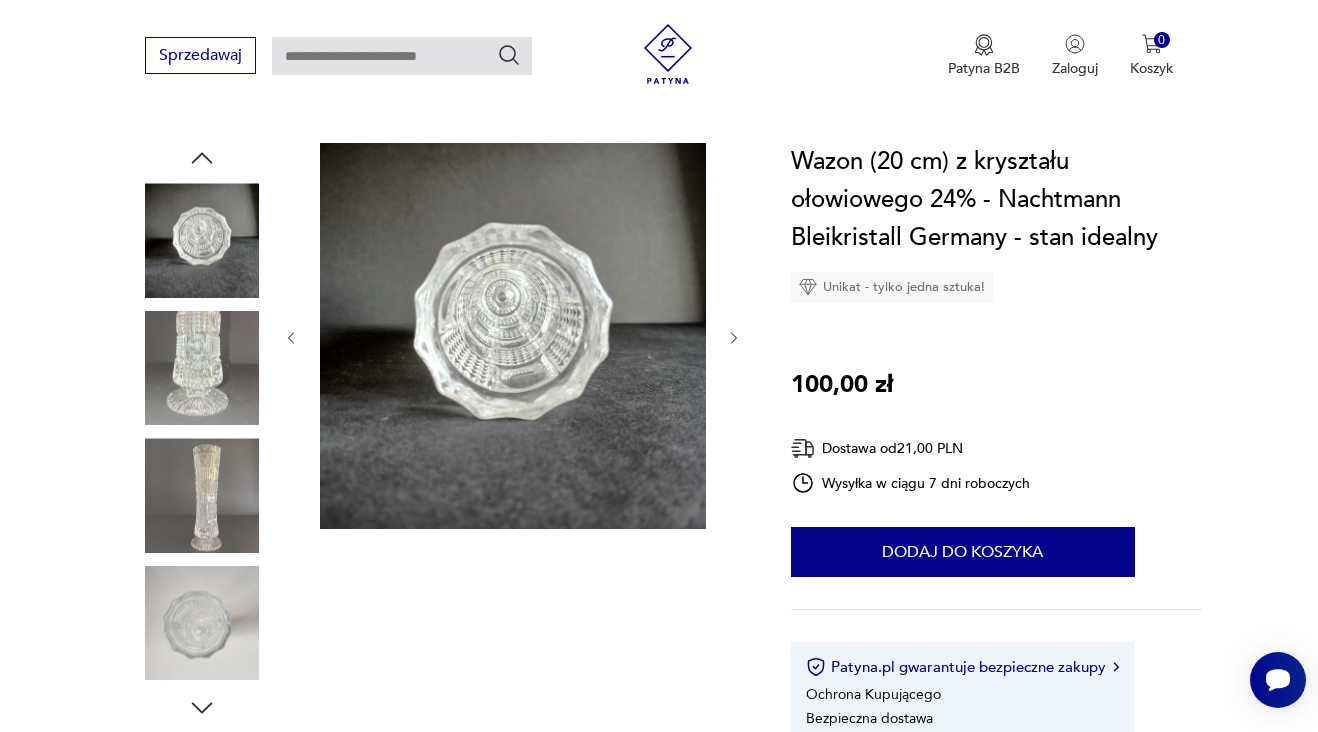 click at bounding box center (202, 368) 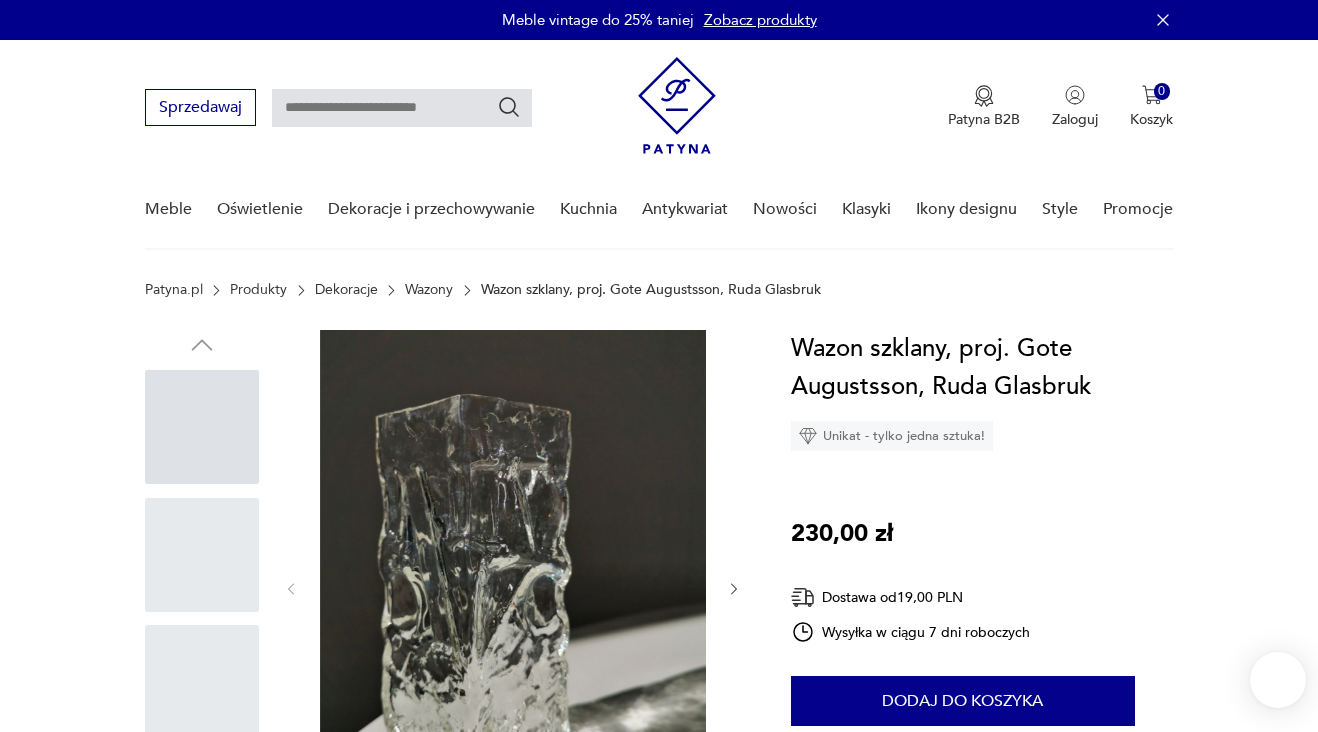 scroll, scrollTop: 0, scrollLeft: 0, axis: both 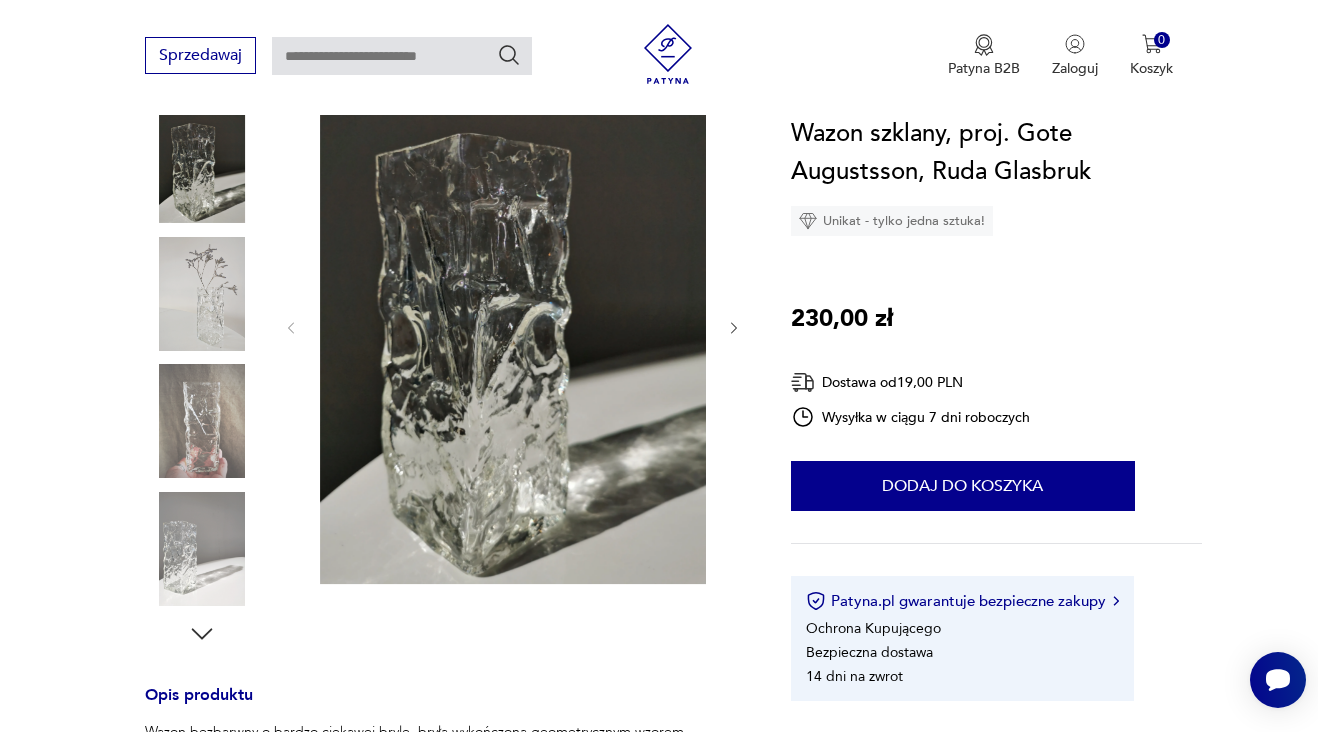 click at bounding box center [202, 294] 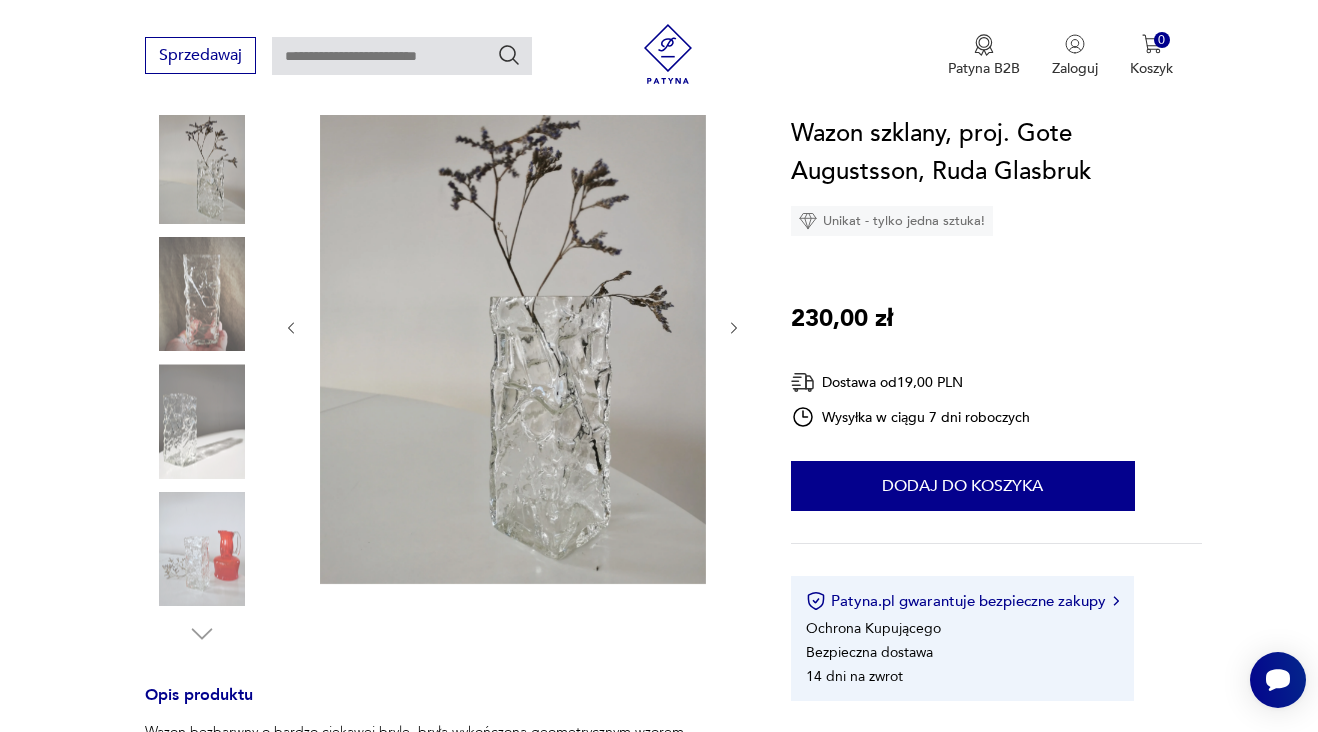 click at bounding box center (202, 294) 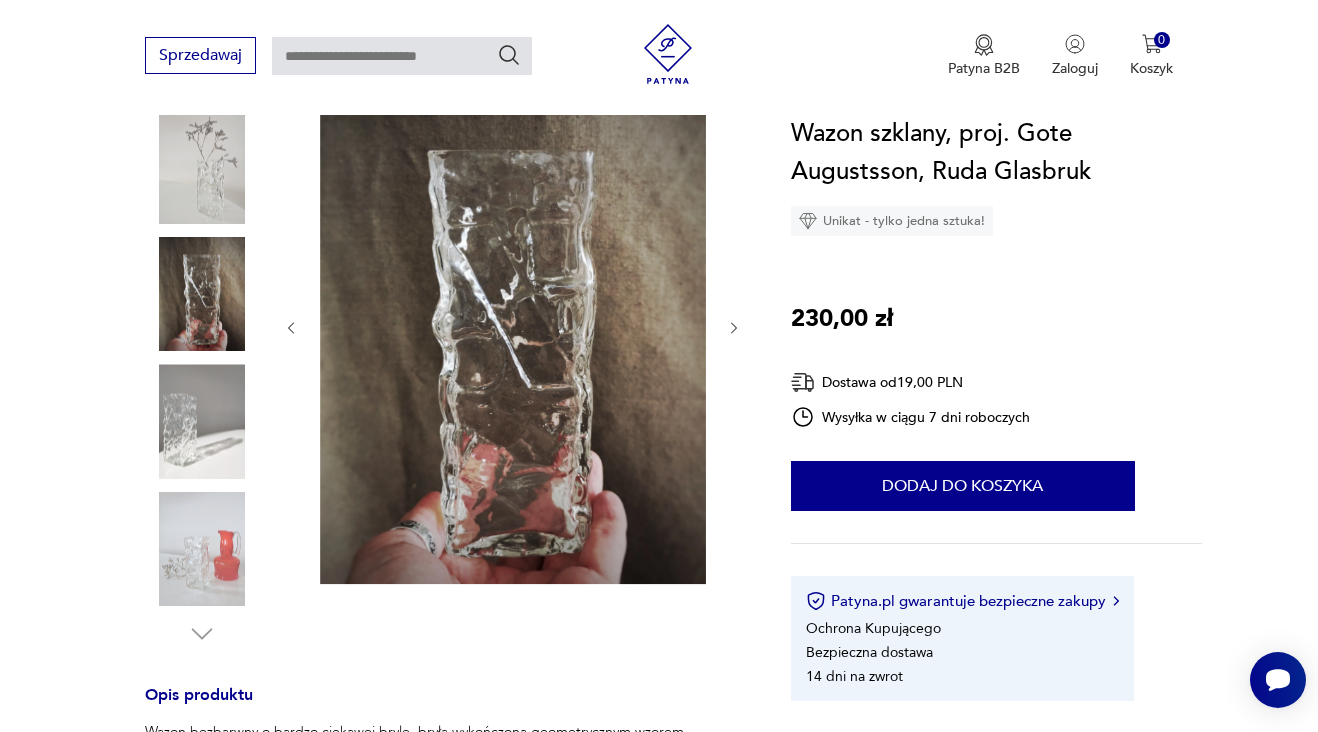 click at bounding box center (202, 421) 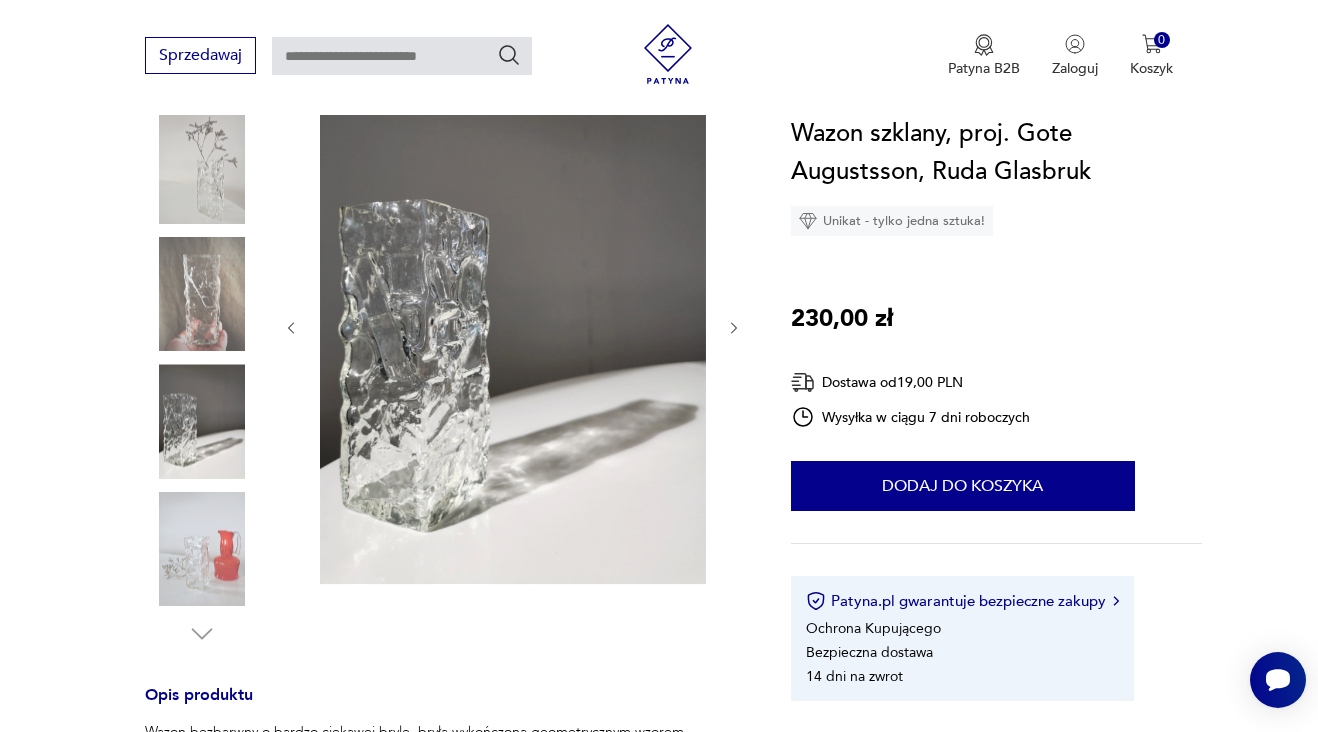 click at bounding box center (202, 549) 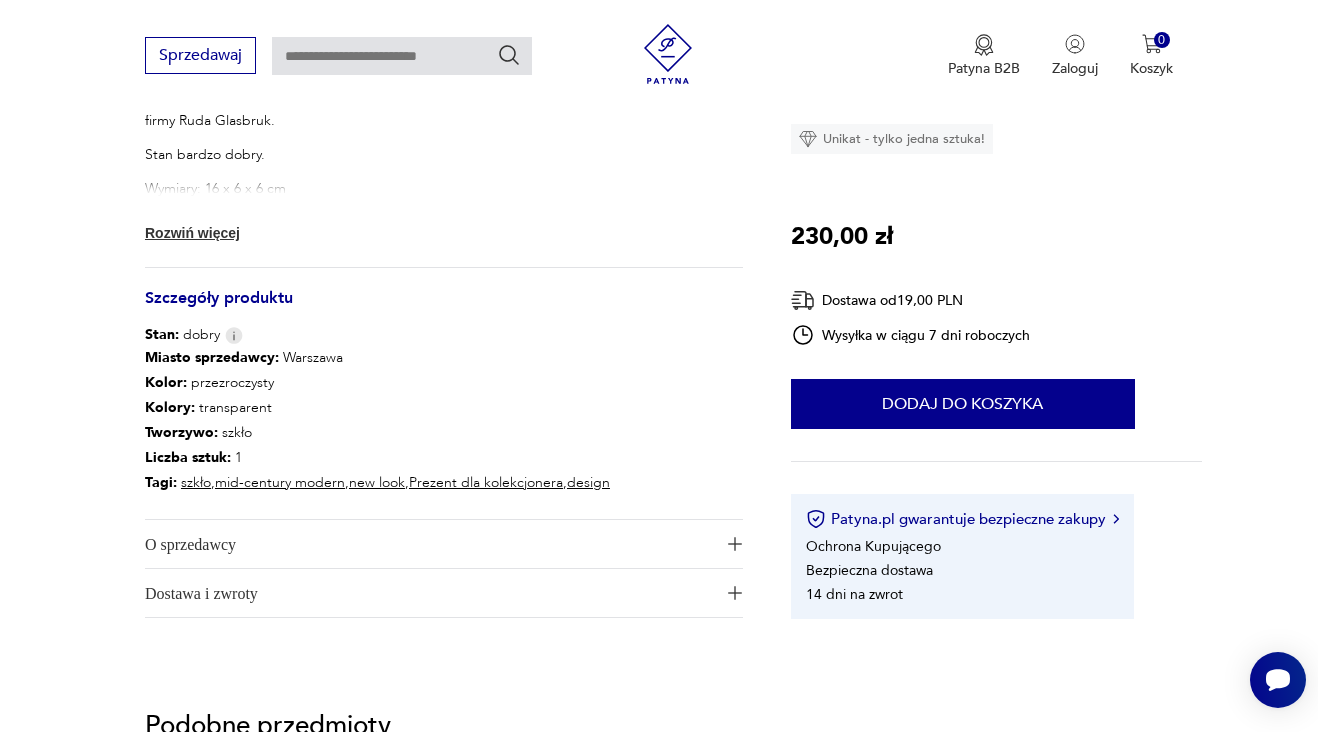 scroll, scrollTop: 931, scrollLeft: 0, axis: vertical 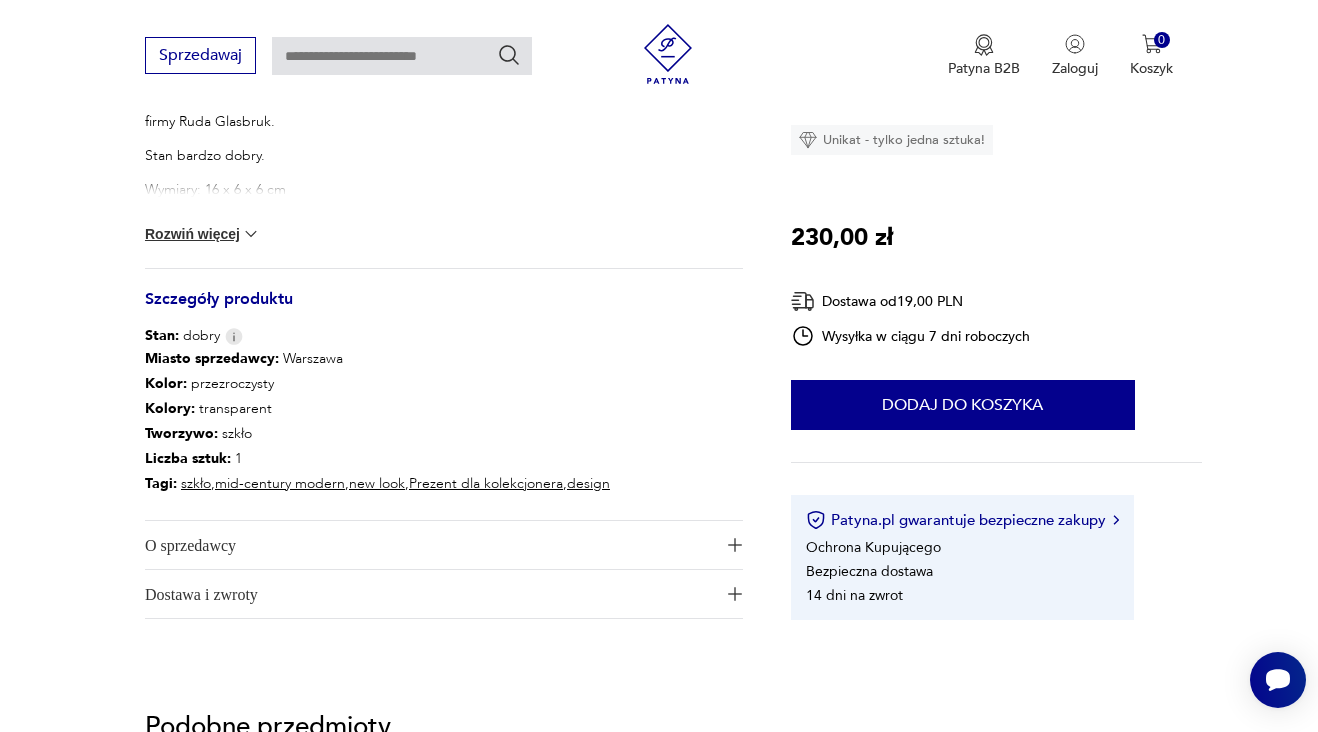 click on "Wazon szklany, proj. Gote Augustsson, Ruda Glasbruk Unikat - tylko jedna sztuka! 230,00 zł Dostawa od  19,00 PLN Wysyłka w ciągu 7 dni roboczych 1 Dodaj do koszyka Patyna.pl gwarantuje bezpieczne zakupy Ochrona Kupującego Bezpieczna dostawa 14 dni na zwrot Opis produktu Wazon bezbarwny o bardzo ciekawej bryle, bryła wykończona geometrycznym wzorem reliefowym.
Szkło skandynawskie, zaprojektowany przez Gote Augustsson w latach 60 XX w. dla szwedzkiej firmy Ruda Glasbruk.
Stan bardzo dobry.
Wymiary: 16 x 6 x 6 cm Rozwiń więcej Szczegóły produktu Stan:   dobry Miasto sprzedawcy :   [CITY] Kolor:   przezroczysty Kolory :   transparent Tworzywo :   szkło Liczba sztuk:   1 Tagi:   szkło ,  mid-century modern ,  new look ,  Prezent dla kolekcjonera ,  design O sprzedawcy Stoliczku nakryj się Zweryfikowany sprzedawca [CITY] Od roku z Patyną Dostawa i zwroty Dostępne formy dostawy: Kurier   21,00 PLN Paczkomat InPost   19,00 PLN Zwroty:   14 dni od momentu otrzymania przesyłki." at bounding box center [996, 327] 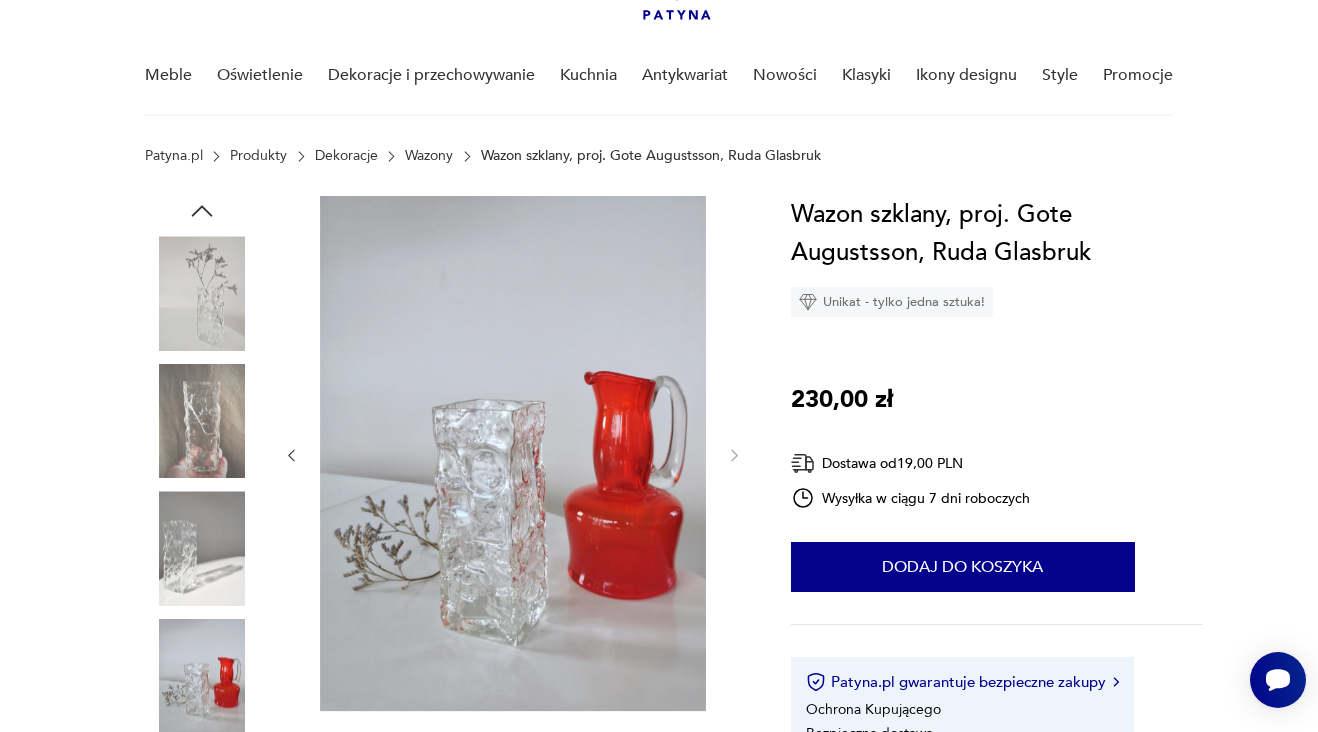 scroll, scrollTop: 147, scrollLeft: 0, axis: vertical 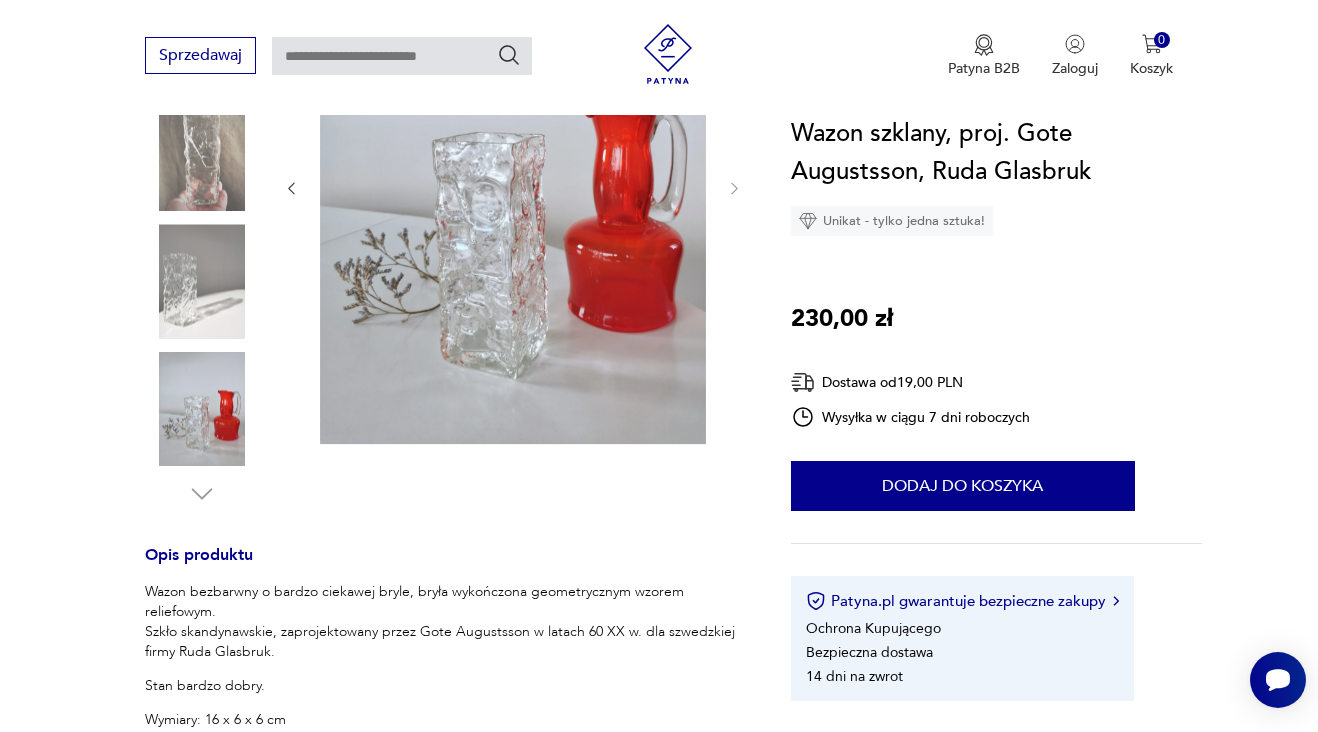 click at bounding box center [202, 281] 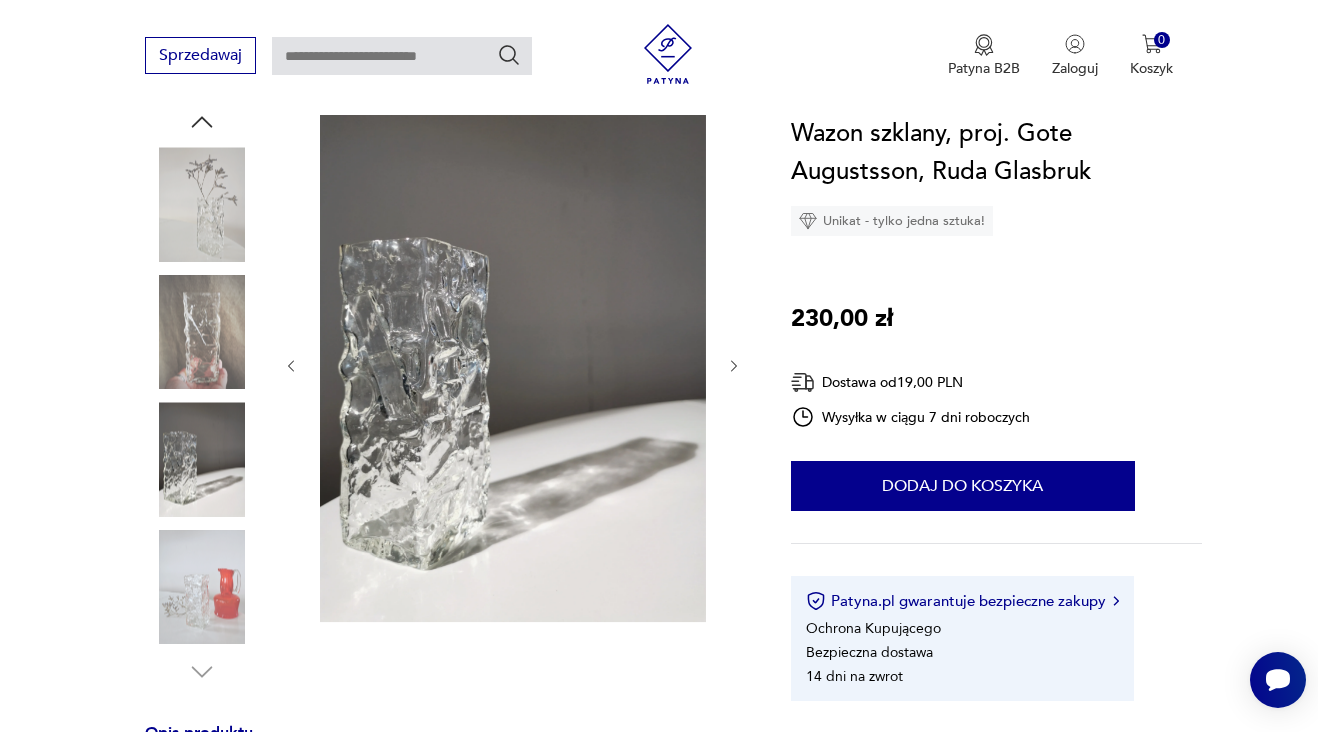 scroll, scrollTop: 194, scrollLeft: 0, axis: vertical 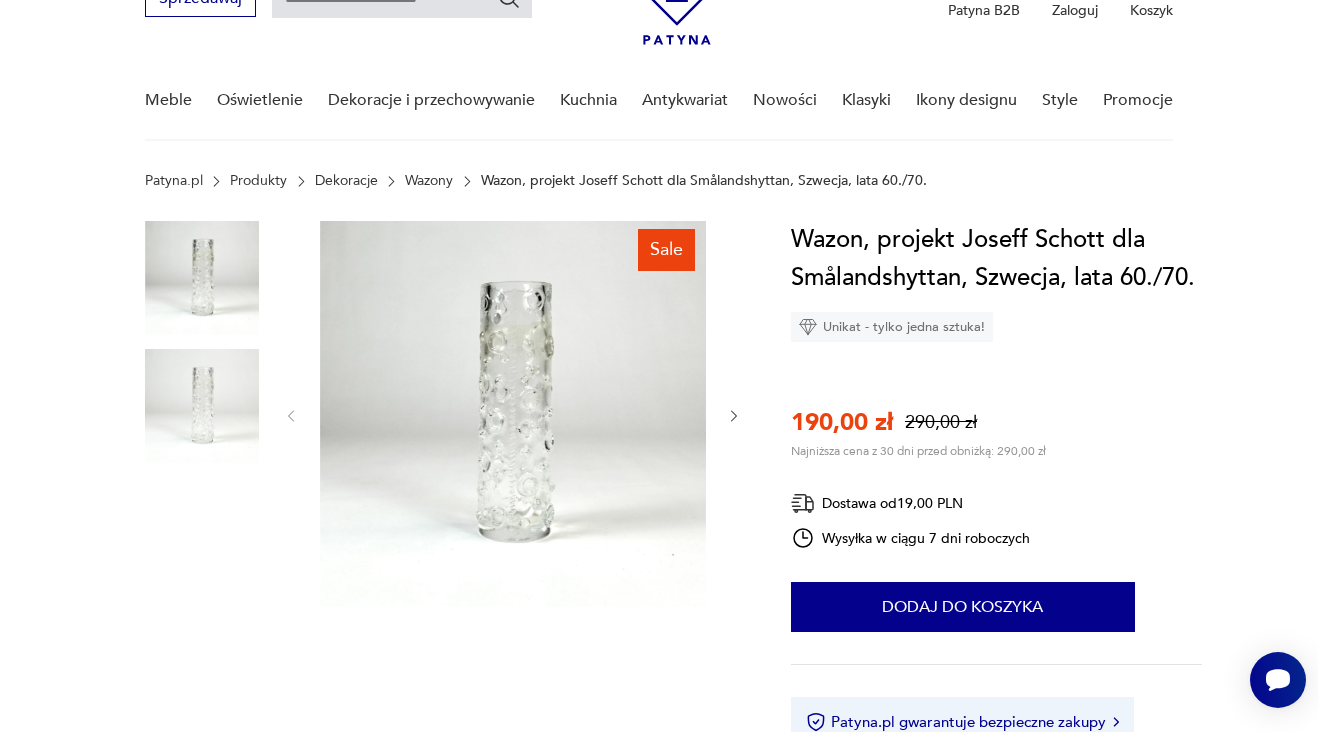 click at bounding box center (202, 406) 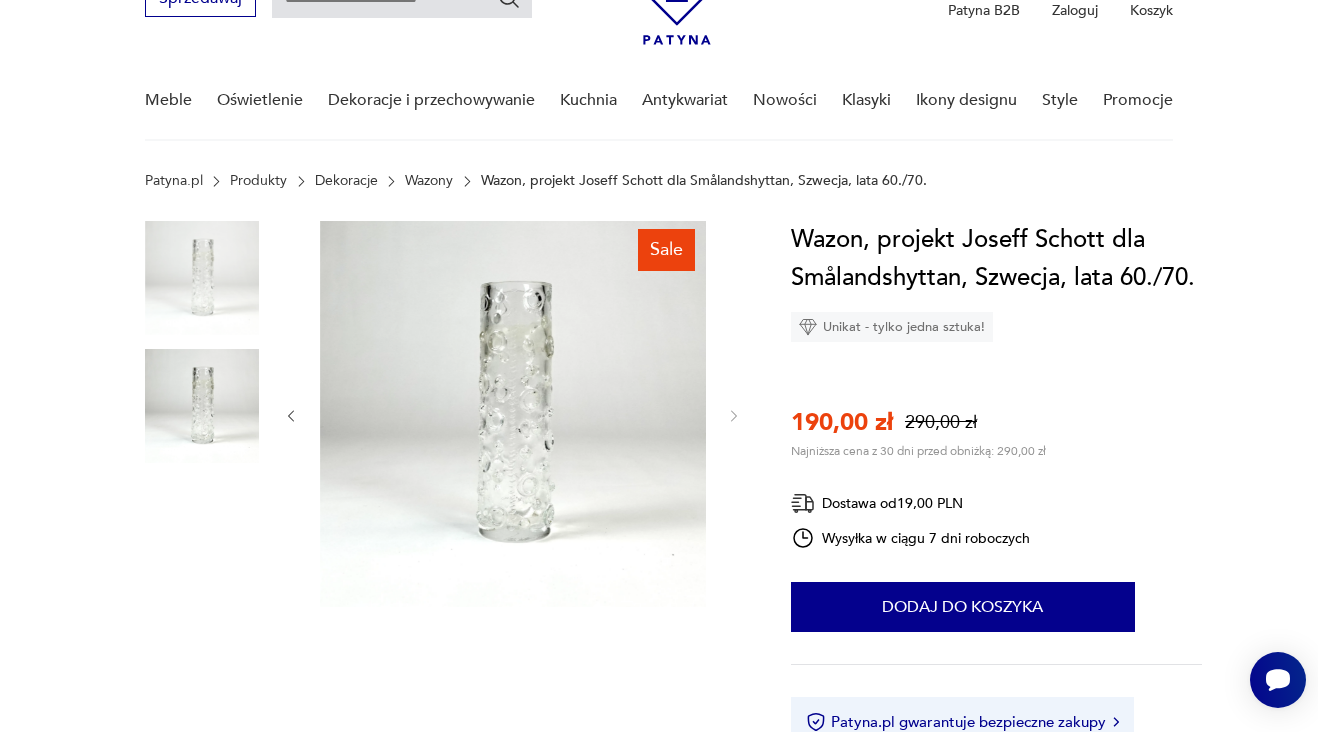 click at bounding box center [513, 414] 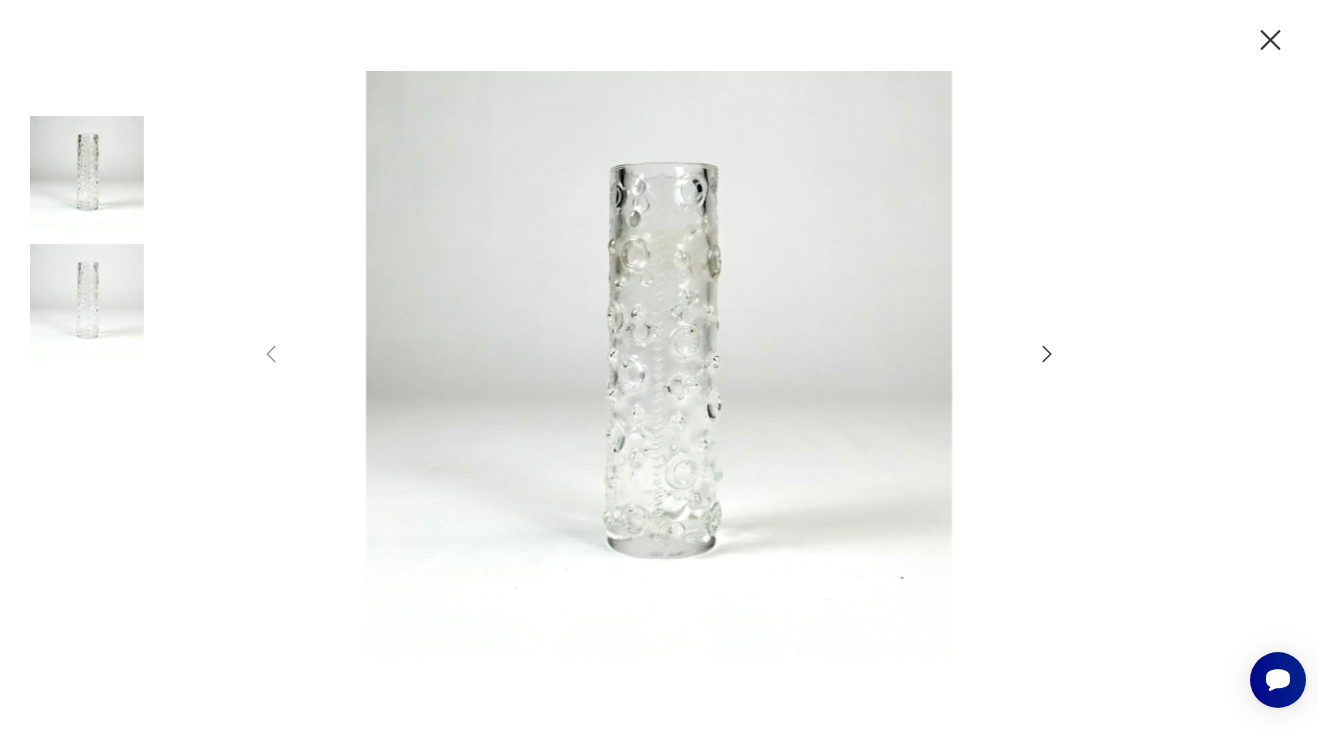 click at bounding box center (659, 364) 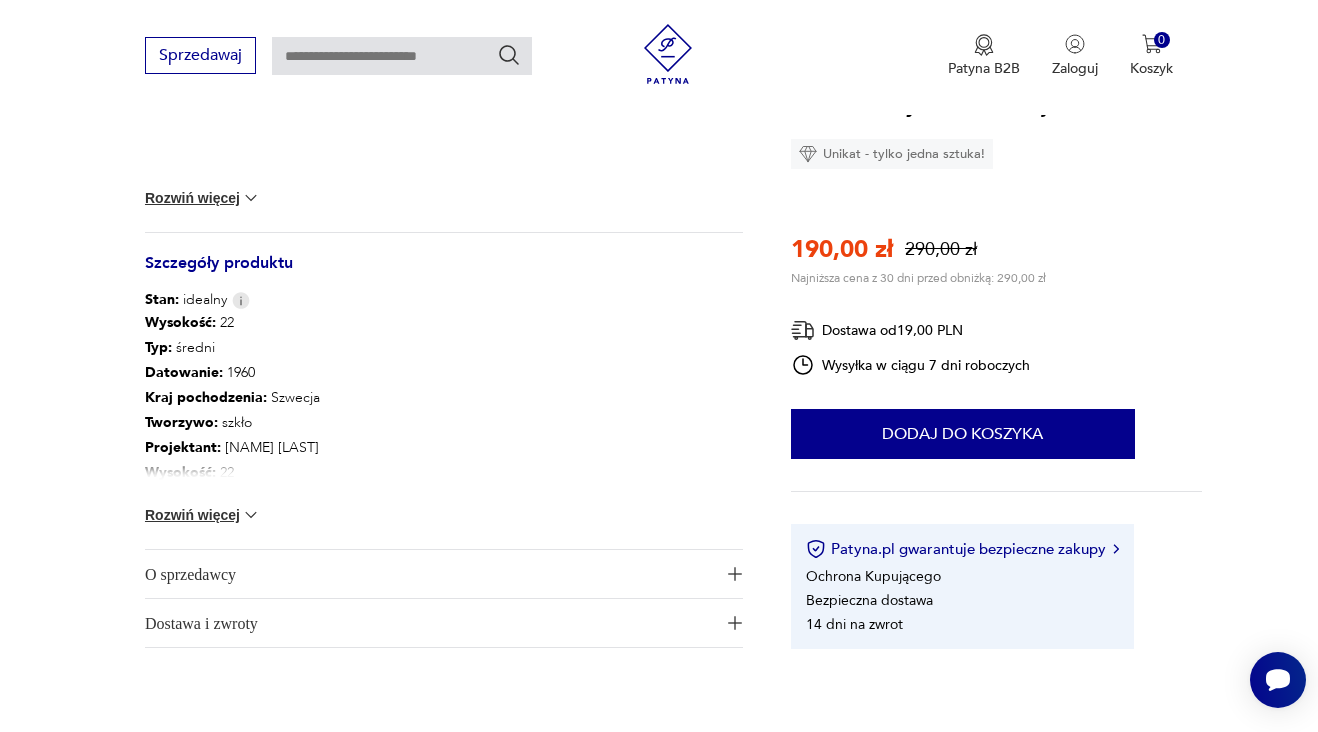 scroll, scrollTop: 867, scrollLeft: 0, axis: vertical 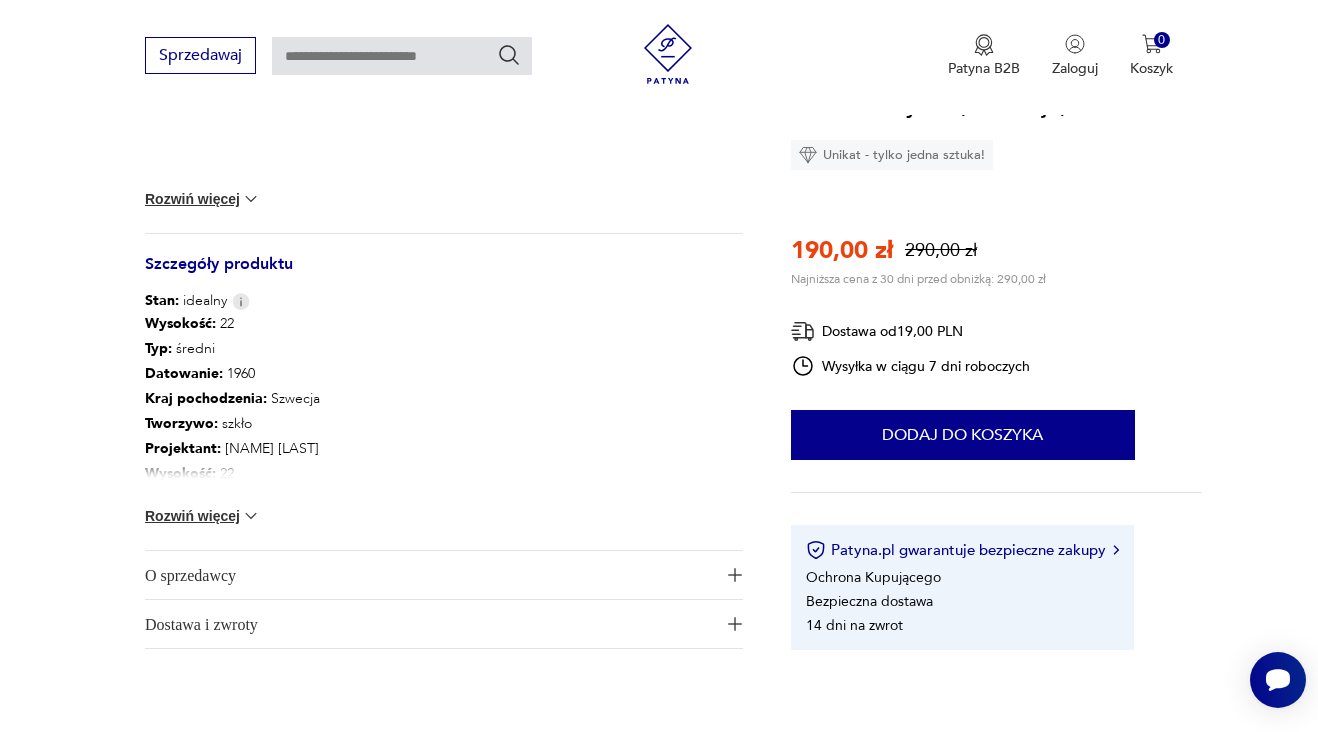 click at bounding box center [251, 516] 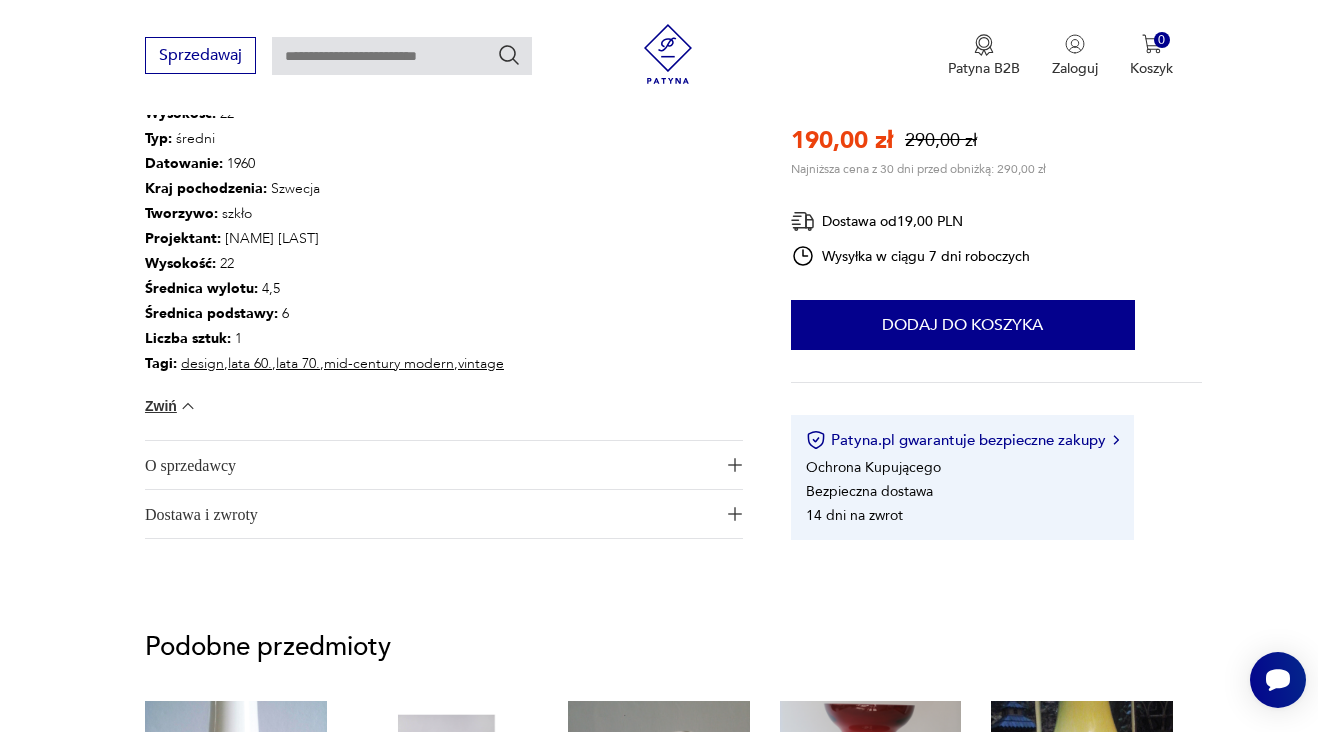 scroll, scrollTop: 1078, scrollLeft: 0, axis: vertical 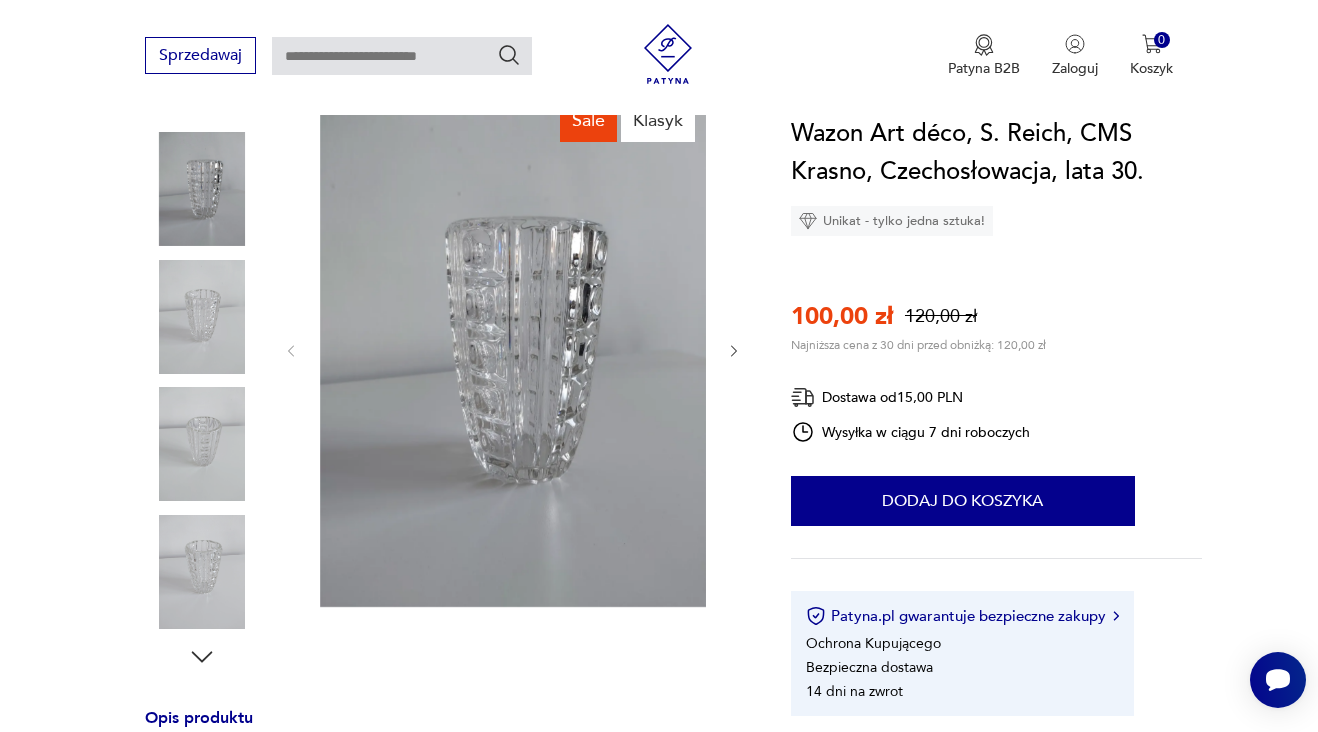 click at bounding box center [202, 317] 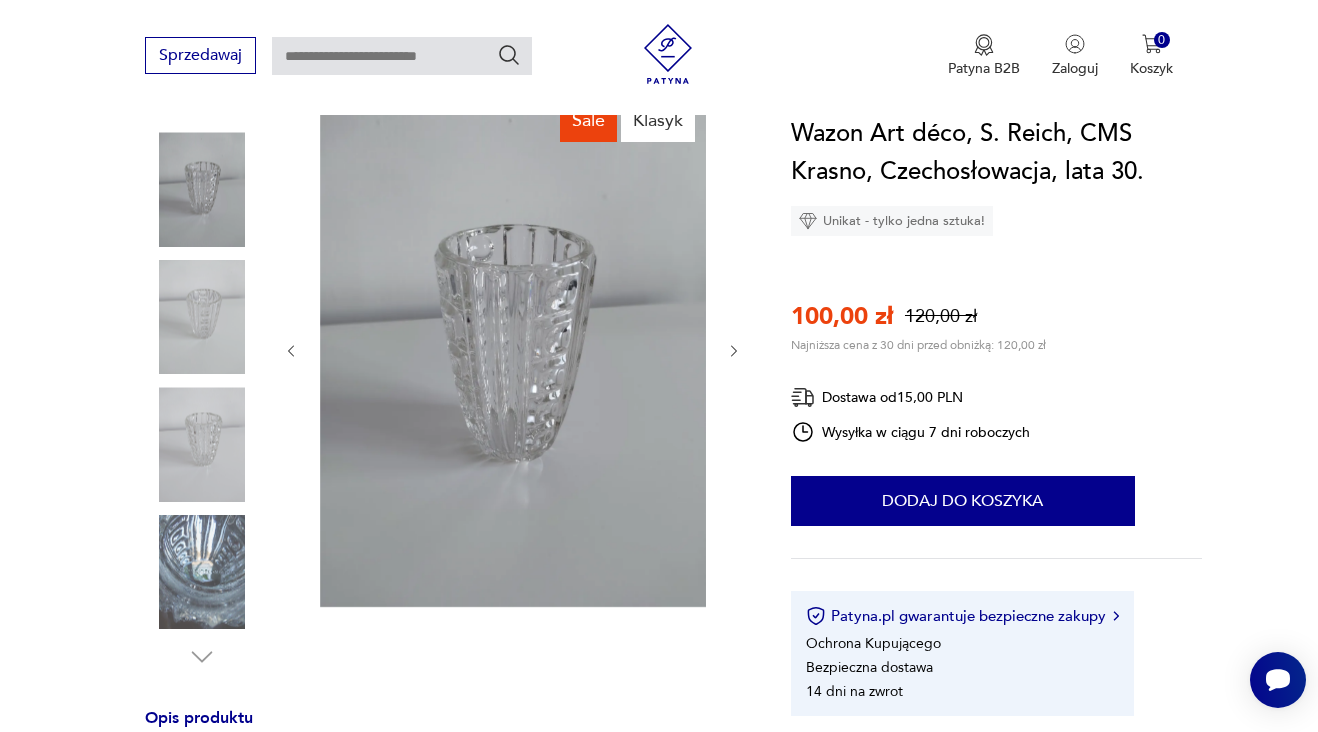 click at bounding box center [202, 444] 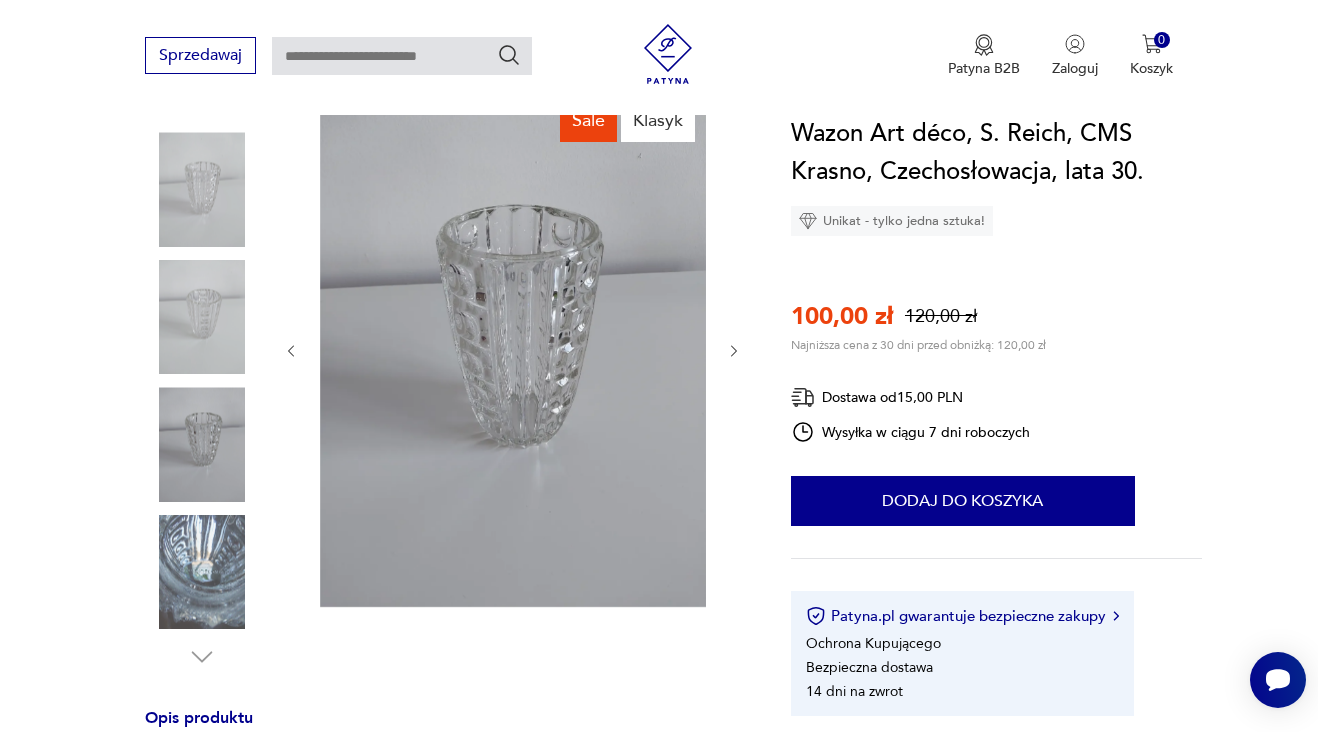 click at bounding box center [202, 572] 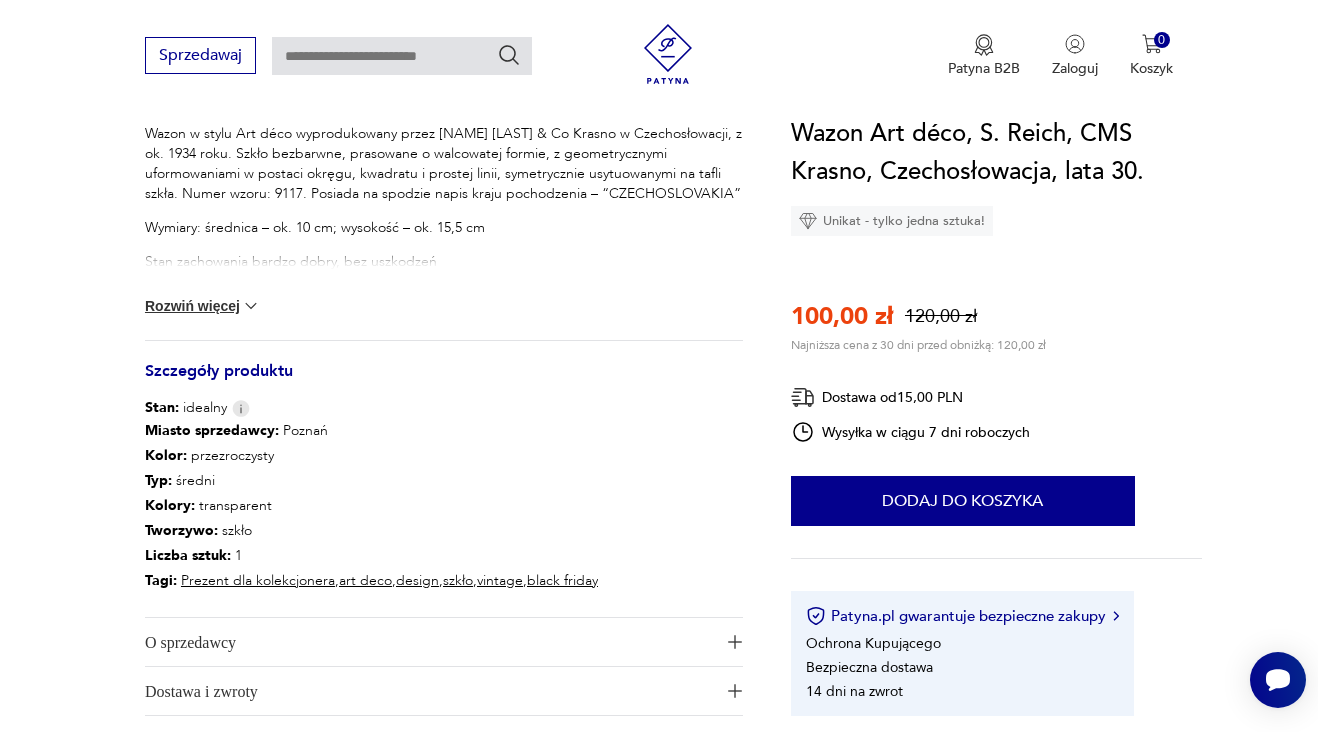 scroll, scrollTop: 973, scrollLeft: 0, axis: vertical 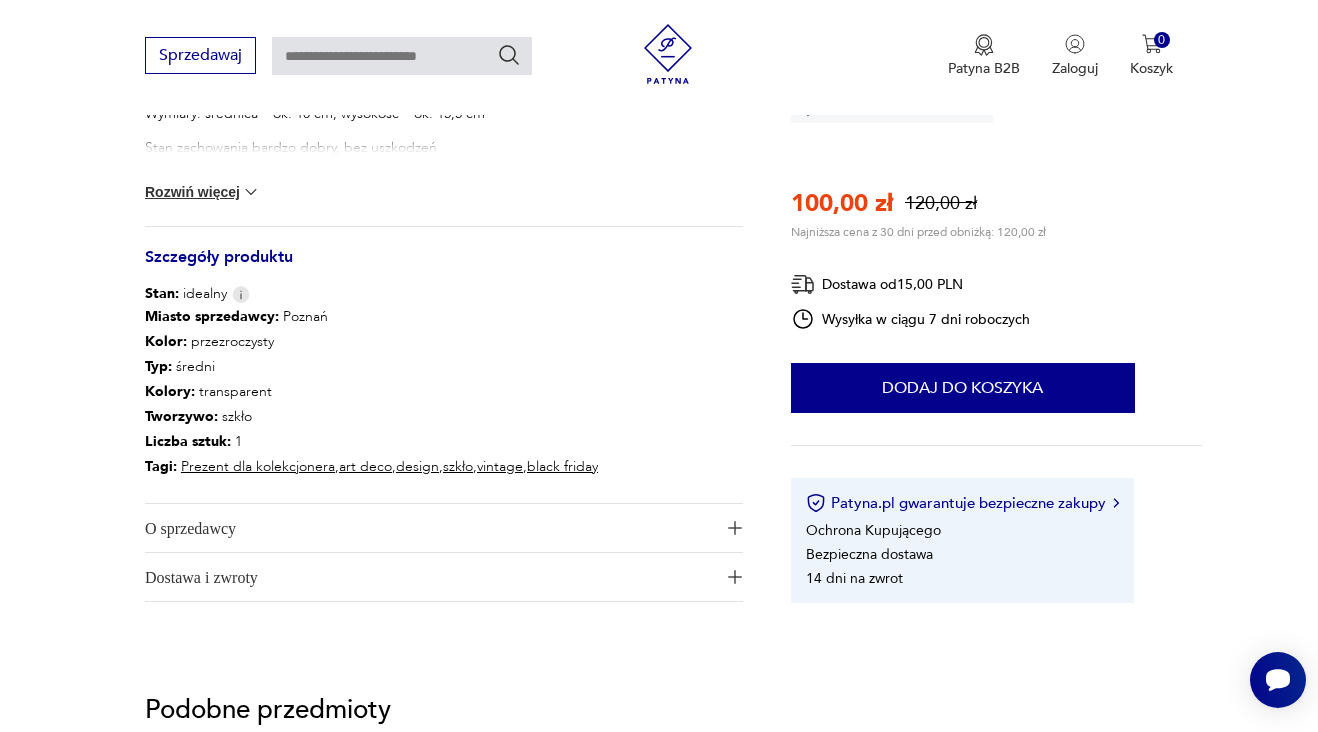 click on "O sprzedawcy" at bounding box center (444, 528) 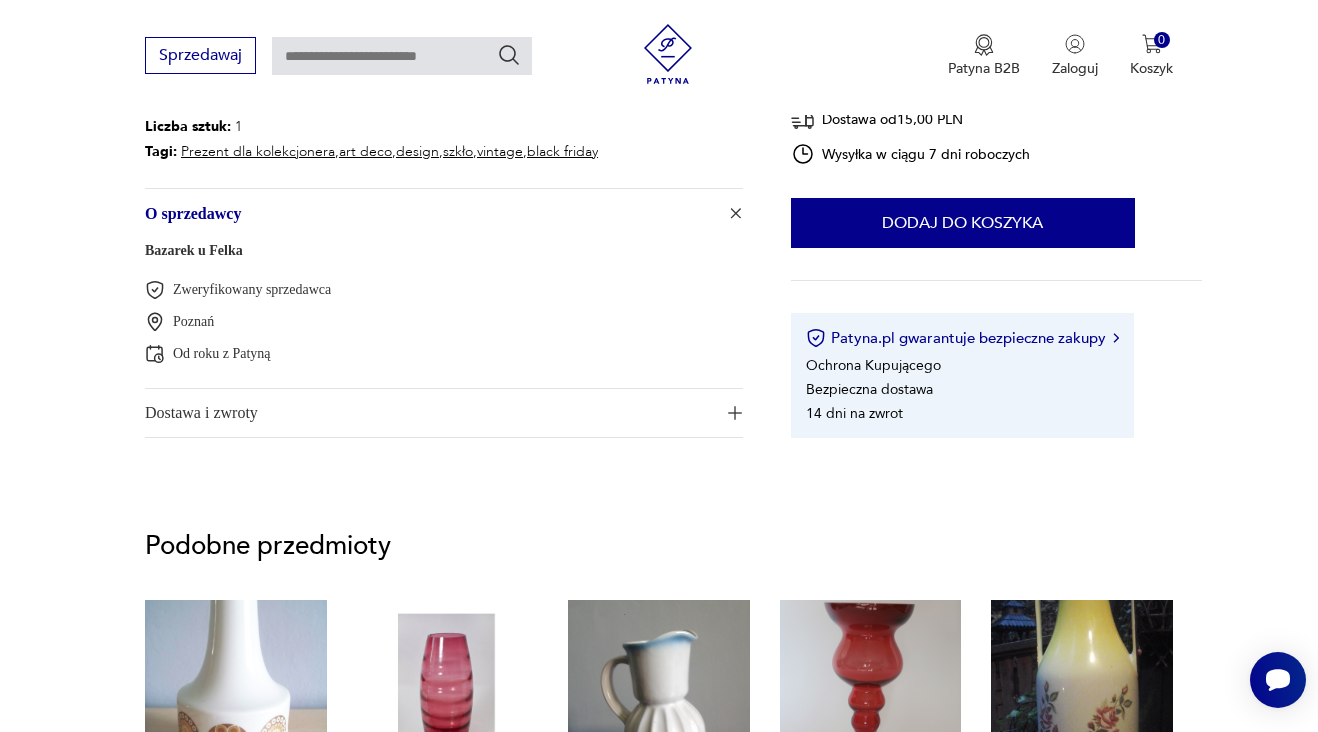 scroll, scrollTop: 1339, scrollLeft: 0, axis: vertical 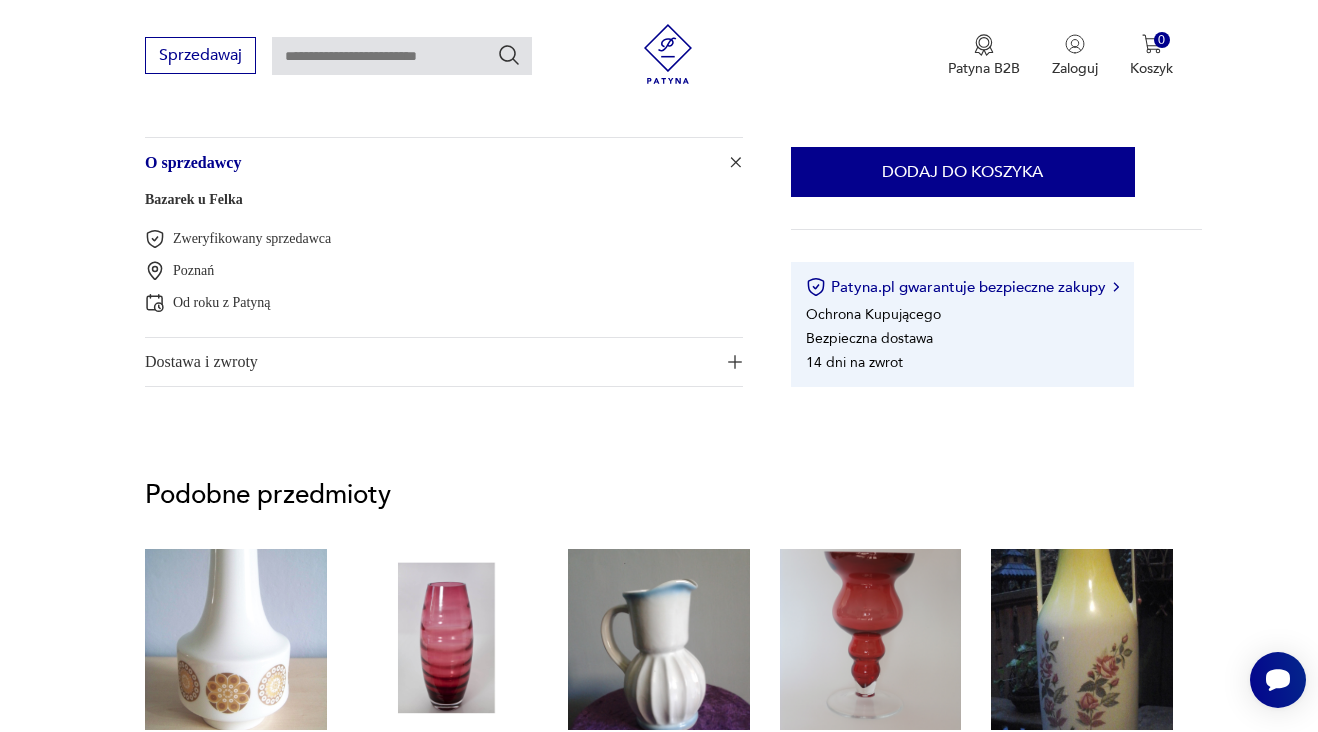 click at bounding box center (735, 362) 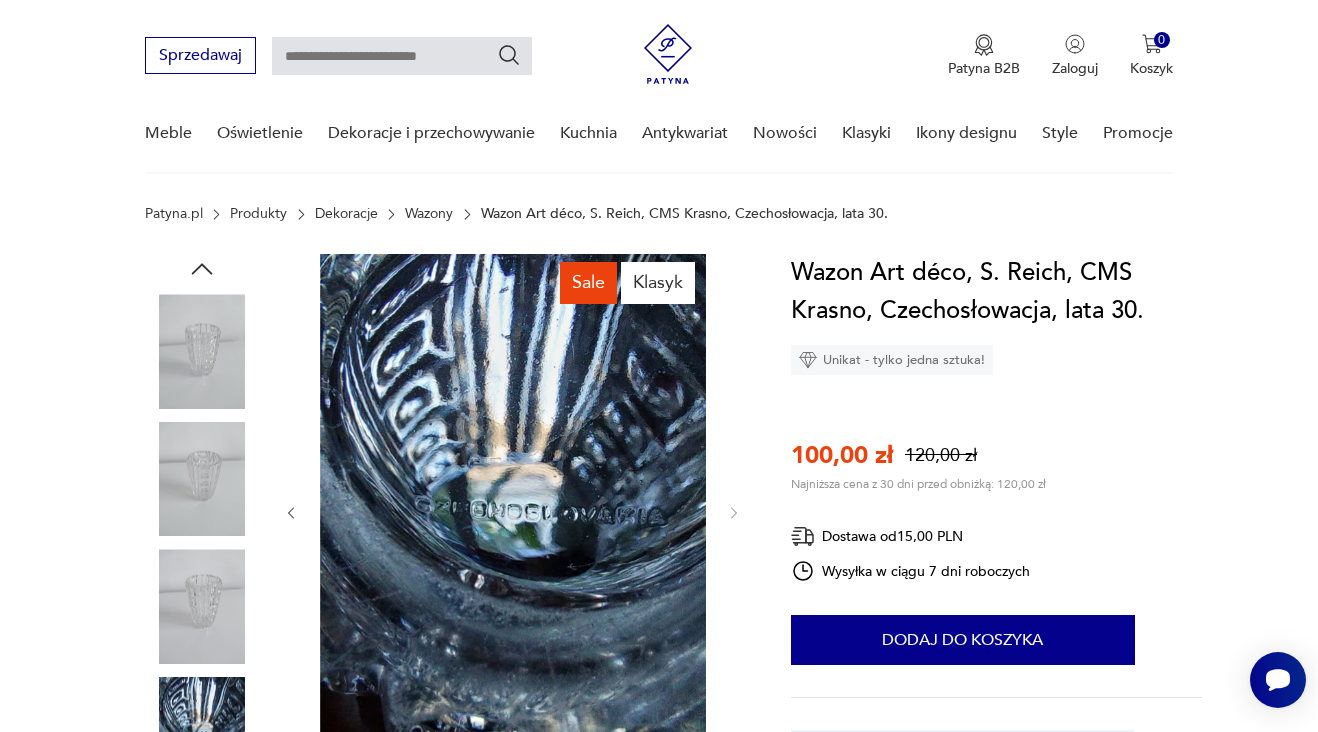 scroll, scrollTop: 9, scrollLeft: 0, axis: vertical 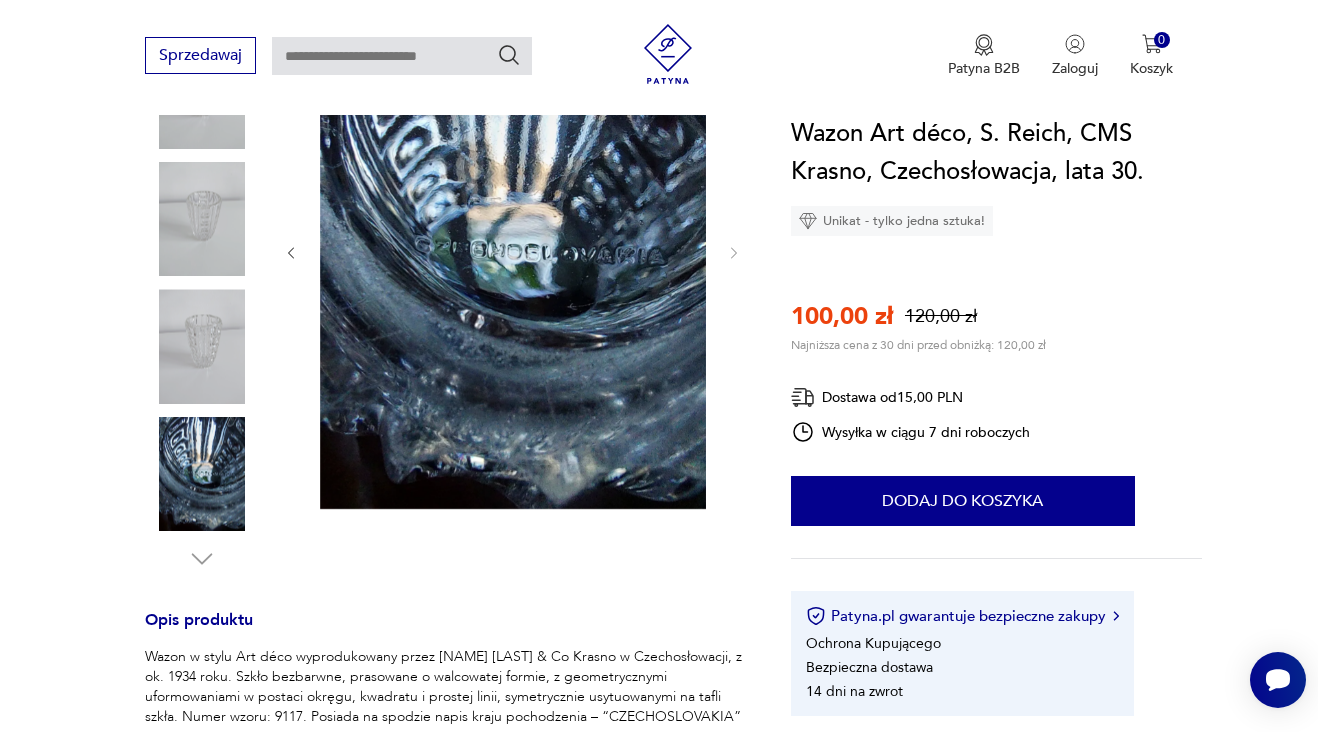 click at bounding box center [202, 346] 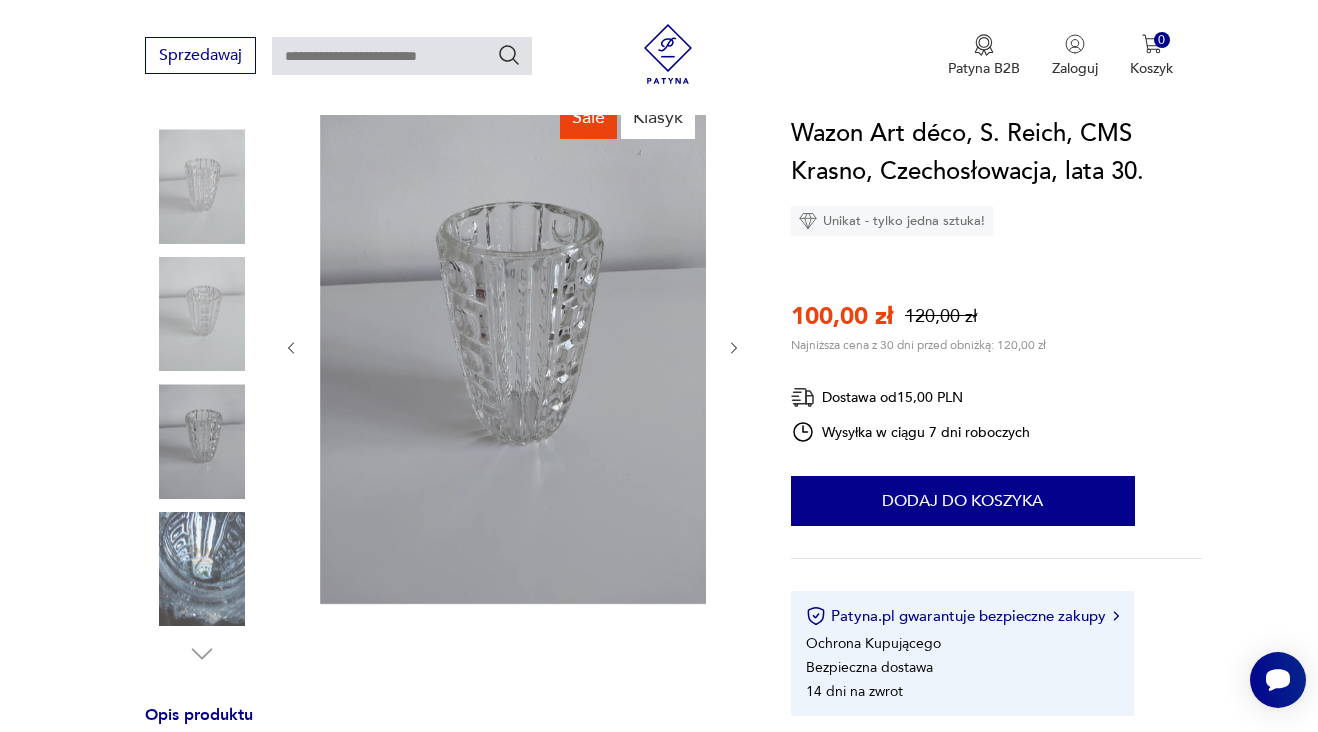 scroll, scrollTop: 227, scrollLeft: 0, axis: vertical 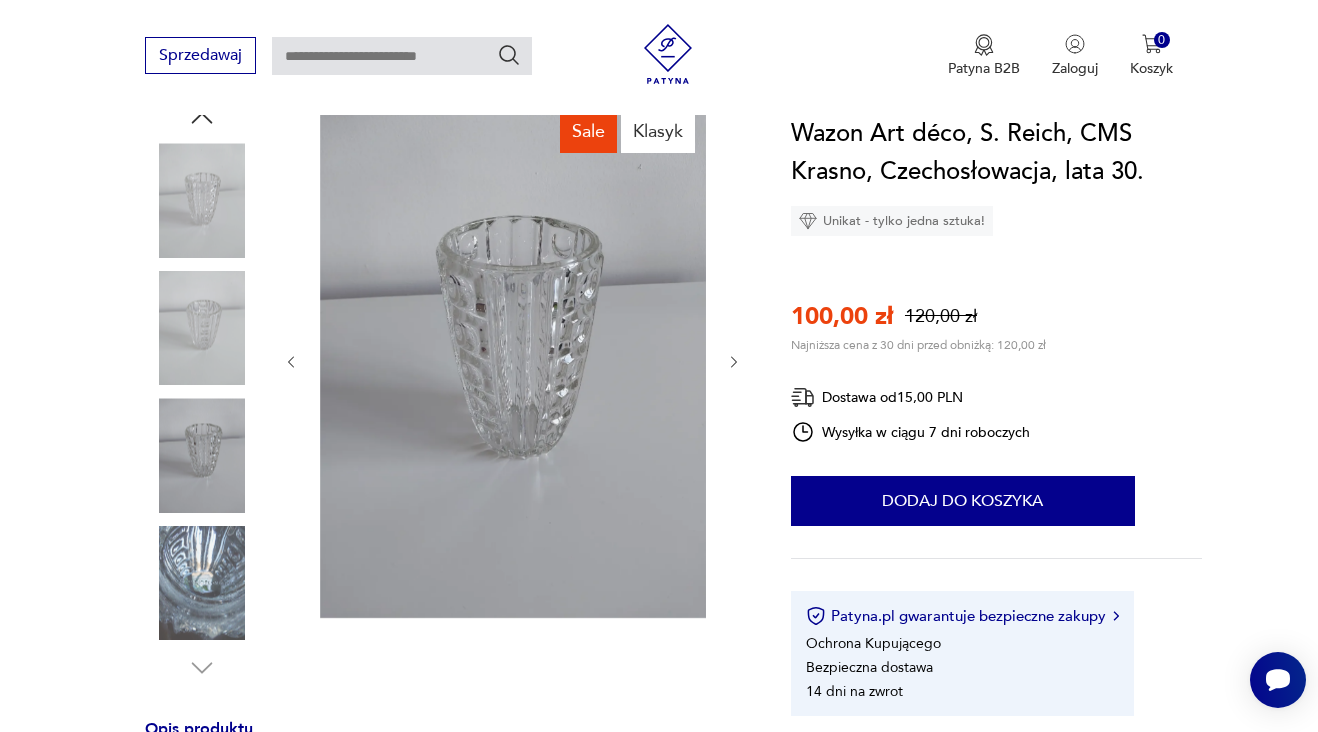click at bounding box center [202, 200] 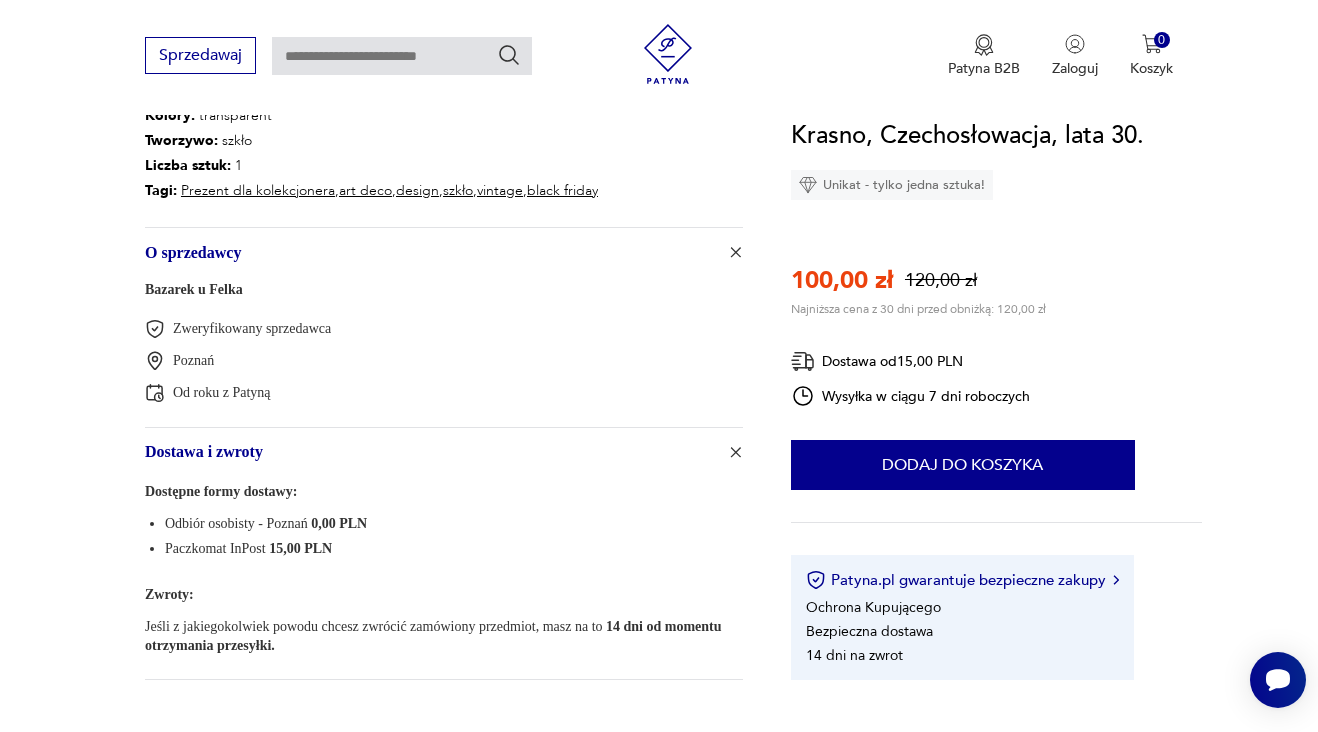 scroll, scrollTop: 1251, scrollLeft: 0, axis: vertical 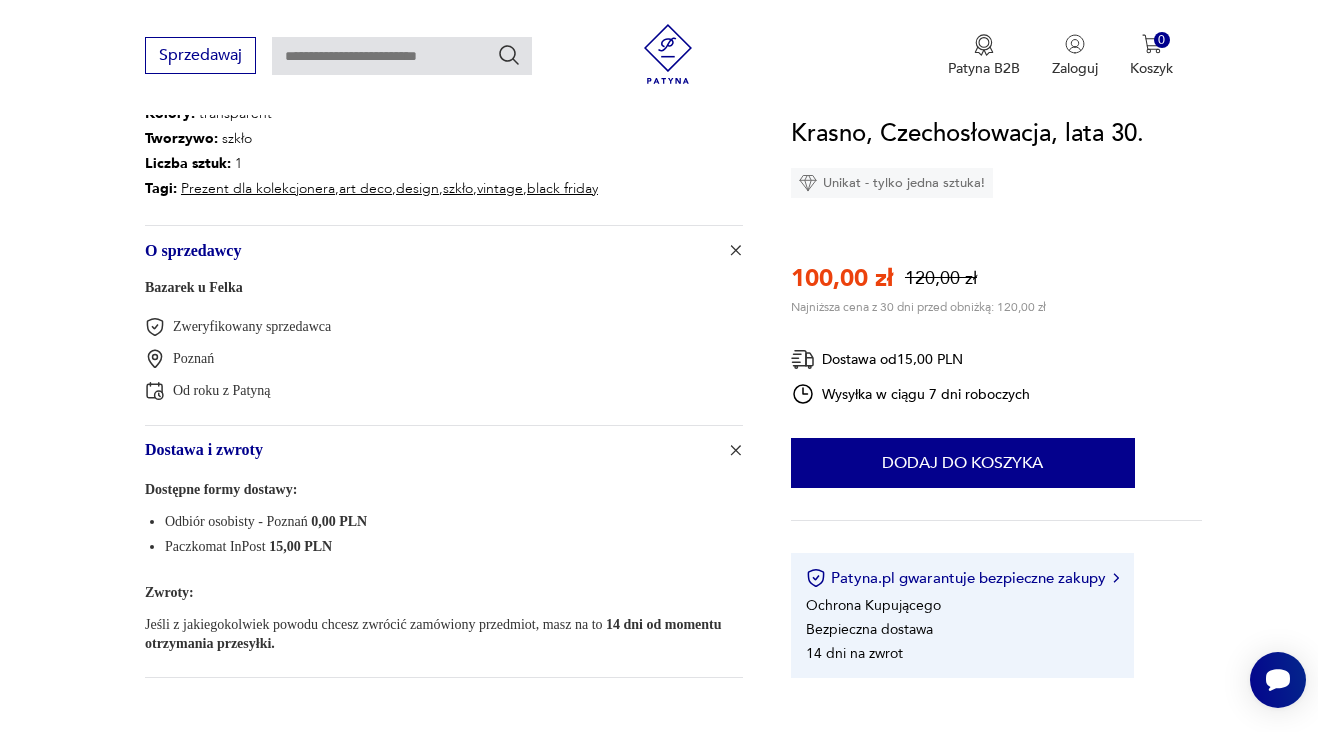 click on "Bazarek u Felka" at bounding box center [194, 287] 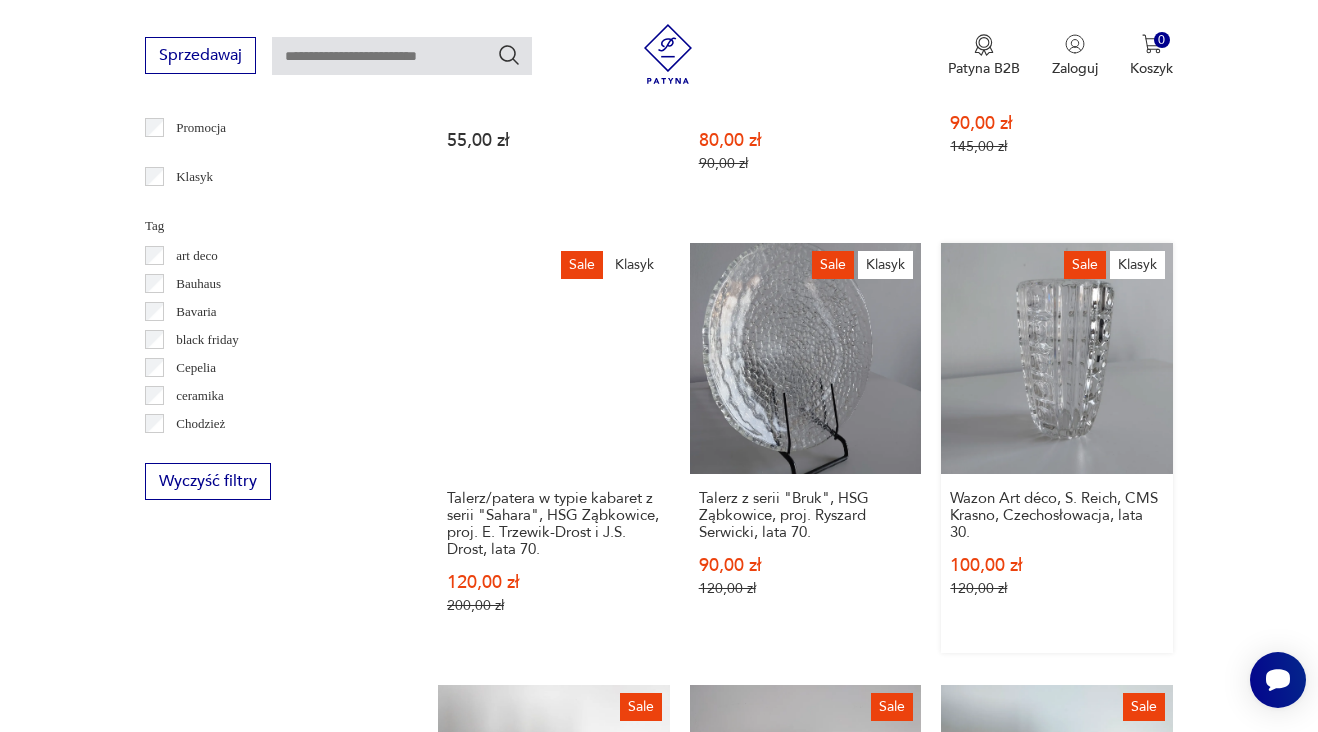 scroll, scrollTop: 889, scrollLeft: 0, axis: vertical 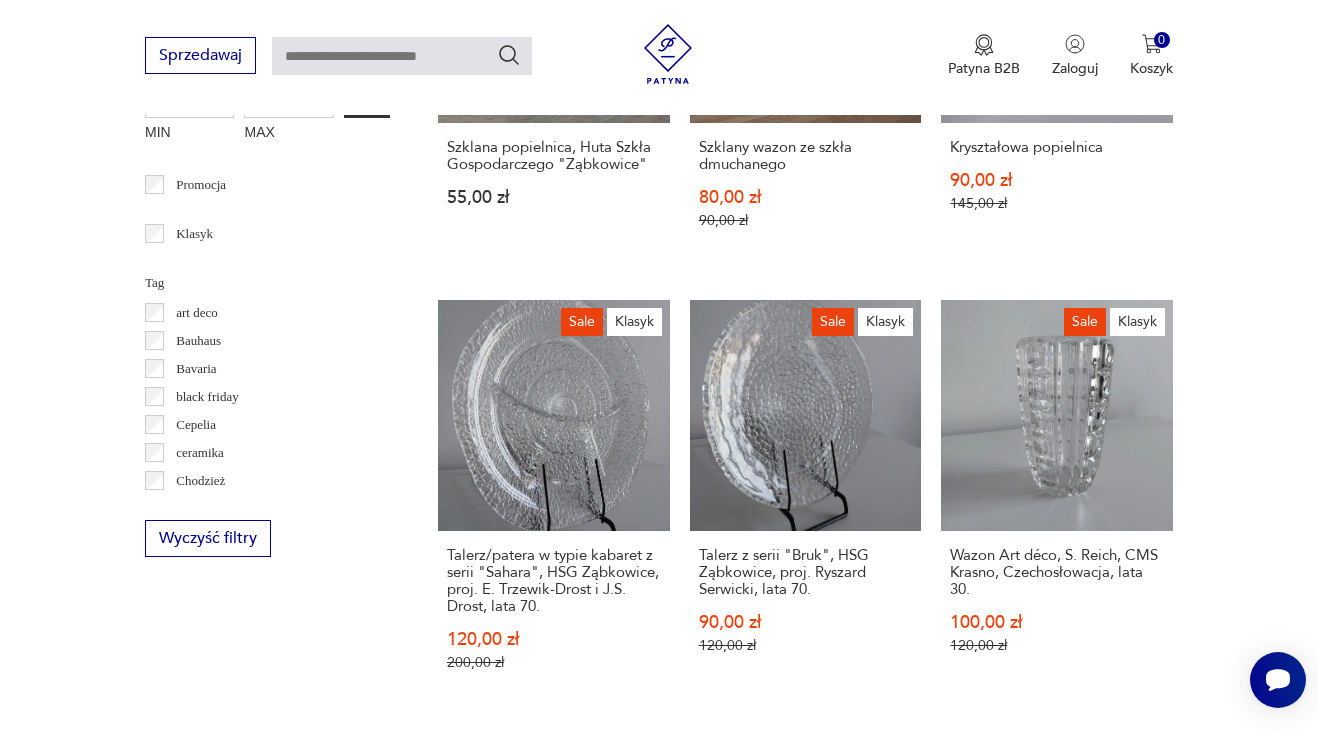 click on "Szklana popielnica, Huta Szkła Gospodarczego "Ząbkowice" 55,00 zł Sale Szklany wazon ze szkła dmuchanego 80,00 zł 90,00 zł Sale Kryształowa popielnica 90,00 zł 145,00 zł Sale Klasyk Talerz/patera w typie kabaret z serii "Sahara", HSG Ząbkowice, proj. E. Trzewik-Drost i J.S. Drost, lata 70. 120,00 zł 200,00 zł Sale Klasyk Talerz z serii "Bruk", HSG Ząbkowice, proj. Ryszard Serwicki, lata 70. 90,00 zł 120,00 zł Sale Klasyk Wazon Art déco, S. Reich, CMS Krasno, Czechosłowacja, lata 30. 100,00 zł 120,00 zł Sale Kryształowa misa, Bayel, Francja, ok. lata 60. 90,00 zł 120,00 zł Sale Serwis “Roman”, Chodzież, proj. Eugeniusz Renkowski, ok. lata 70. 200,00 zł 250,00 zł Sale Bułgarska misa, lata 70. 70,00 zł 90,00 zł Sale Klasyk Świeczniki kryształowe, huta "Lucyna", i jeden z Reims, Francja 60,00 zł 120,00 zł Produkt wyprzedany Kryształowa popielnica, Val St Lambert, Belgia, lata 50. 300,00 zł 480,00 zł Produkt wyprzedany 100,00 zł Produkt wyprzedany" at bounding box center [805, 930] 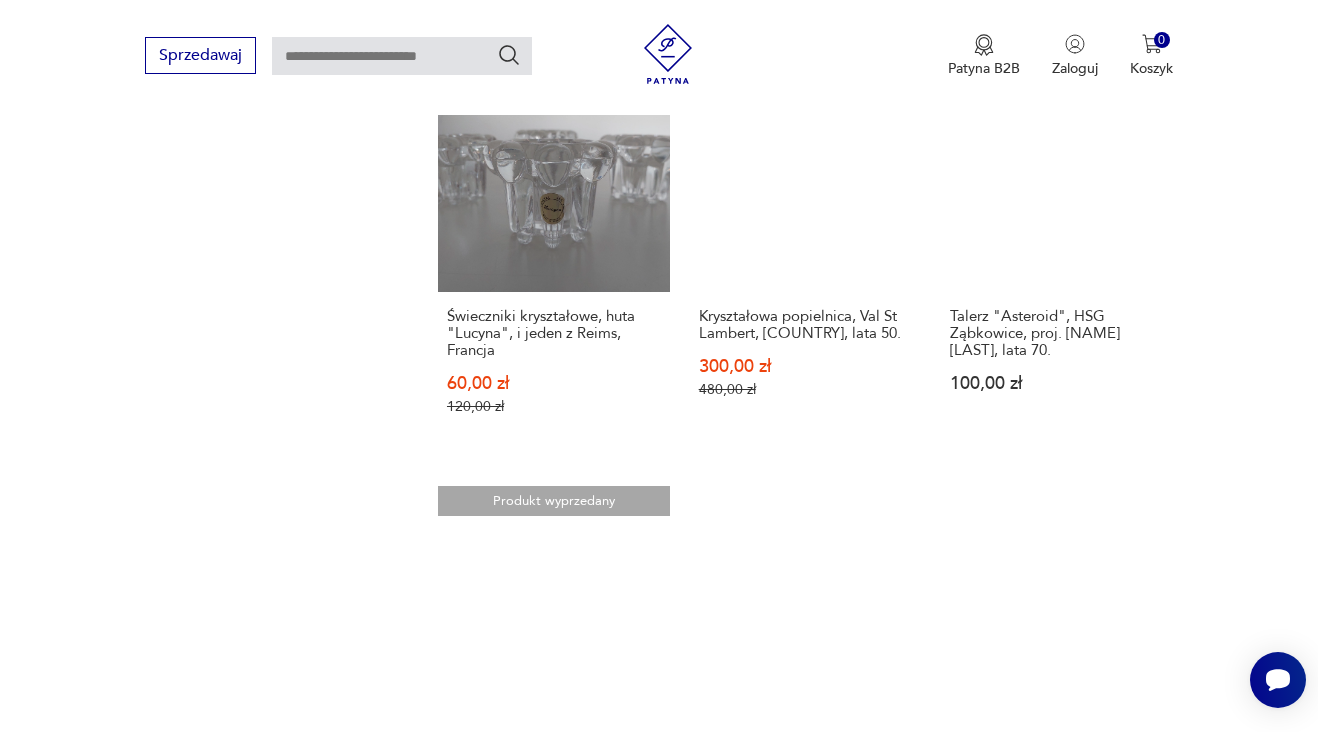 scroll, scrollTop: 1779, scrollLeft: 0, axis: vertical 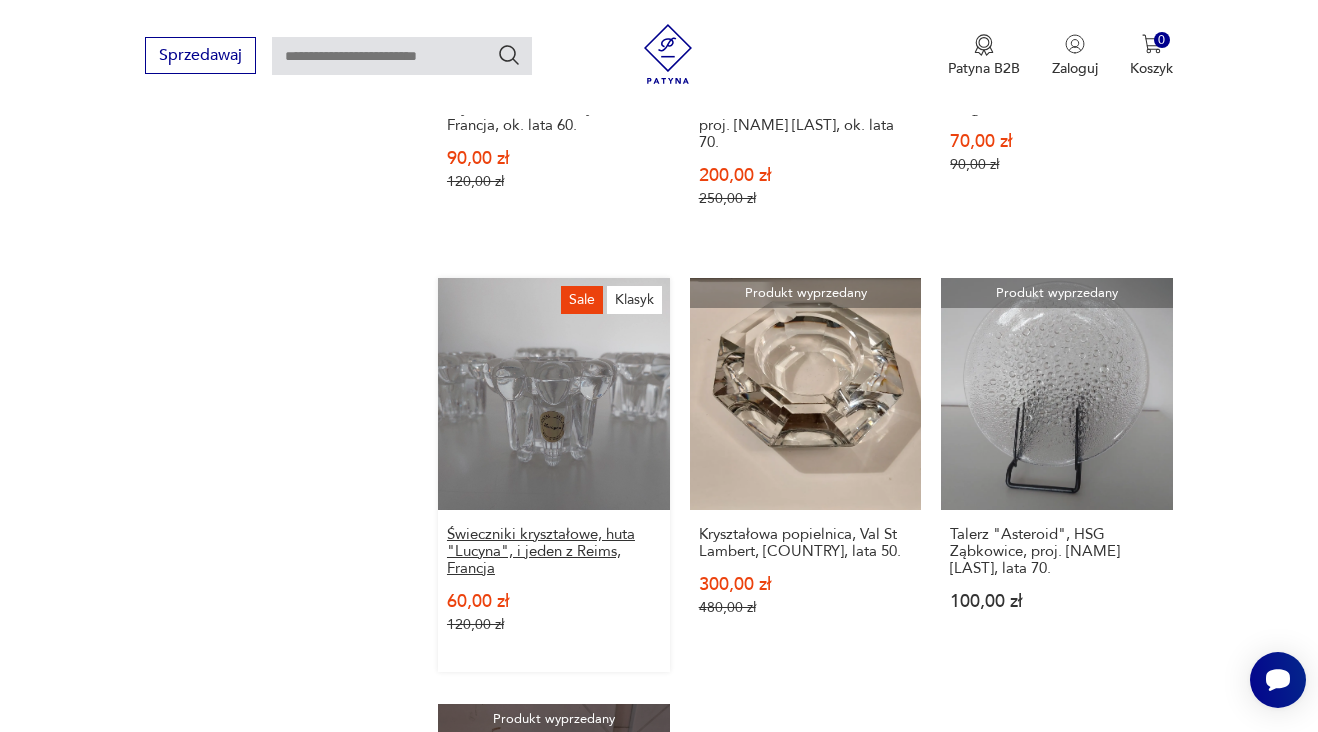 click on "Świeczniki kryształowe, huta "Lucyna", i jeden z Reims, Francja" at bounding box center (554, 551) 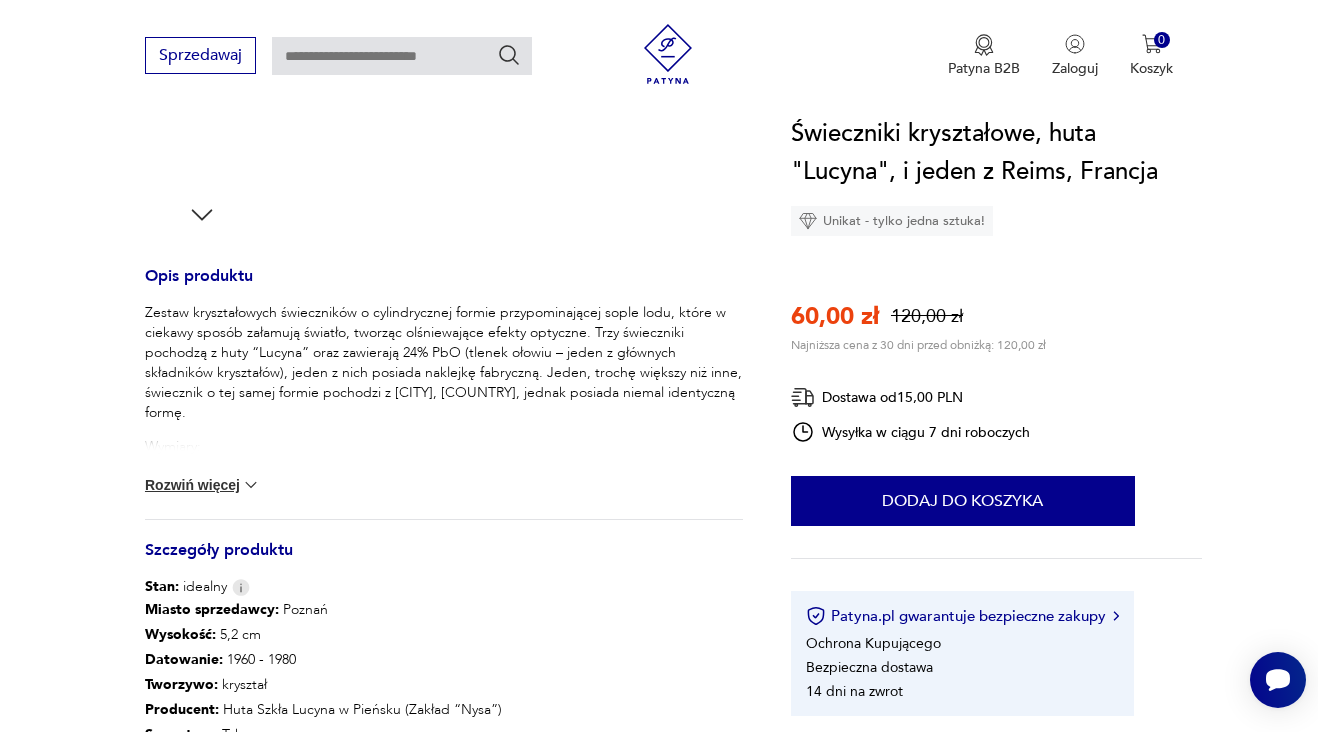 scroll, scrollTop: 683, scrollLeft: 0, axis: vertical 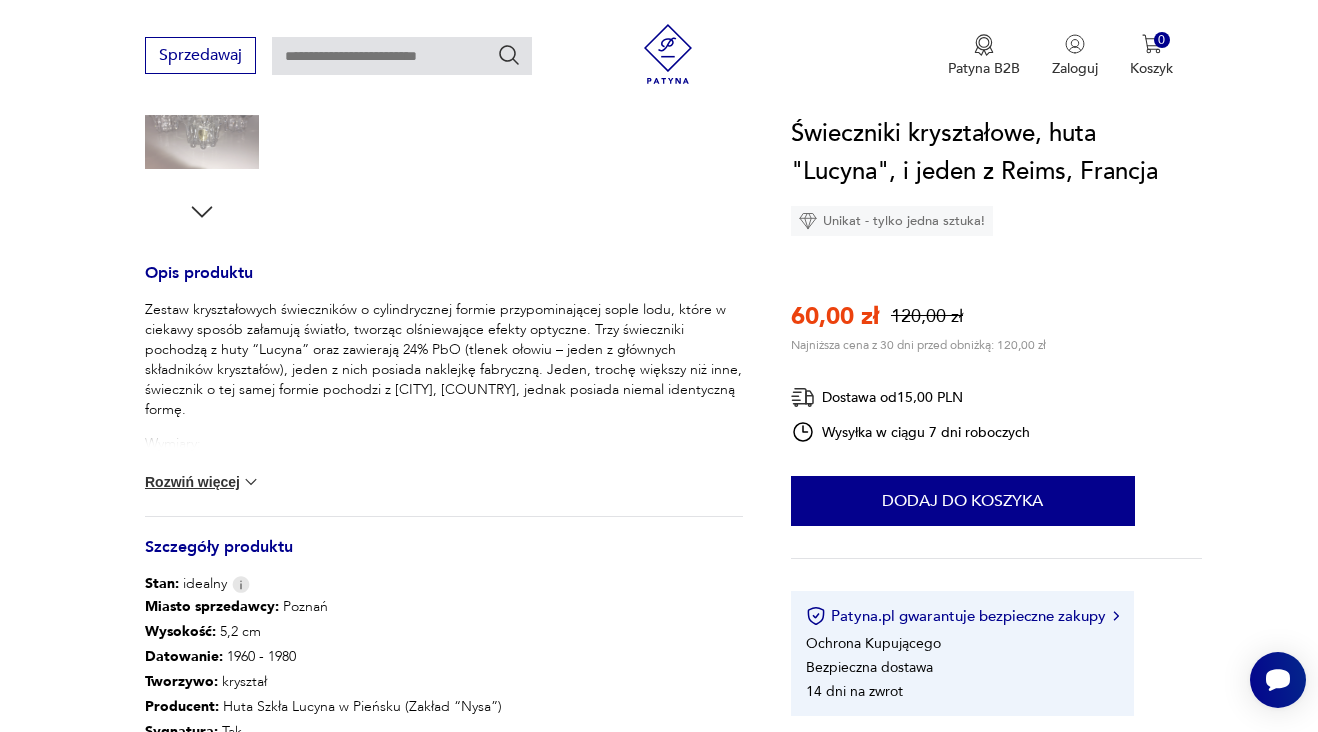 click on "Rozwiń więcej" at bounding box center [203, 482] 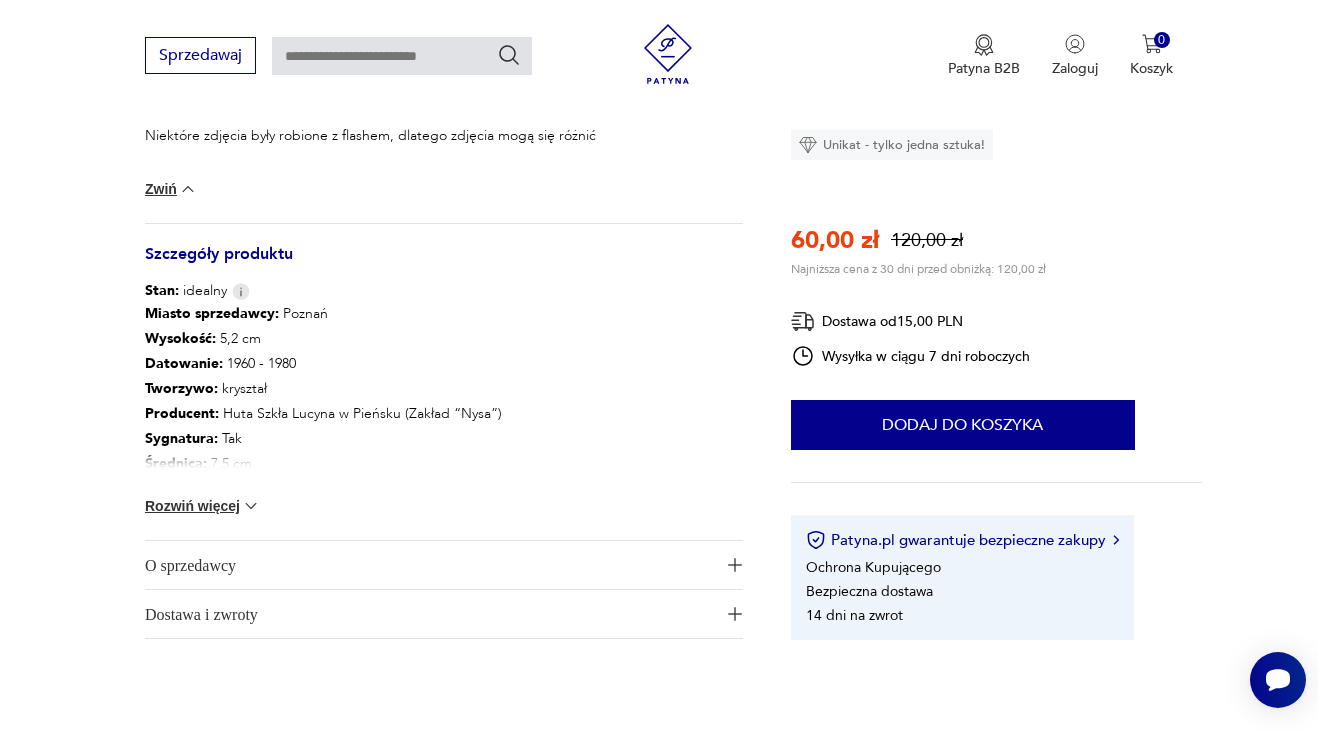 scroll, scrollTop: 1064, scrollLeft: 0, axis: vertical 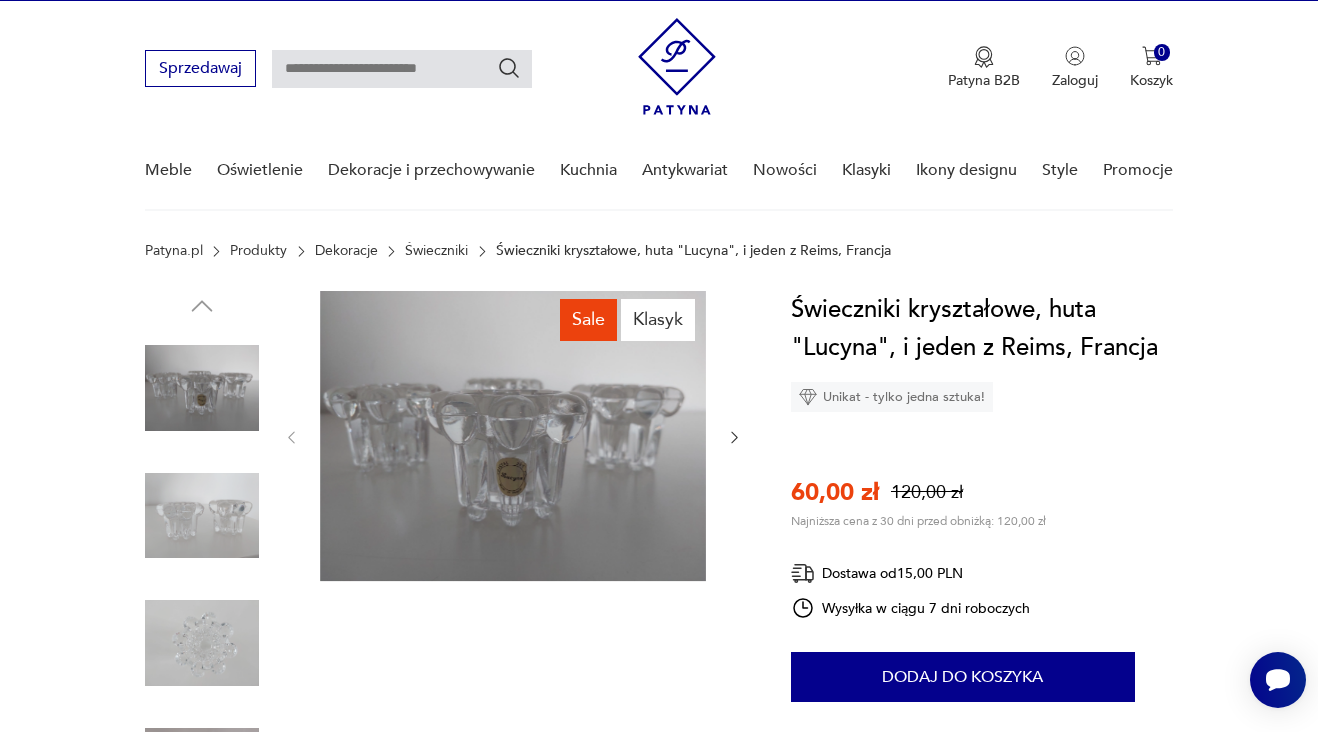 click at bounding box center [513, 436] 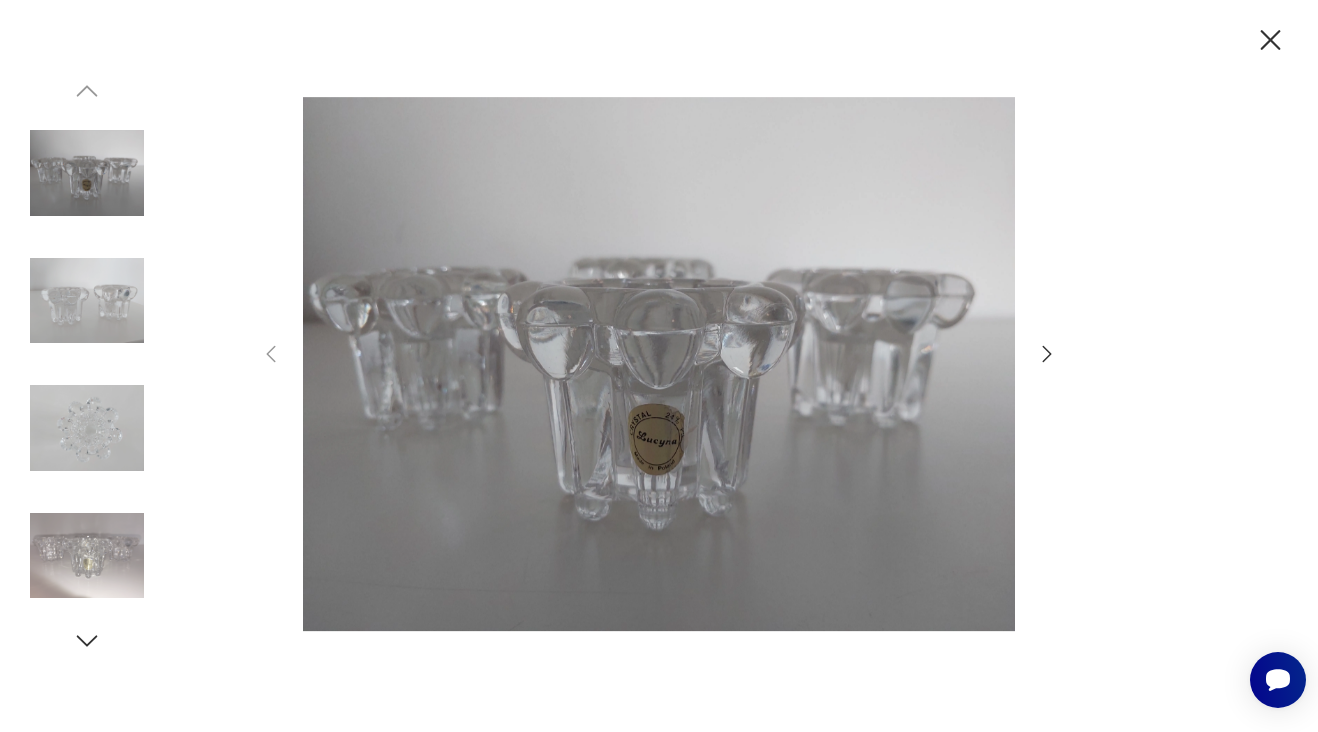click at bounding box center (87, 301) 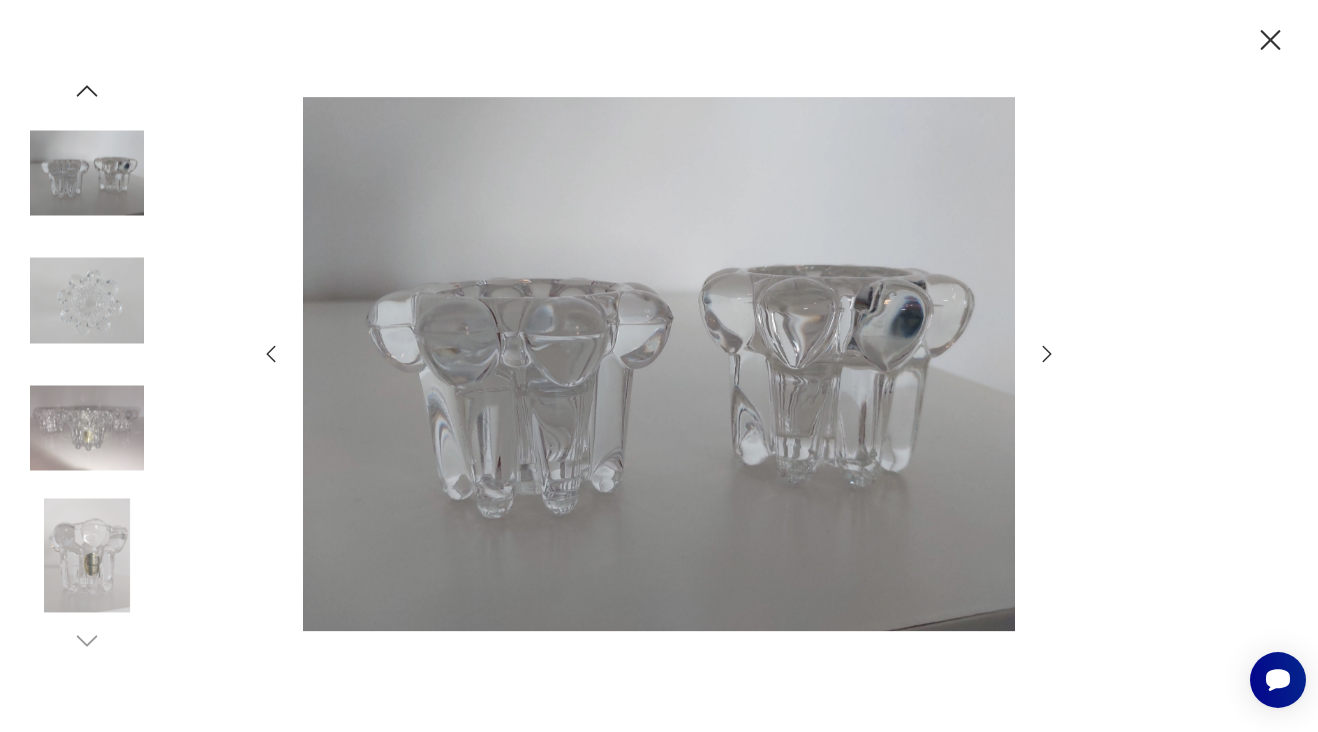 click at bounding box center [87, 428] 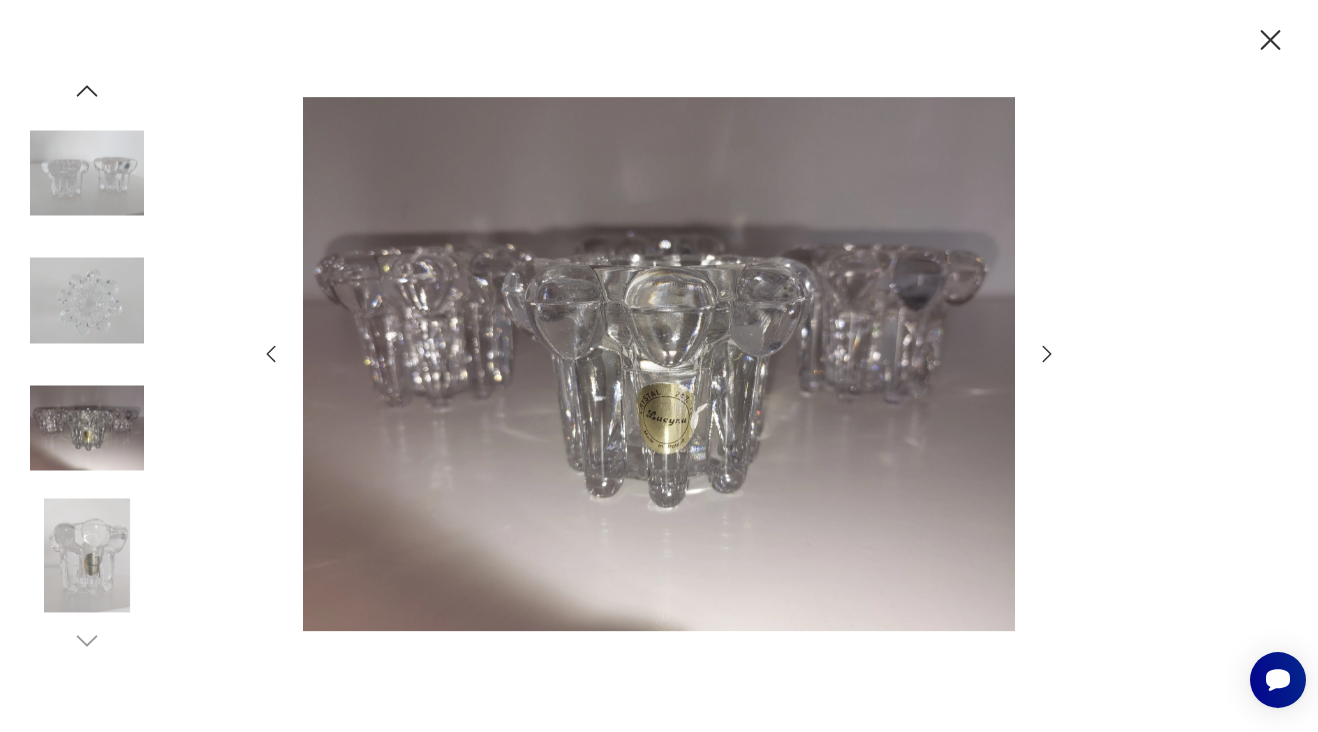 click at bounding box center (87, 556) 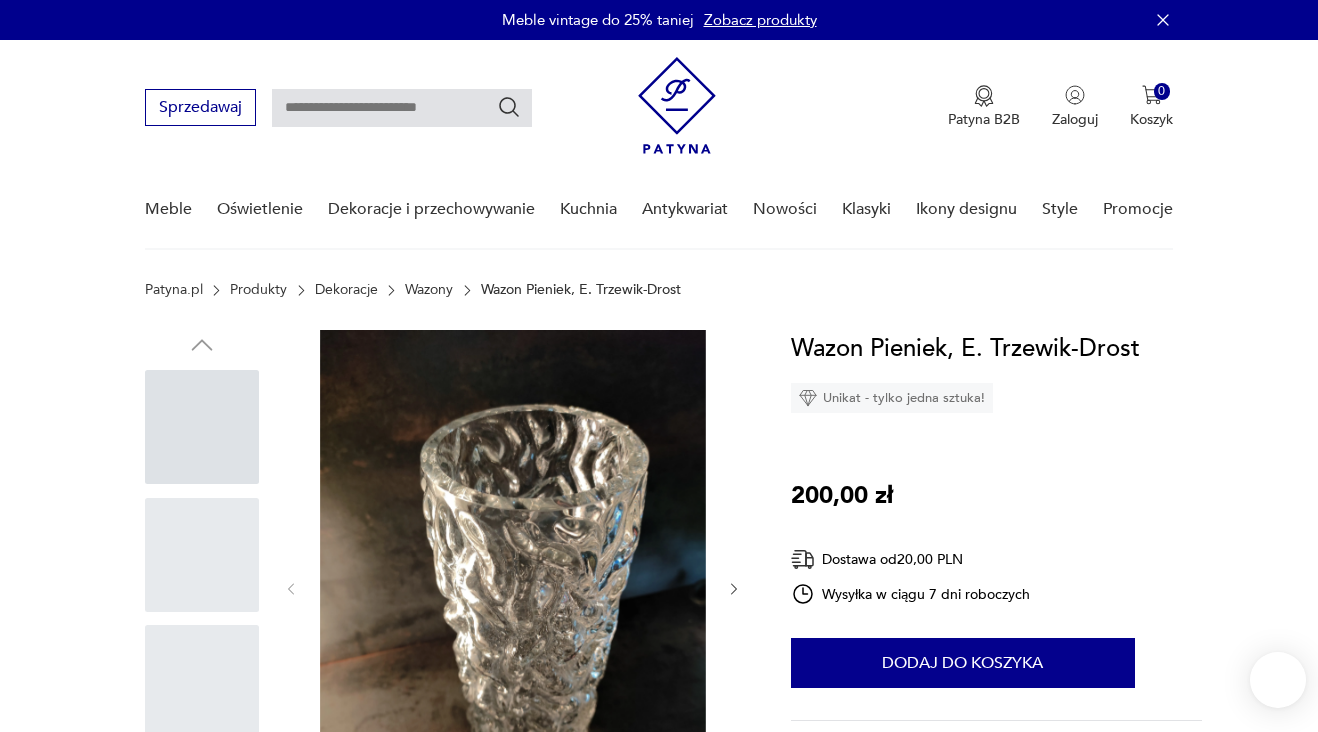 scroll, scrollTop: 0, scrollLeft: 0, axis: both 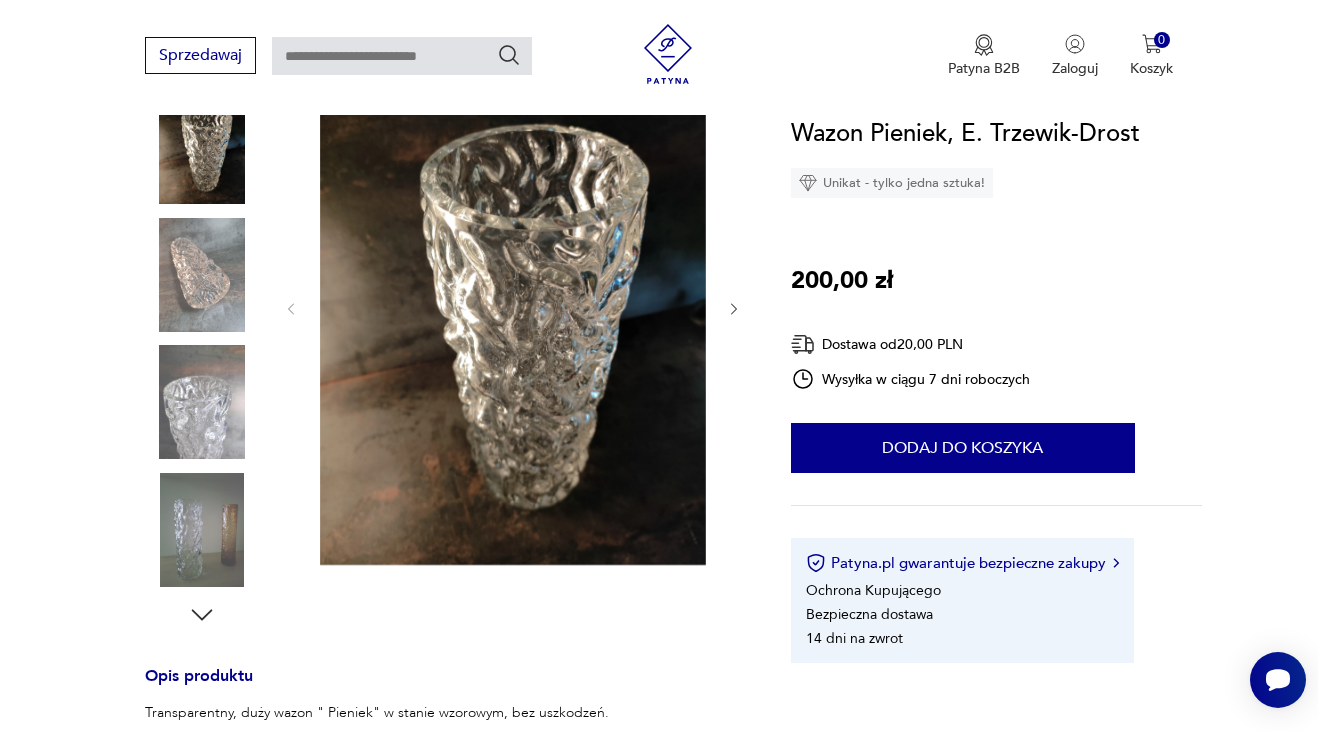 click at bounding box center (202, 275) 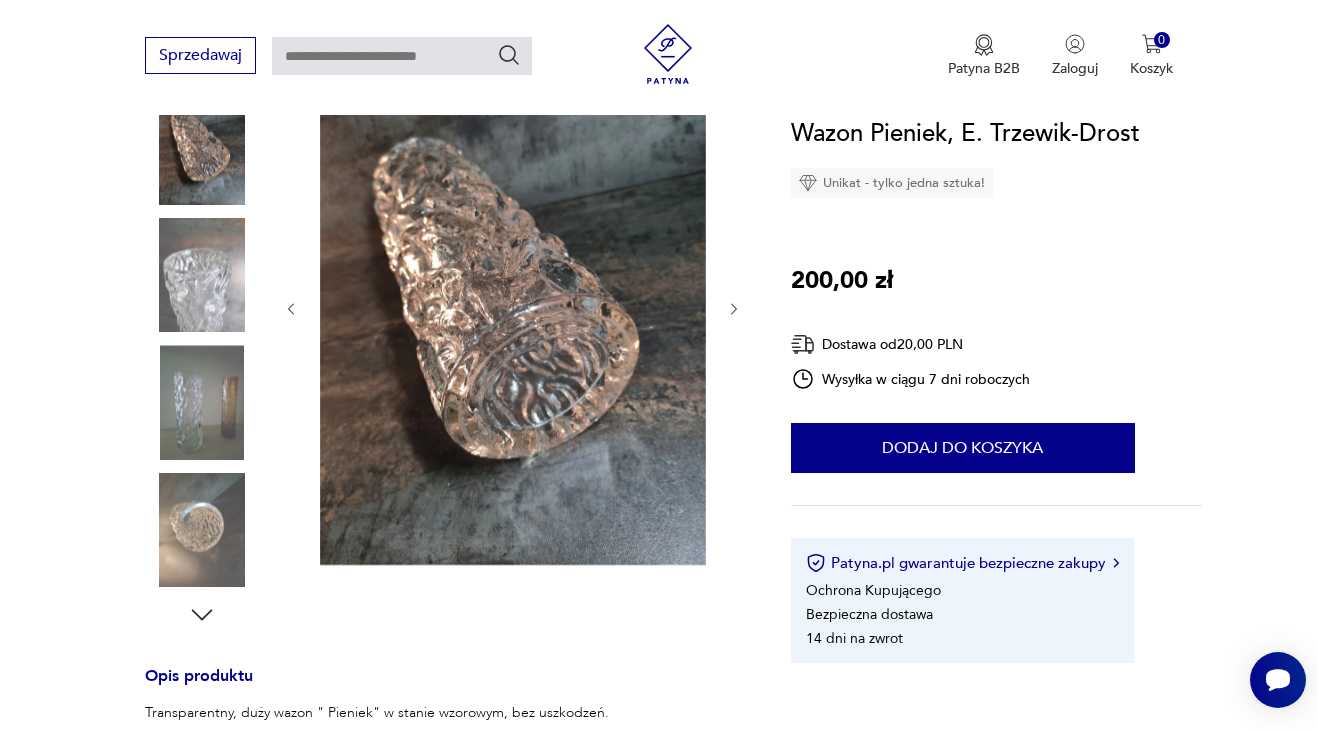 click at bounding box center (202, 402) 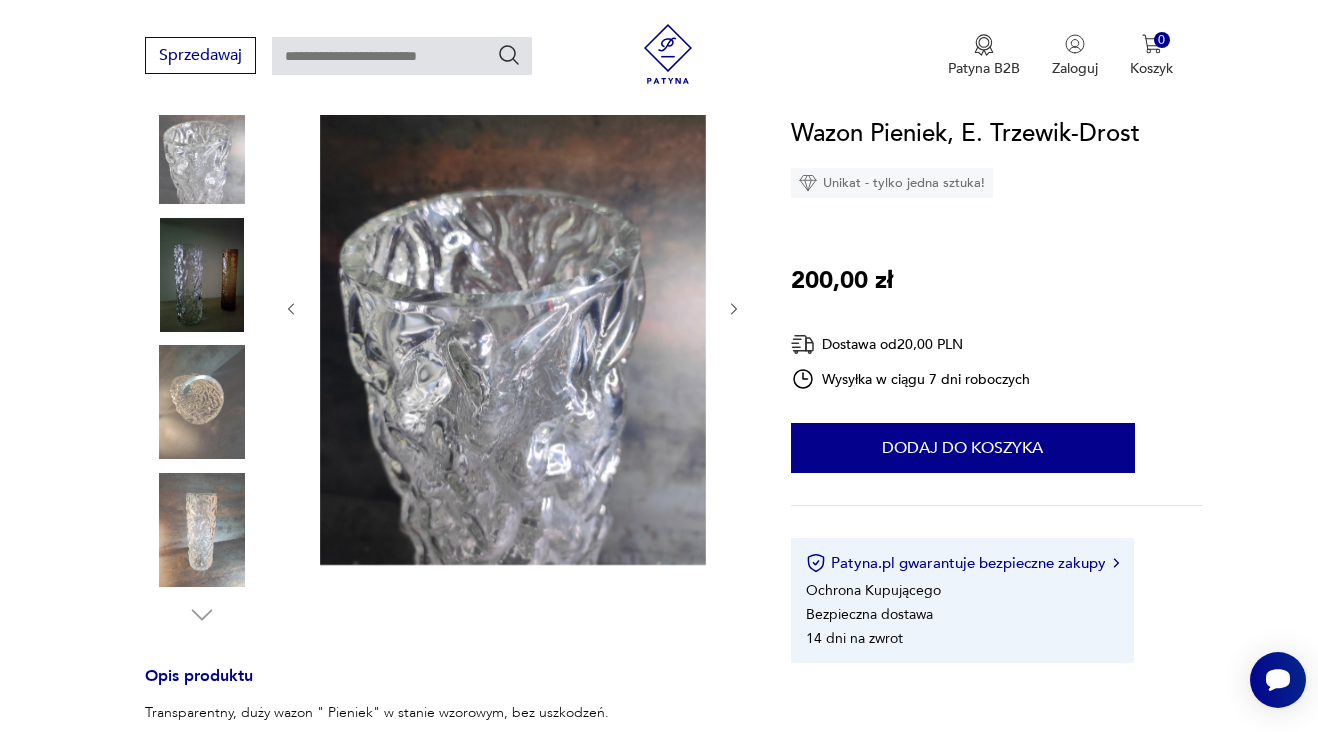 click at bounding box center (202, 530) 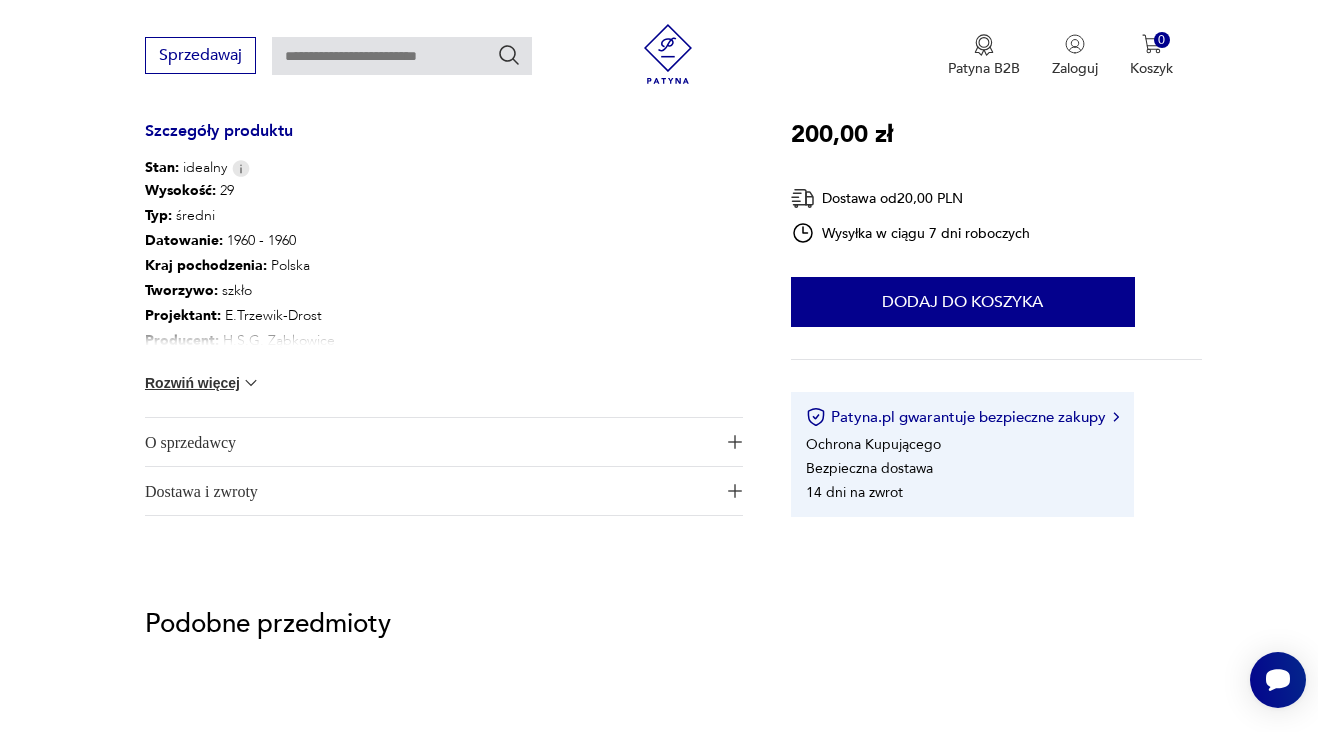 scroll, scrollTop: 1024, scrollLeft: 0, axis: vertical 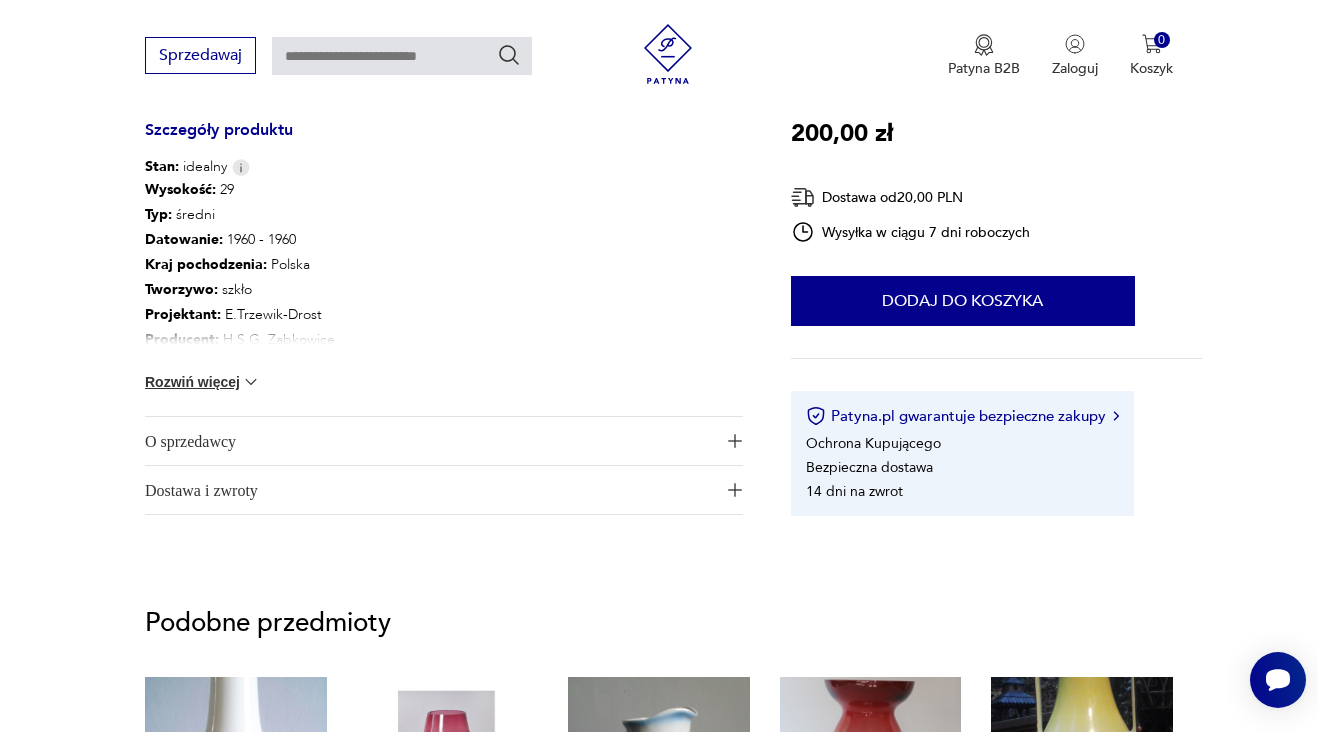 click on "O sprzedawcy" at bounding box center (444, 441) 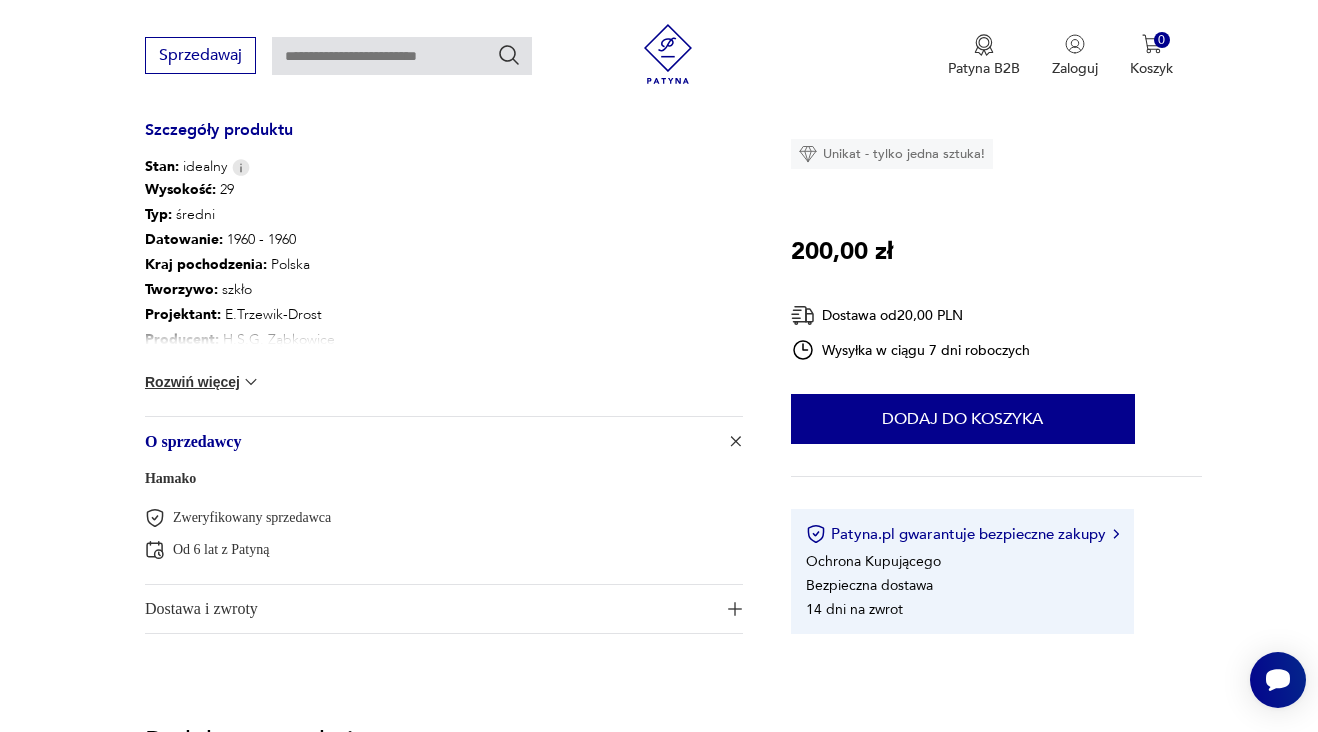 click on "Hamako" at bounding box center (170, 478) 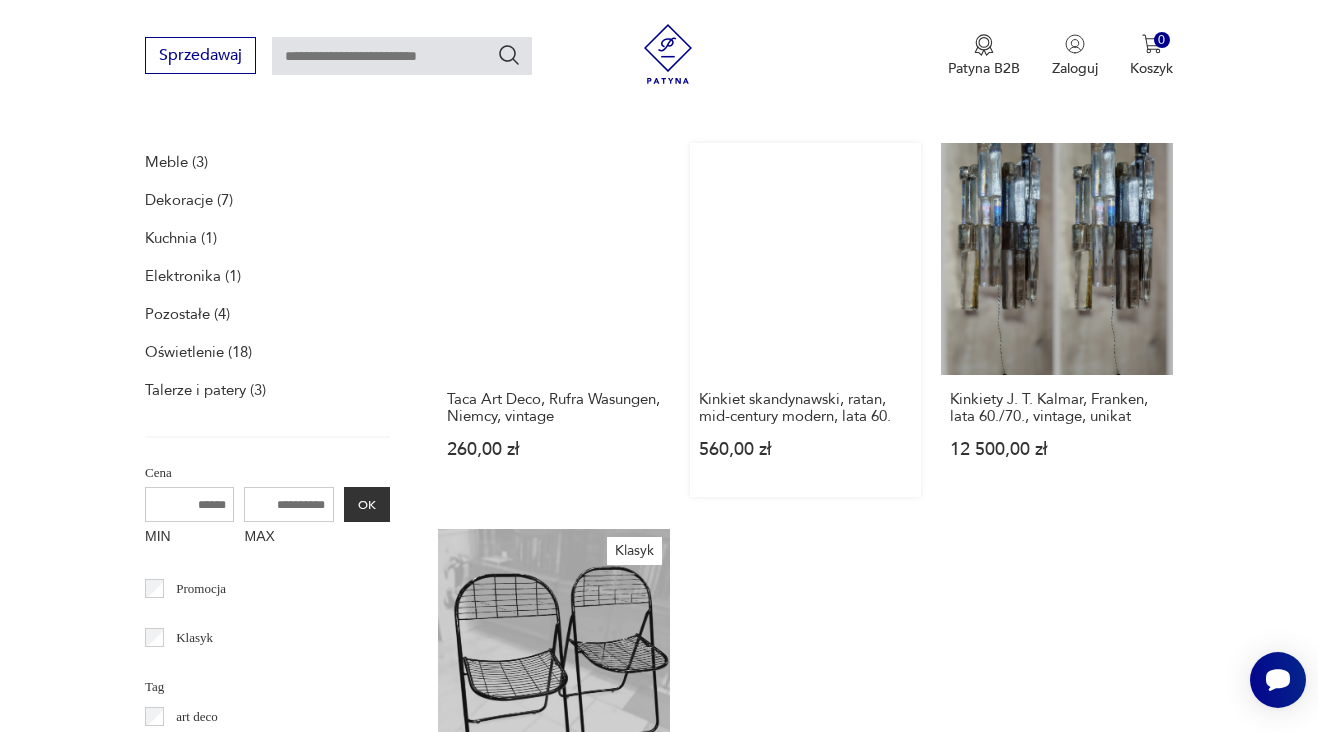 scroll, scrollTop: 636, scrollLeft: 0, axis: vertical 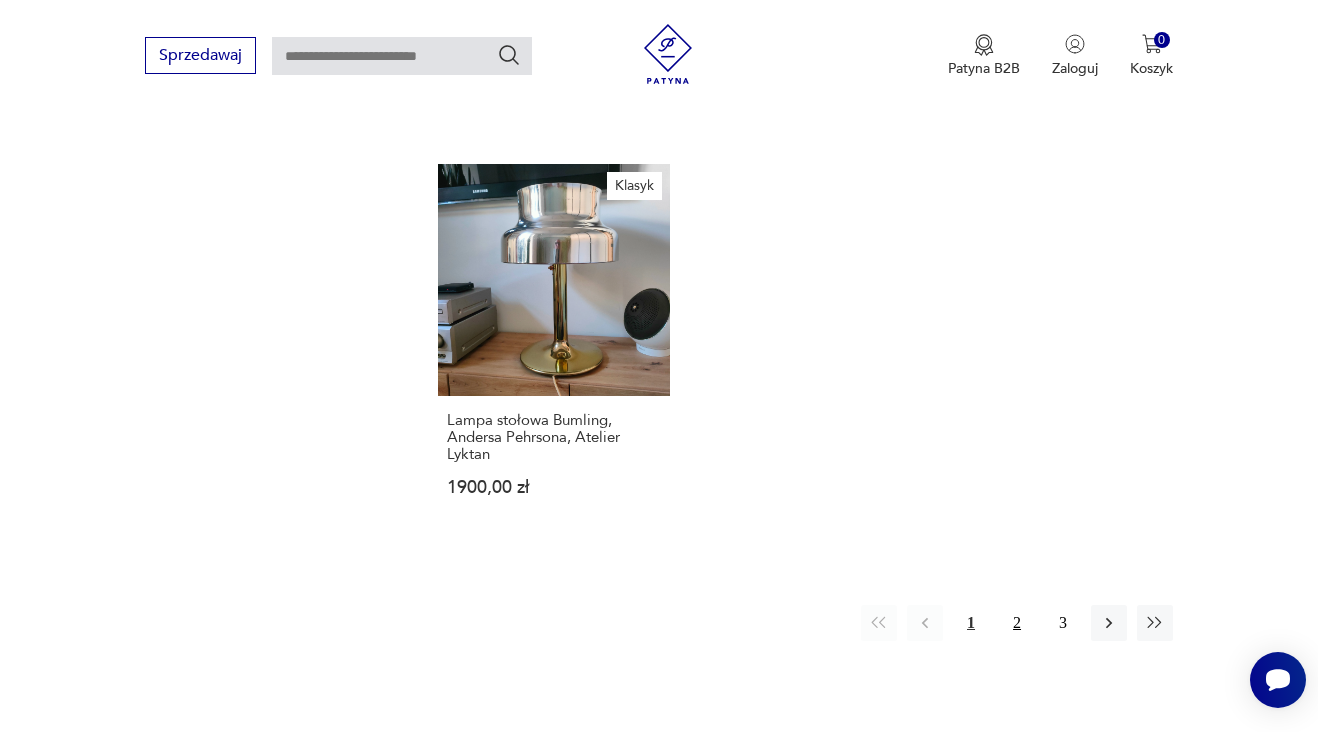 click on "2" at bounding box center [1017, 623] 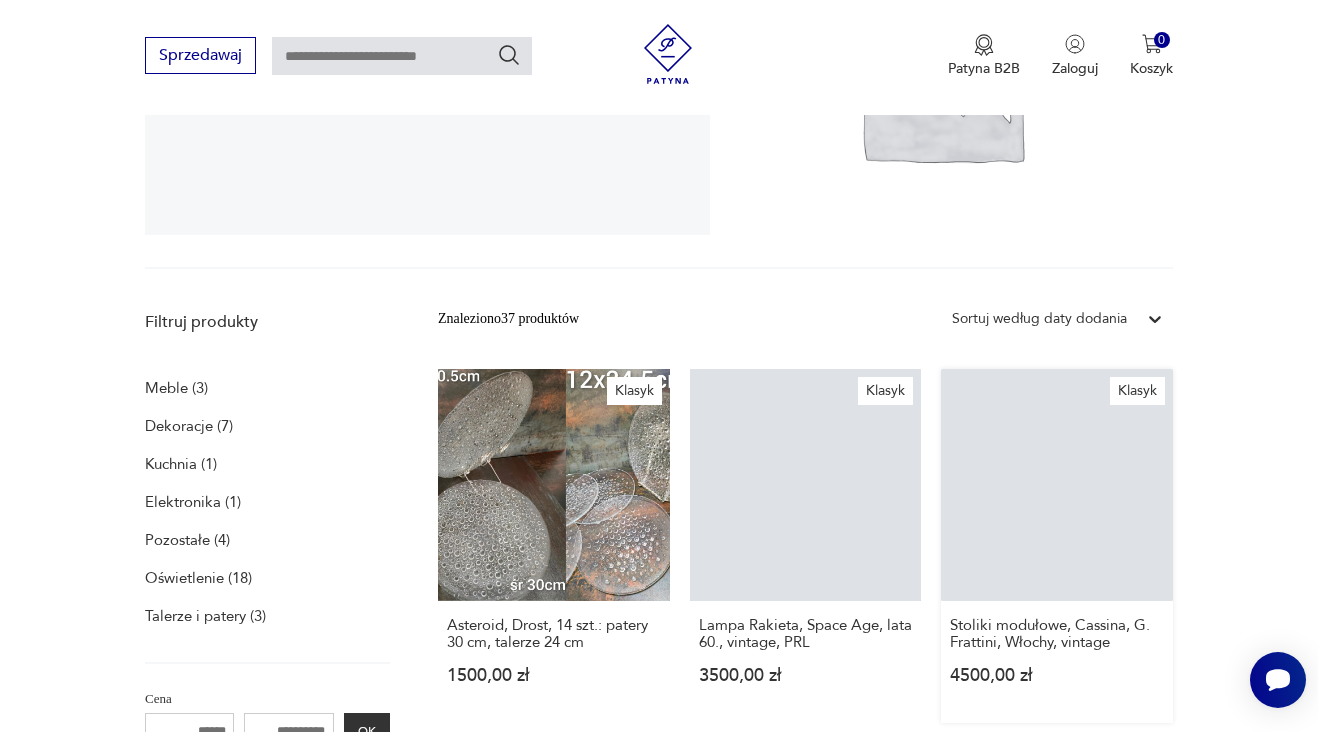 click on "Klasyk Stoliki modułowe, Cassina, G. Frattini, Włochy, vintage 4500,00 zł" at bounding box center [1057, 546] 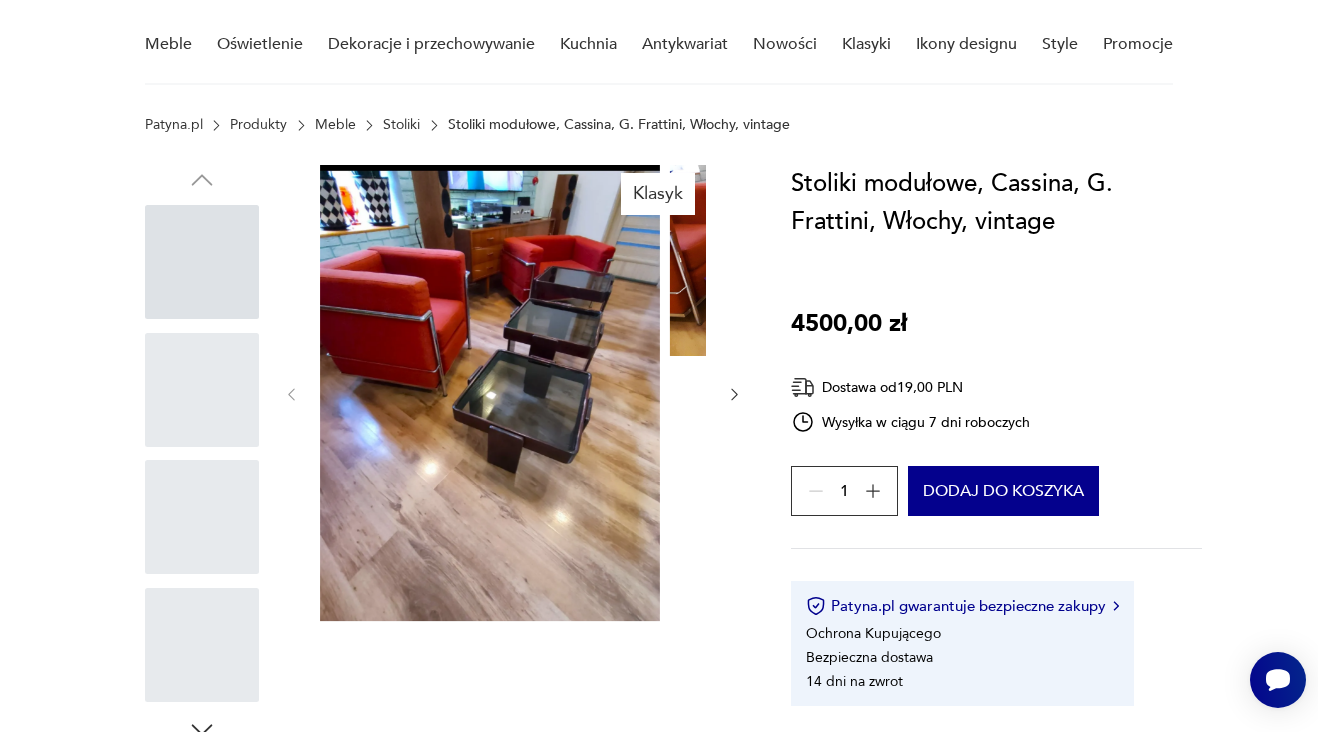 scroll, scrollTop: 0, scrollLeft: 0, axis: both 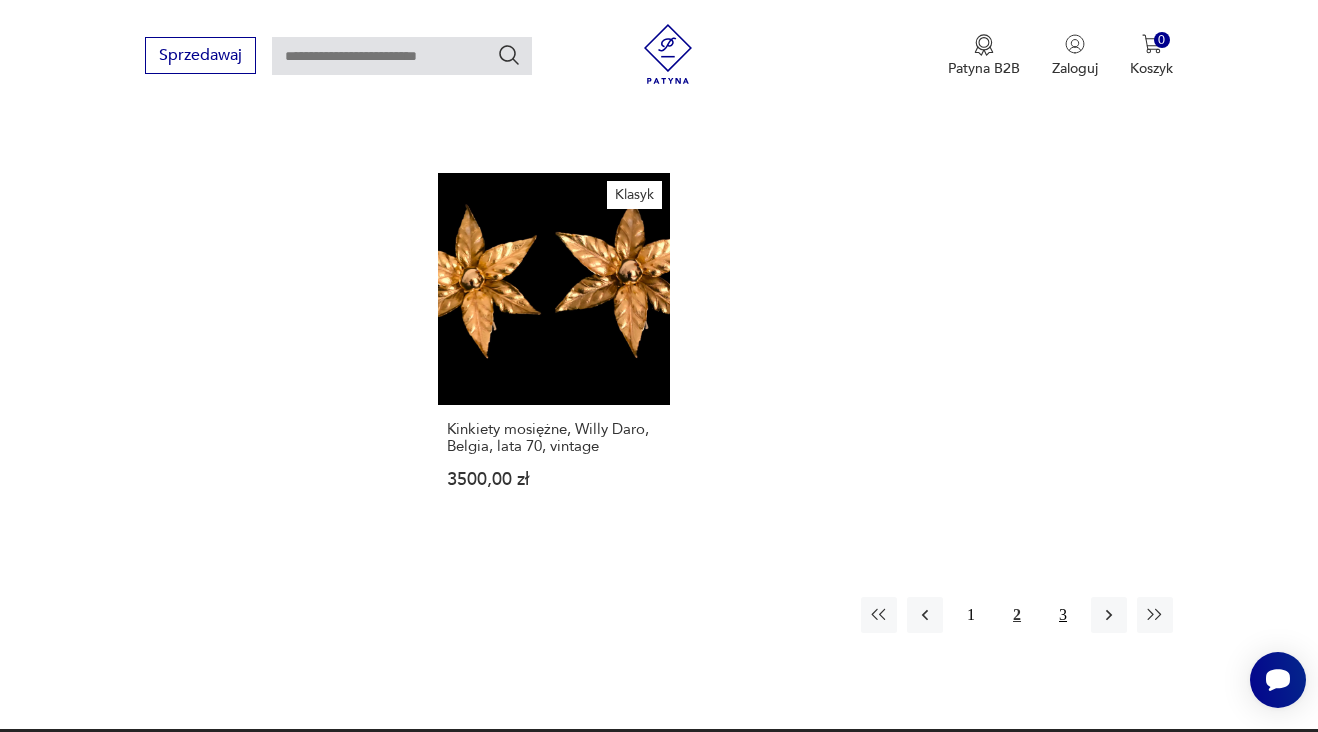 click on "3" at bounding box center [1063, 615] 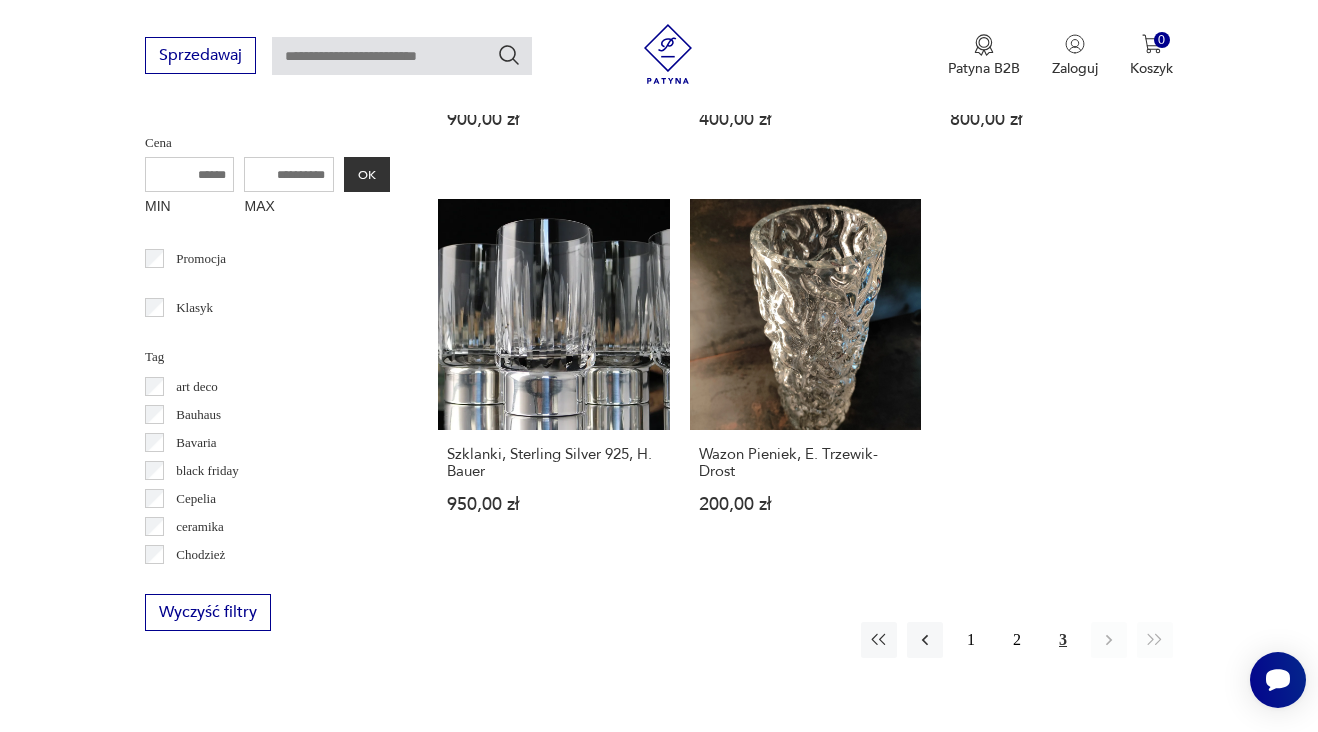 scroll, scrollTop: 966, scrollLeft: 0, axis: vertical 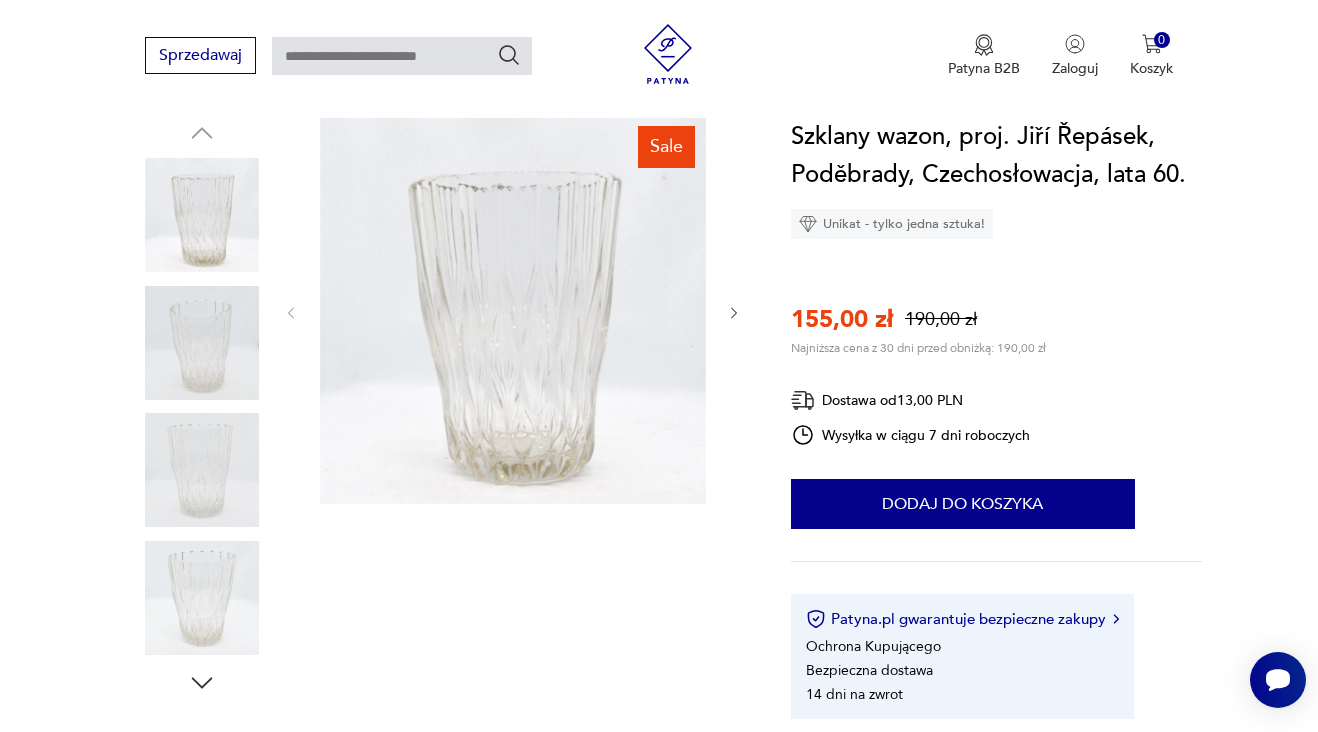 click at bounding box center [202, 343] 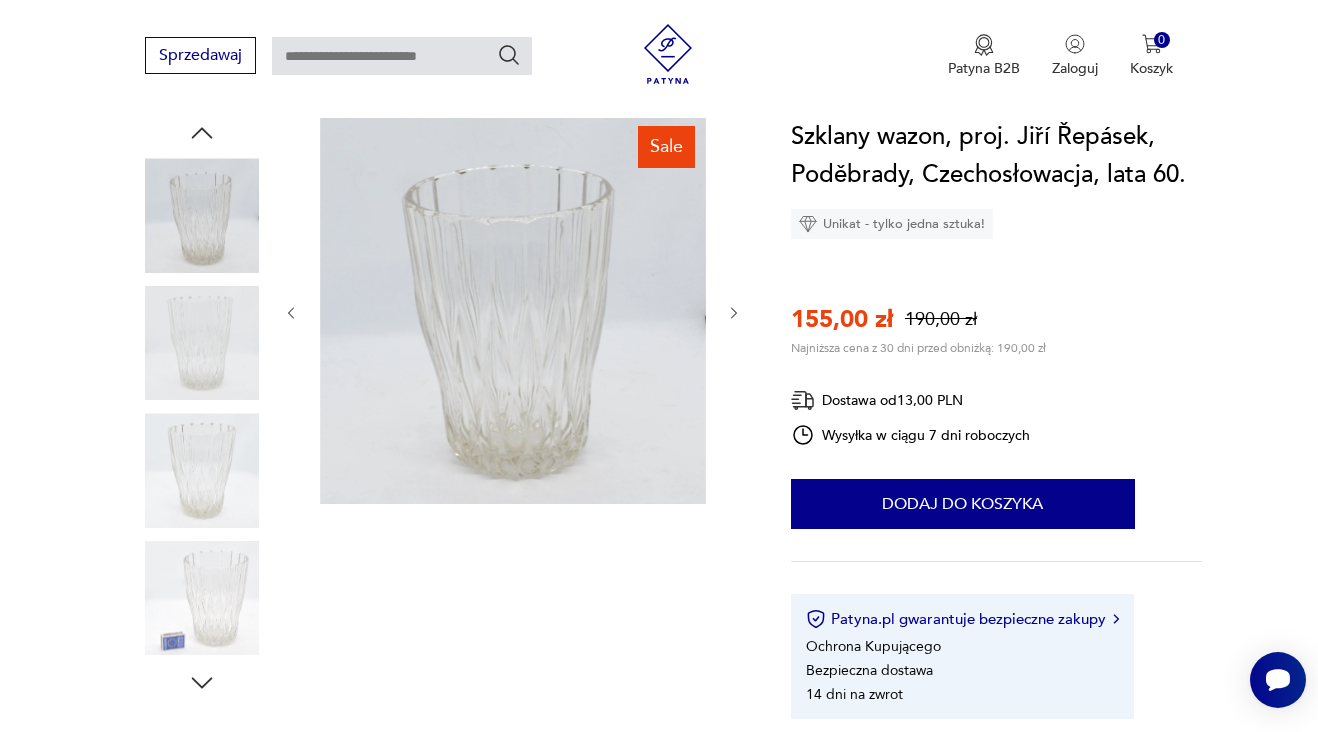 click at bounding box center (202, 470) 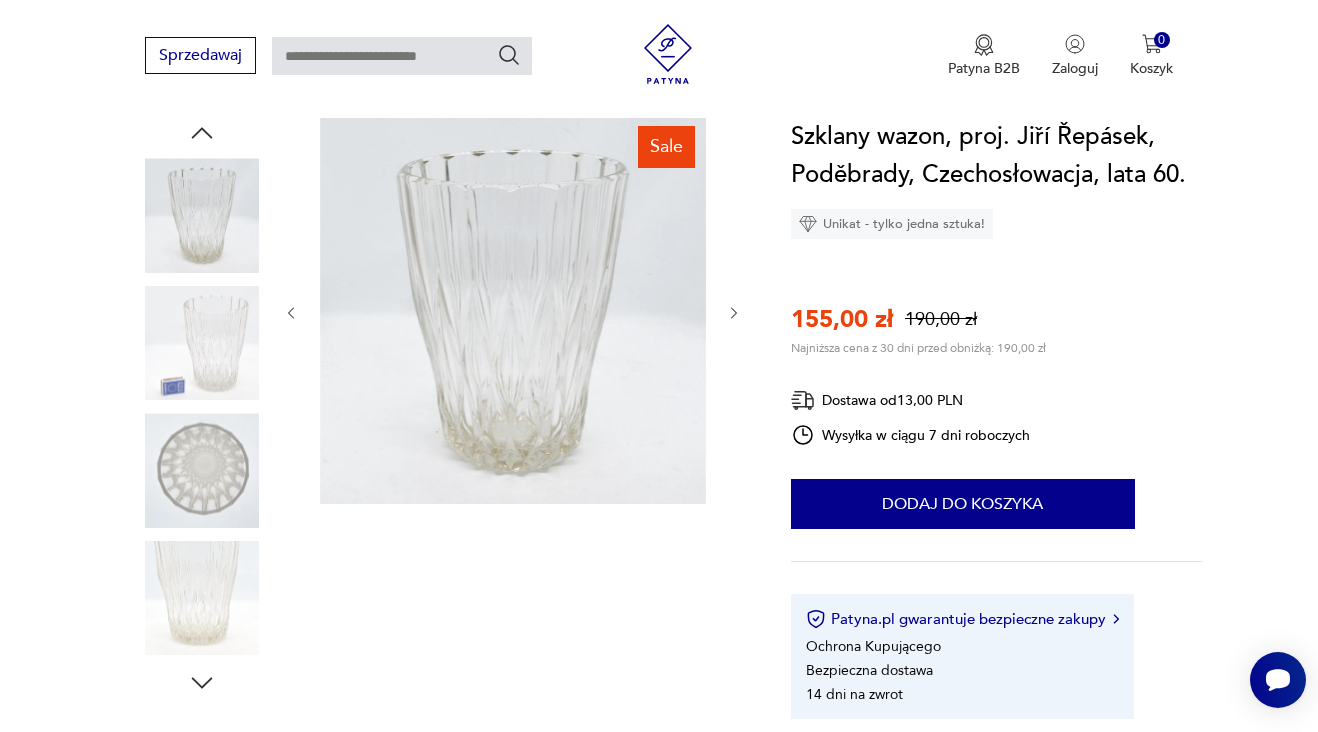 click at bounding box center (202, 470) 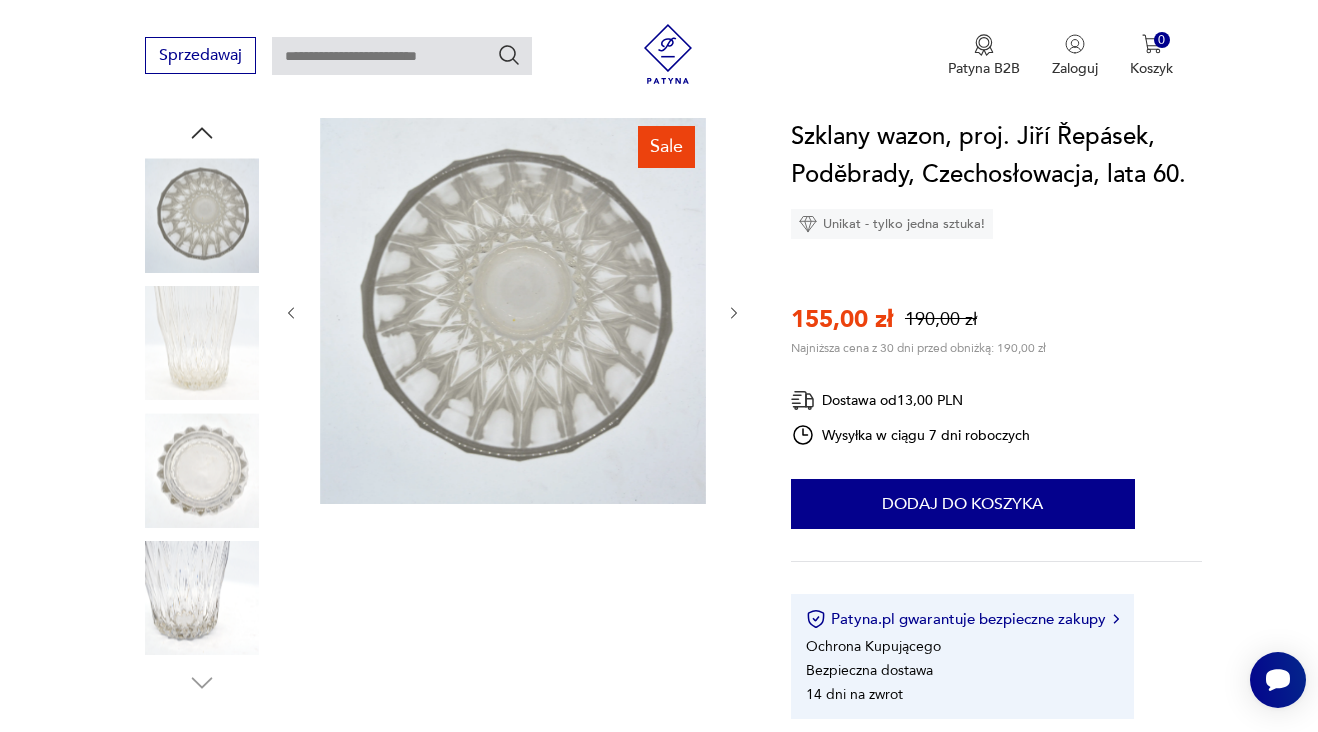 click at bounding box center (202, 598) 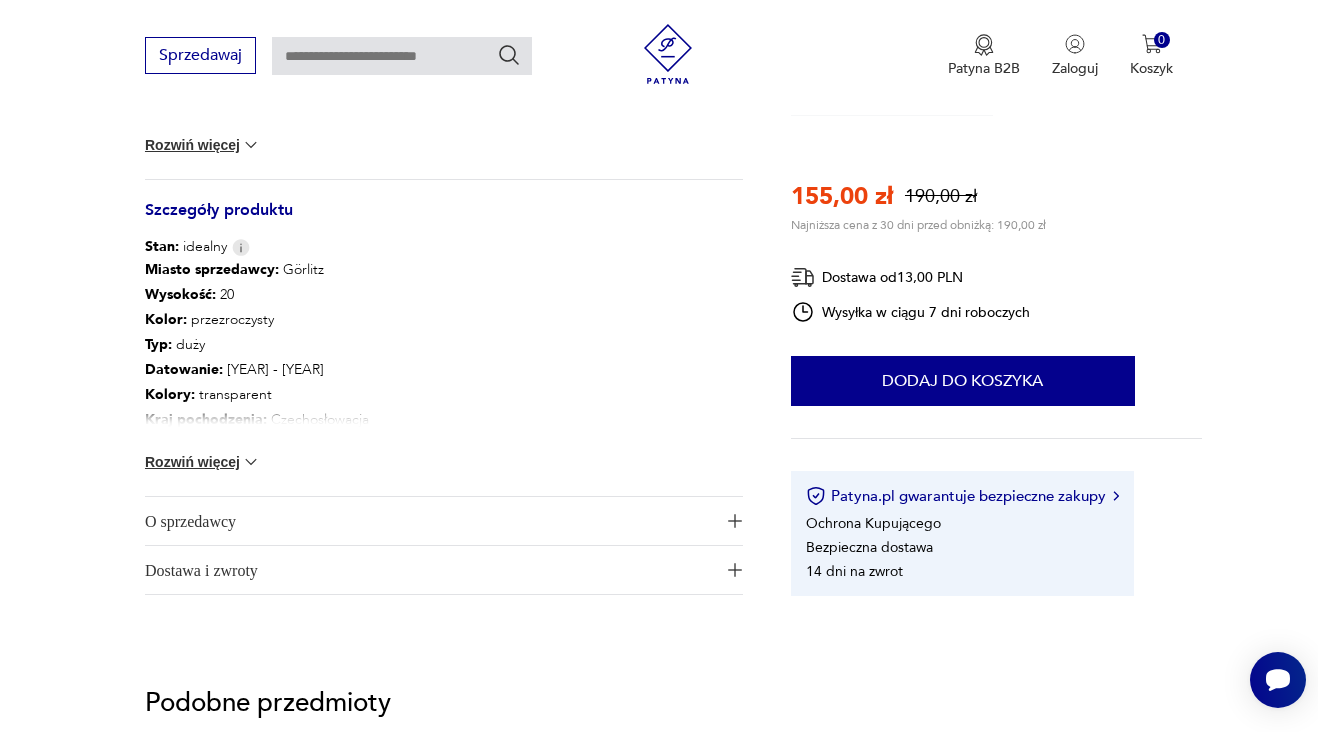 scroll, scrollTop: 1046, scrollLeft: 0, axis: vertical 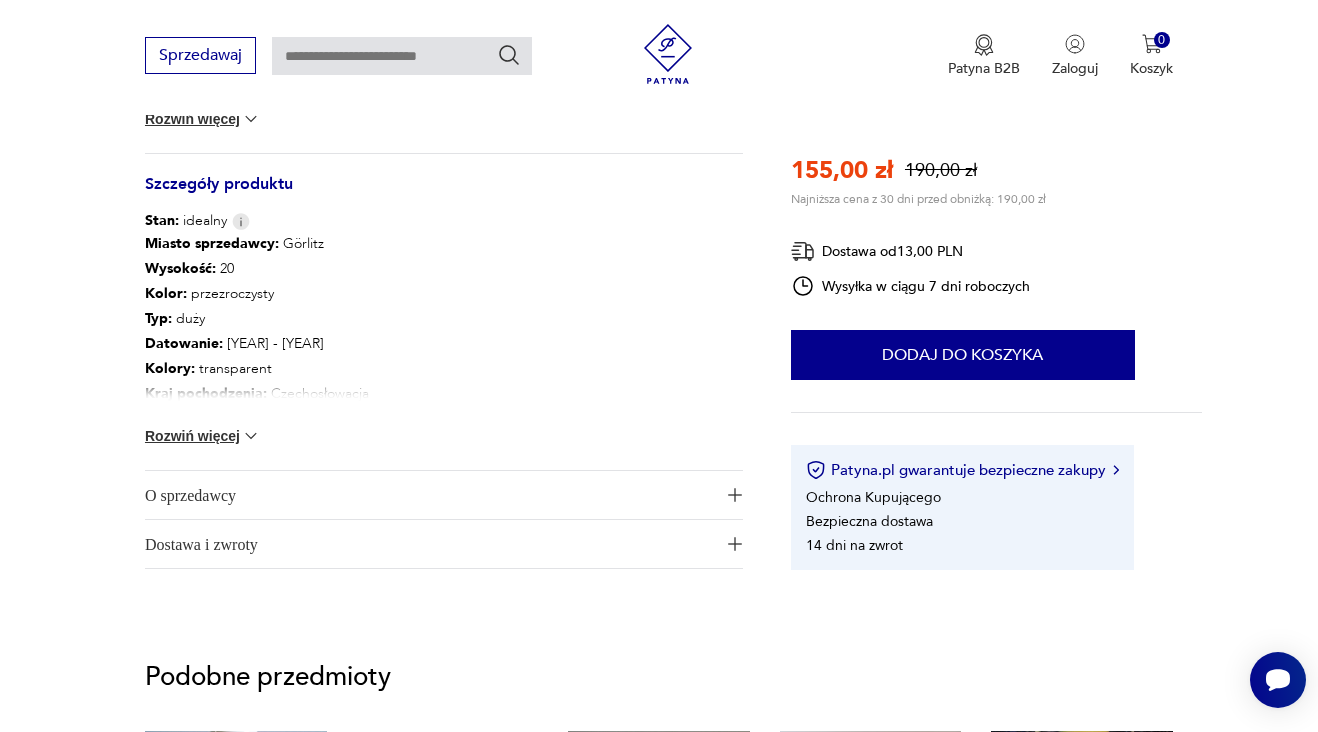 click at bounding box center (251, 436) 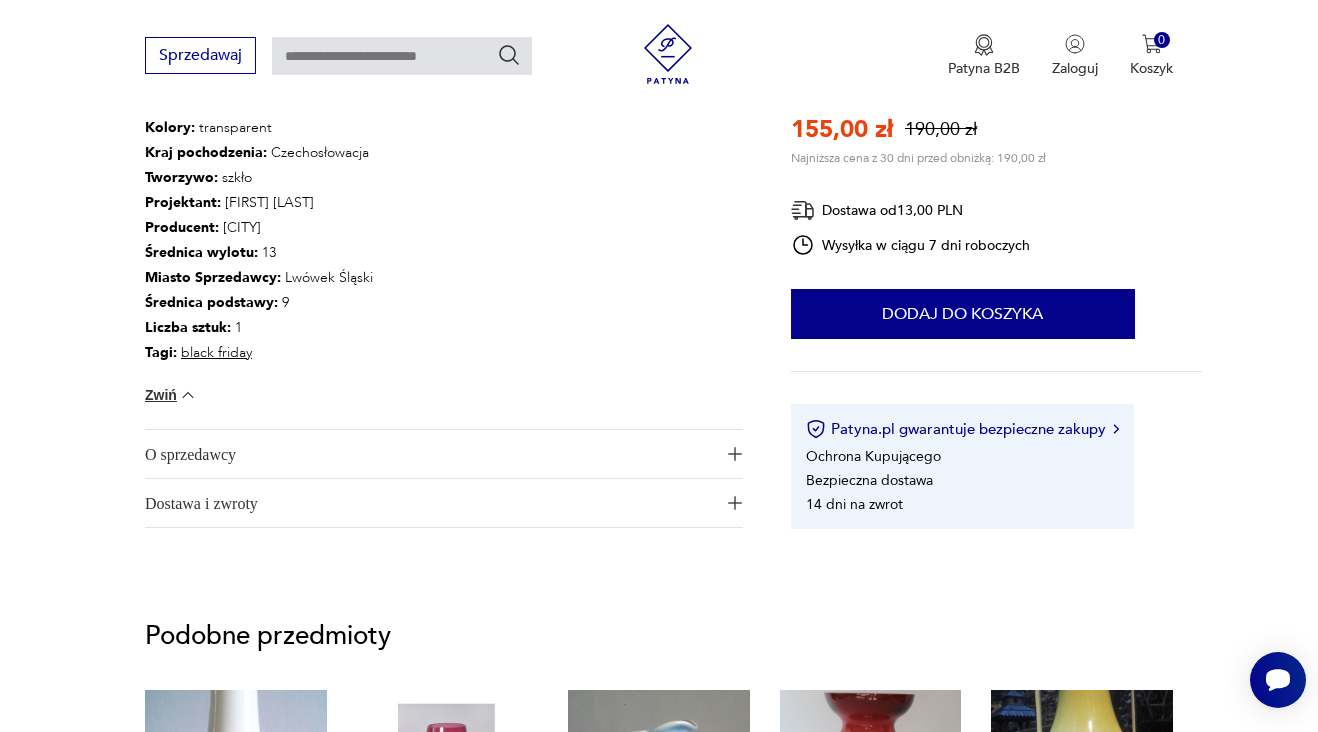 scroll, scrollTop: 1290, scrollLeft: 0, axis: vertical 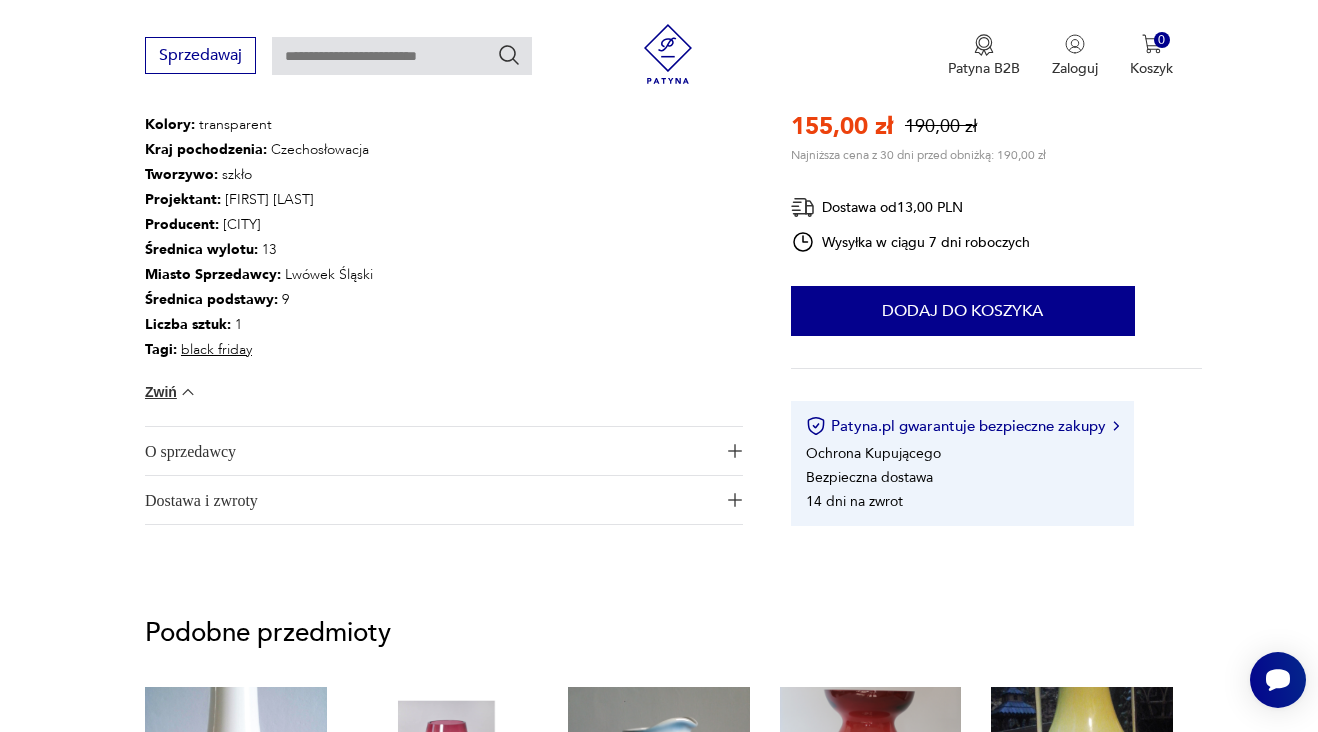 click at bounding box center (735, 451) 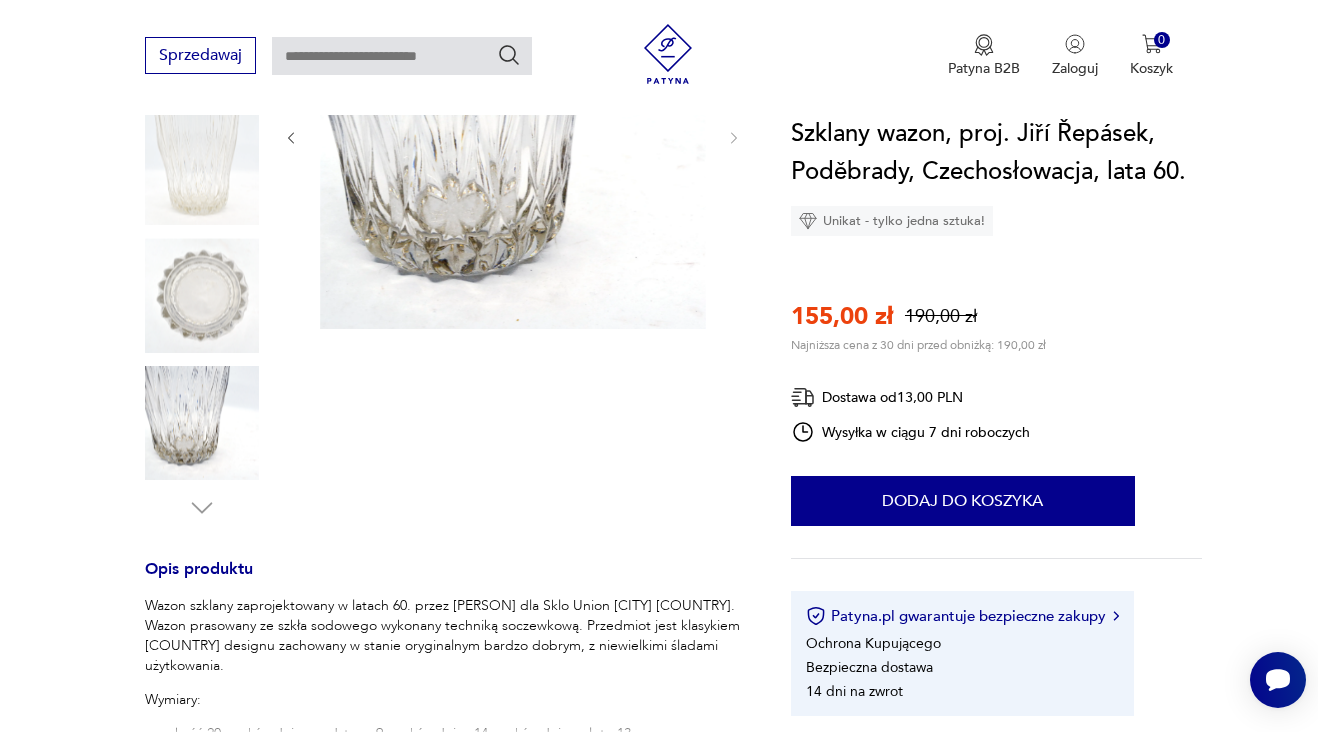 scroll, scrollTop: 367, scrollLeft: 0, axis: vertical 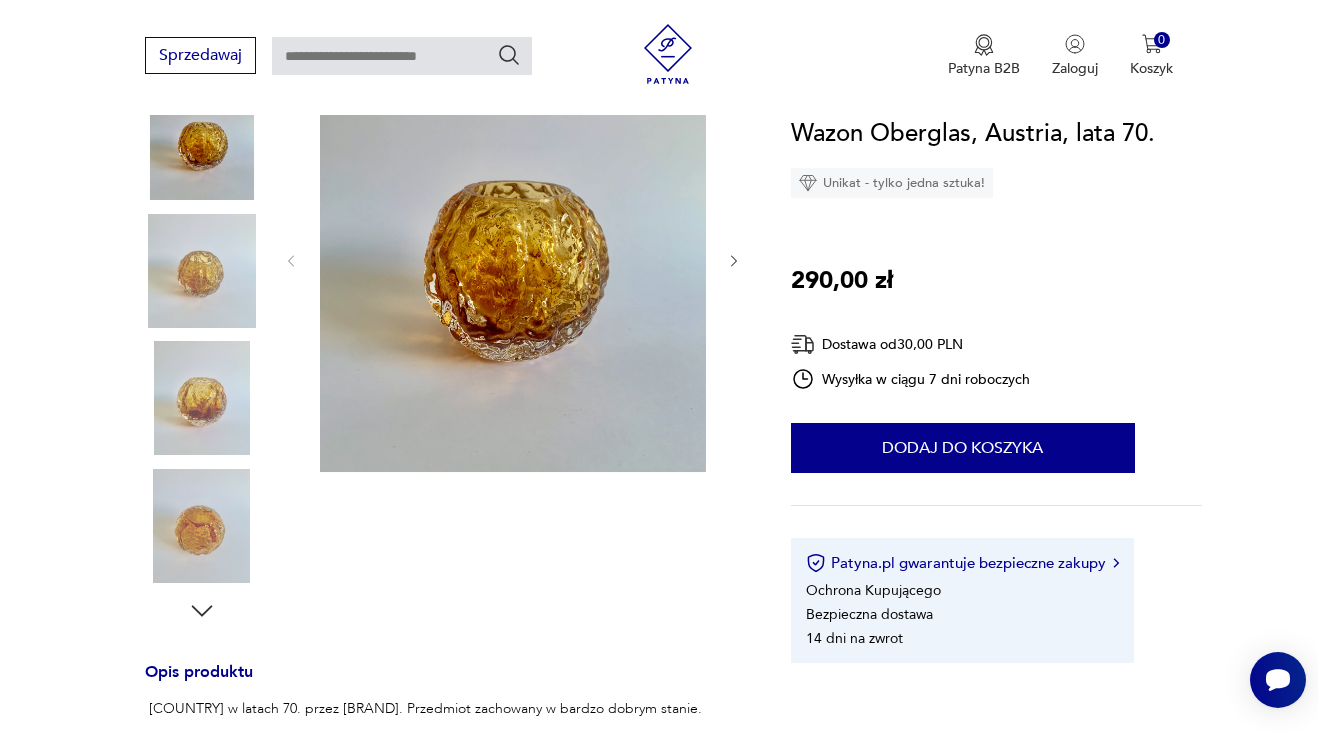 click at bounding box center [202, 271] 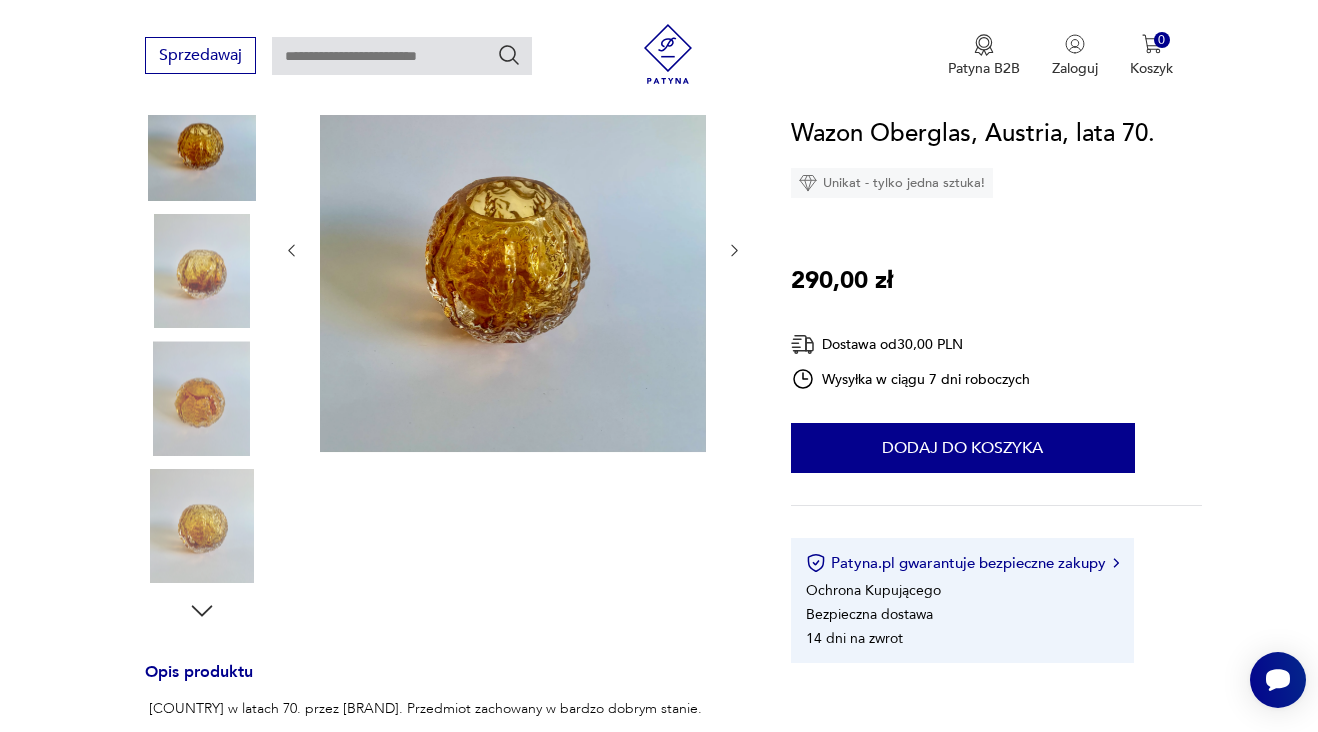 click at bounding box center [202, 271] 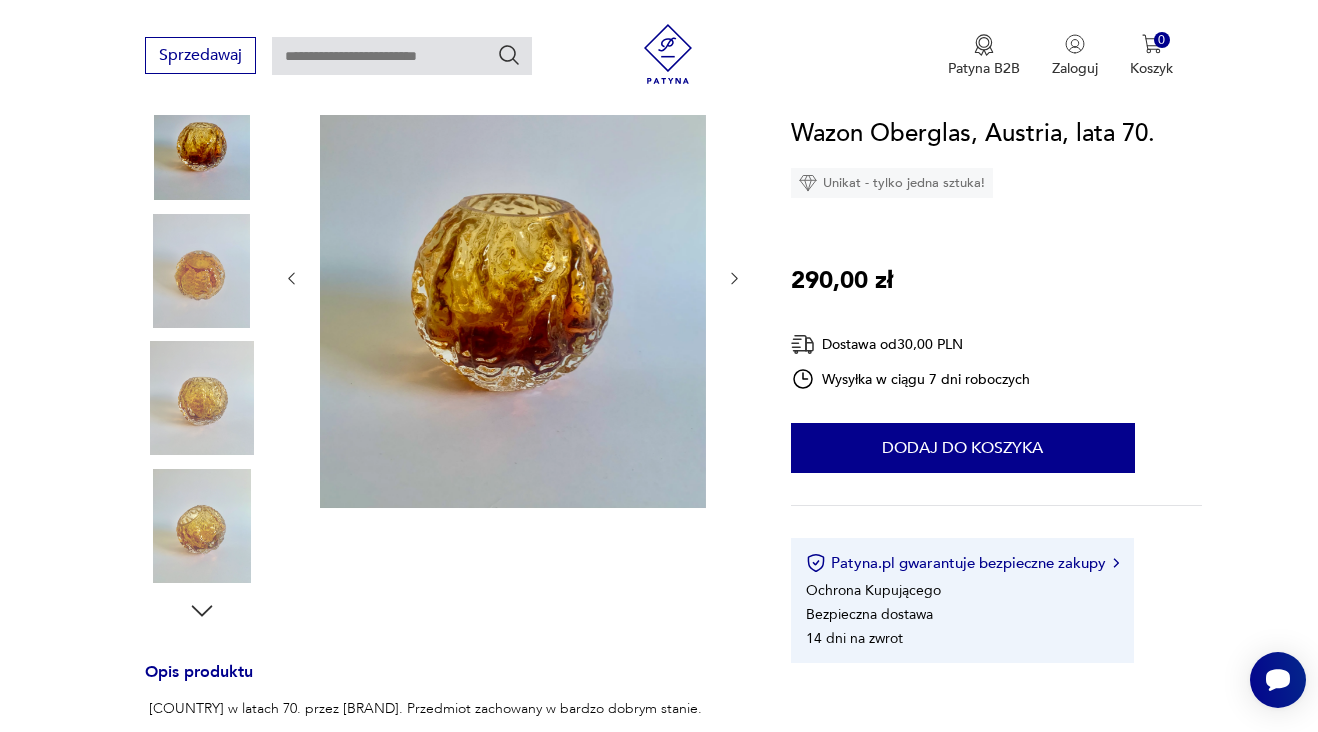 click at bounding box center (202, 398) 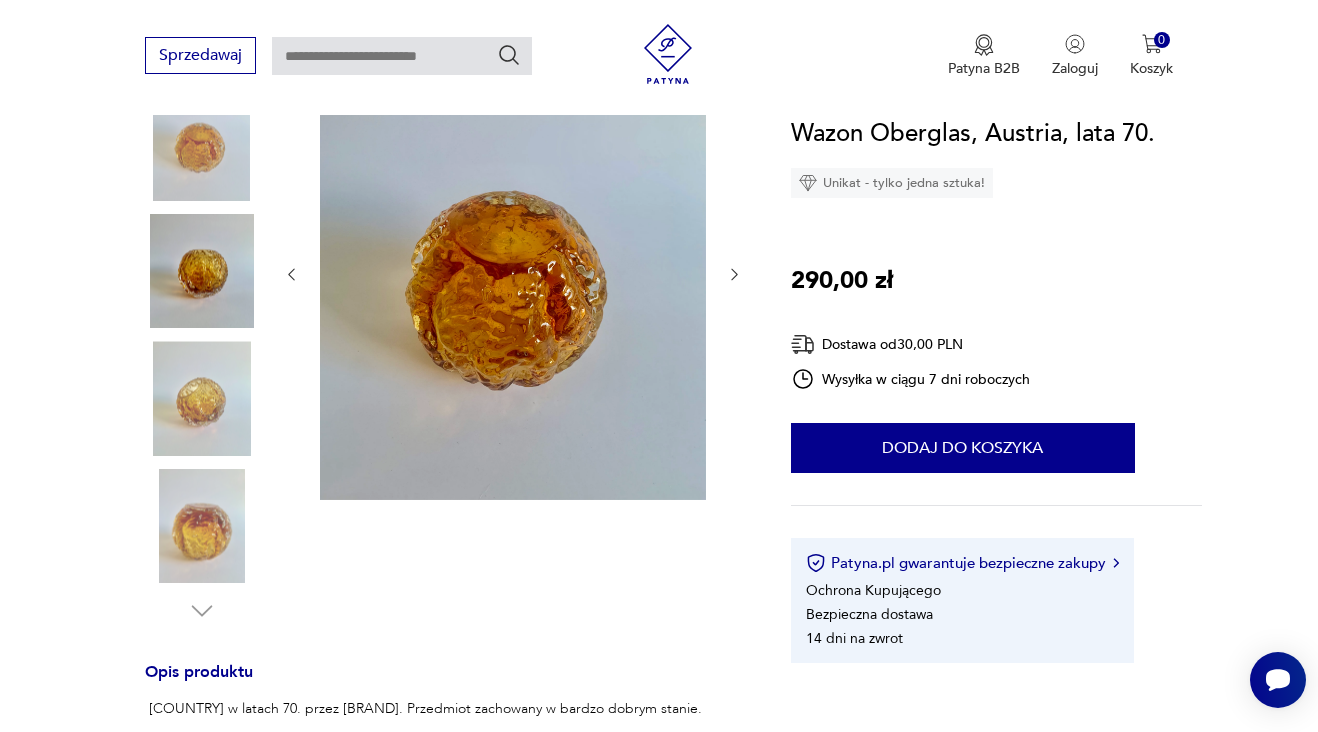 click at bounding box center [202, 526] 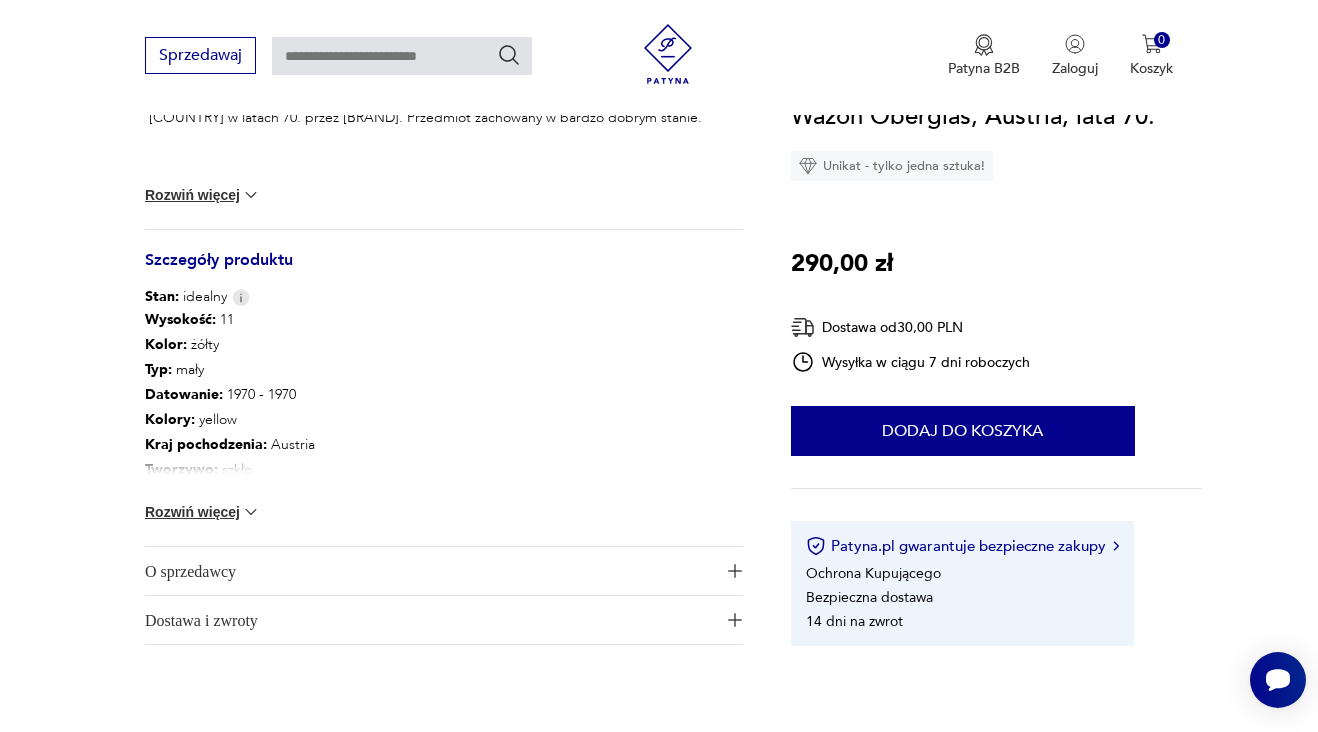 scroll, scrollTop: 873, scrollLeft: 0, axis: vertical 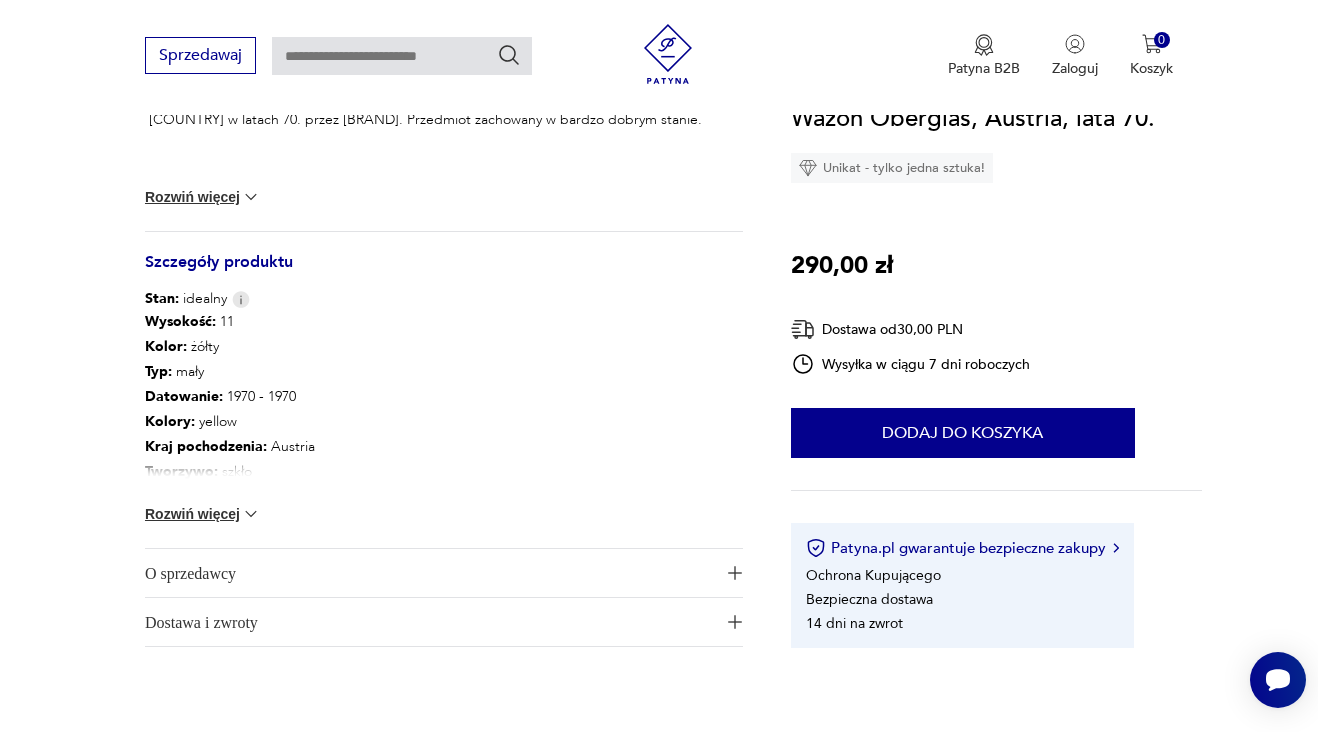 click at bounding box center (251, 514) 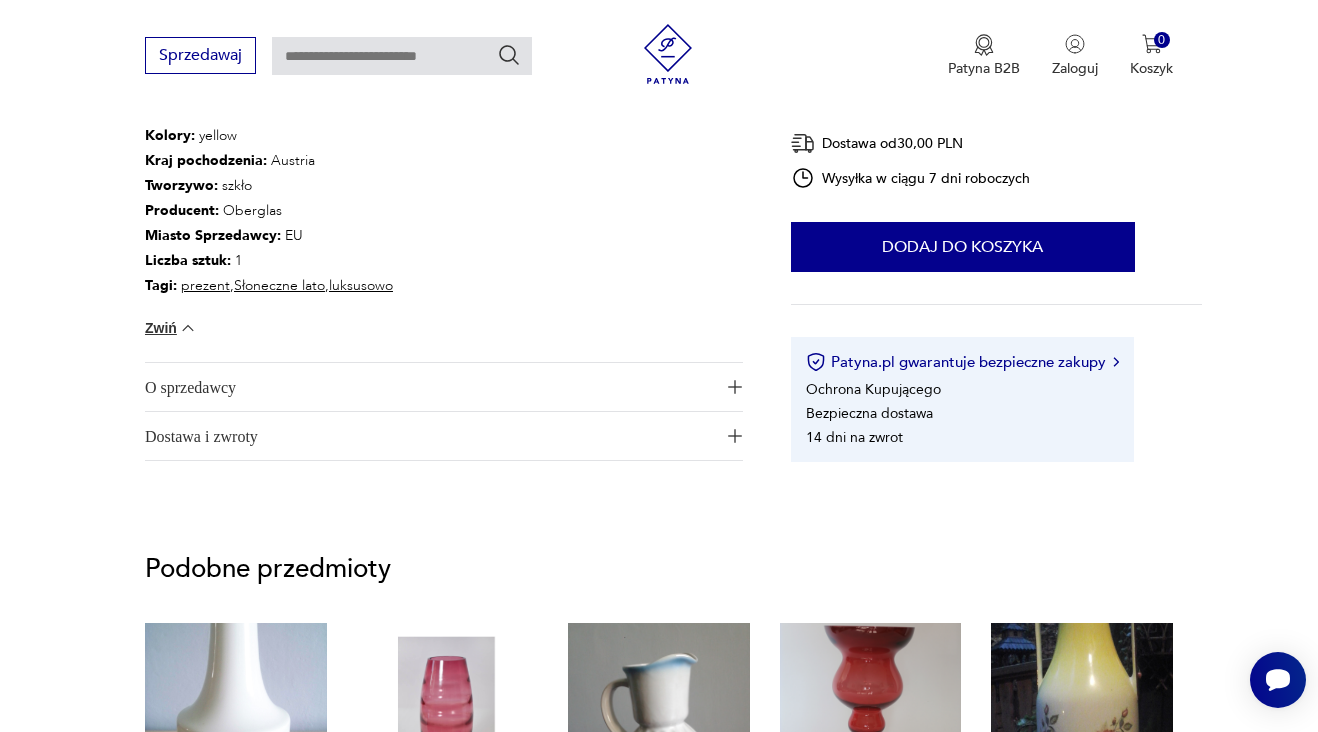 scroll, scrollTop: 1160, scrollLeft: 0, axis: vertical 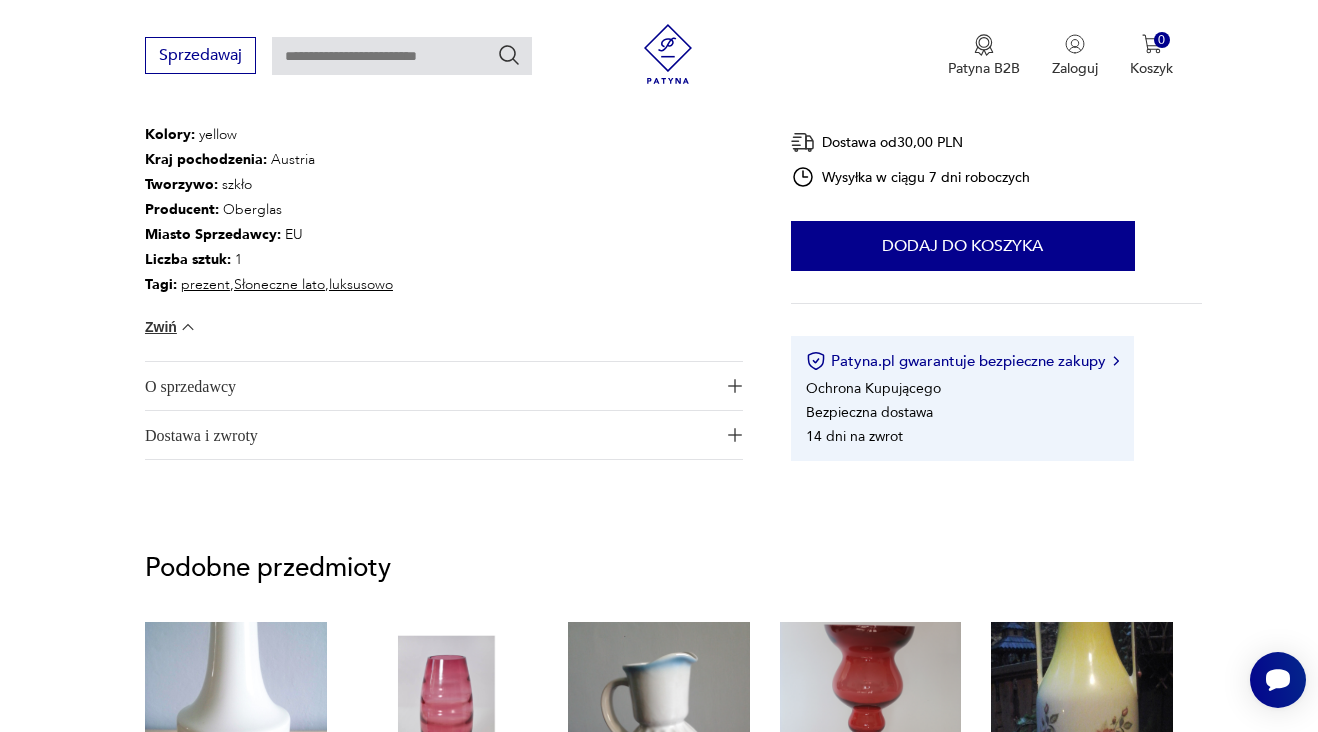 click at bounding box center (735, 386) 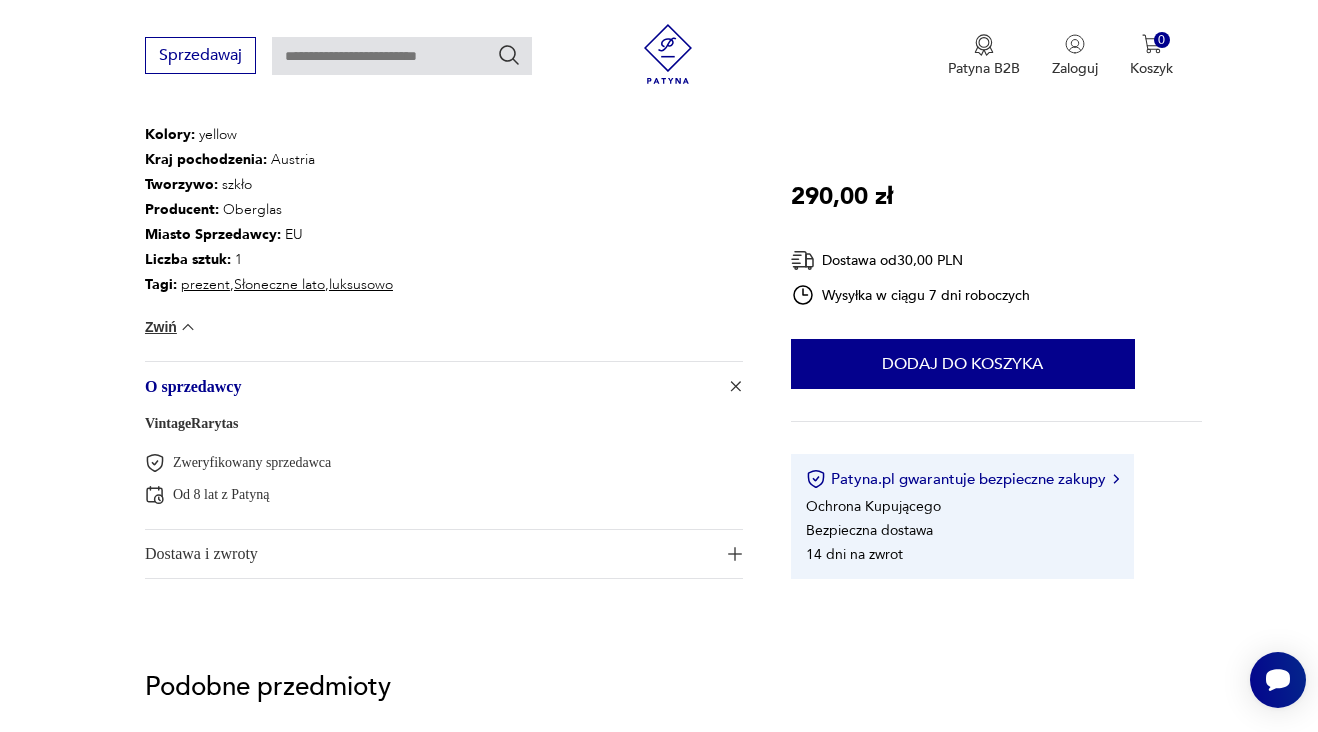 click on "VintageRarytas" at bounding box center (192, 423) 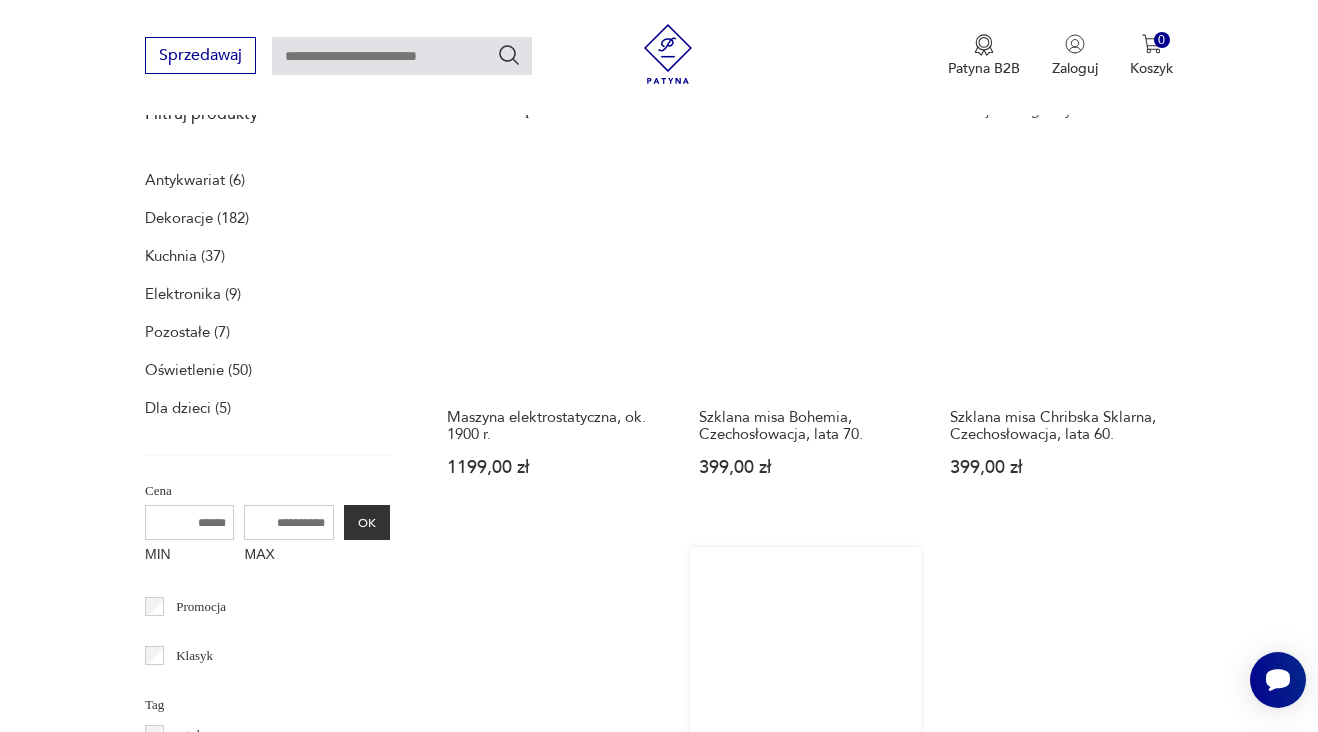 scroll, scrollTop: 624, scrollLeft: 0, axis: vertical 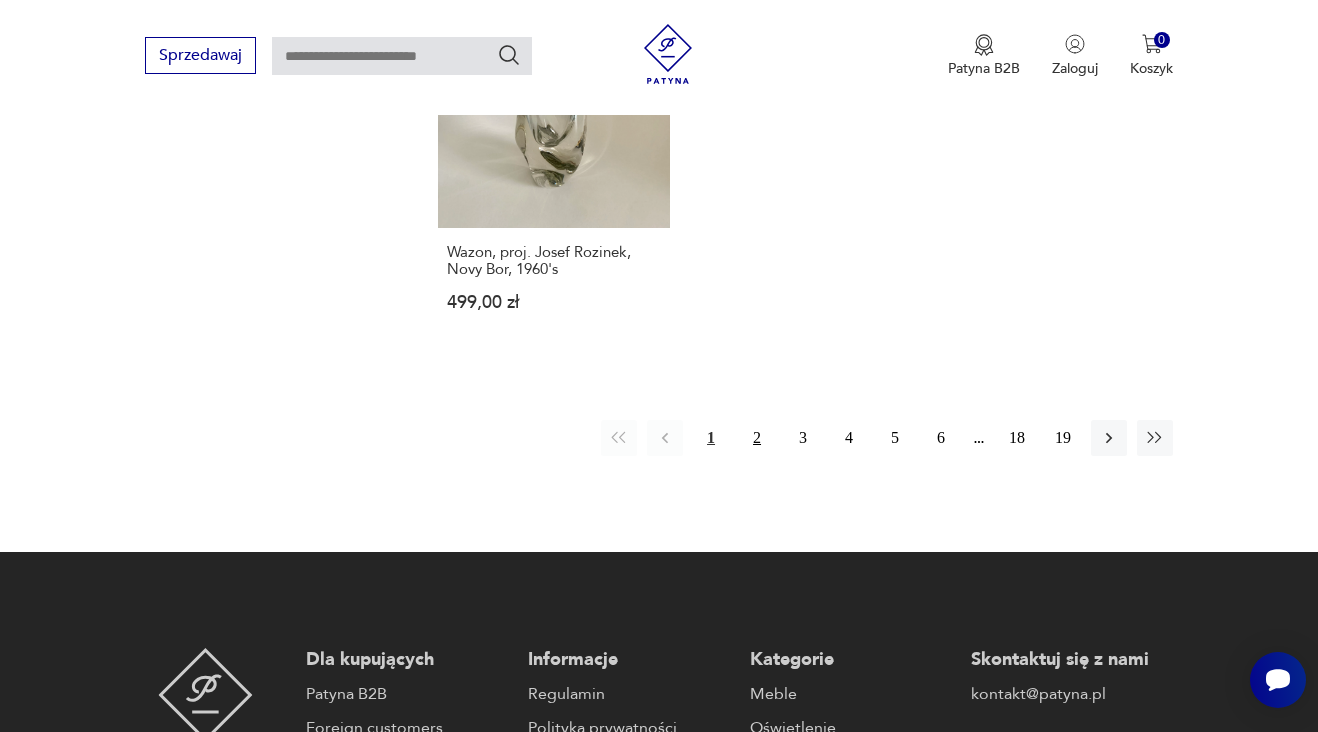 click on "2" at bounding box center (757, 438) 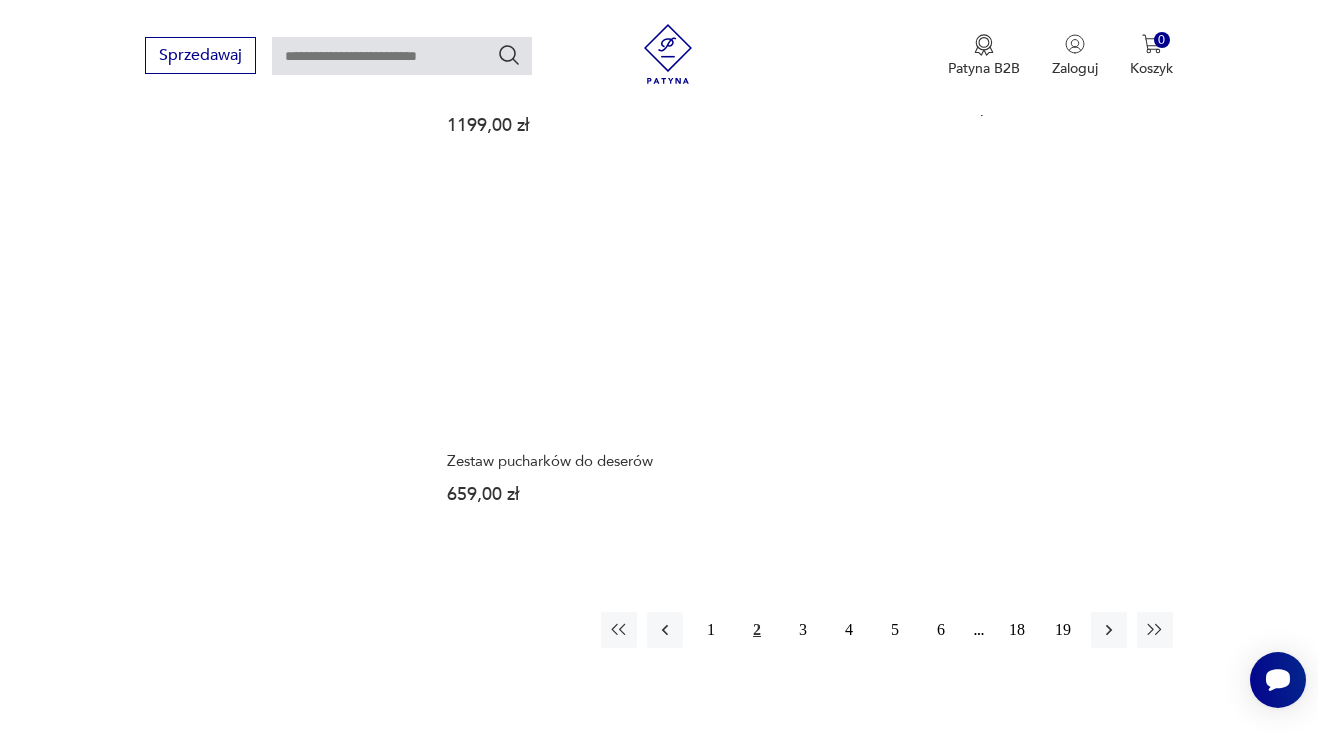 scroll, scrollTop: 2487, scrollLeft: 0, axis: vertical 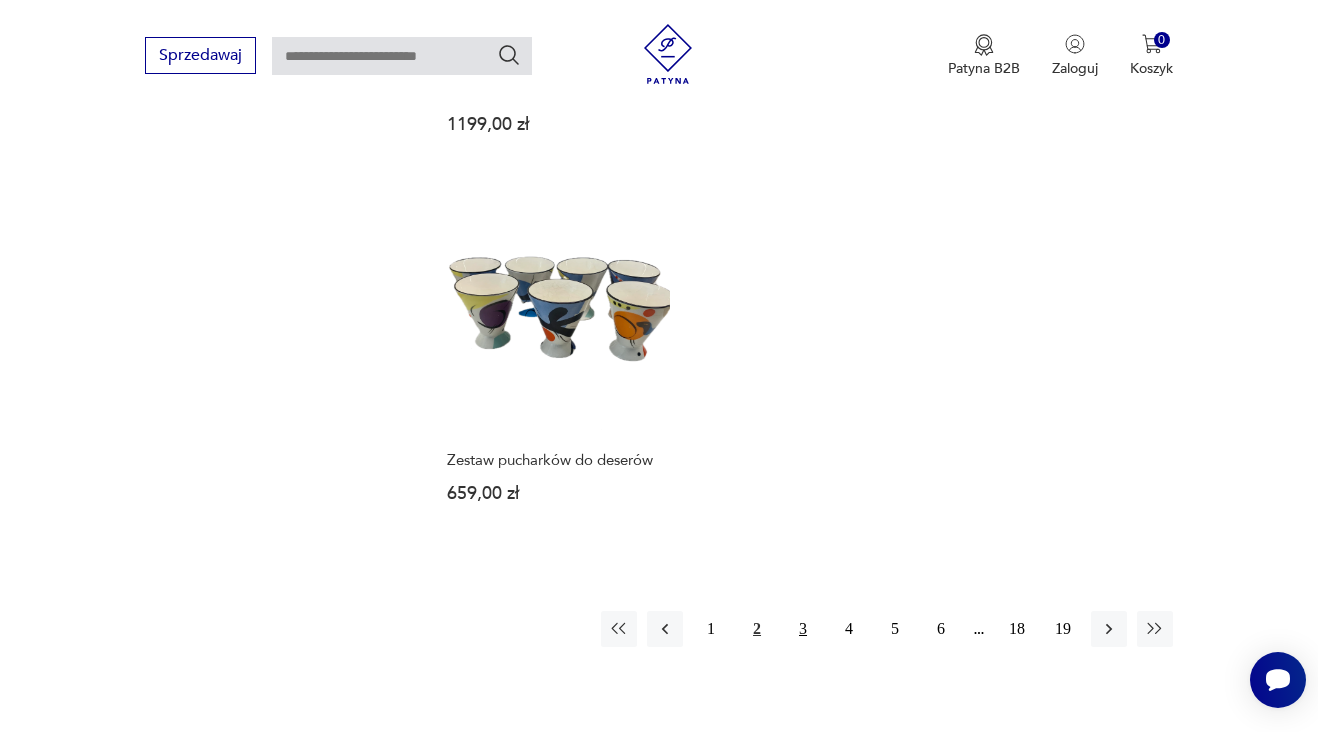 click on "3" at bounding box center (803, 629) 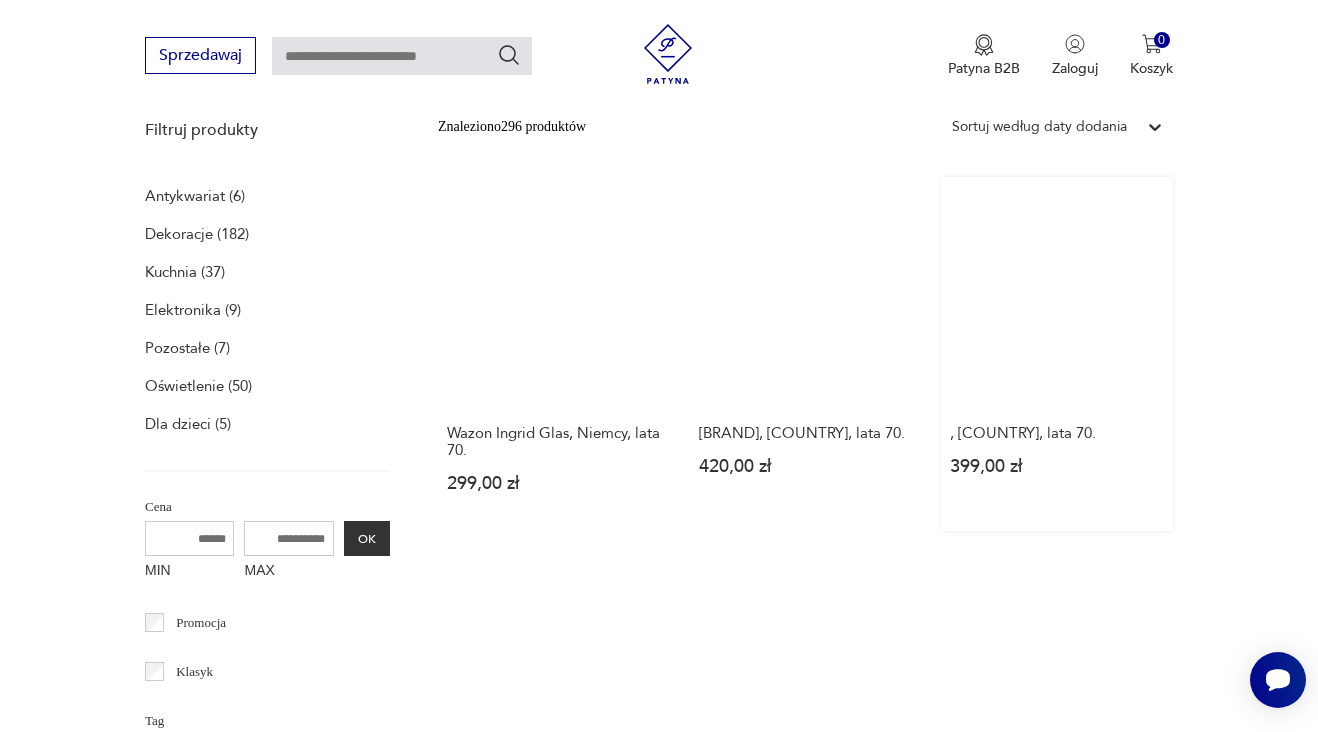 scroll, scrollTop: 619, scrollLeft: 0, axis: vertical 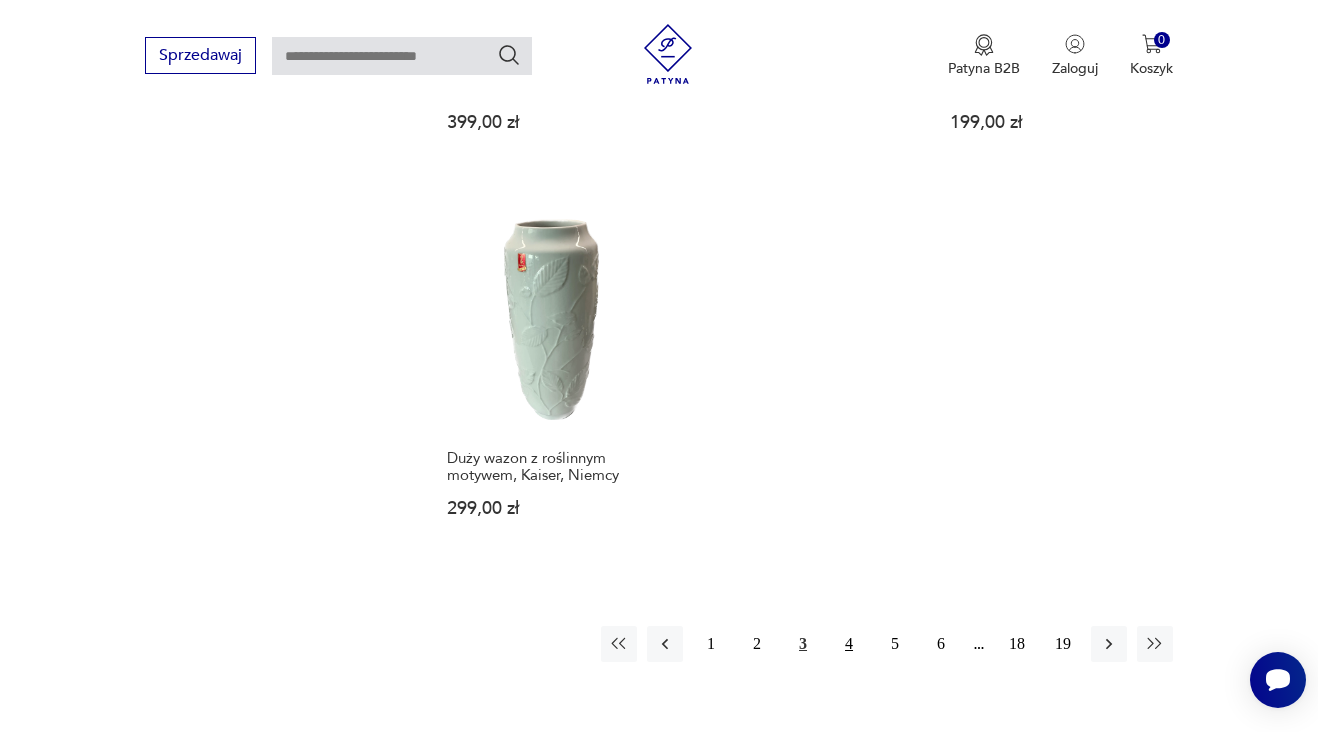 click on "4" at bounding box center (849, 644) 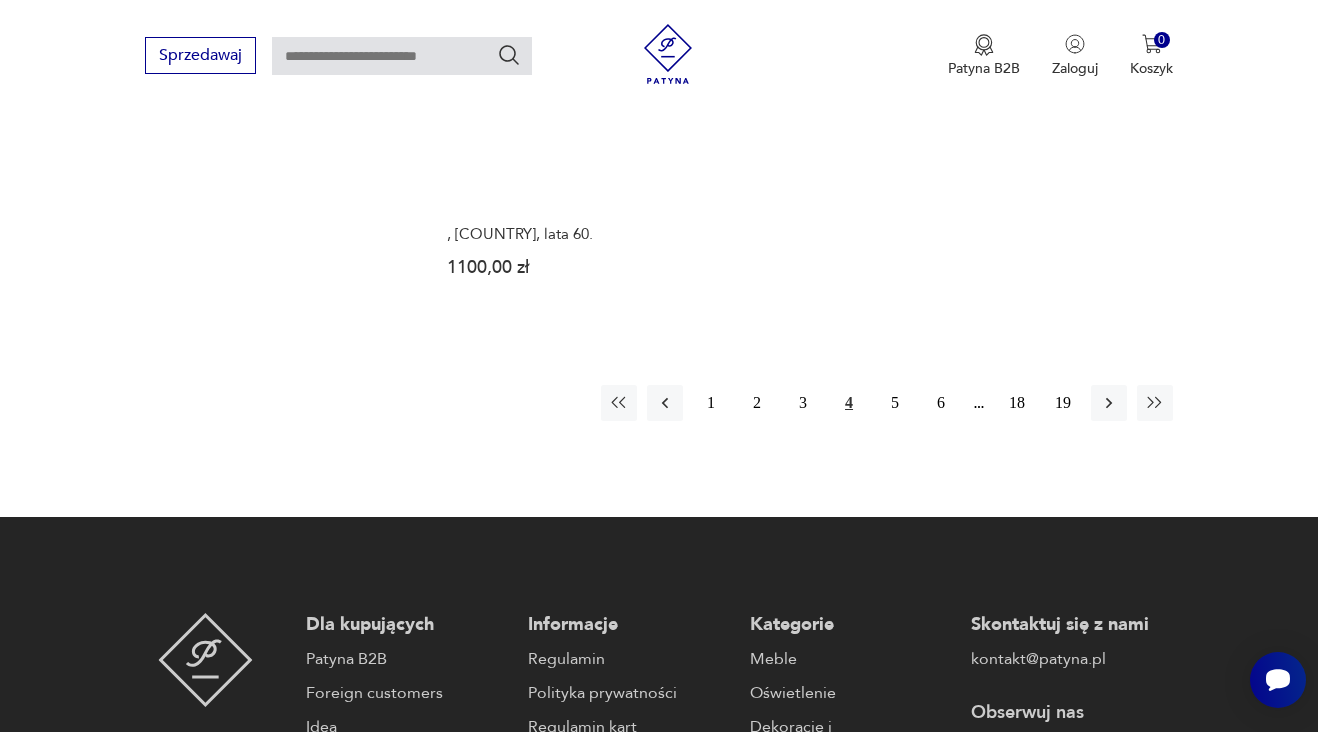 scroll, scrollTop: 2766, scrollLeft: 0, axis: vertical 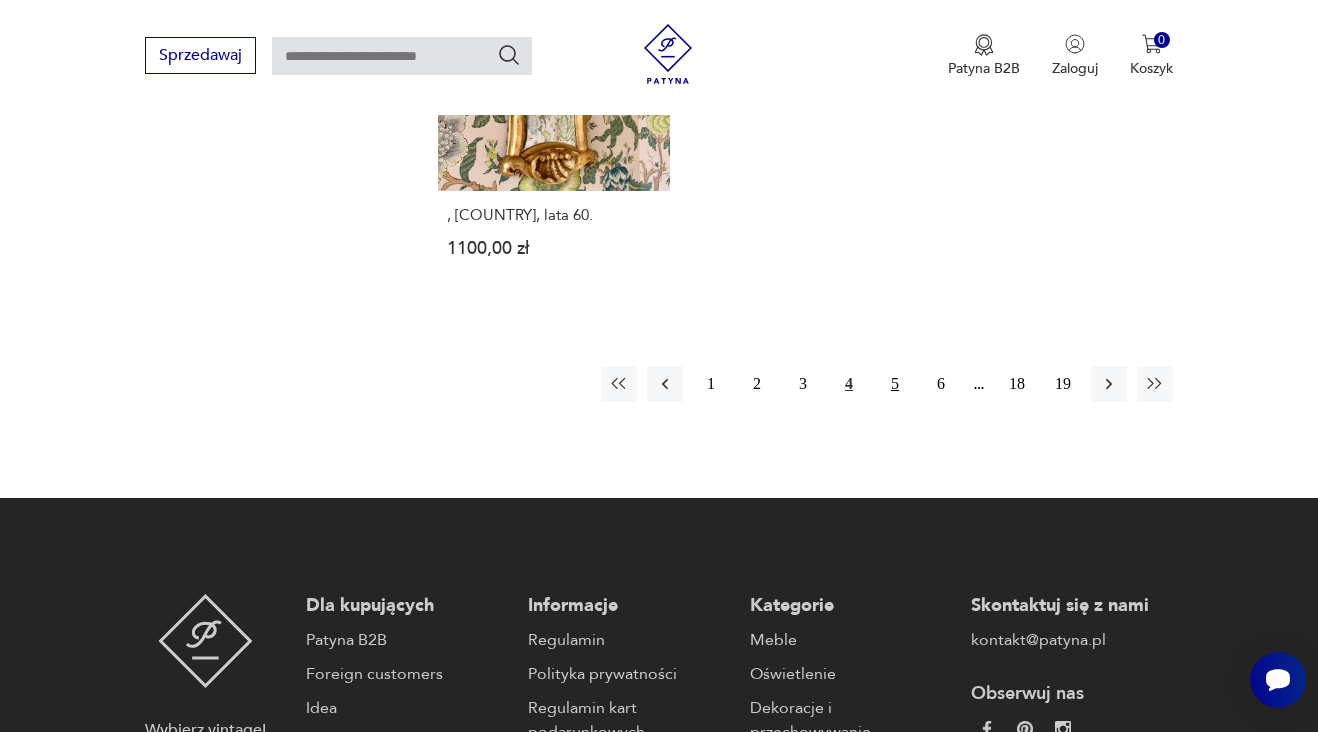 click on "5" at bounding box center (895, 384) 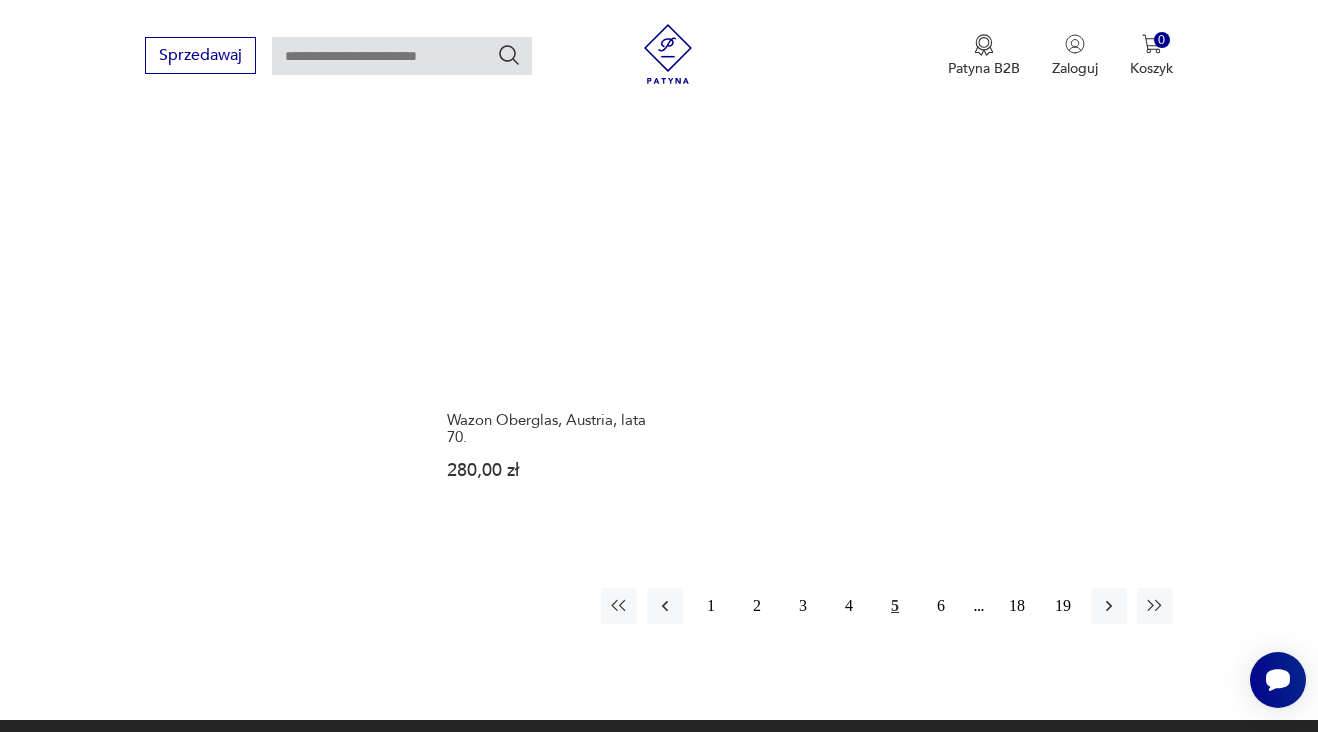 scroll, scrollTop: 2558, scrollLeft: 0, axis: vertical 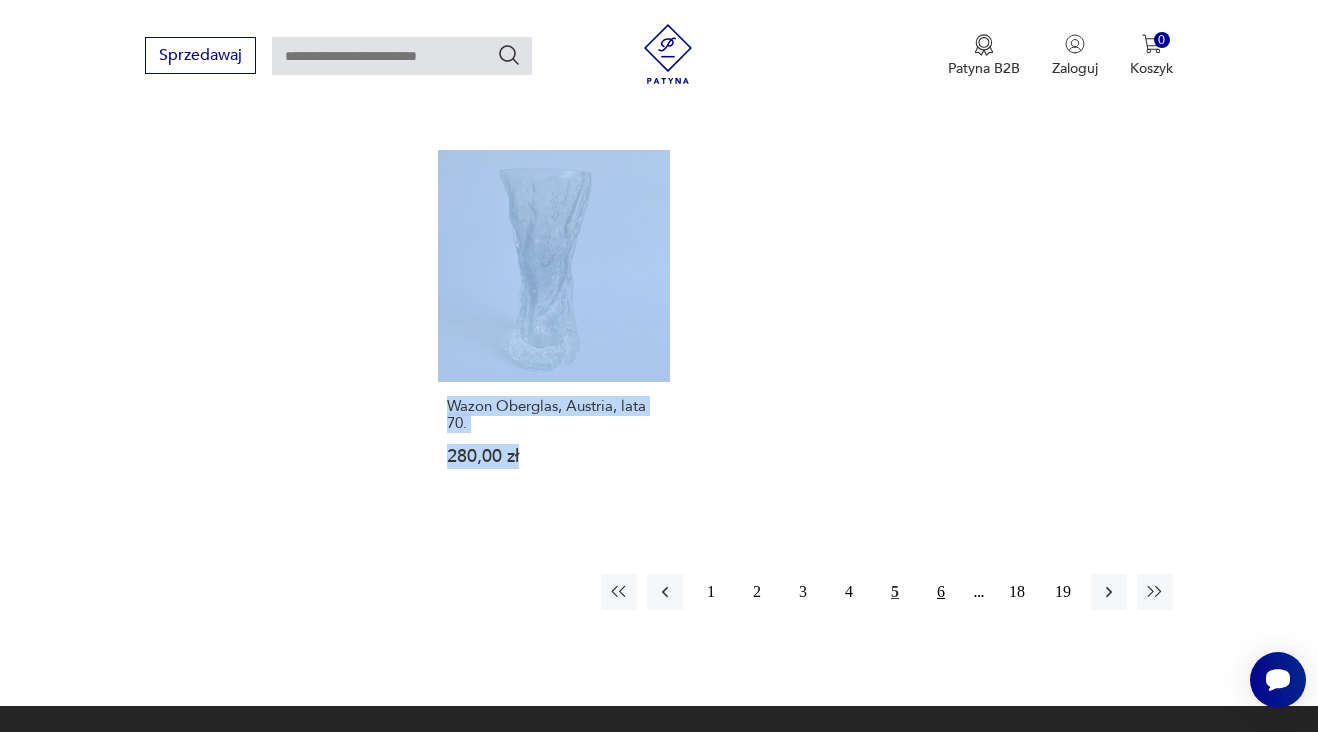 click on "6" at bounding box center [941, 592] 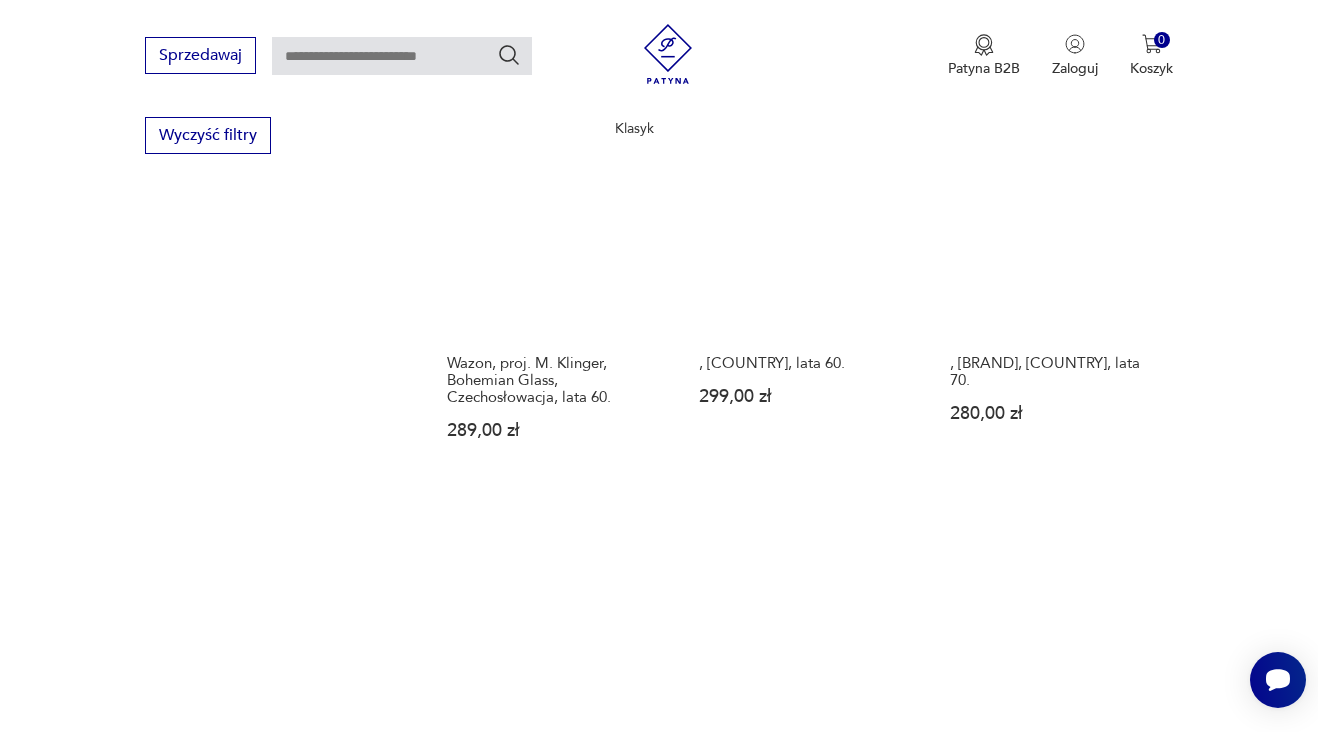 scroll, scrollTop: 1449, scrollLeft: 0, axis: vertical 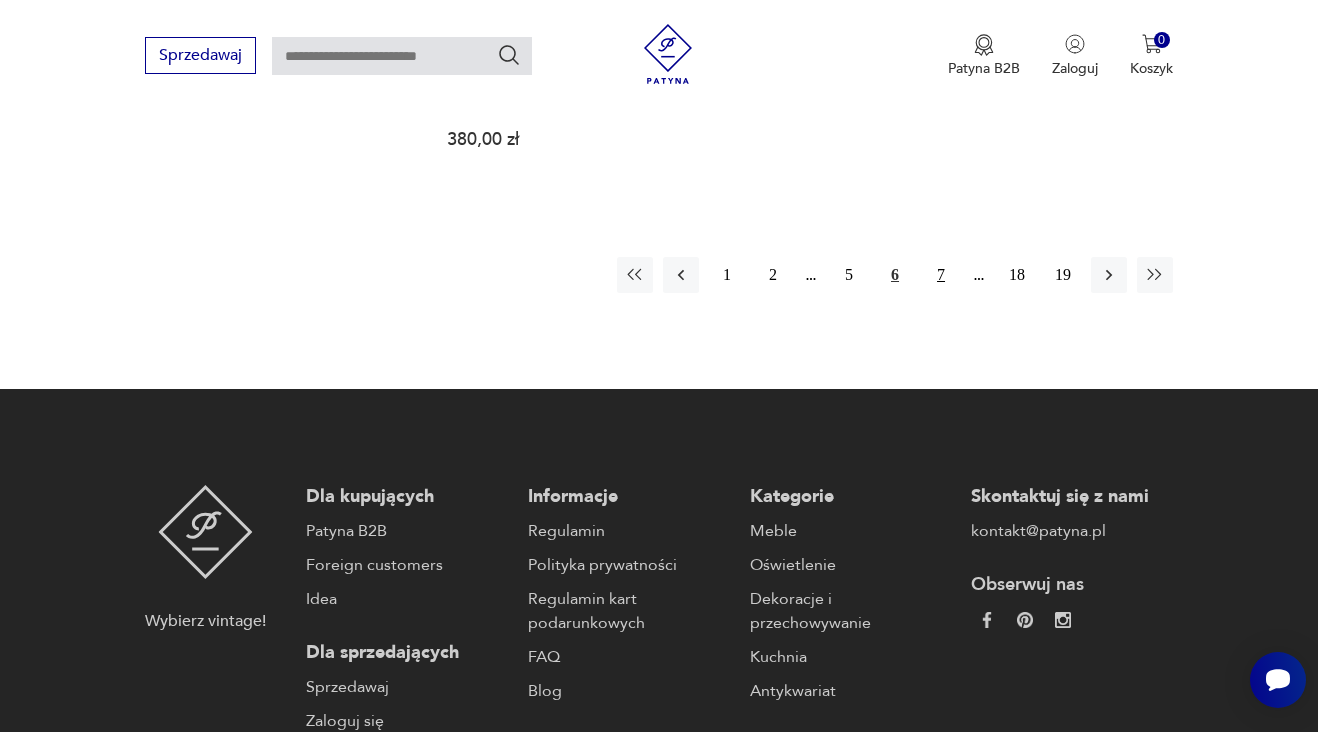 click on "7" at bounding box center [941, 275] 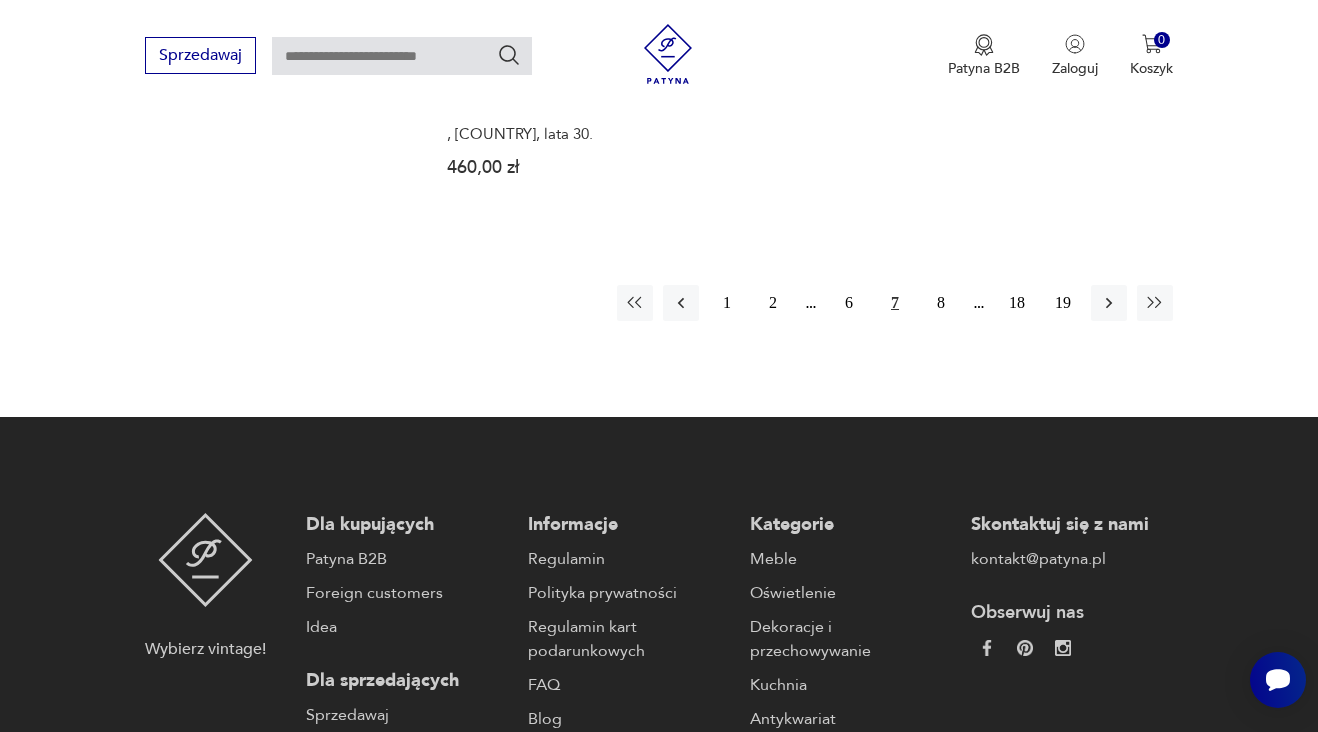 scroll, scrollTop: 2828, scrollLeft: 0, axis: vertical 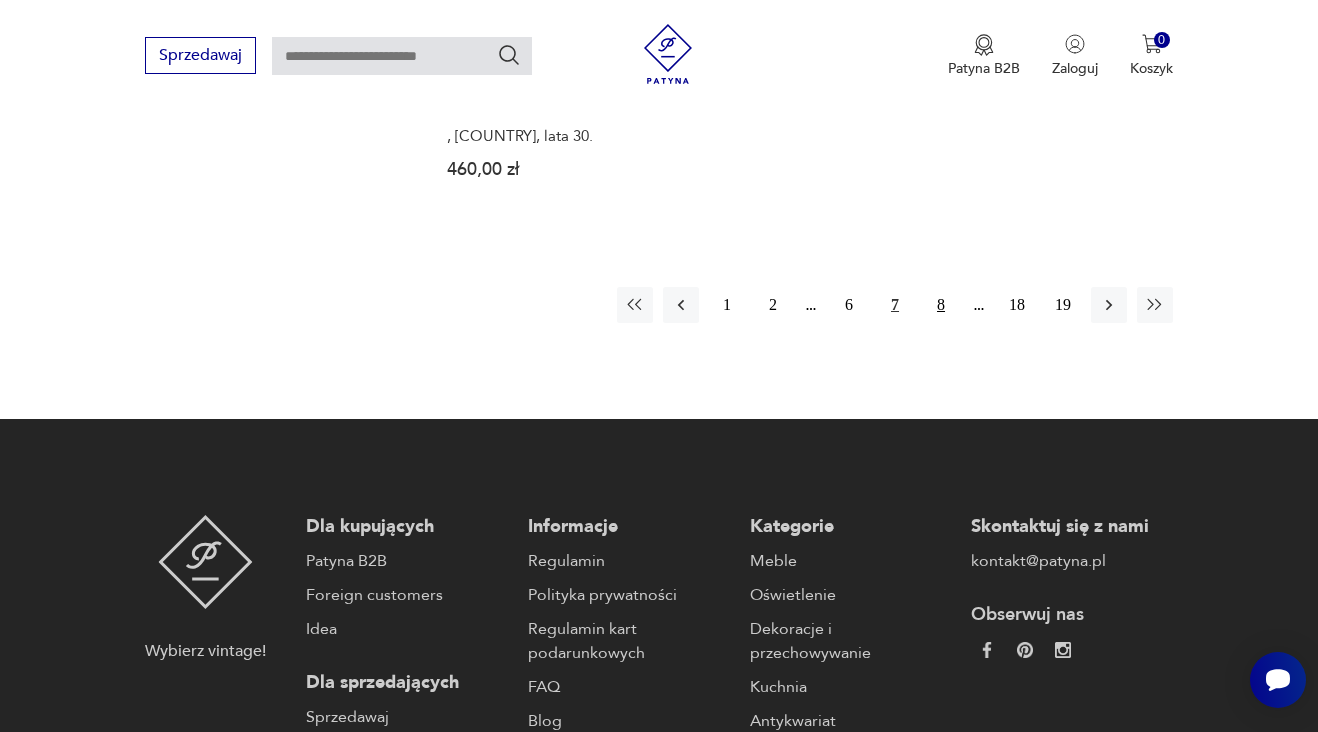 click on "8" at bounding box center [941, 305] 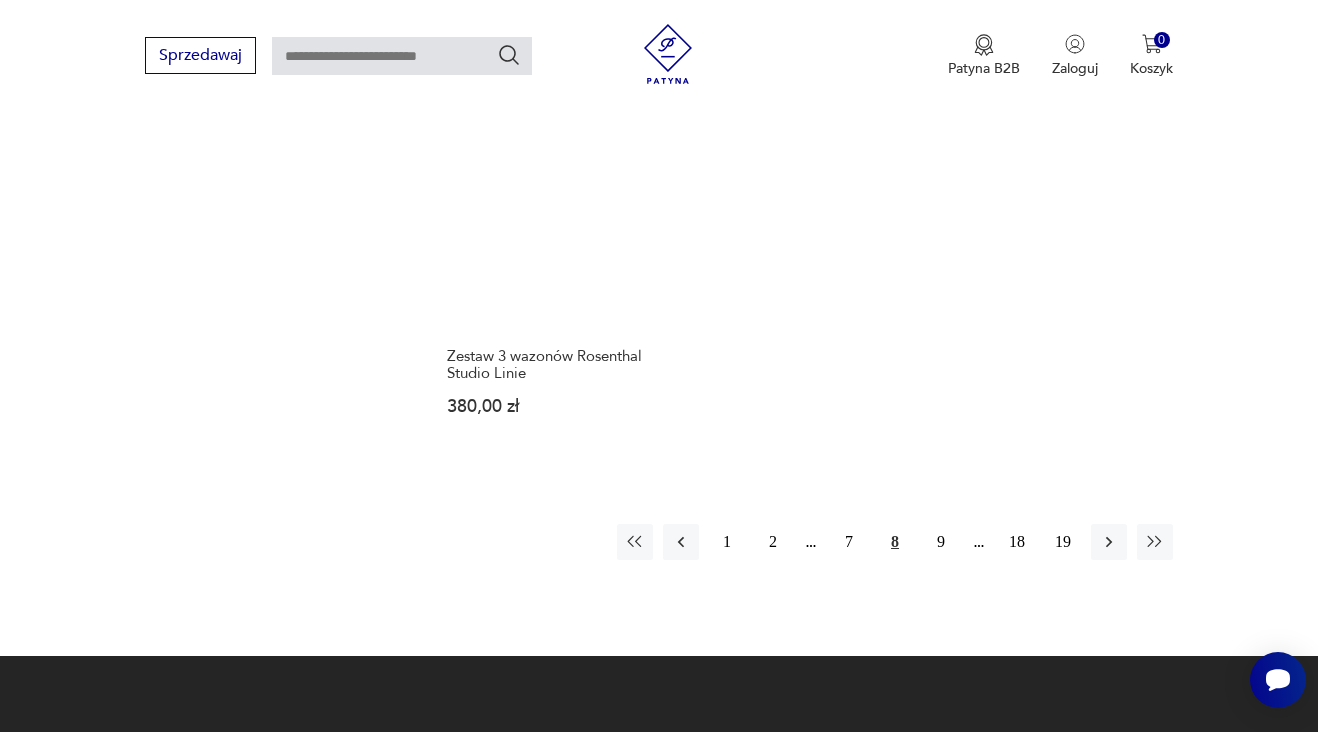 scroll, scrollTop: 2774, scrollLeft: 0, axis: vertical 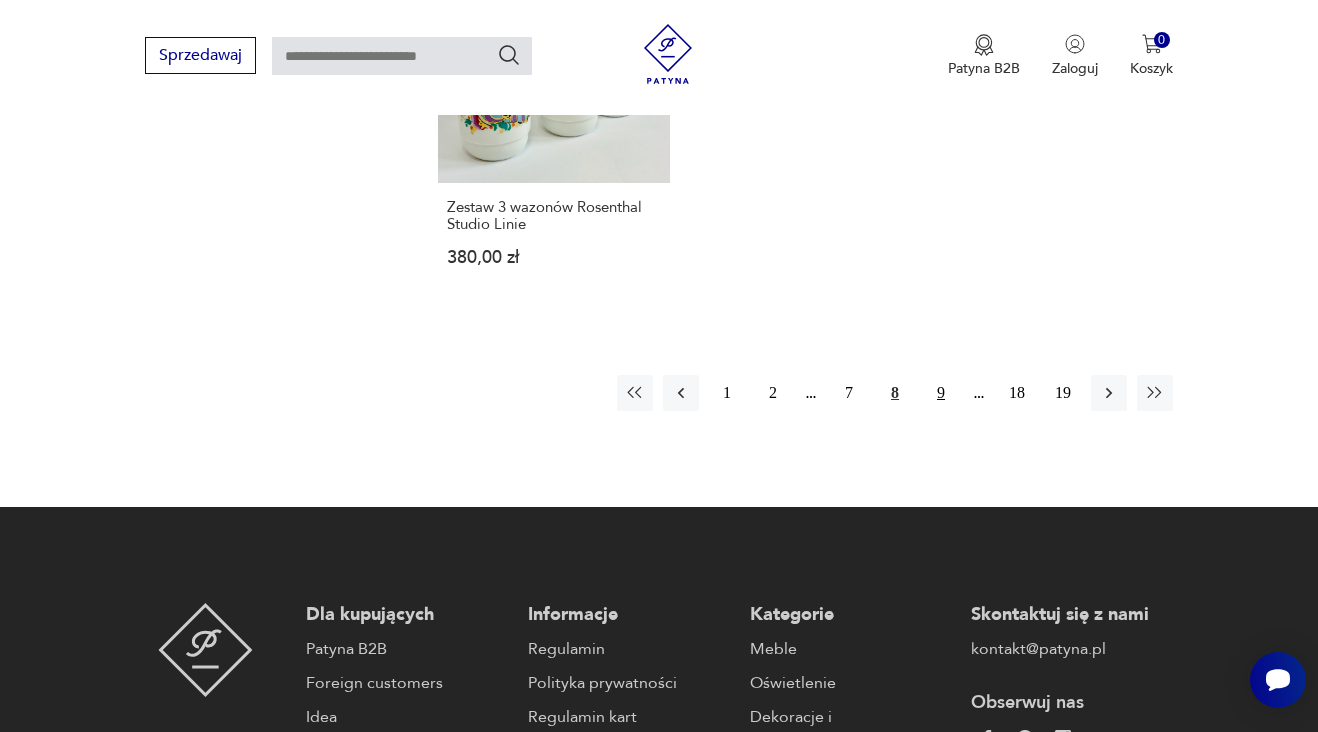 click on "9" at bounding box center (941, 393) 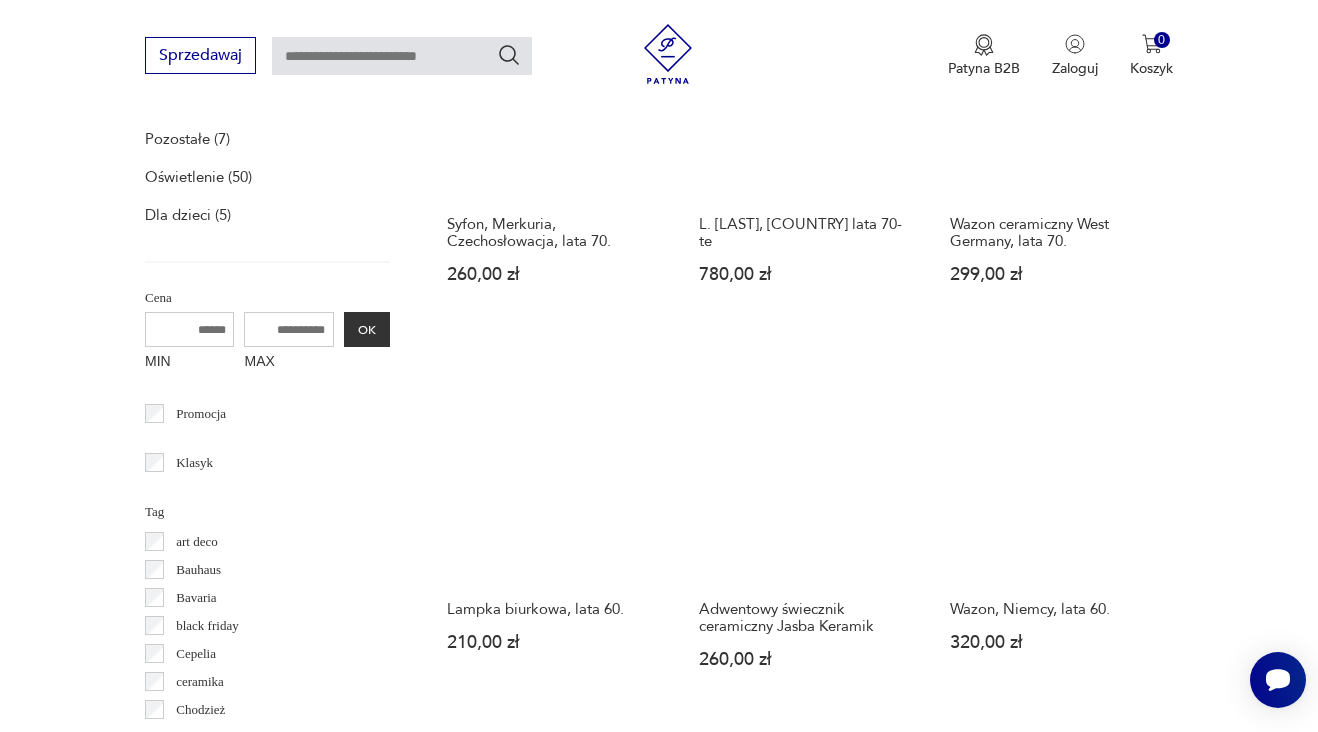 scroll, scrollTop: 811, scrollLeft: 0, axis: vertical 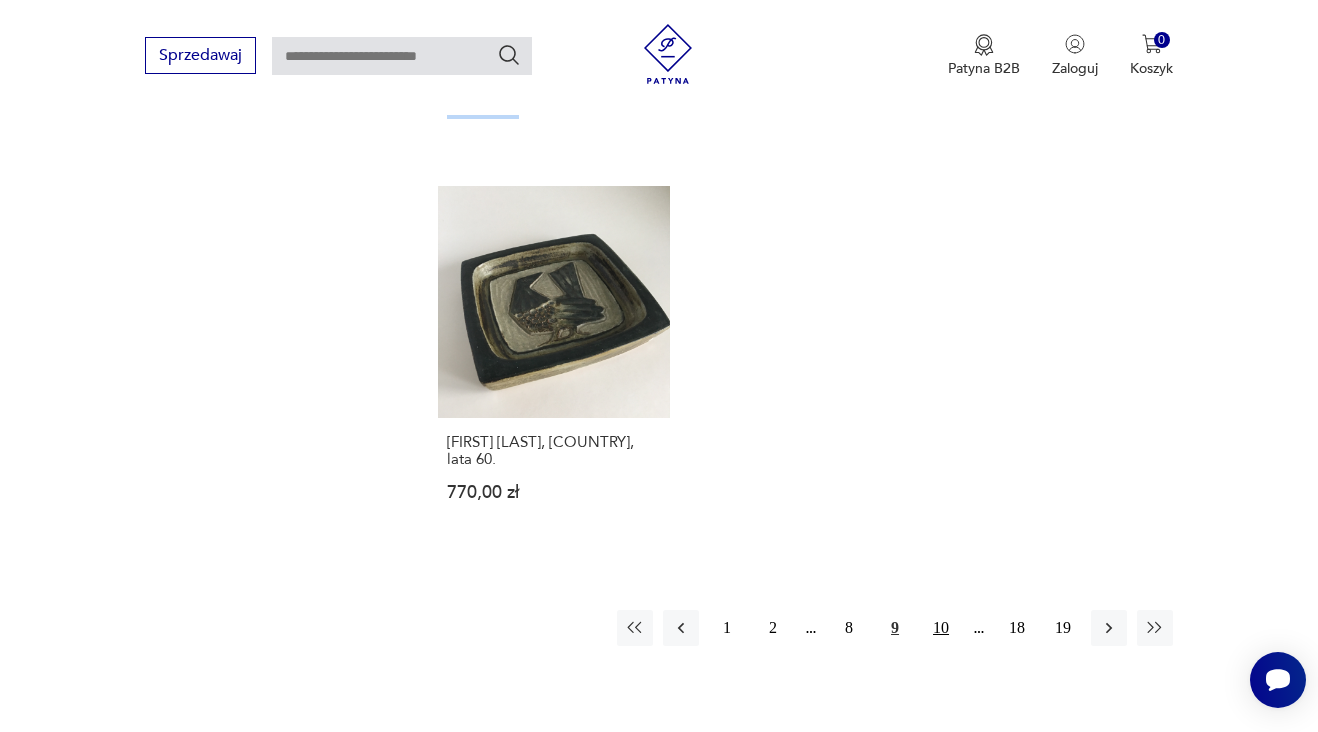 click on "10" at bounding box center (941, 628) 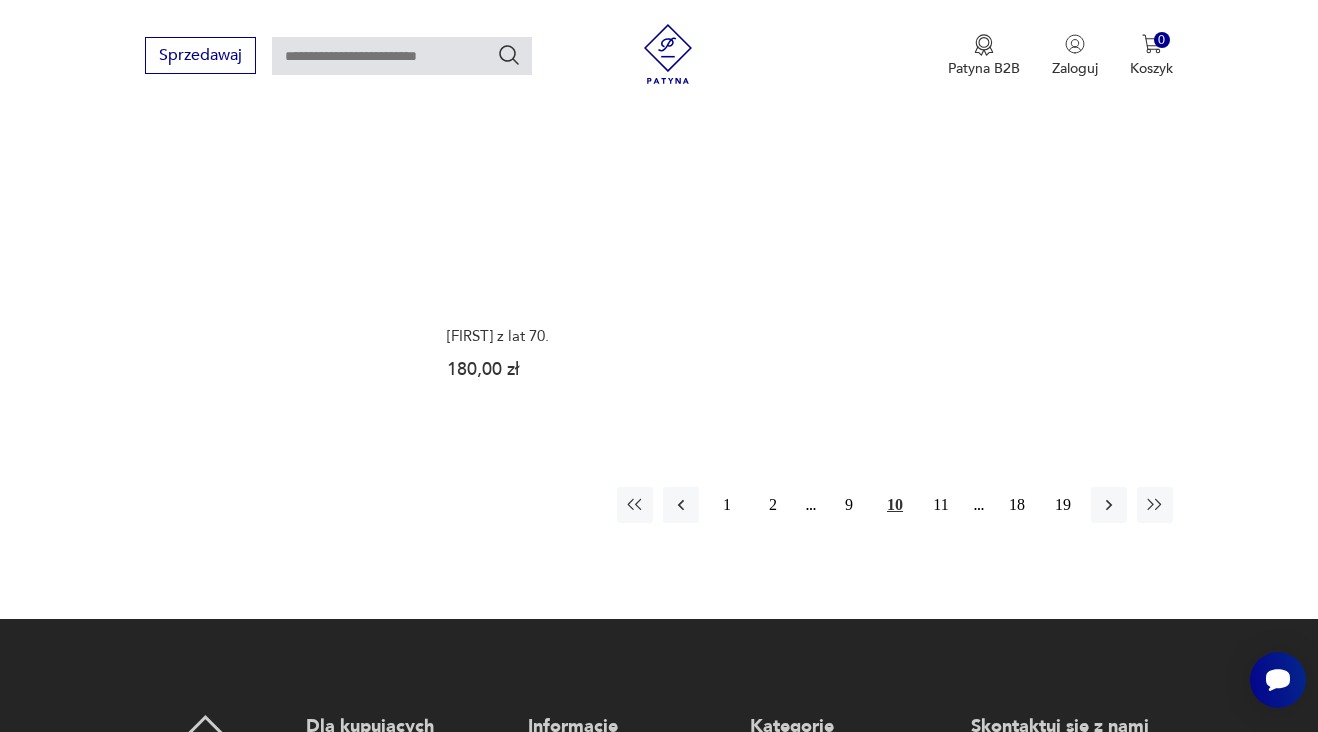 scroll, scrollTop: 2739, scrollLeft: 0, axis: vertical 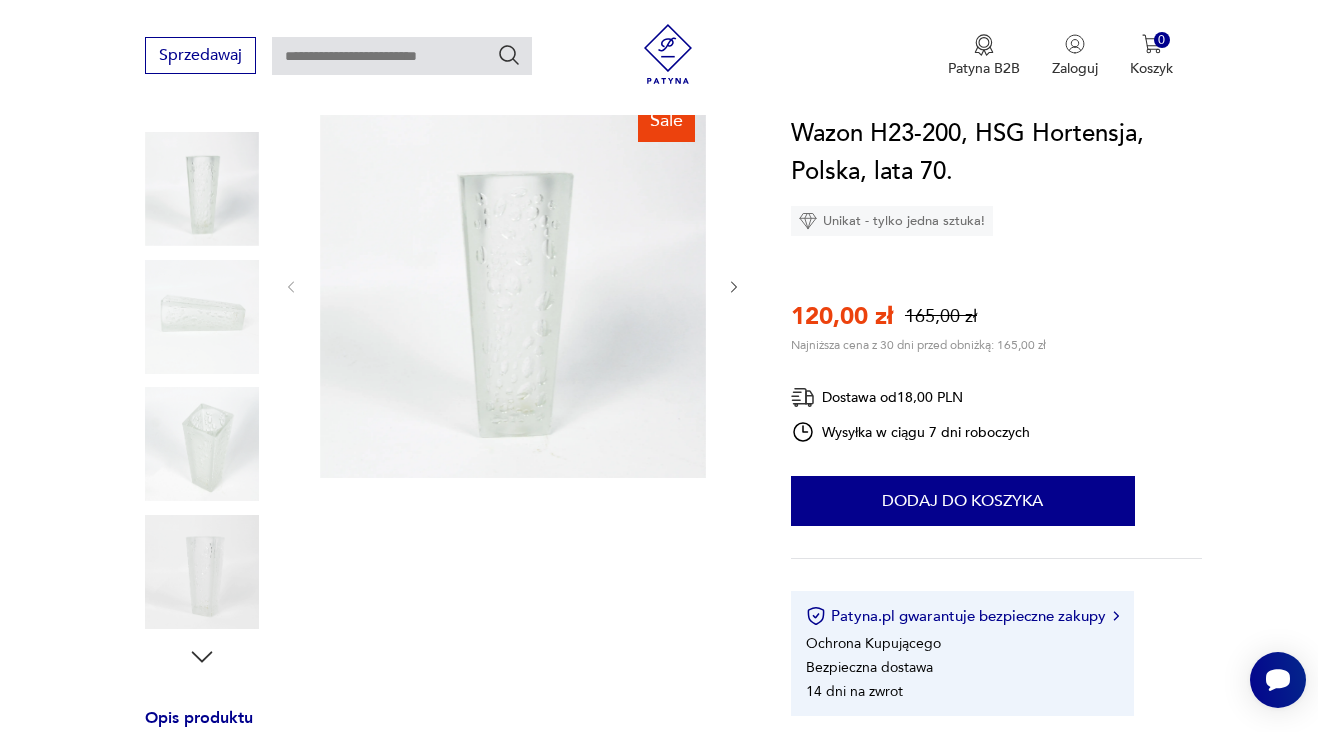 click at bounding box center (202, 317) 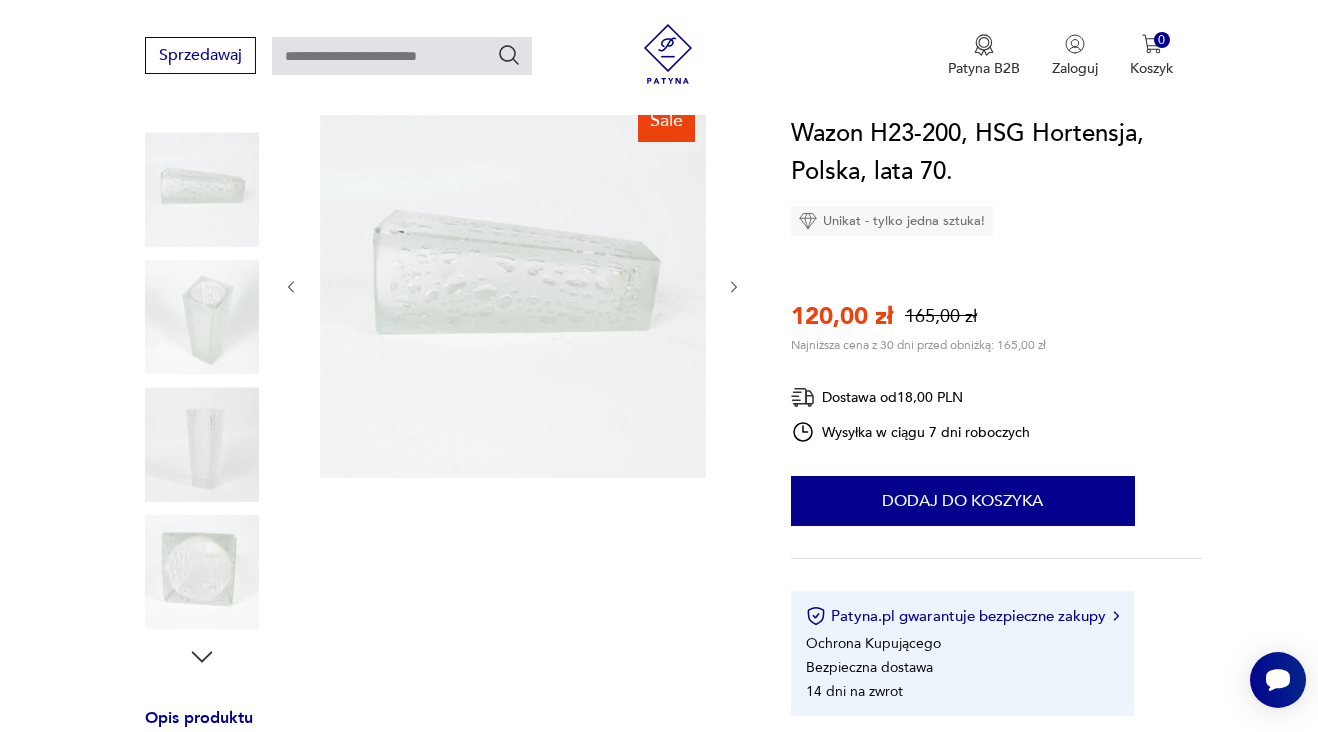 click at bounding box center (202, 444) 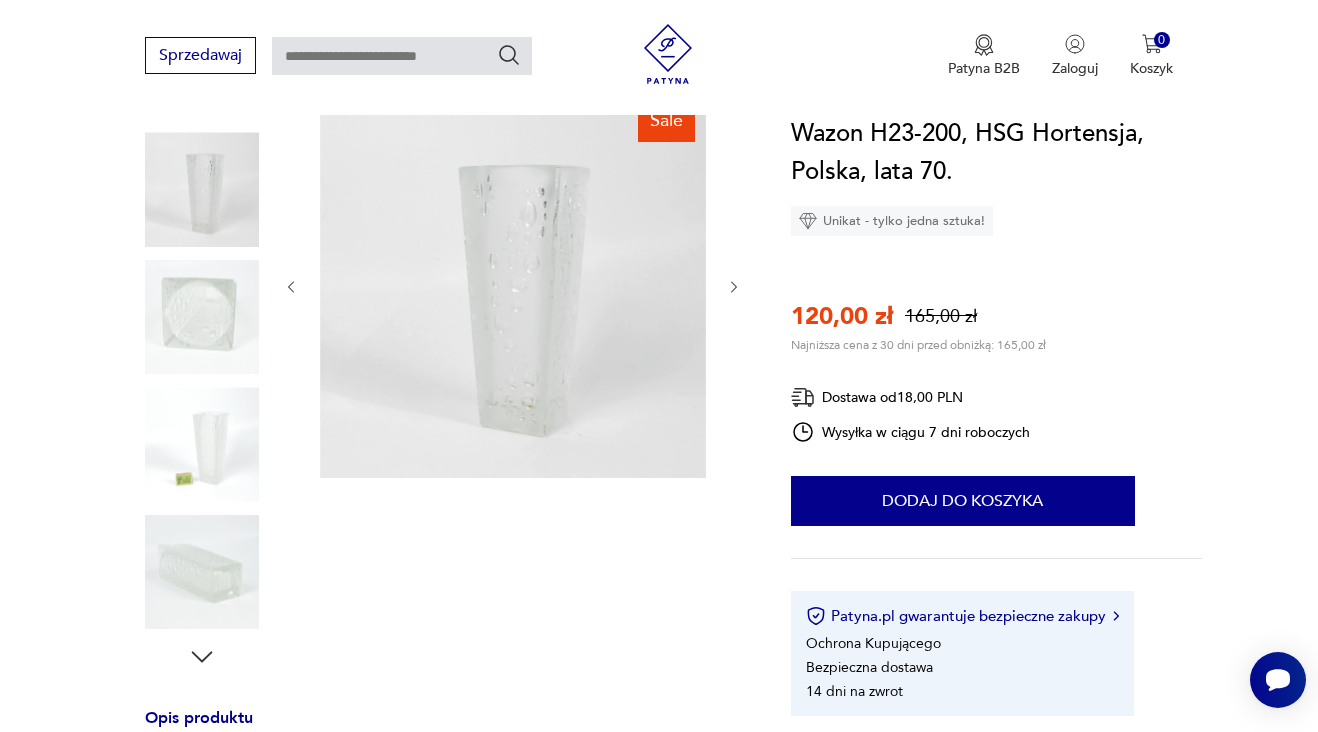 click at bounding box center (202, 572) 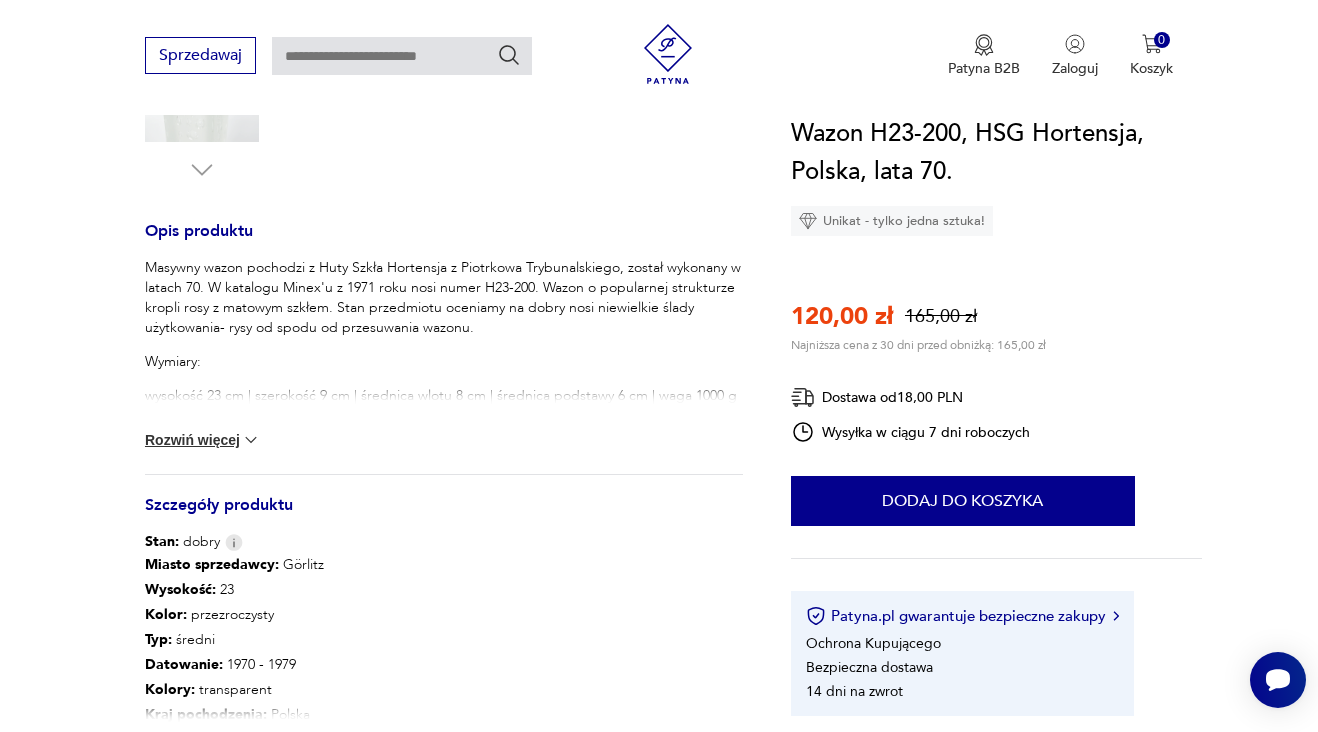 scroll, scrollTop: 761, scrollLeft: 0, axis: vertical 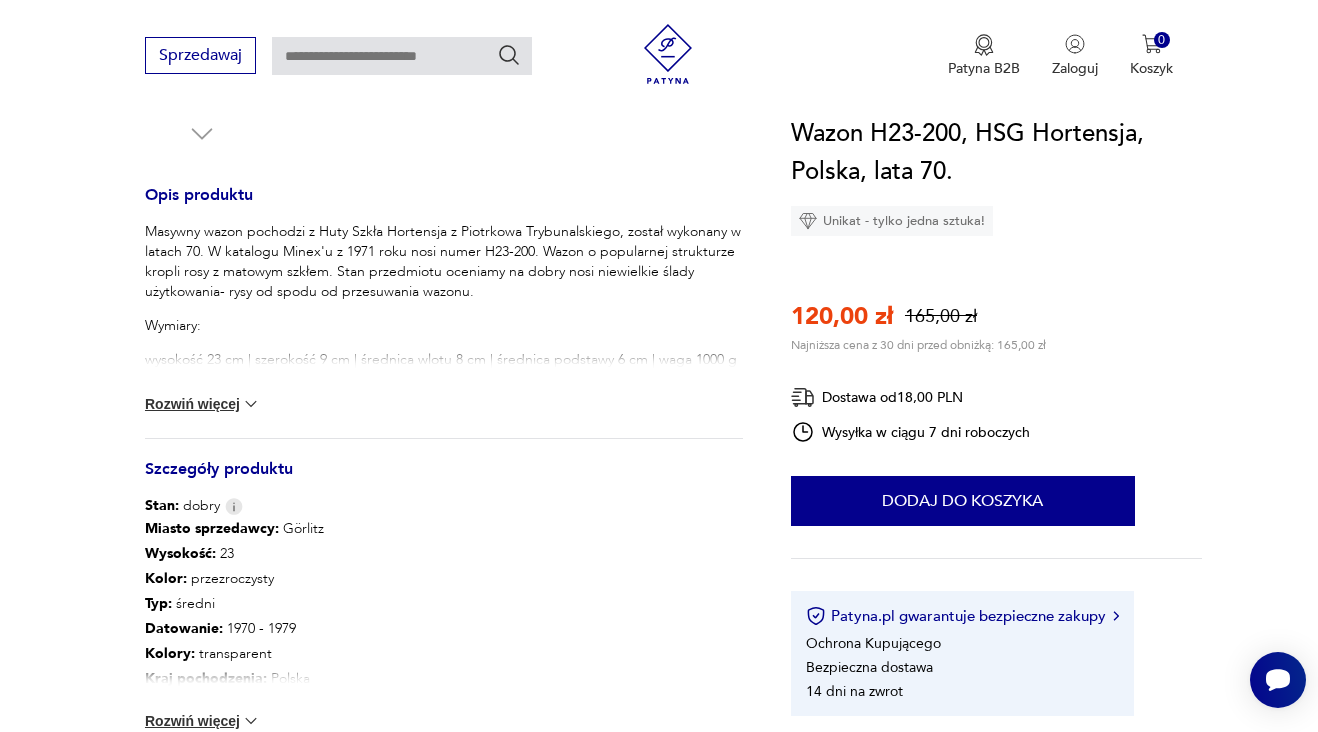click at bounding box center [251, 404] 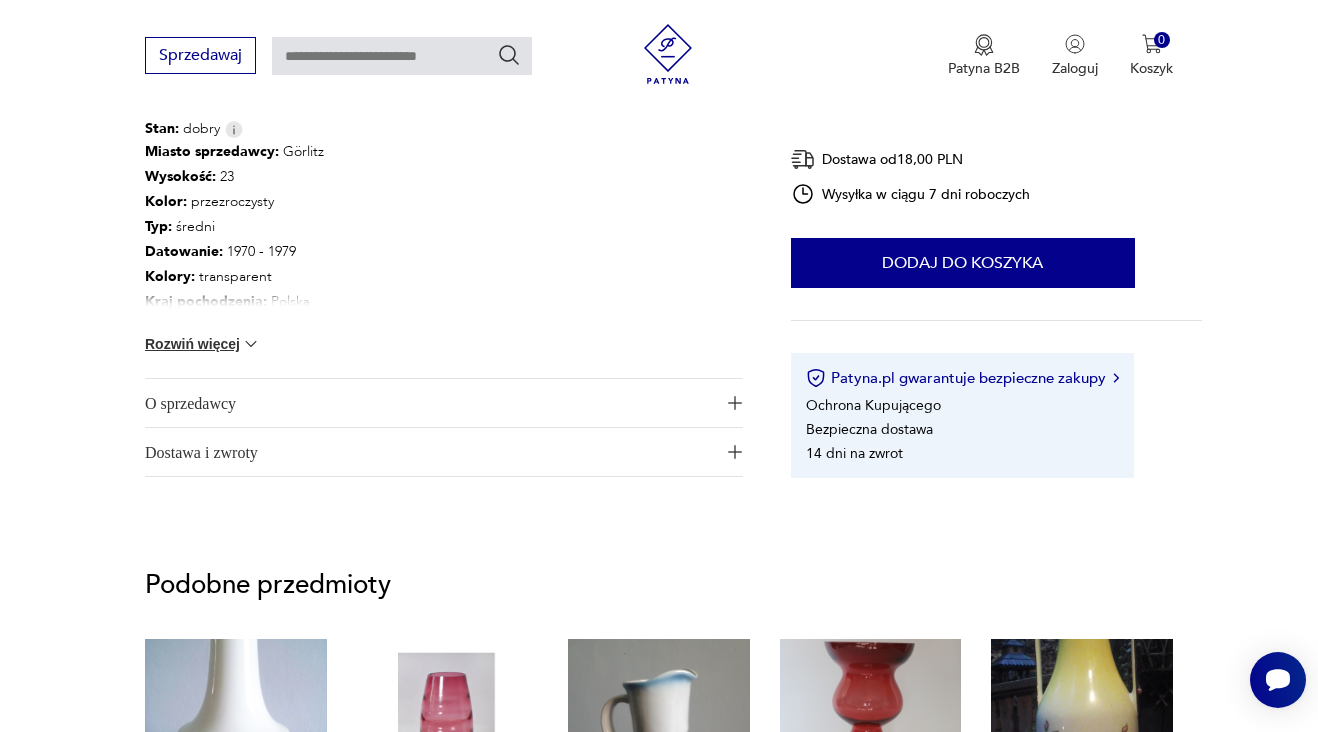 scroll, scrollTop: 1411, scrollLeft: 0, axis: vertical 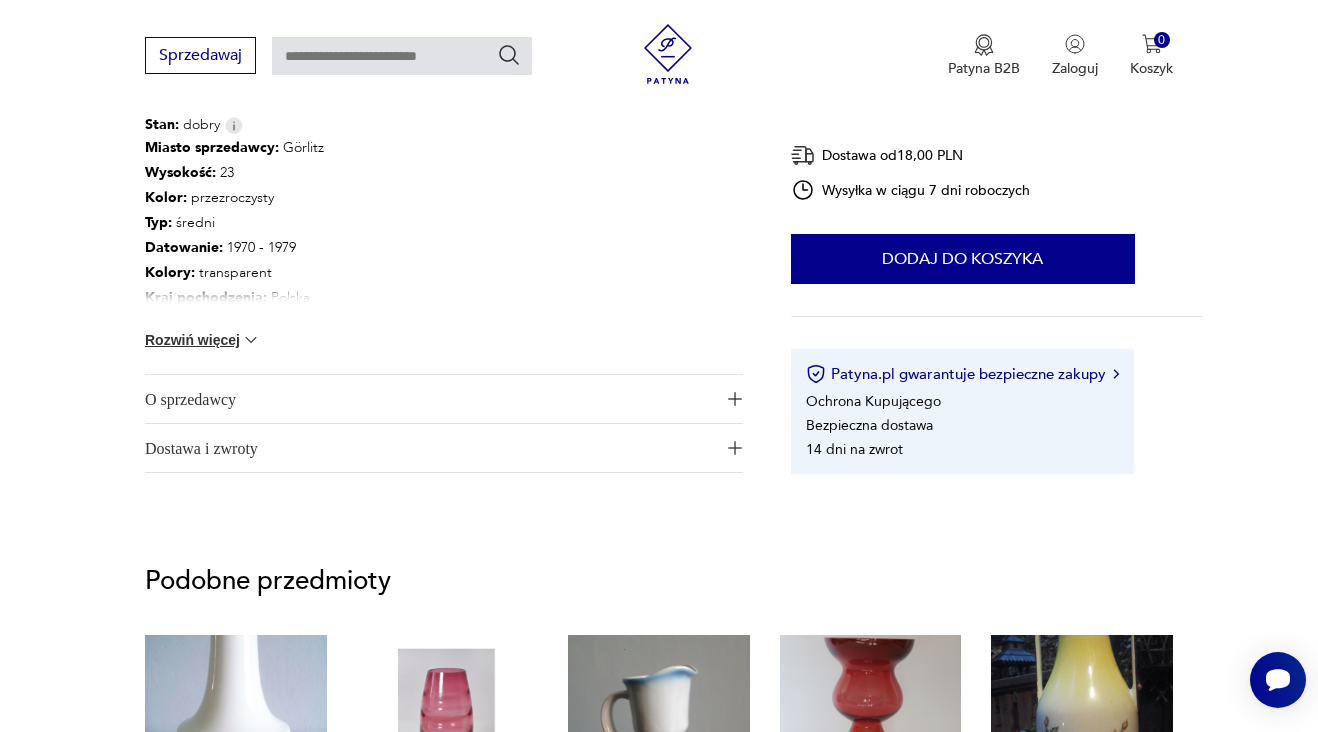 click at bounding box center [251, 340] 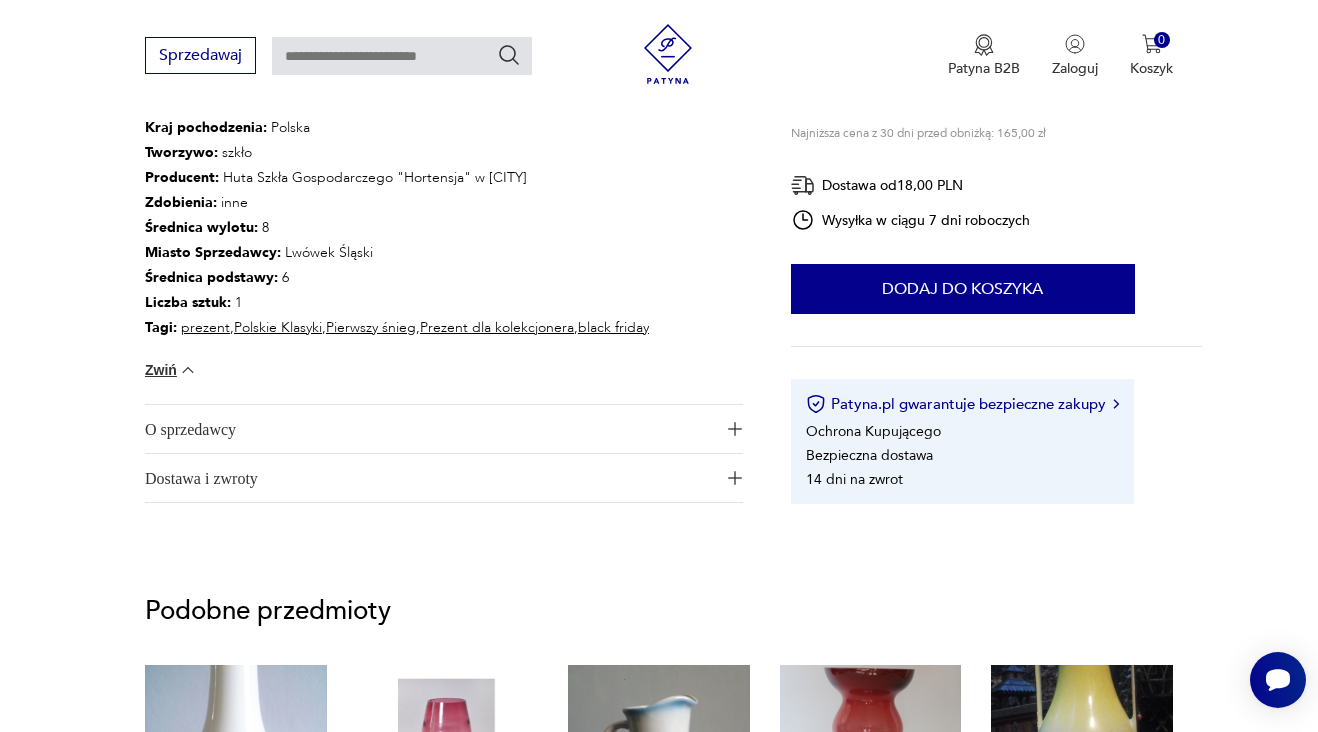 scroll, scrollTop: 1591, scrollLeft: 0, axis: vertical 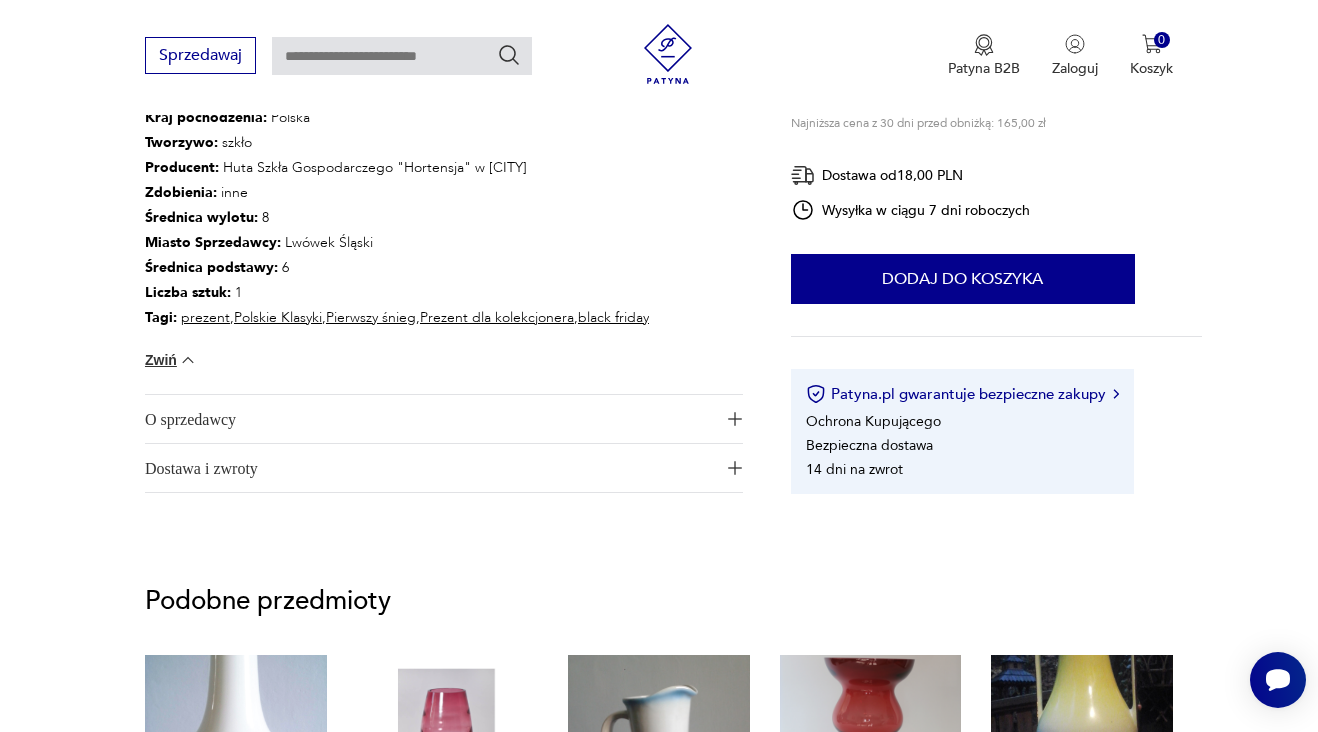 click at bounding box center (735, 419) 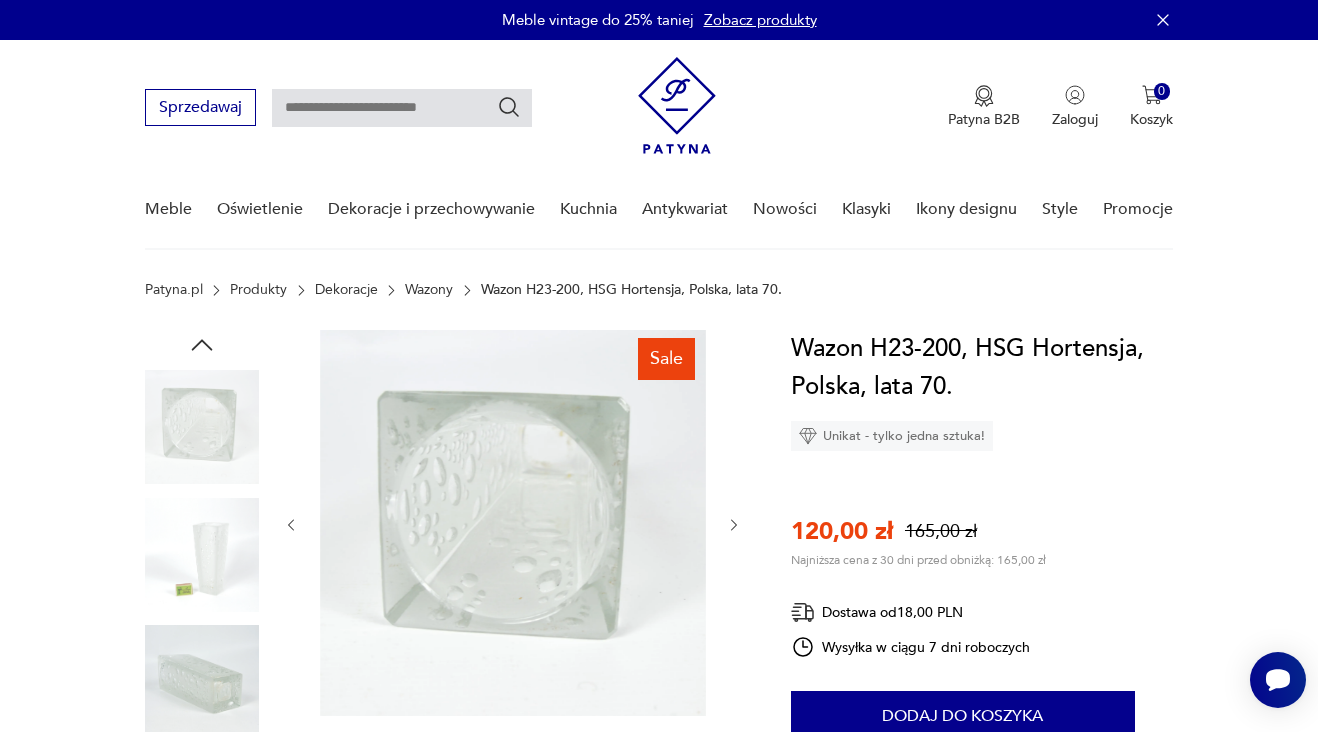 scroll, scrollTop: 61, scrollLeft: 0, axis: vertical 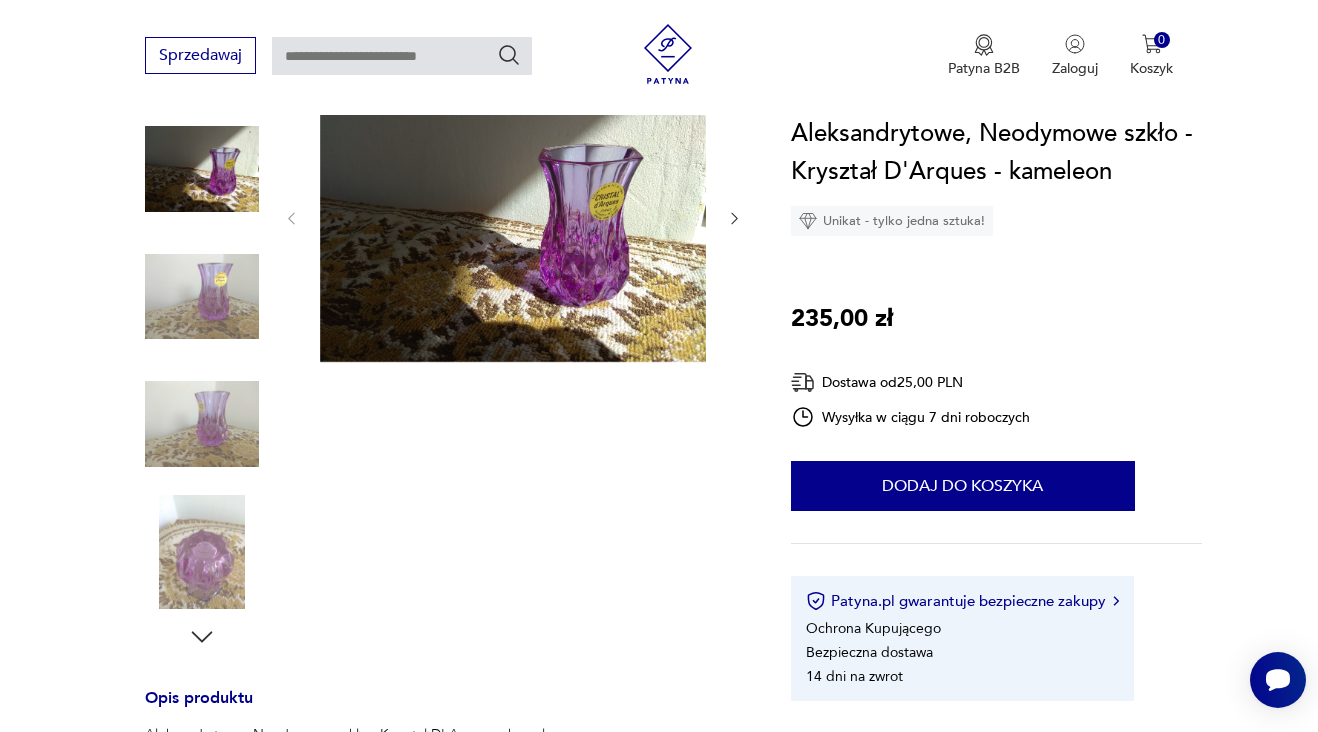 click at bounding box center (202, 297) 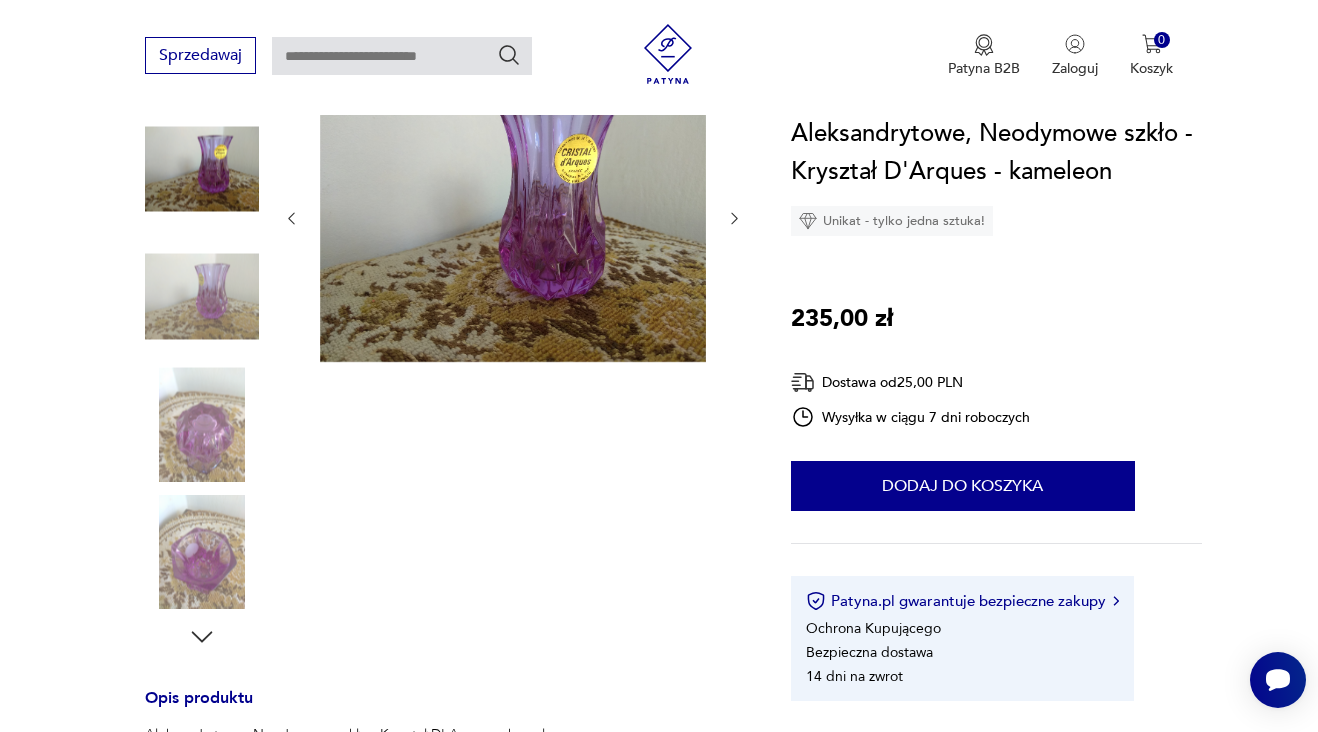 click at bounding box center (202, 424) 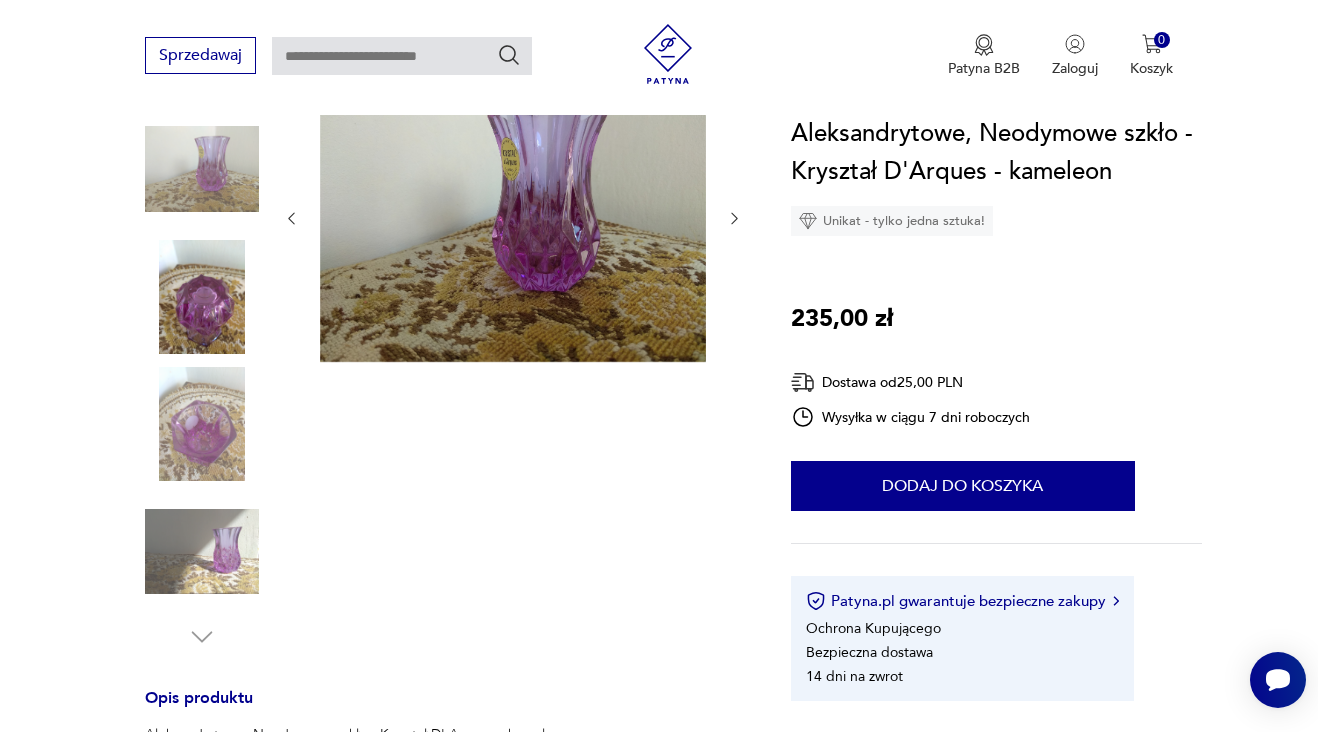click at bounding box center (202, 552) 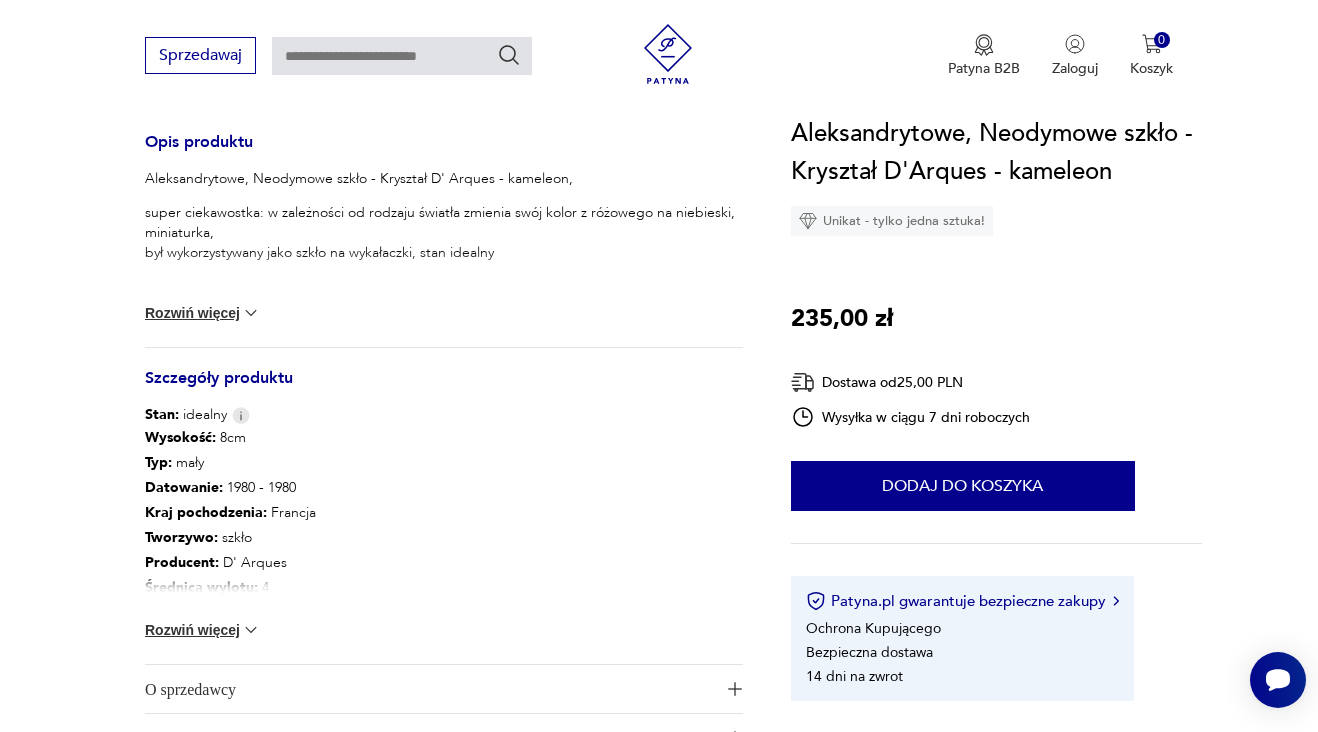 scroll, scrollTop: 799, scrollLeft: 0, axis: vertical 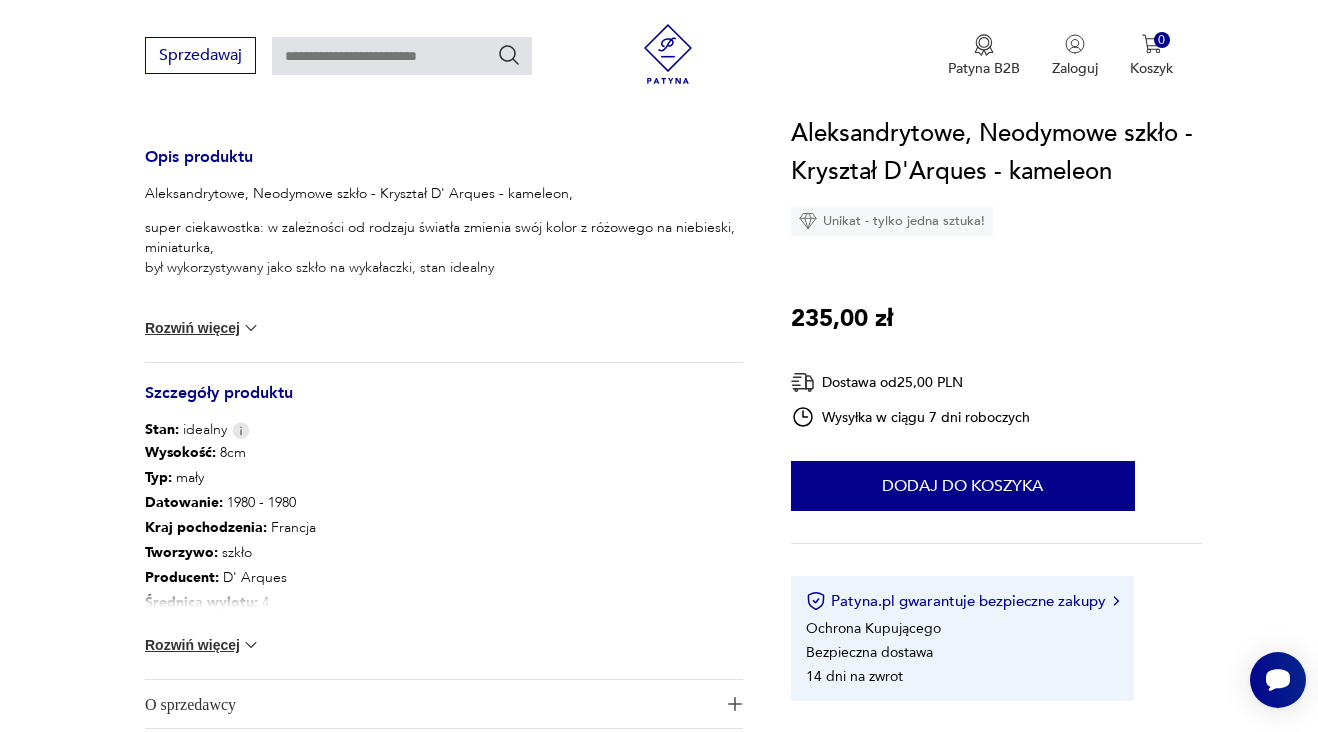 click at bounding box center [251, 328] 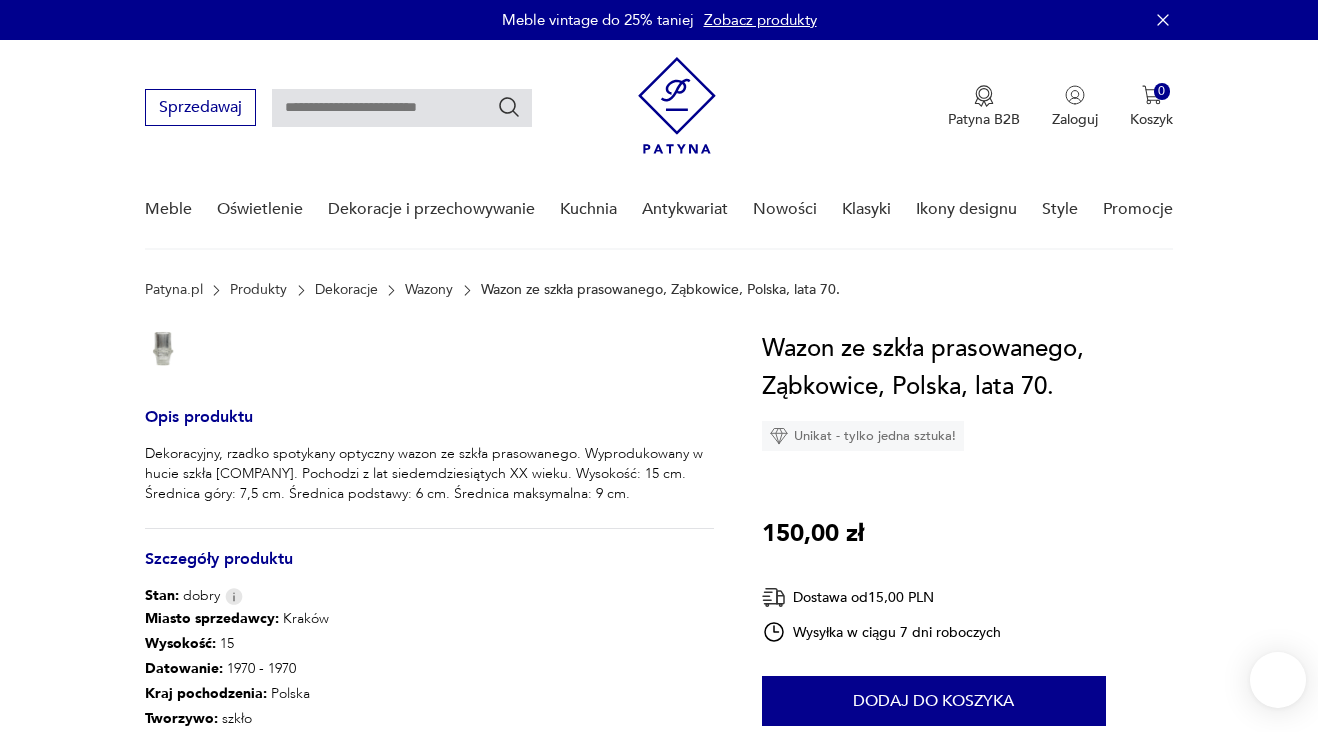 scroll, scrollTop: 0, scrollLeft: 0, axis: both 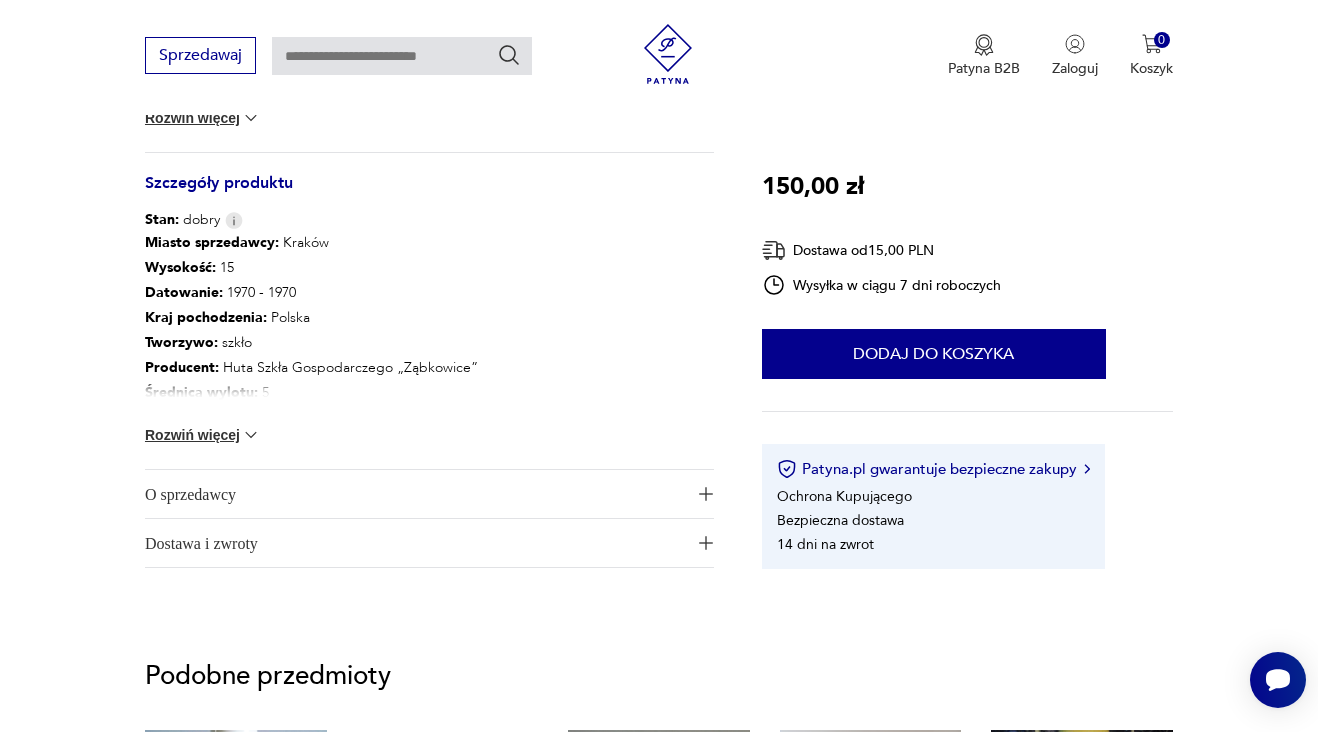 click at bounding box center (251, 435) 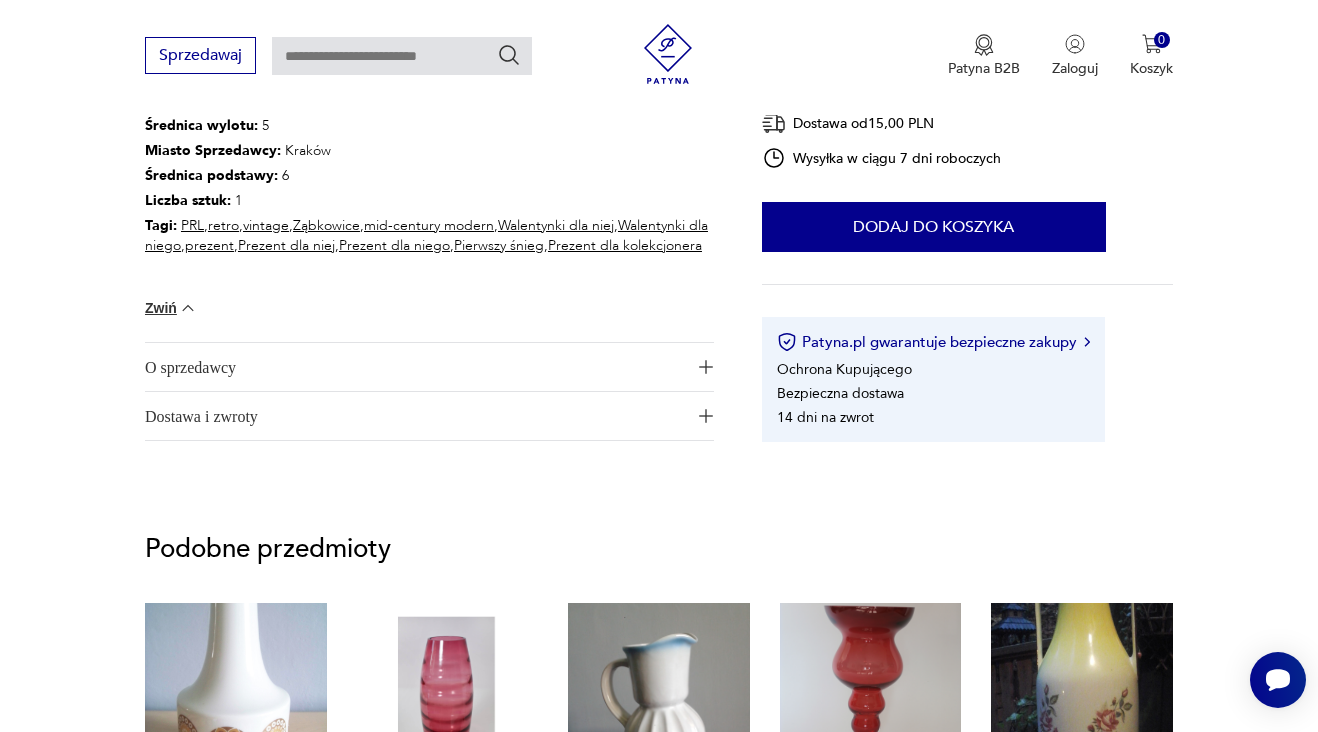 scroll, scrollTop: 1159, scrollLeft: 0, axis: vertical 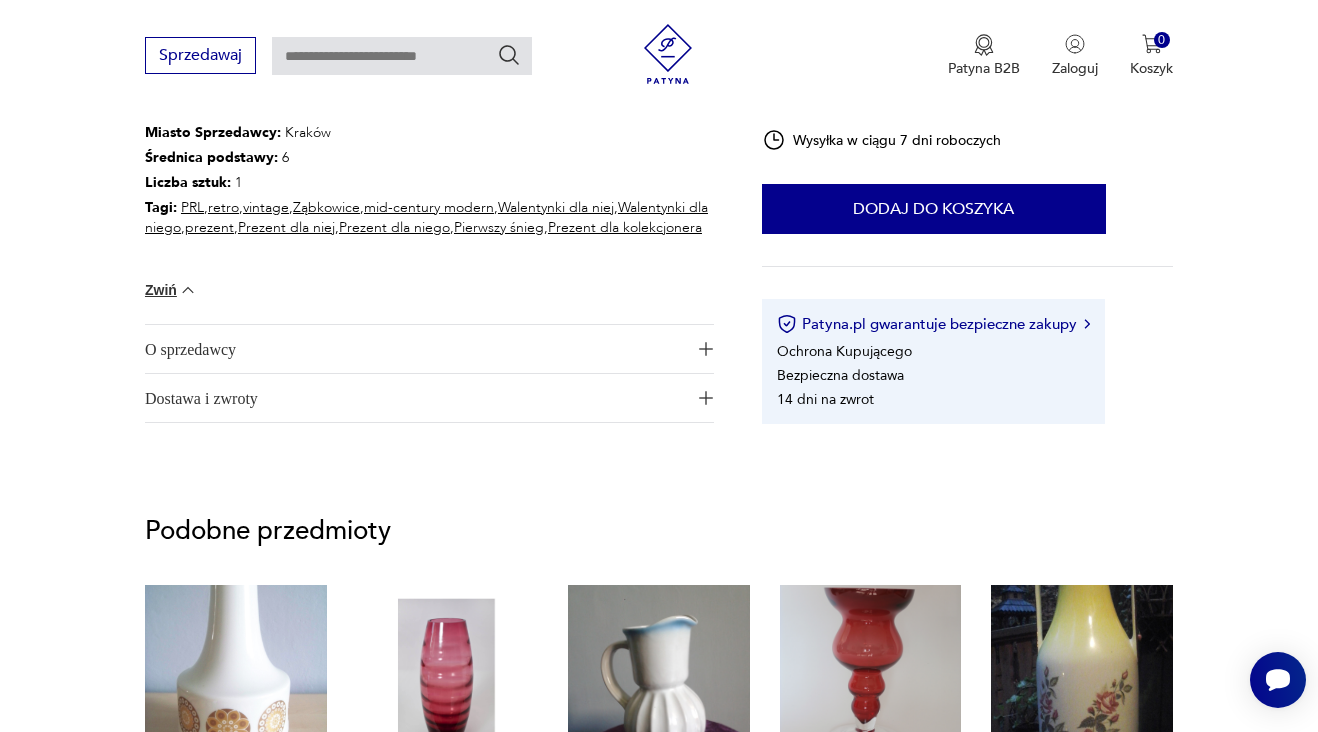 click at bounding box center [706, 349] 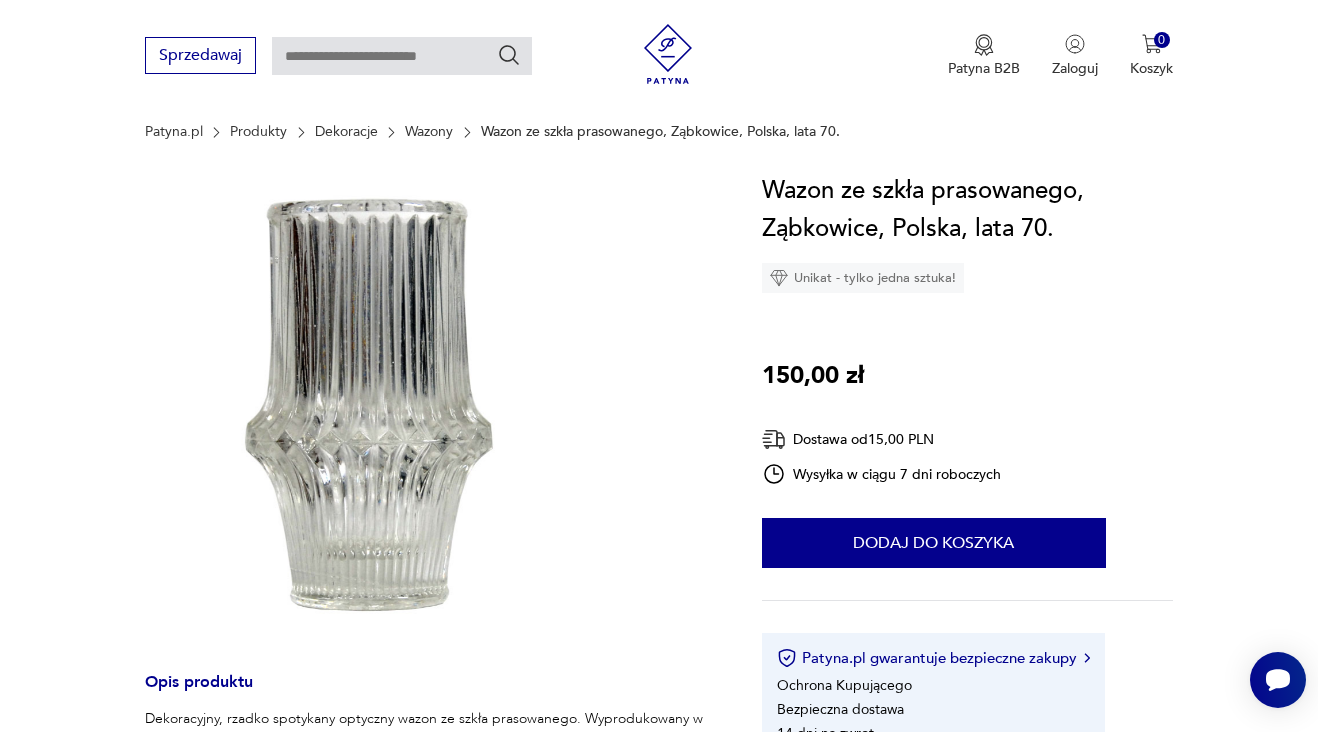 scroll, scrollTop: 0, scrollLeft: 0, axis: both 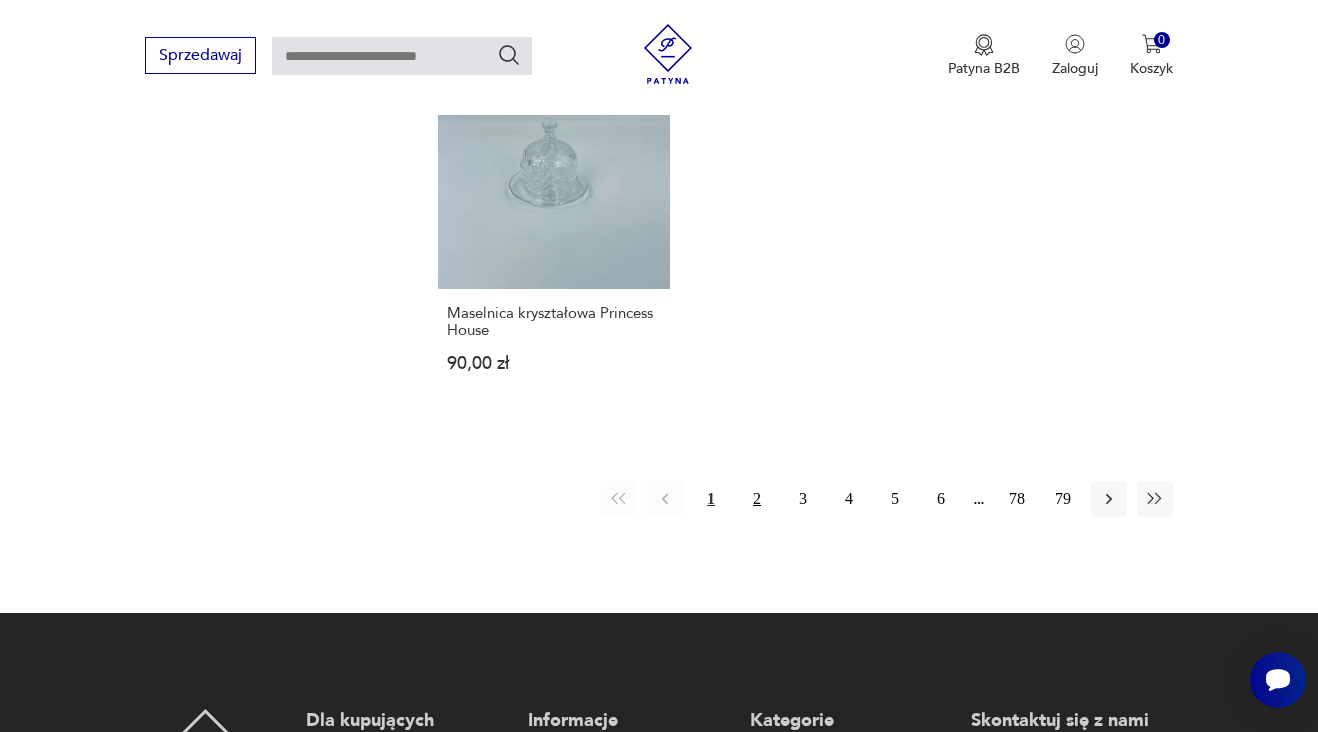 click on "2" at bounding box center [757, 499] 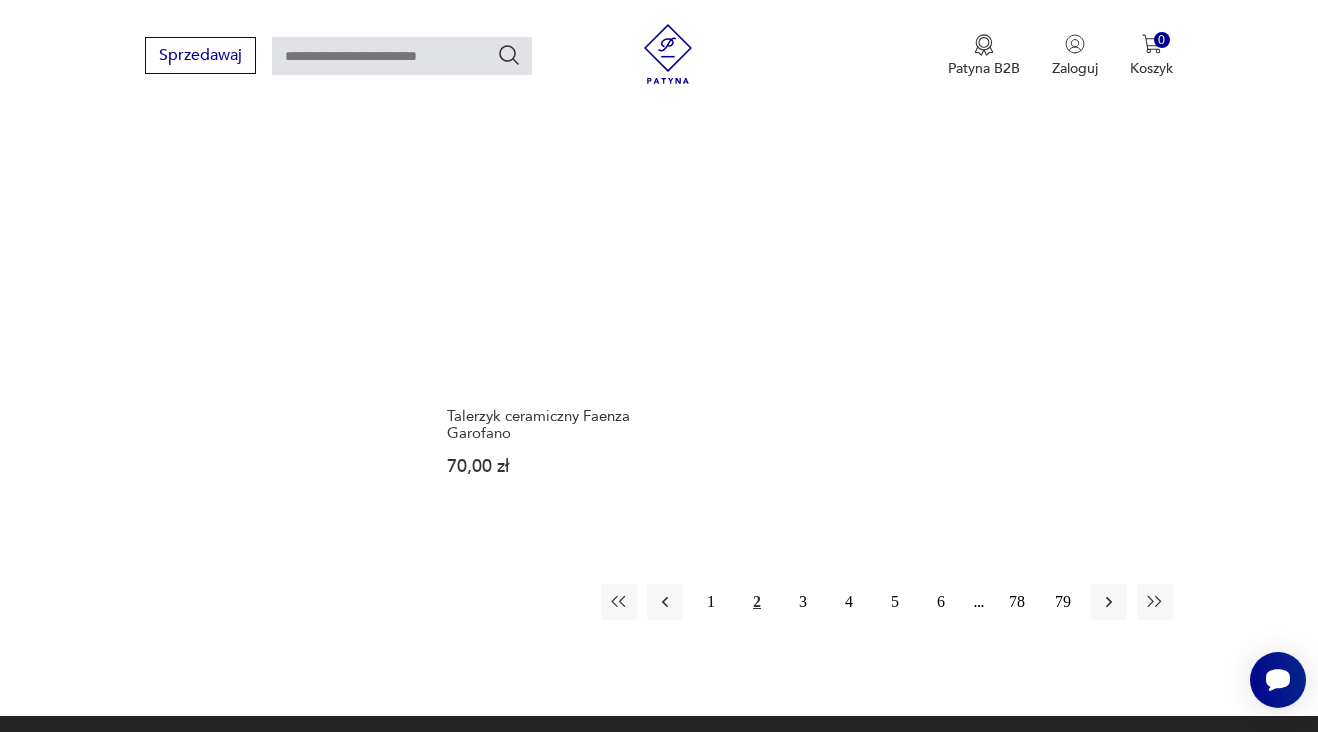 scroll, scrollTop: 2805, scrollLeft: 0, axis: vertical 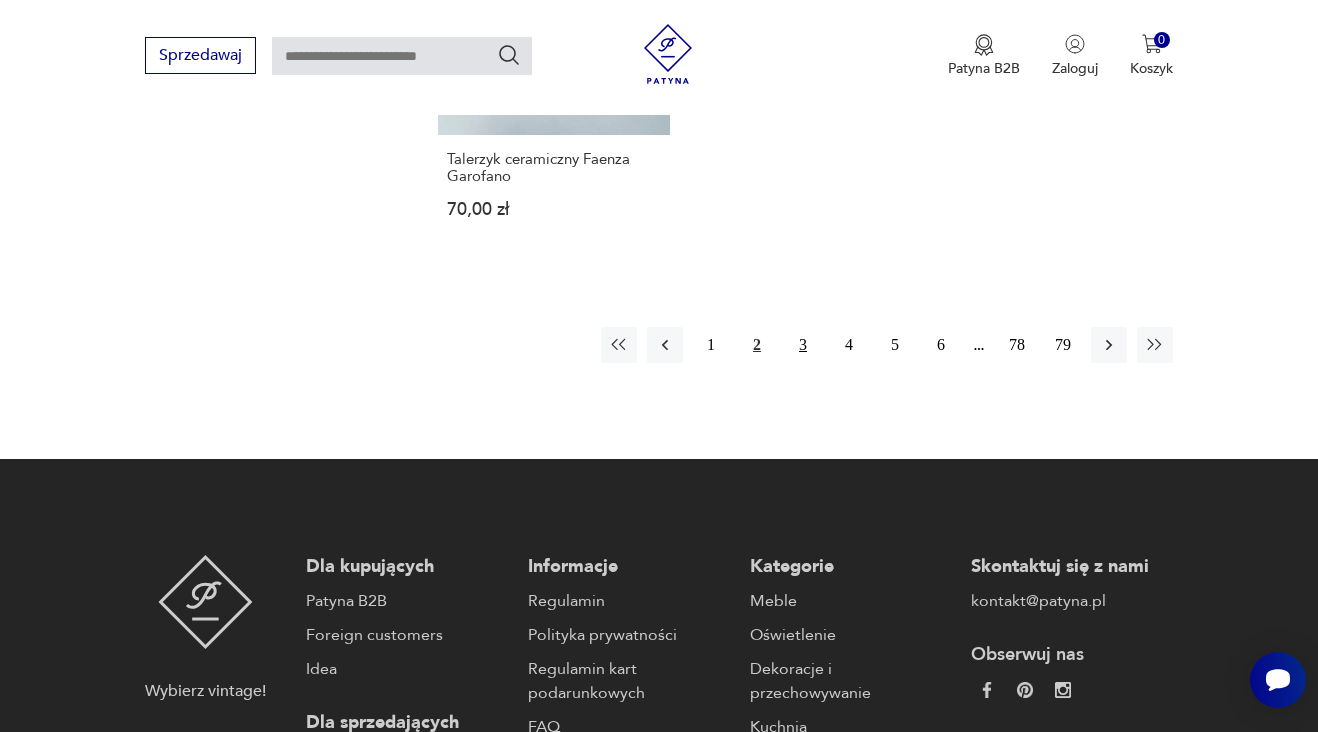 click on "3" at bounding box center [803, 345] 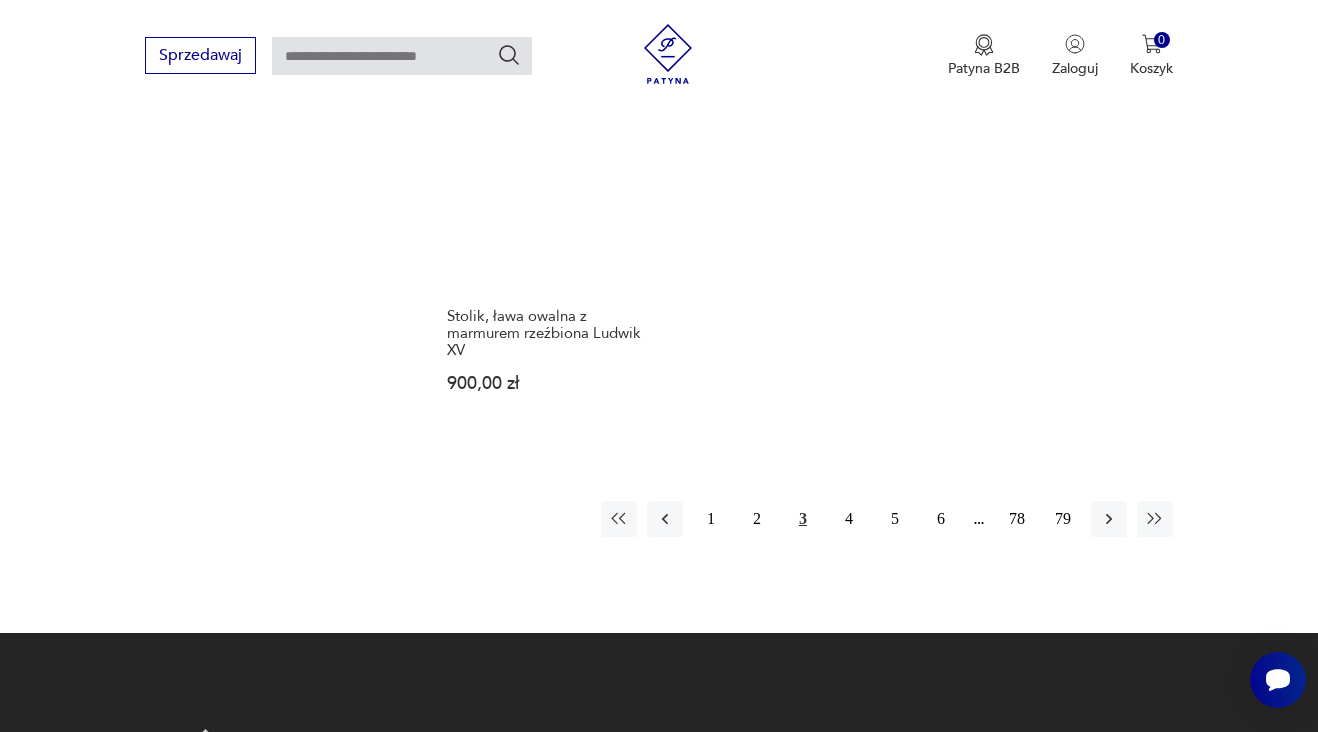 scroll, scrollTop: 2686, scrollLeft: 0, axis: vertical 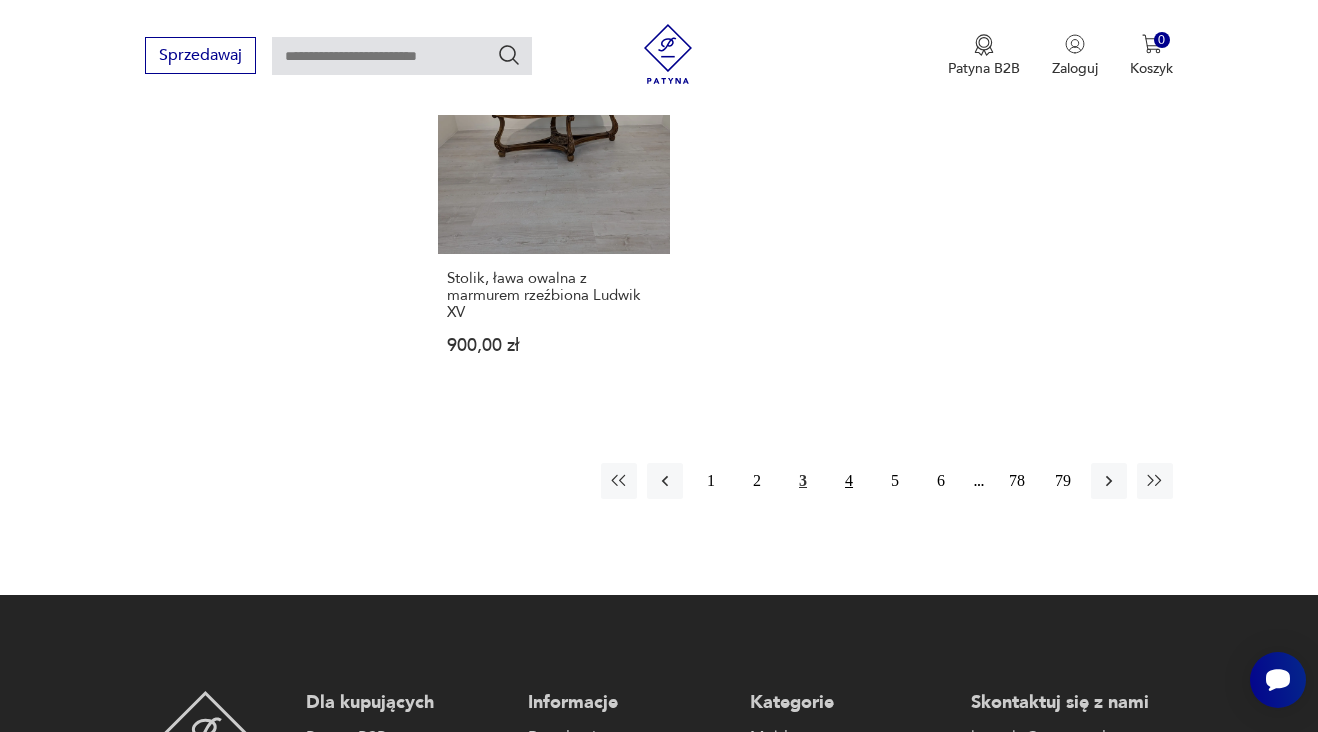 click on "4" at bounding box center [849, 481] 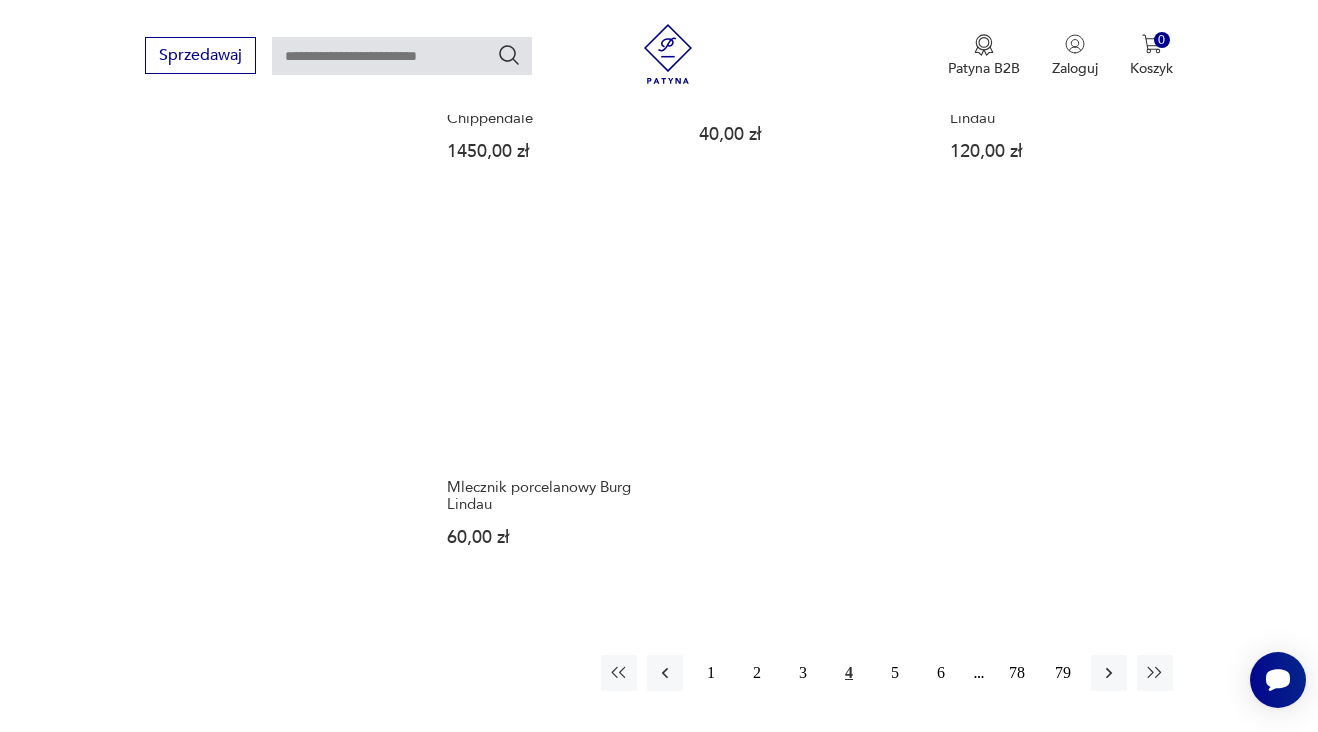 scroll, scrollTop: 2550, scrollLeft: 0, axis: vertical 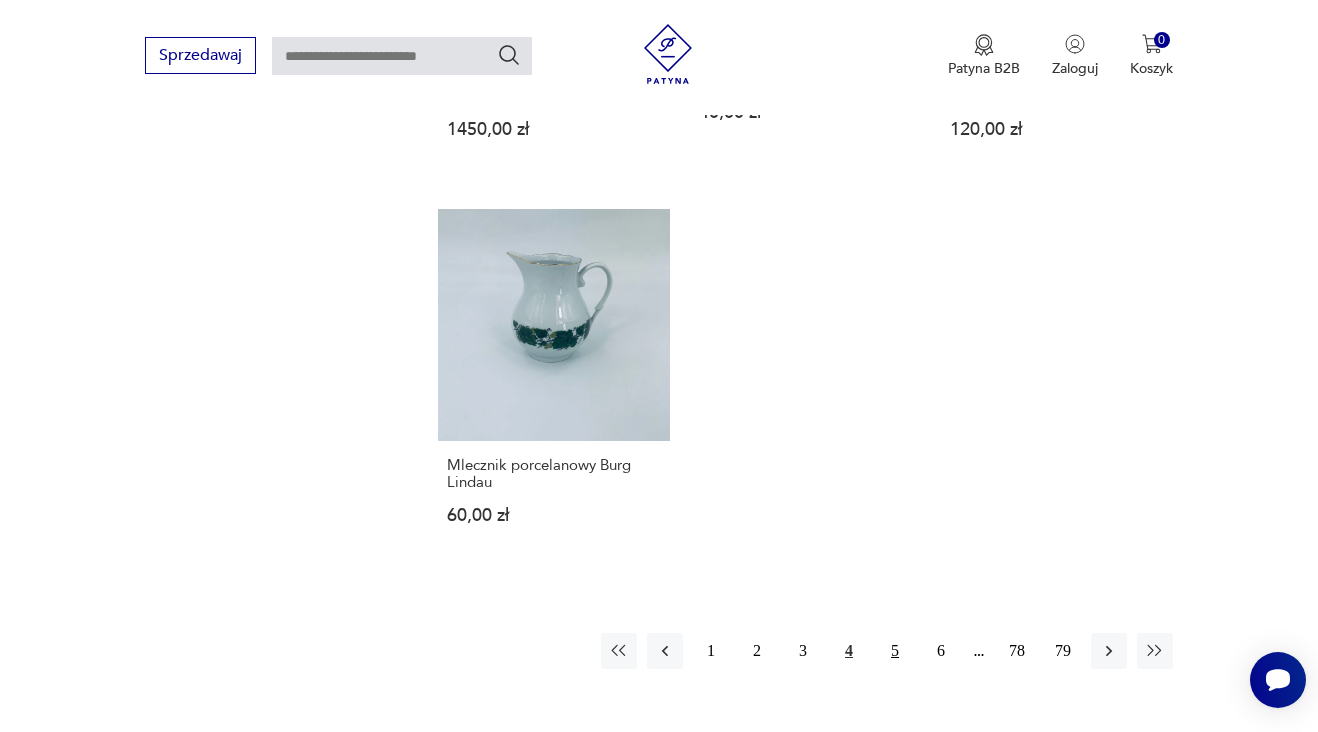 click on "5" at bounding box center [895, 651] 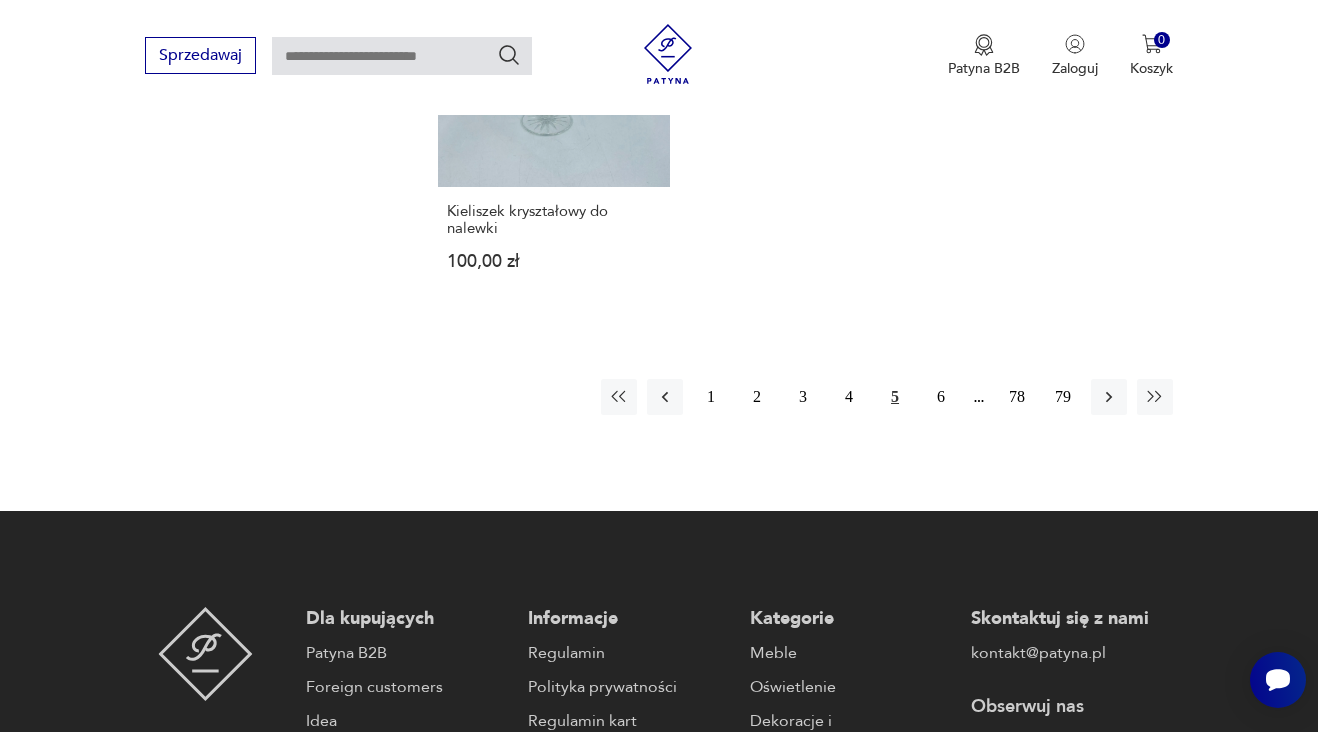 scroll, scrollTop: 2754, scrollLeft: 0, axis: vertical 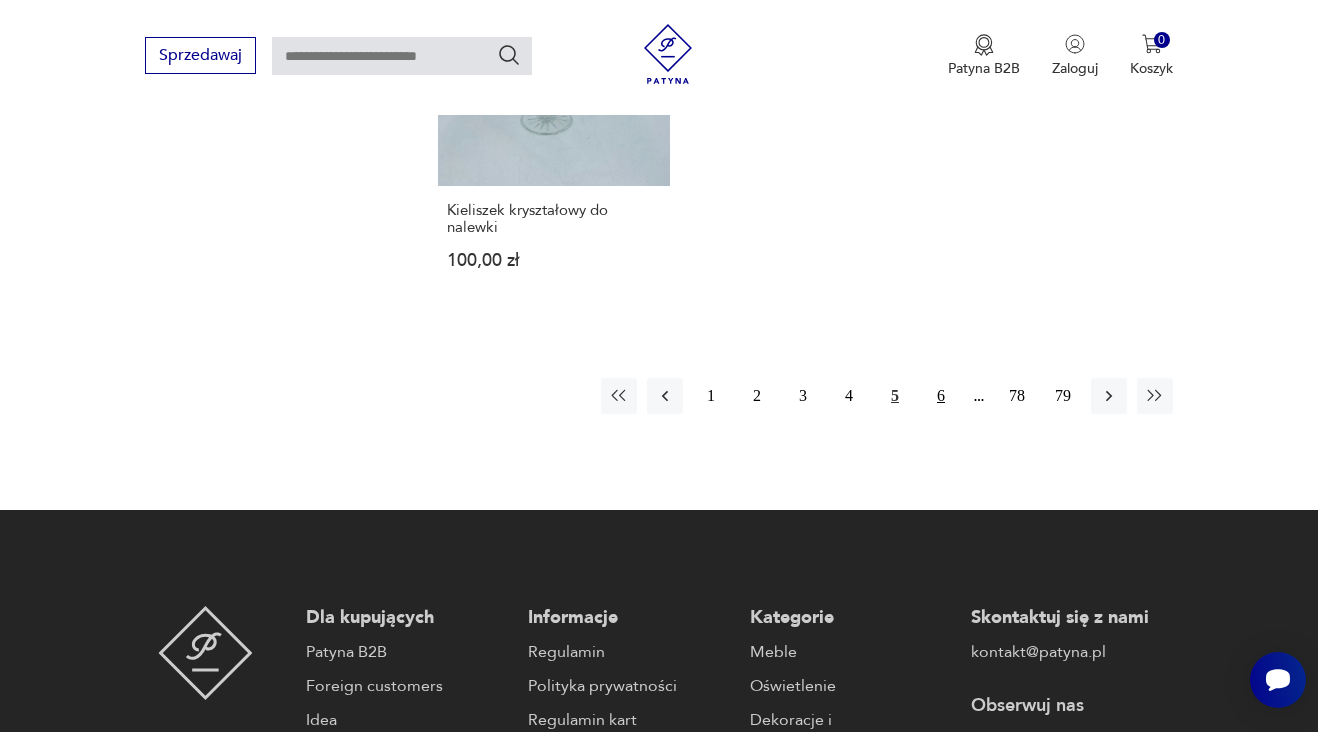 click on "6" at bounding box center [941, 396] 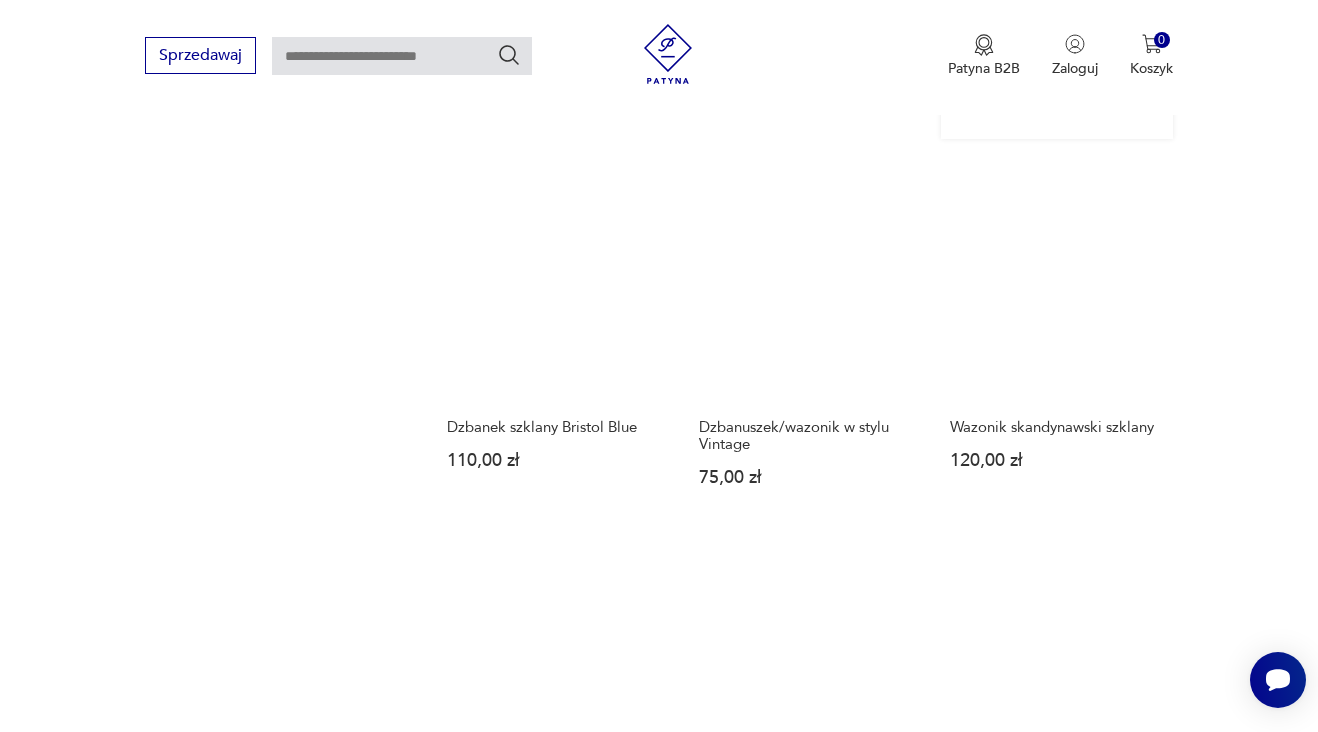 scroll, scrollTop: 1754, scrollLeft: 0, axis: vertical 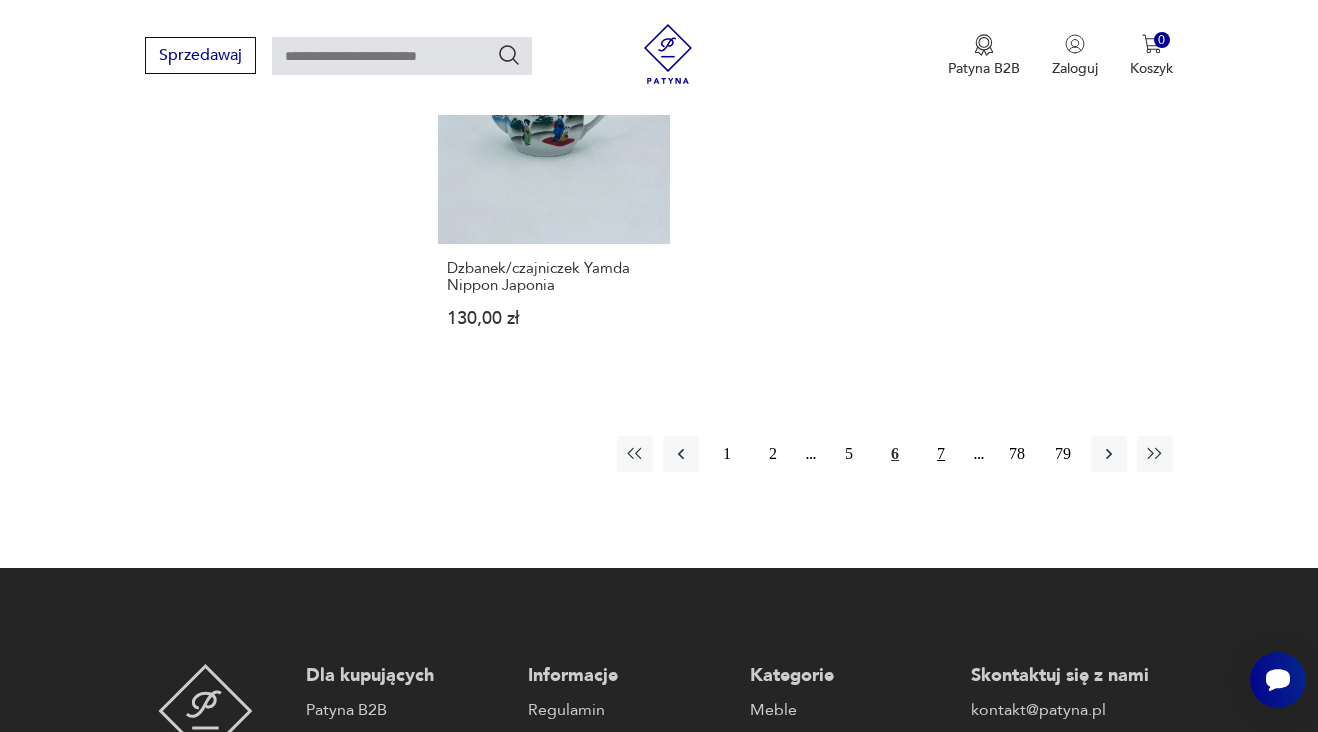 click on "7" at bounding box center (941, 454) 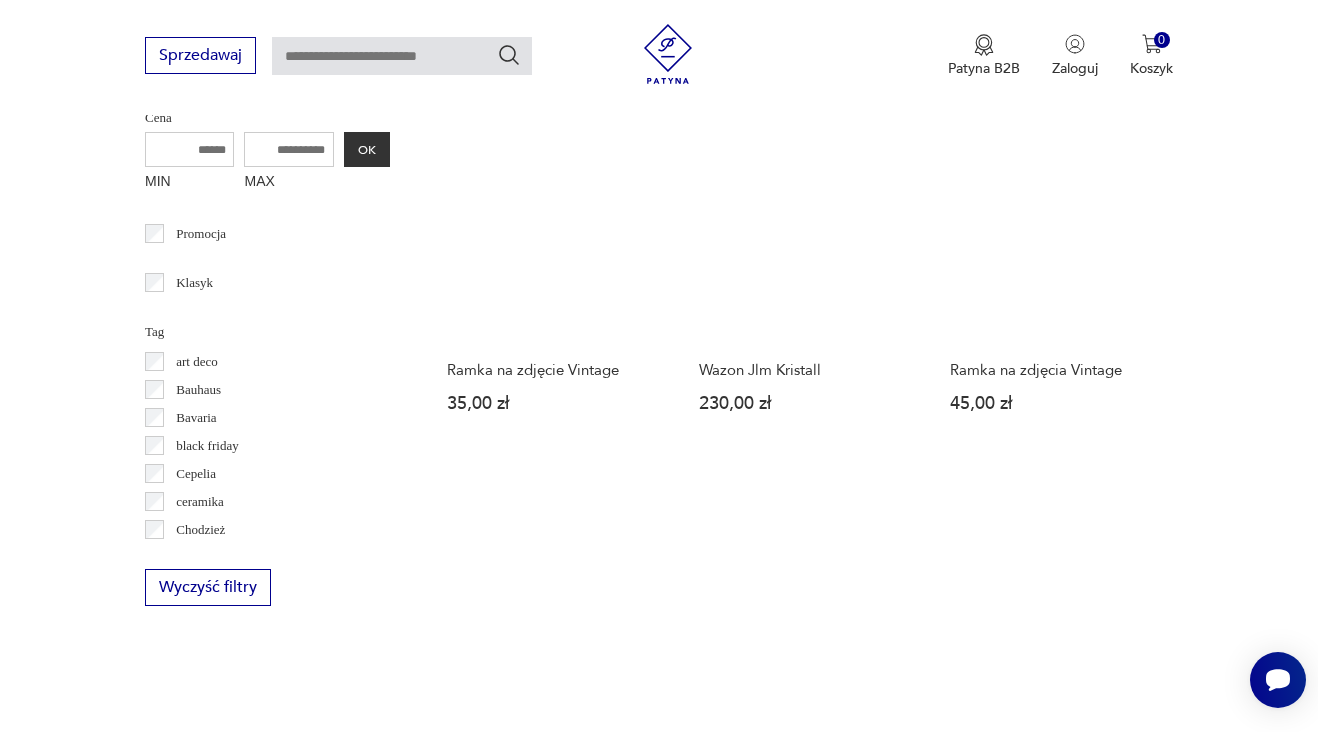 scroll, scrollTop: 1010, scrollLeft: 0, axis: vertical 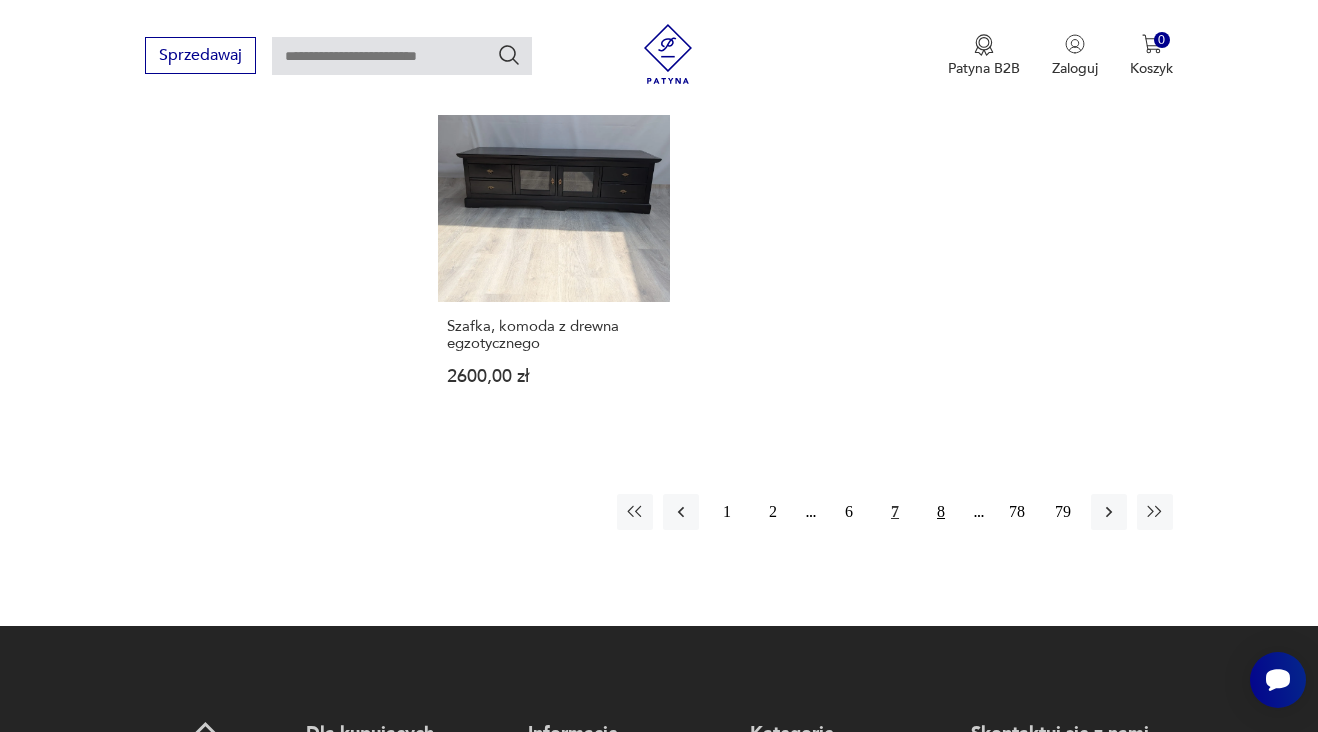 click on "8" at bounding box center (941, 512) 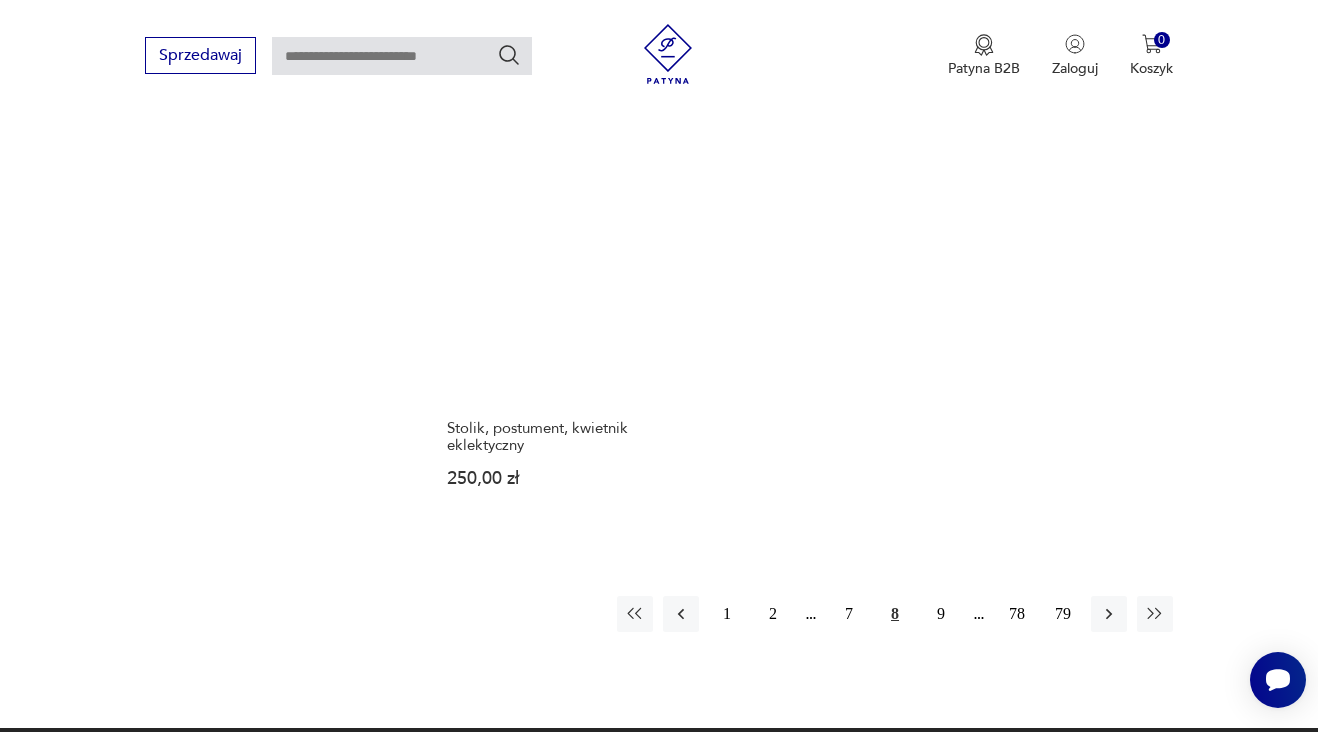 scroll, scrollTop: 2678, scrollLeft: 0, axis: vertical 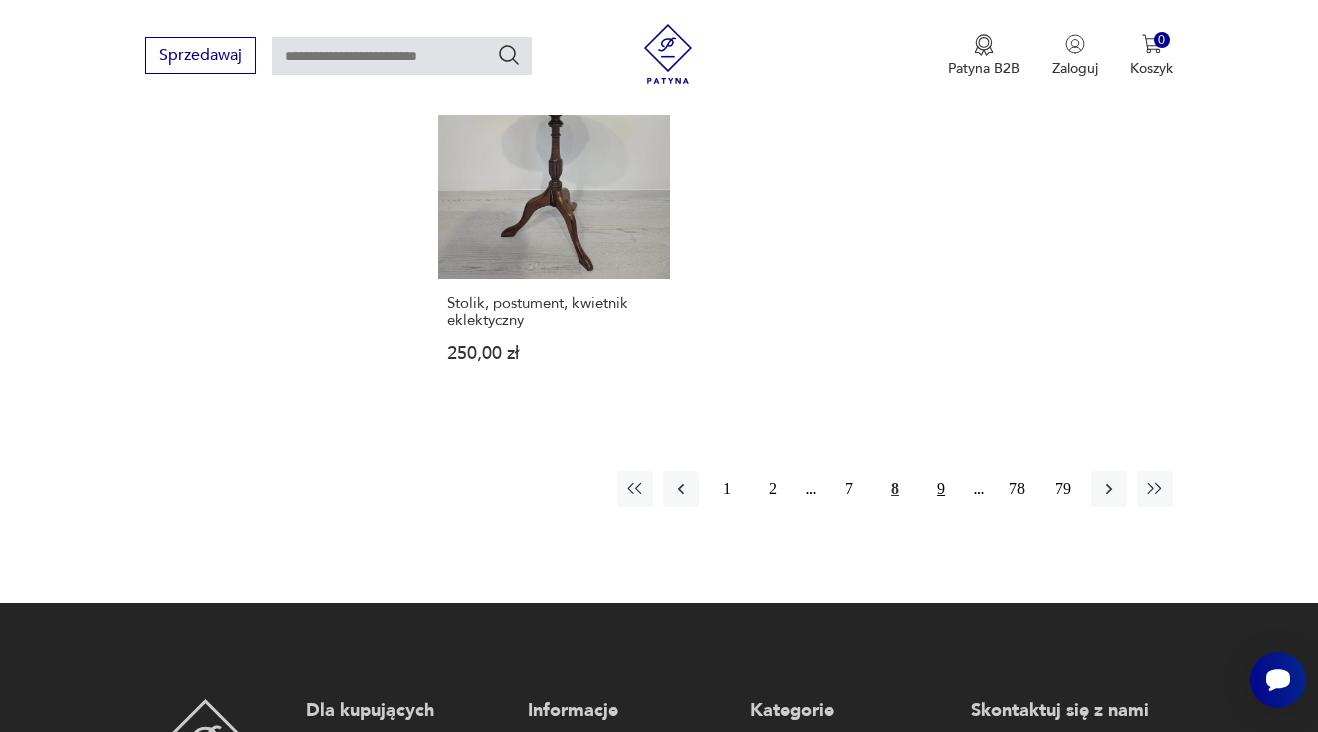 click on "9" at bounding box center (941, 489) 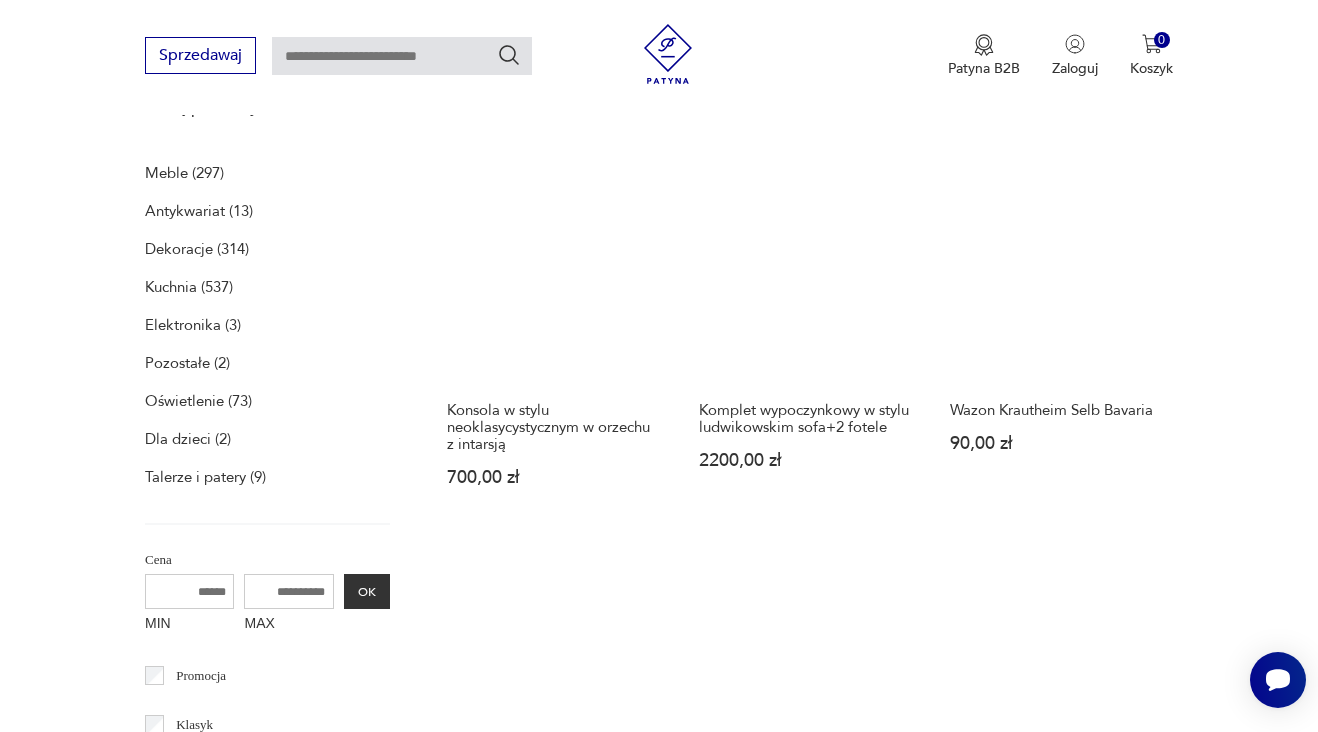 scroll, scrollTop: 636, scrollLeft: 0, axis: vertical 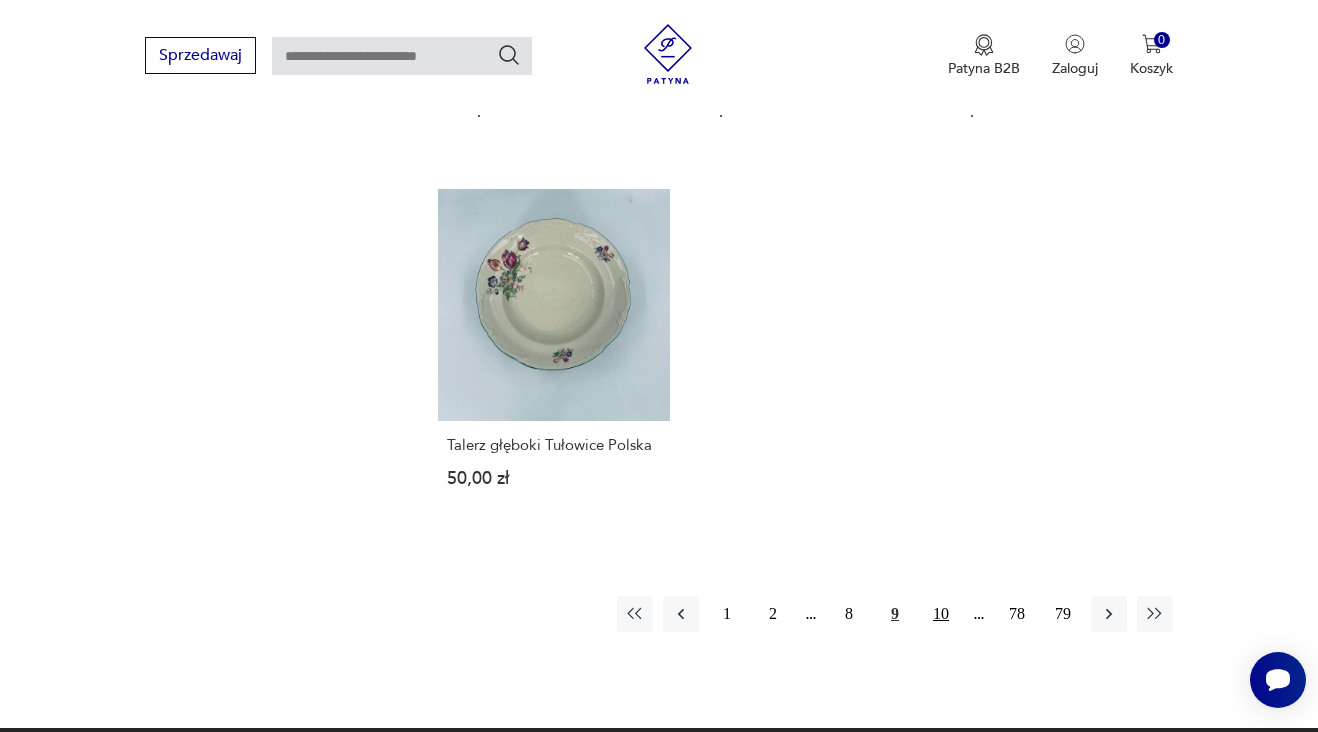 click on "10" at bounding box center [941, 614] 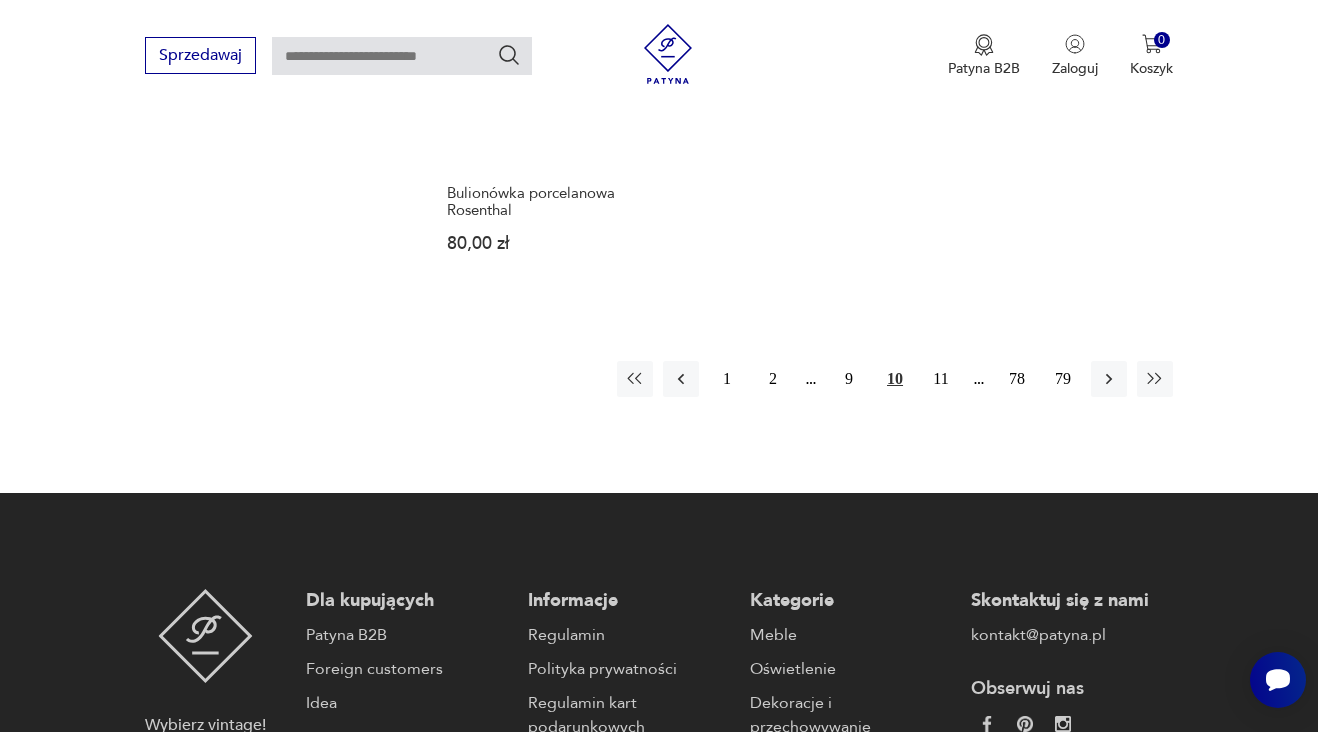 scroll, scrollTop: 2752, scrollLeft: 0, axis: vertical 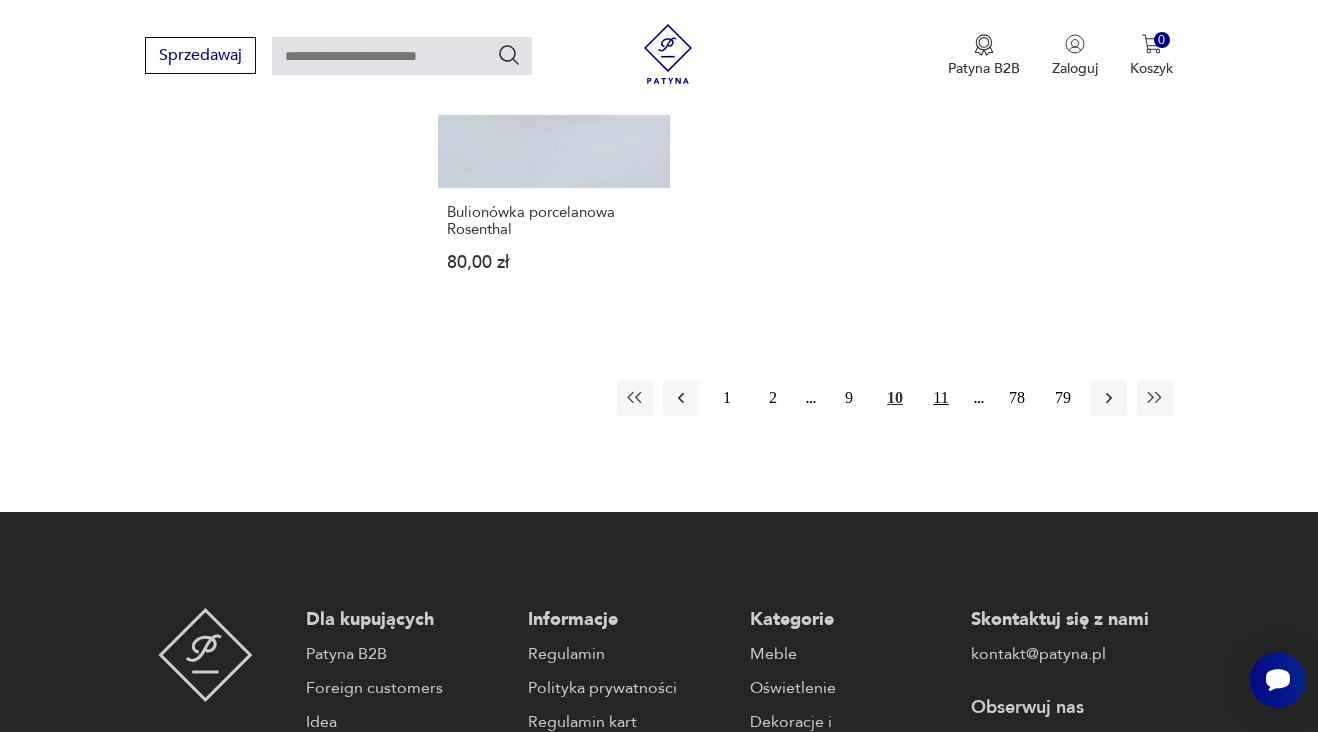 click on "11" at bounding box center (941, 398) 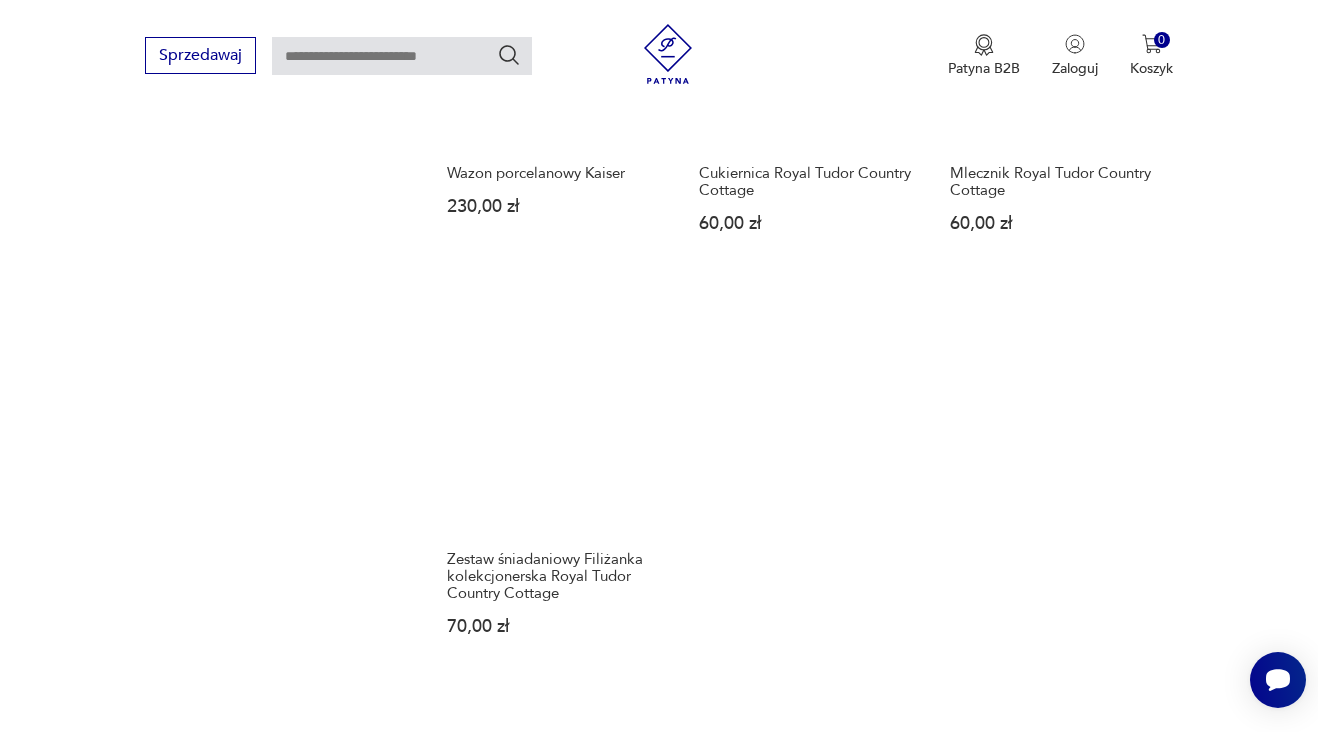 scroll, scrollTop: 2549, scrollLeft: 0, axis: vertical 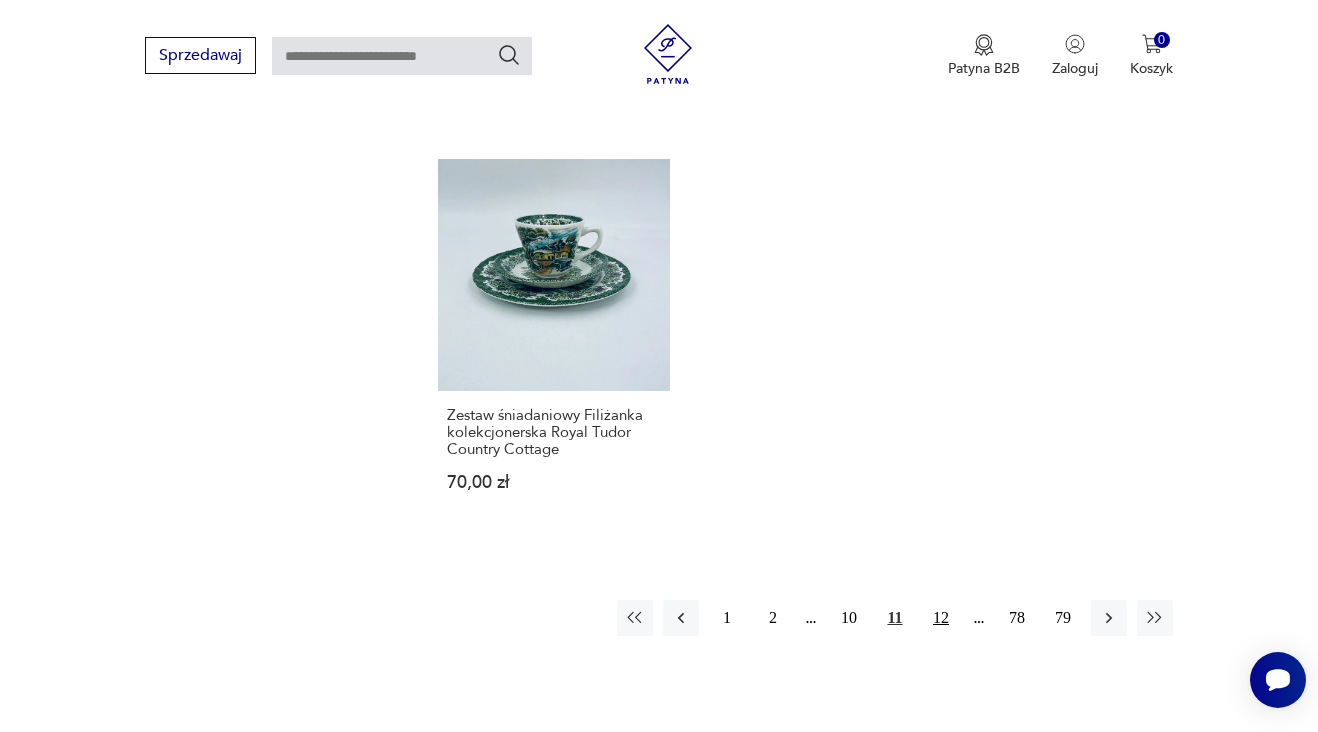 click on "12" at bounding box center [941, 618] 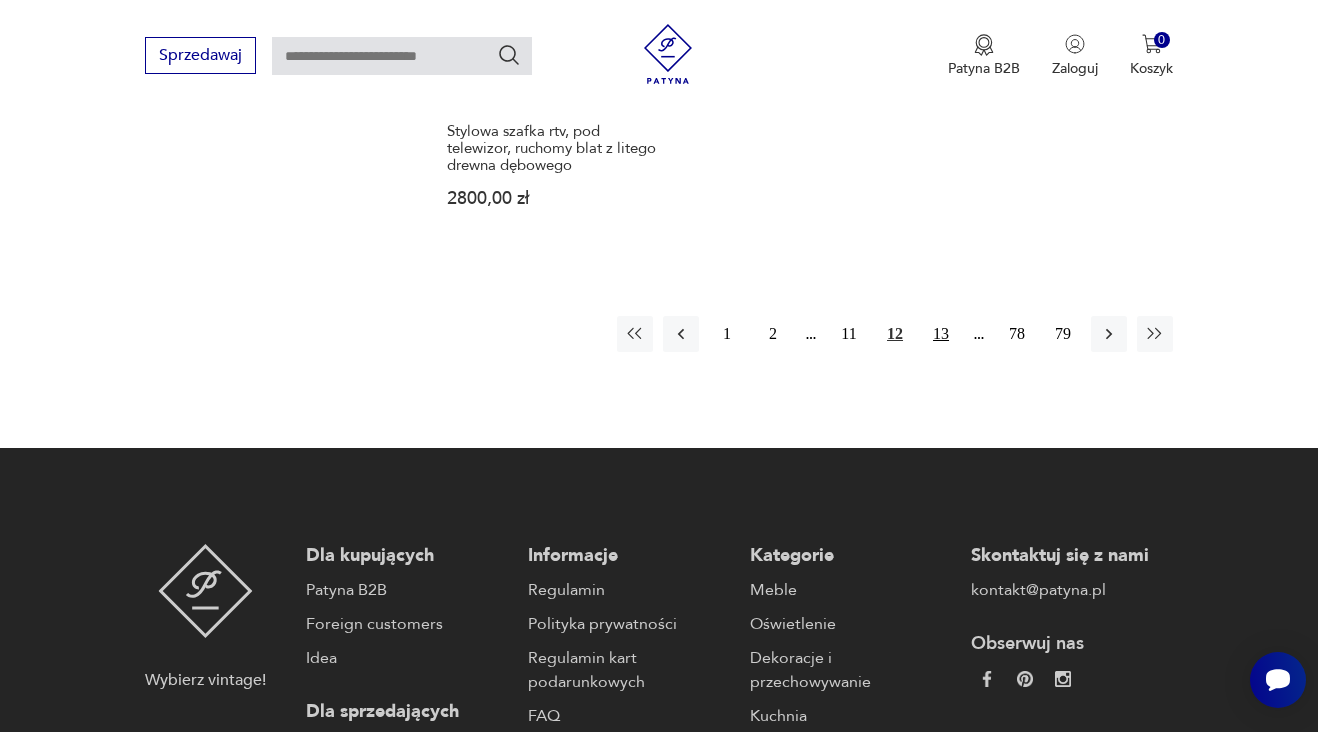 click on "13" at bounding box center (941, 334) 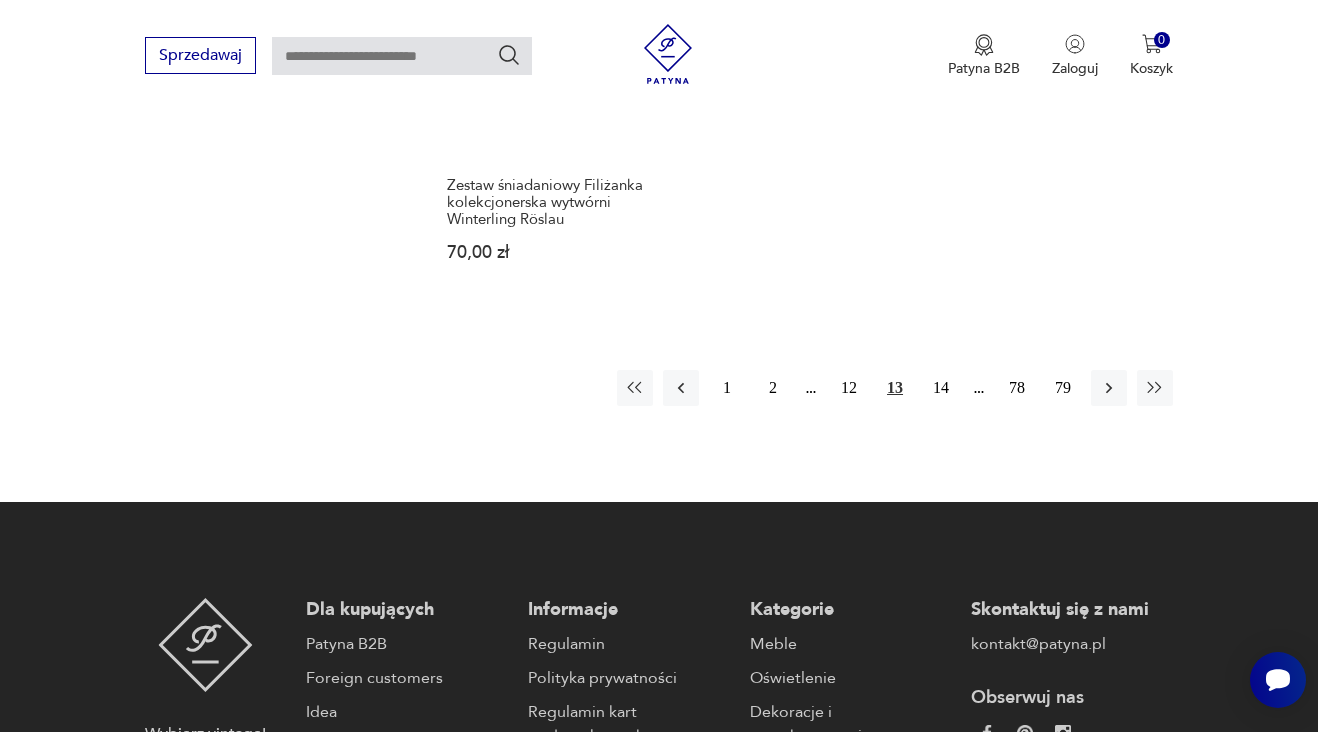 scroll, scrollTop: 2768, scrollLeft: 0, axis: vertical 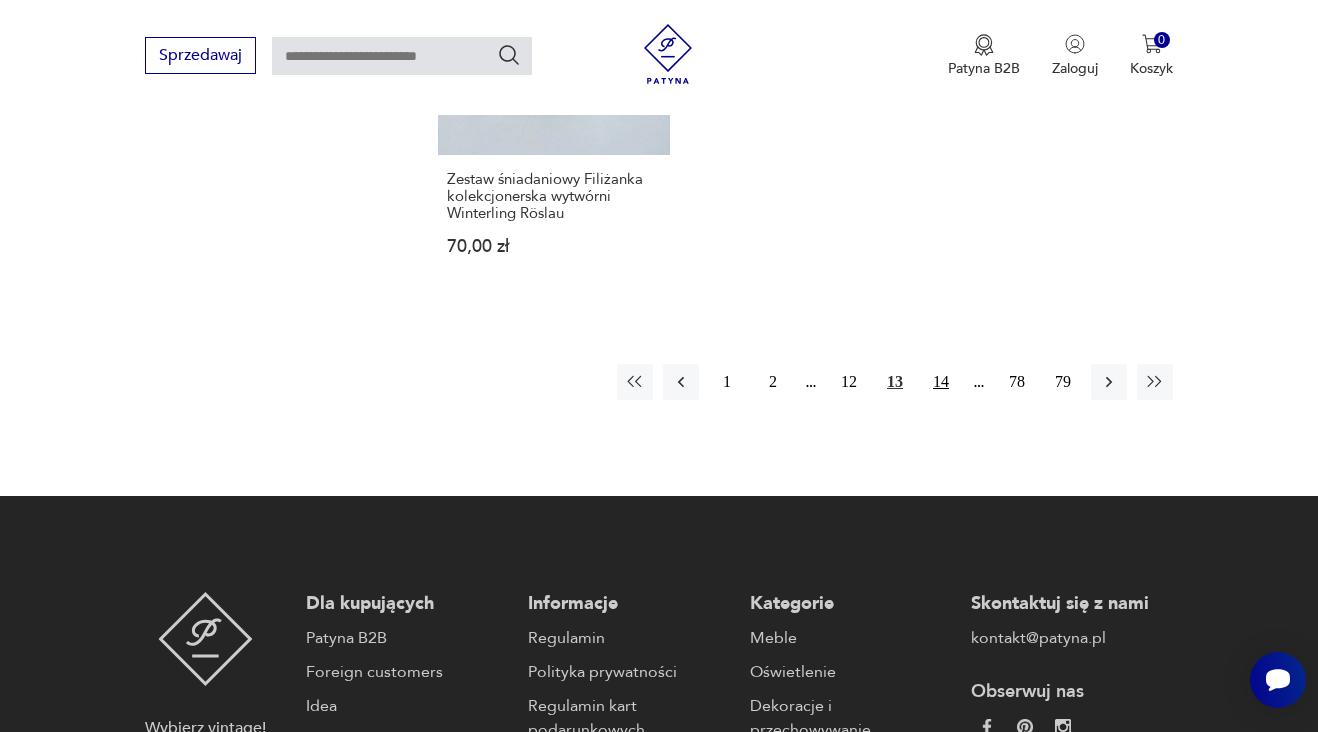 click on "14" at bounding box center (941, 382) 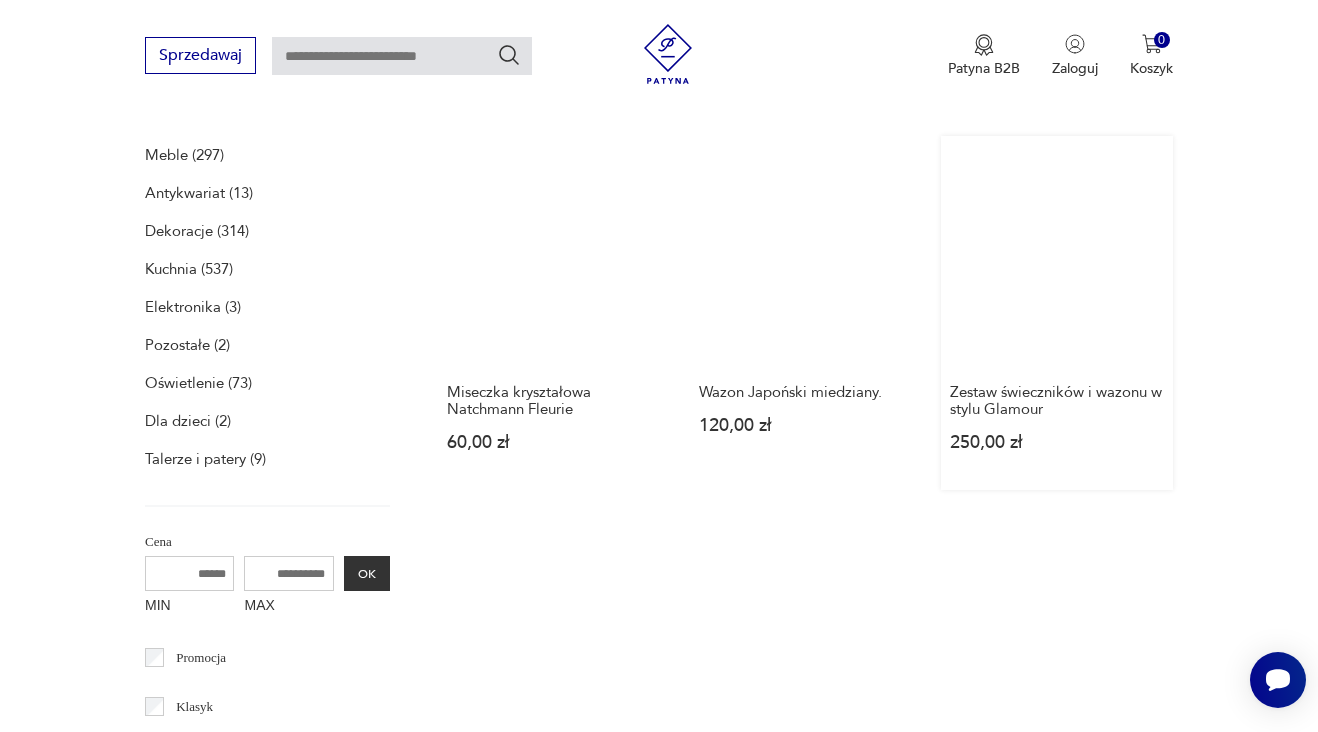 scroll, scrollTop: 654, scrollLeft: 0, axis: vertical 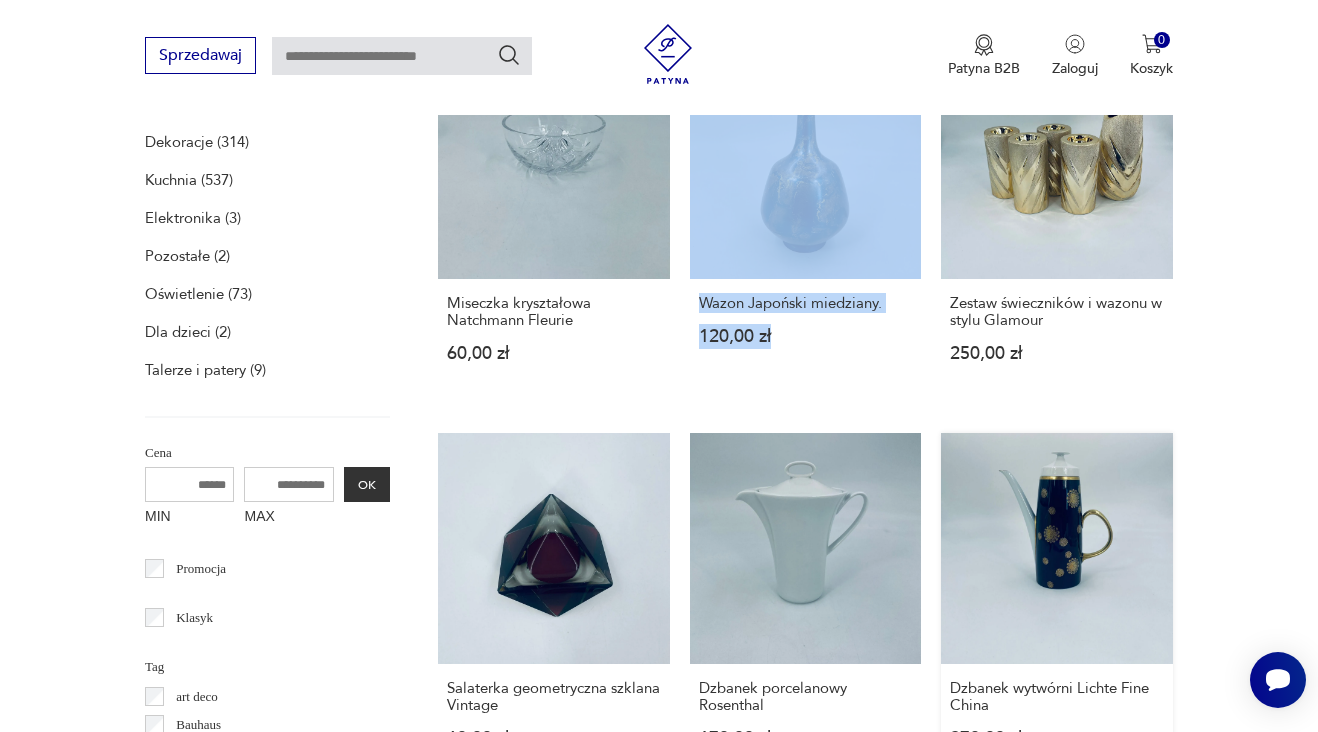 click on "Dzbanek wytwórni Lichte Fine China 270,00 zł" at bounding box center (1057, 610) 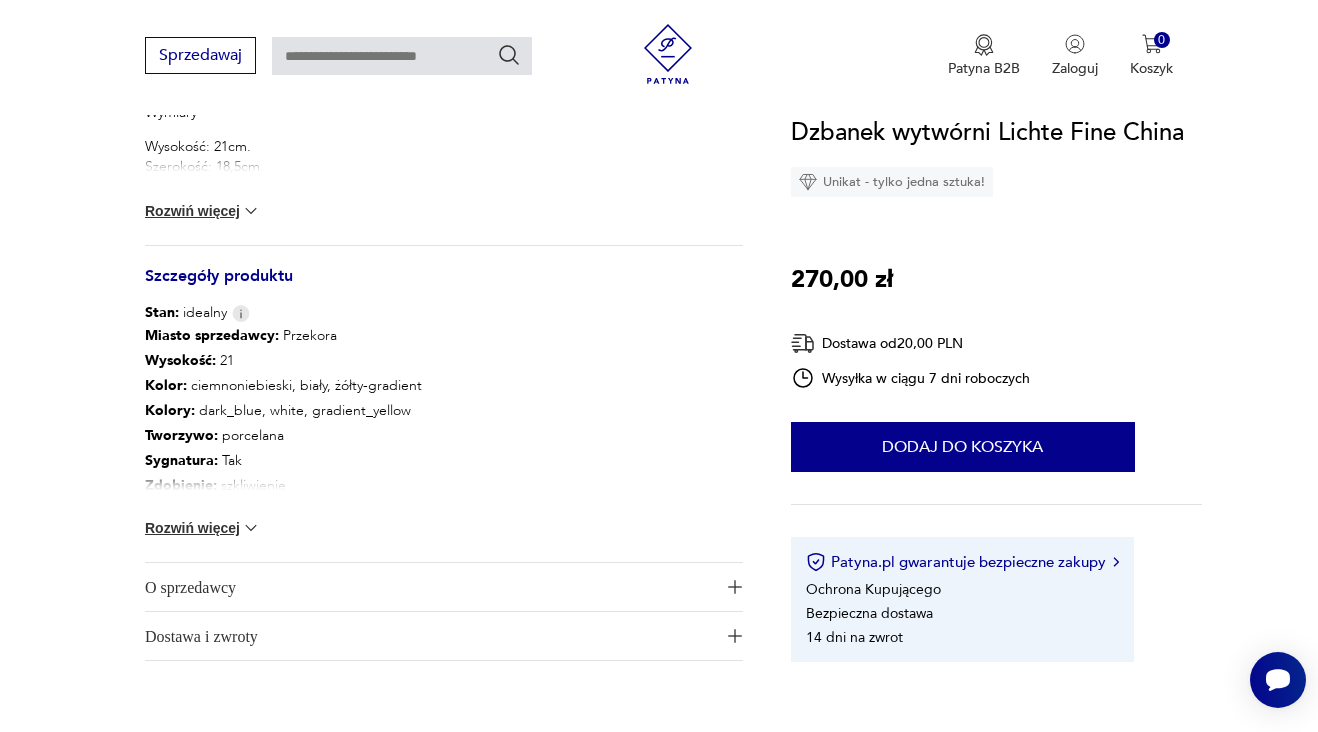 scroll, scrollTop: 901, scrollLeft: 0, axis: vertical 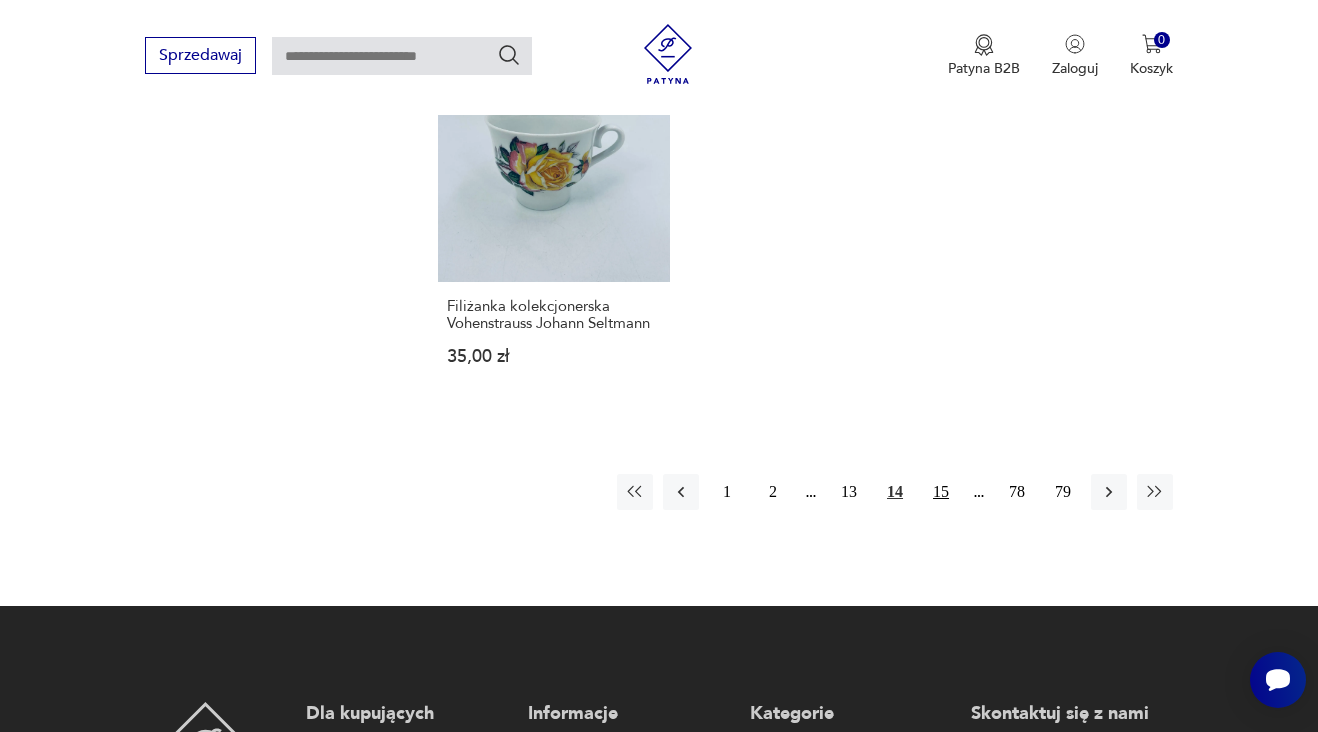 click on "15" at bounding box center [941, 492] 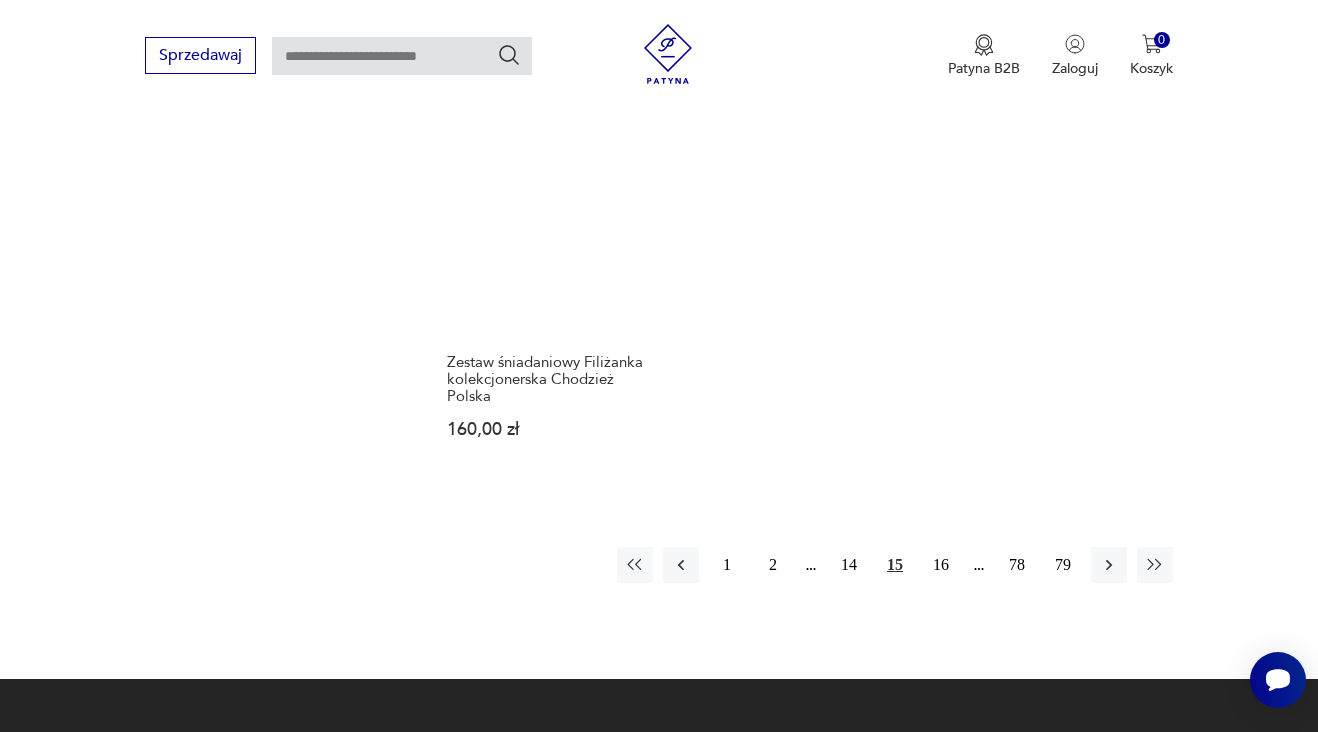 scroll, scrollTop: 2632, scrollLeft: 0, axis: vertical 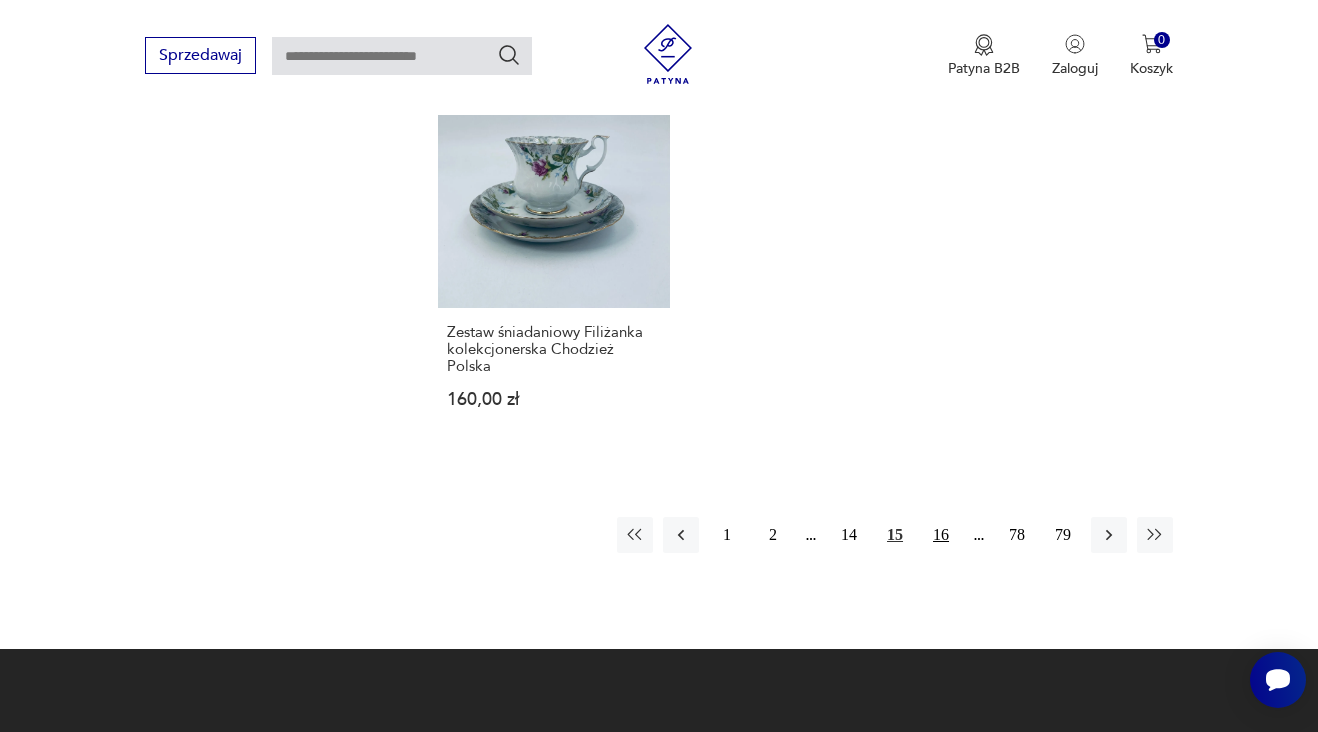 click on "16" at bounding box center [941, 535] 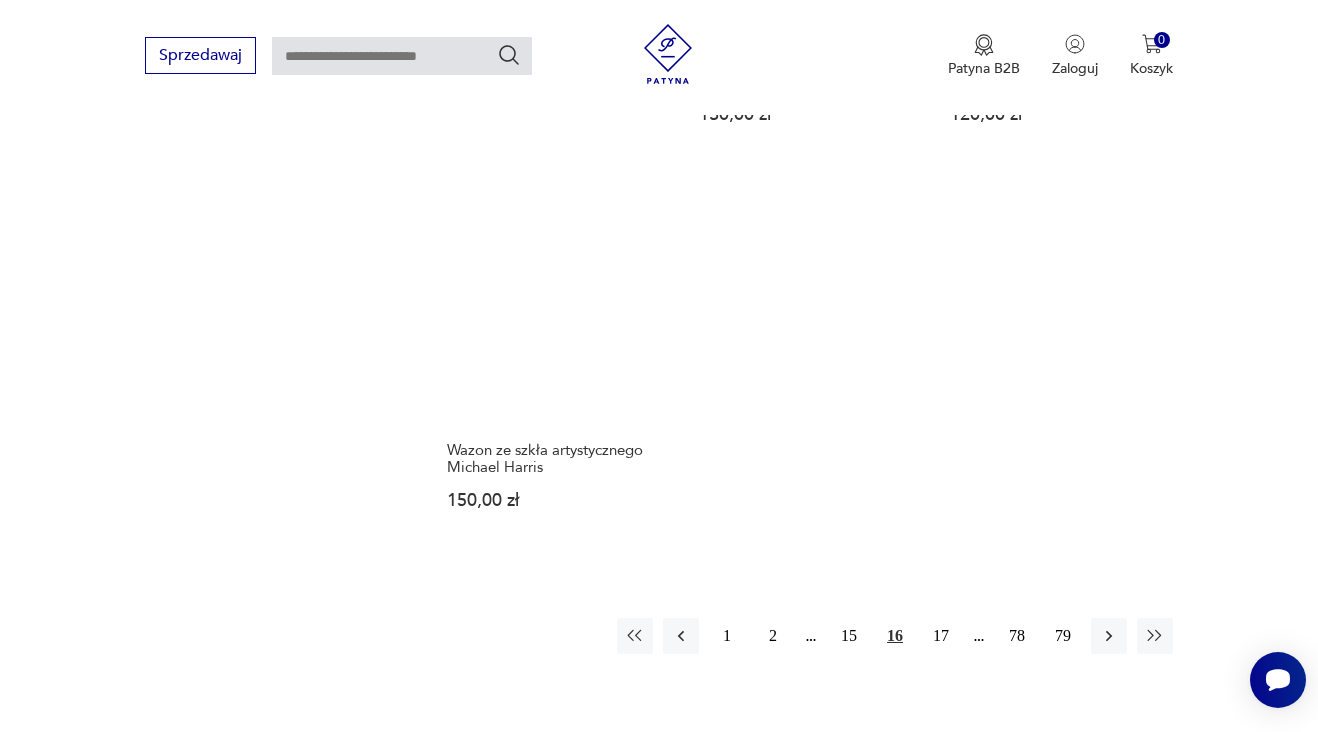 scroll, scrollTop: 2588, scrollLeft: 0, axis: vertical 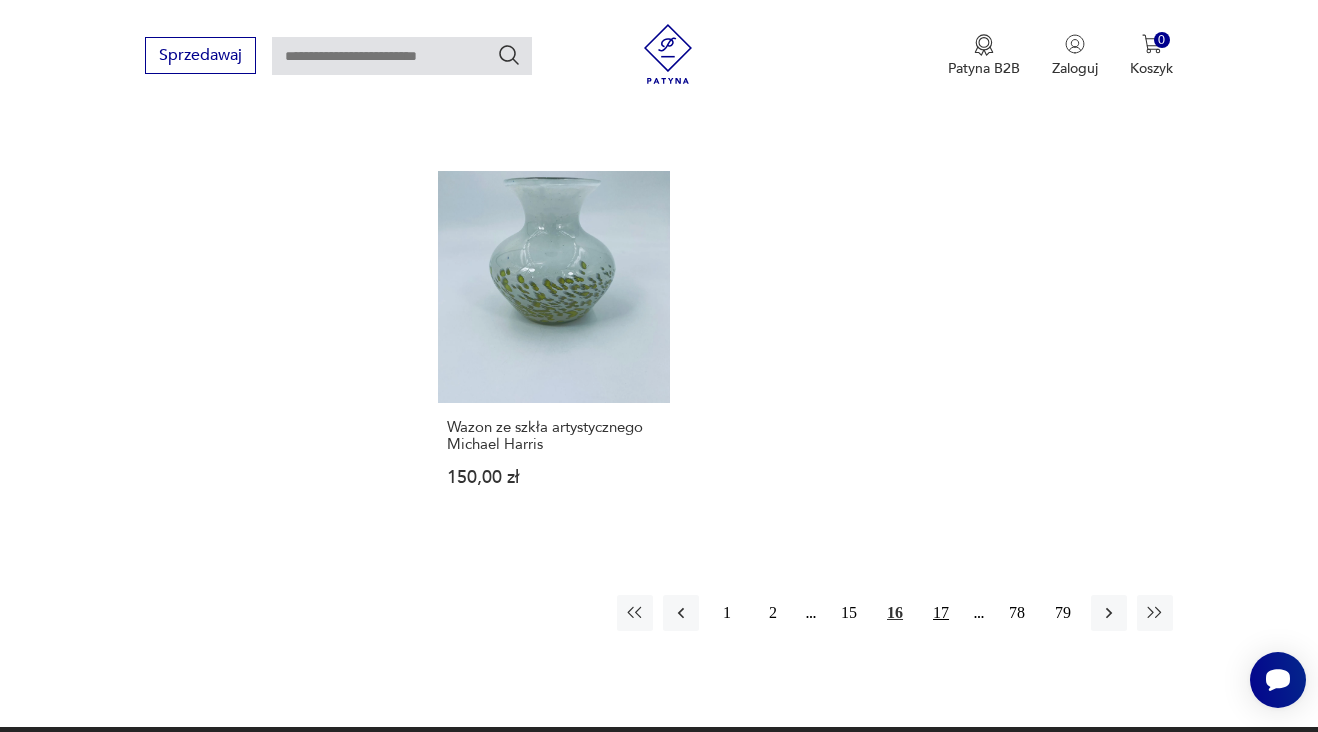 click on "17" at bounding box center (941, 613) 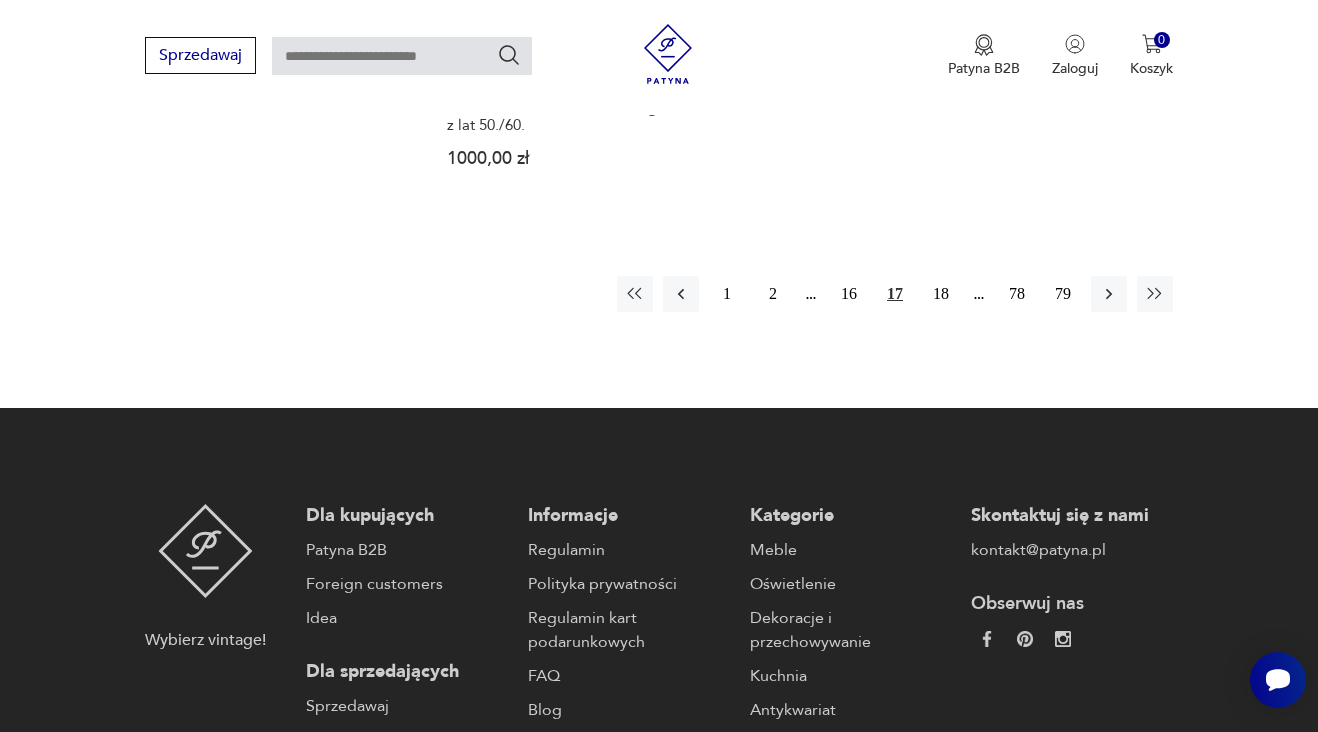 scroll, scrollTop: 2731, scrollLeft: 0, axis: vertical 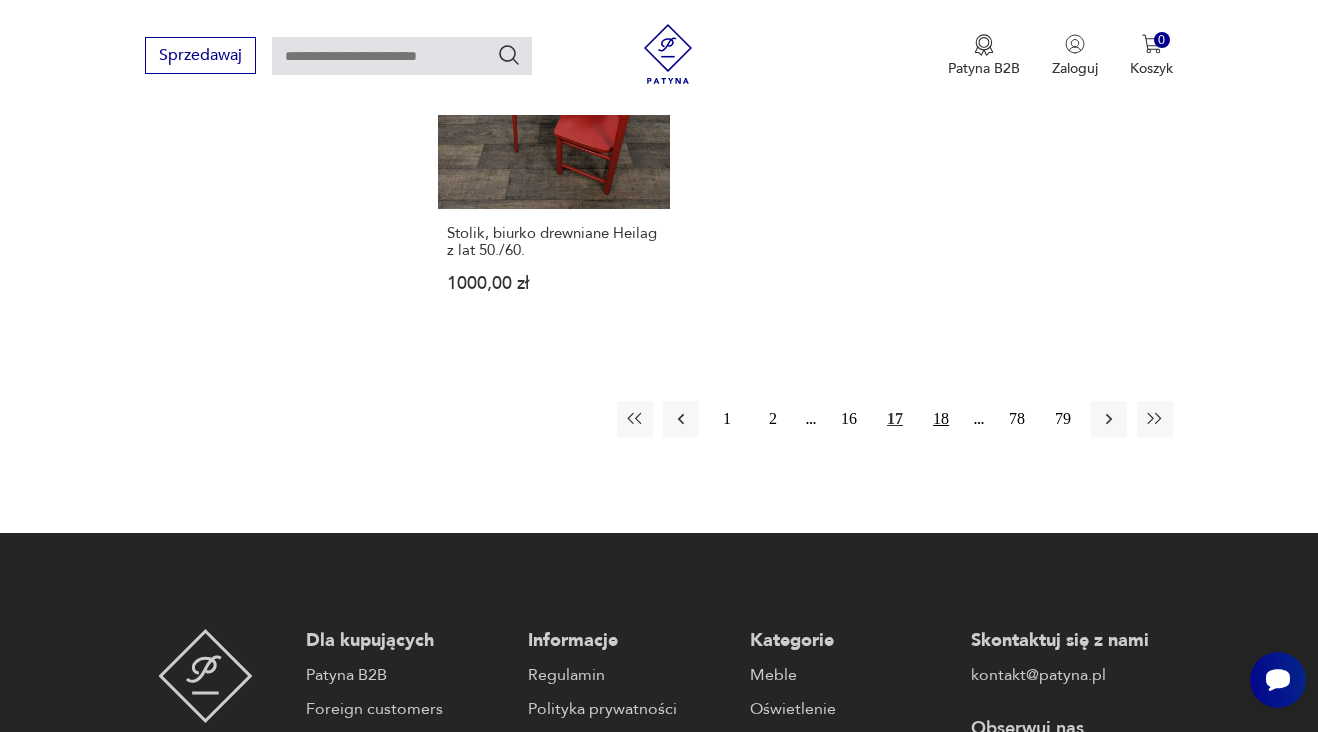 click on "18" at bounding box center [941, 419] 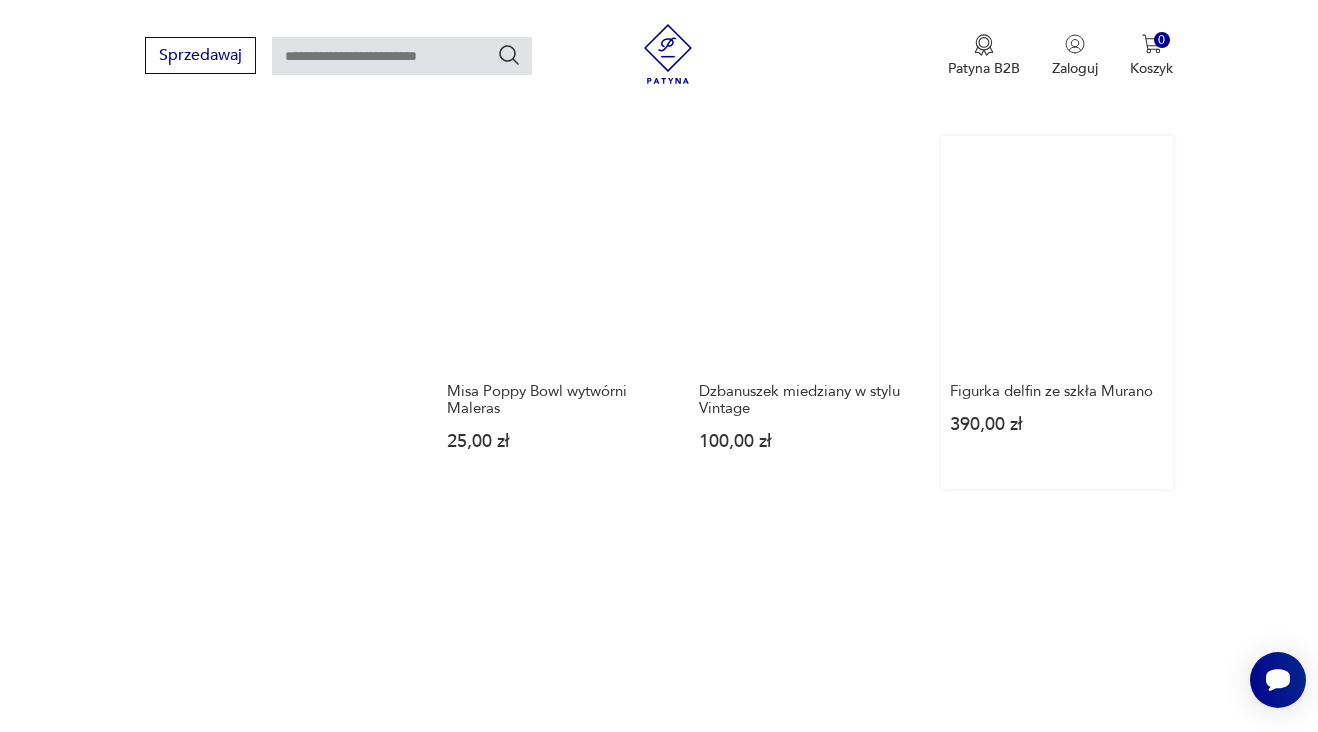 scroll, scrollTop: 2190, scrollLeft: 0, axis: vertical 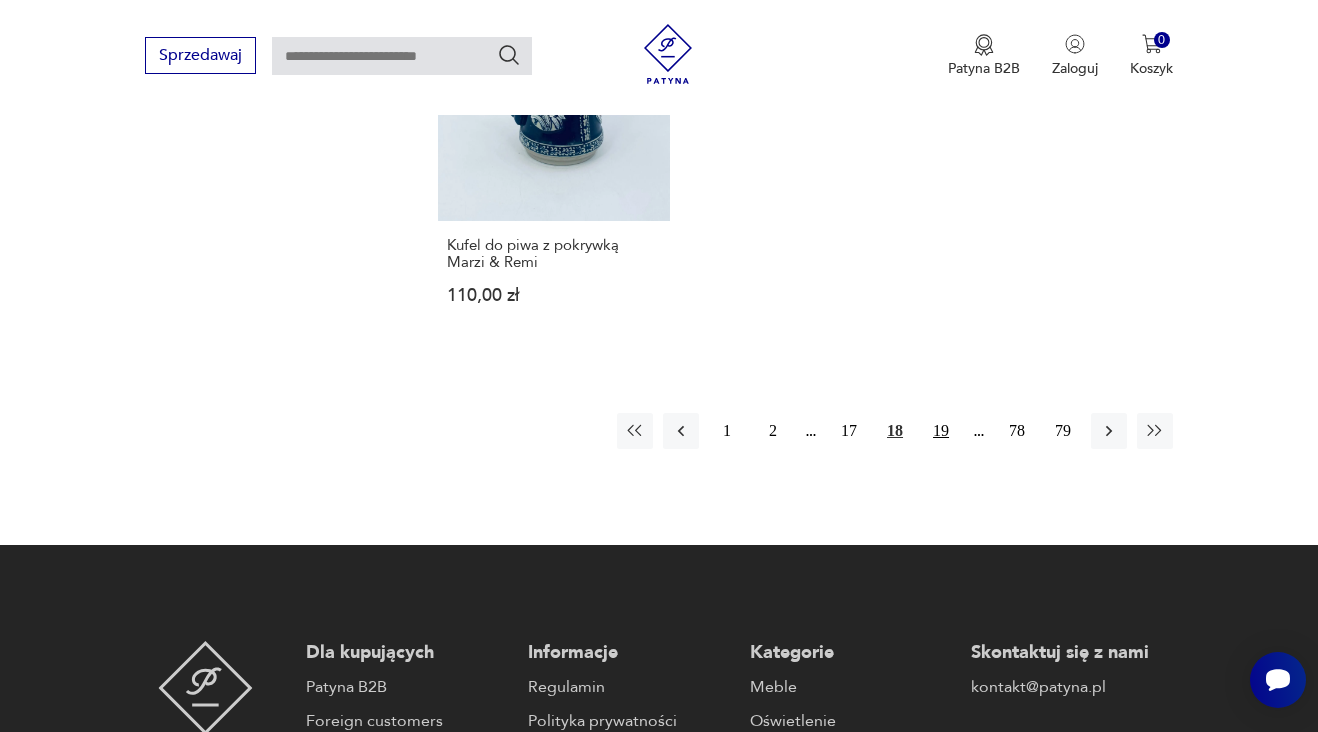 click on "19" at bounding box center [941, 431] 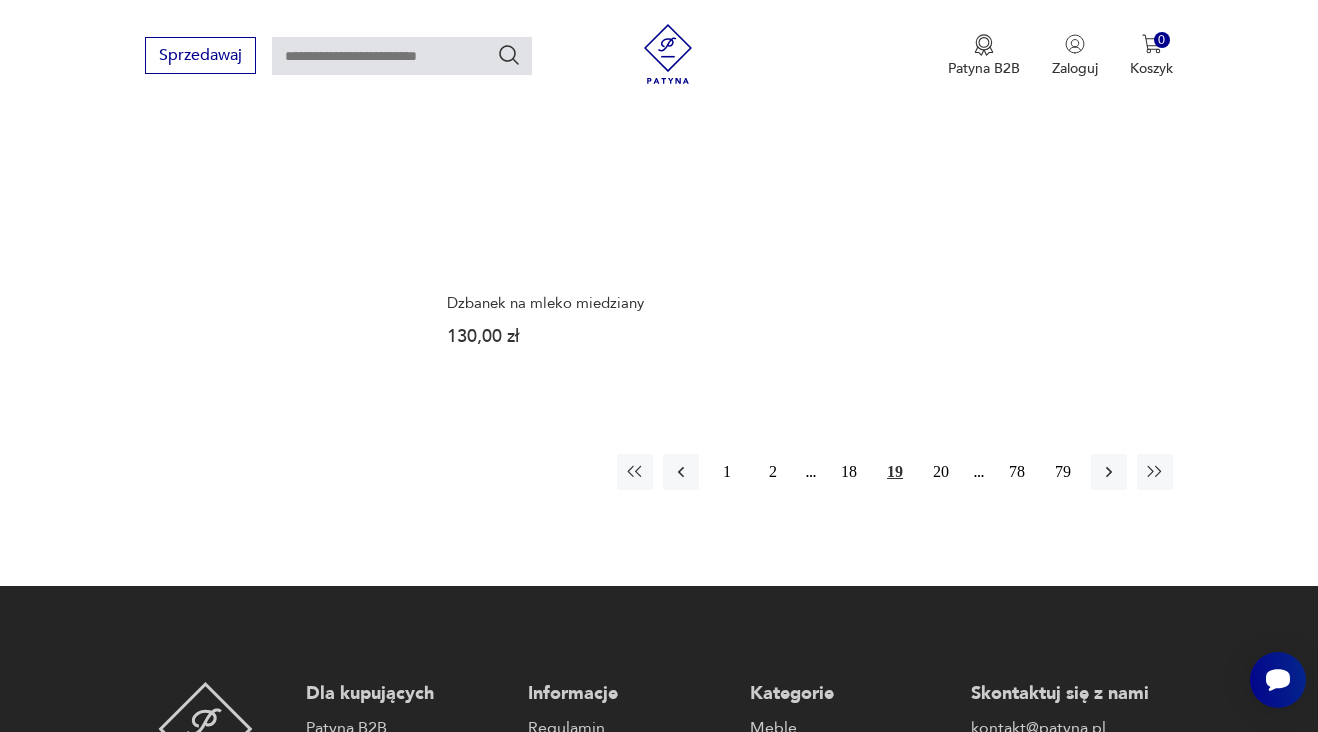 scroll, scrollTop: 2660, scrollLeft: 0, axis: vertical 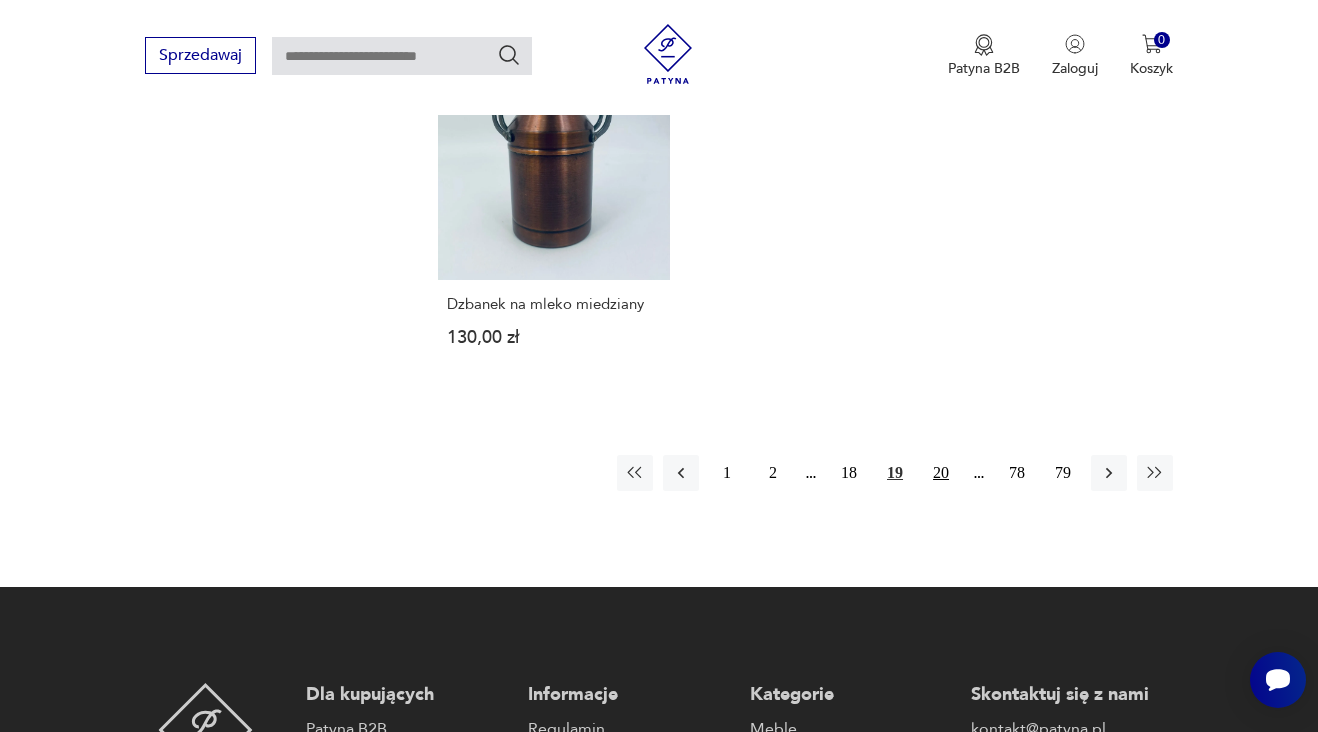 click on "20" at bounding box center [941, 473] 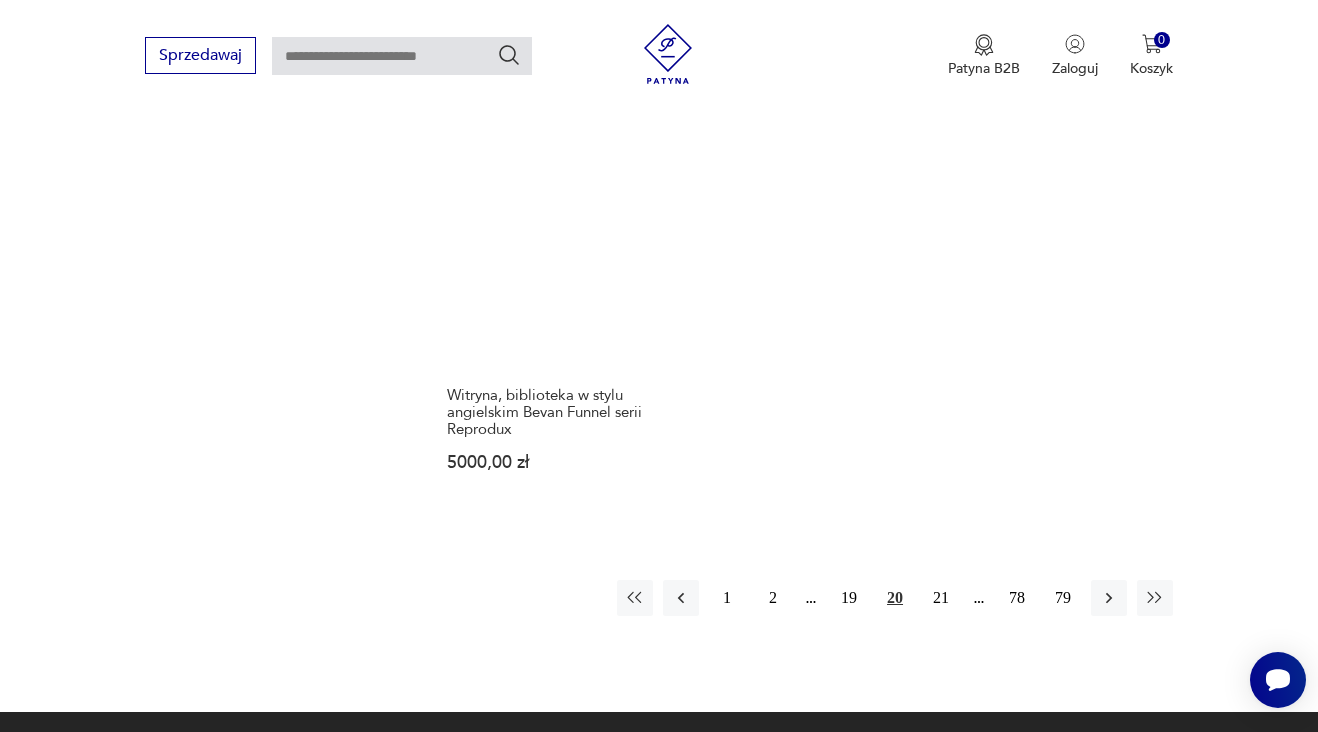 scroll, scrollTop: 2663, scrollLeft: 0, axis: vertical 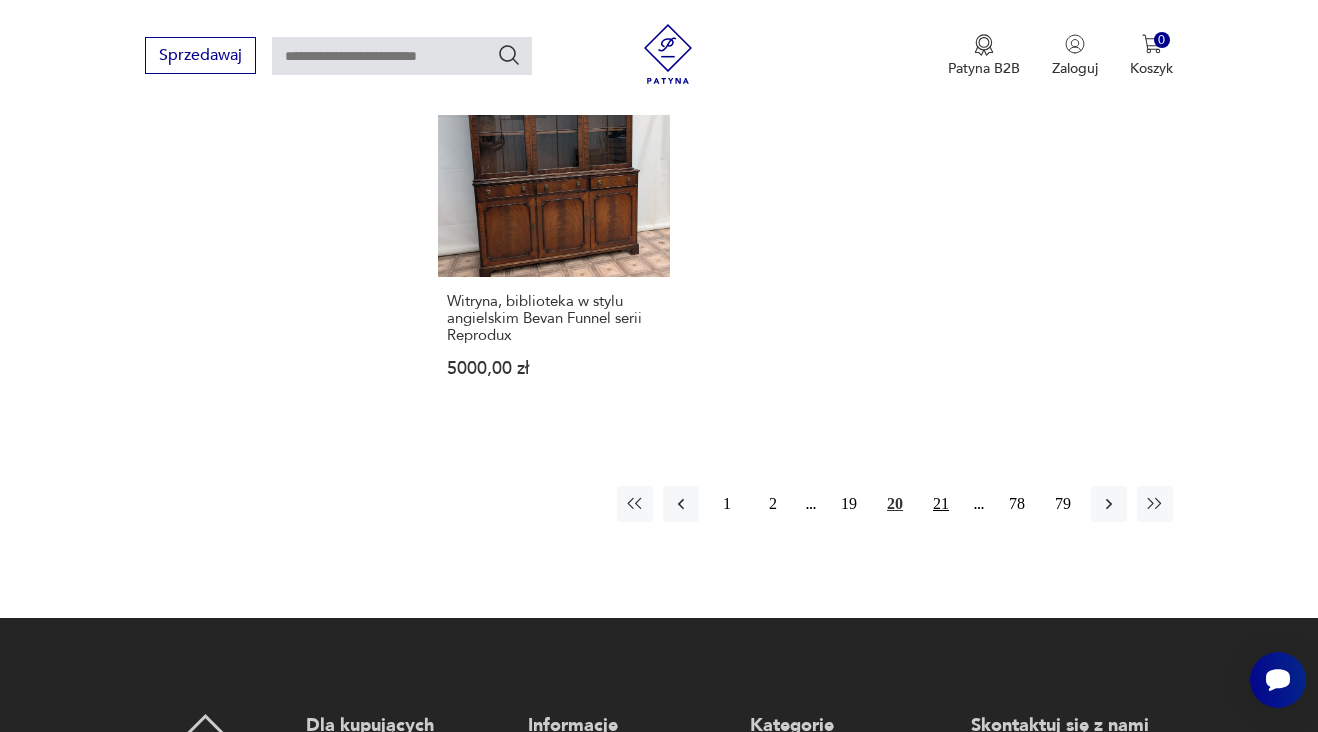 click on "21" at bounding box center (941, 504) 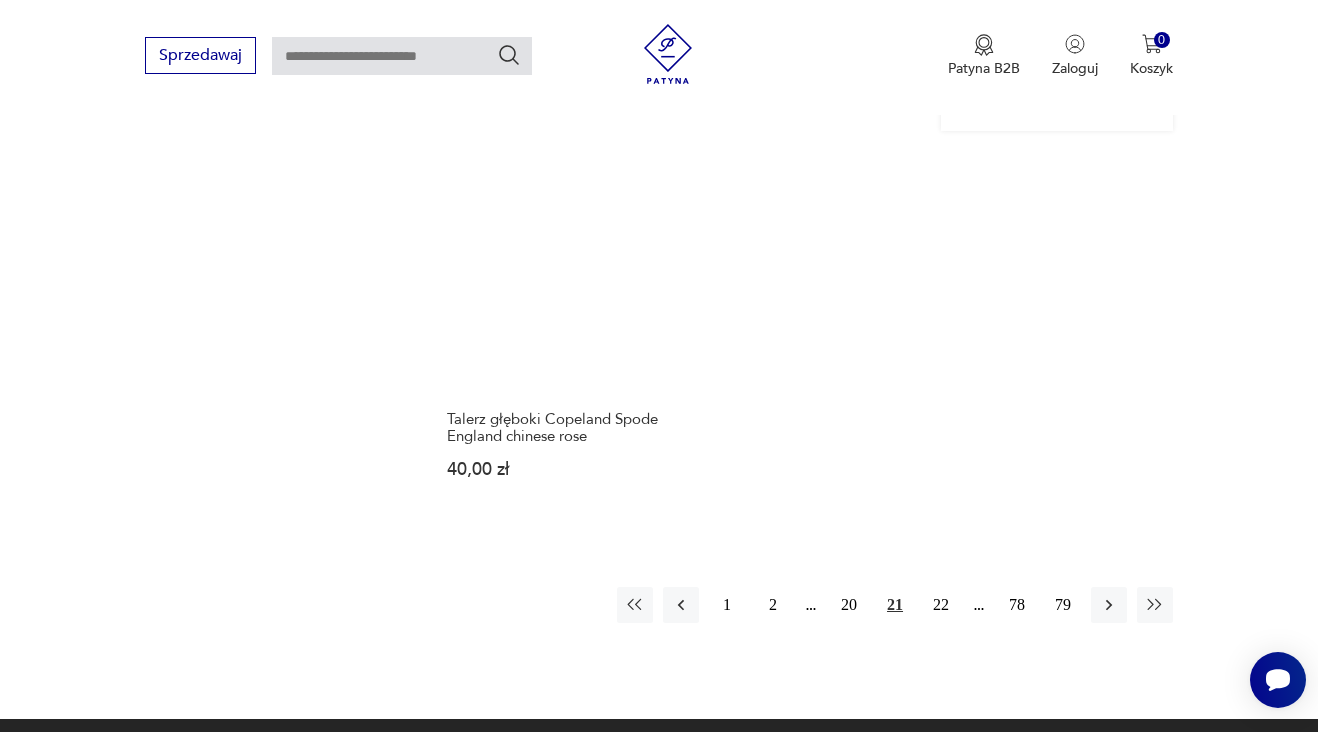scroll, scrollTop: 2544, scrollLeft: 0, axis: vertical 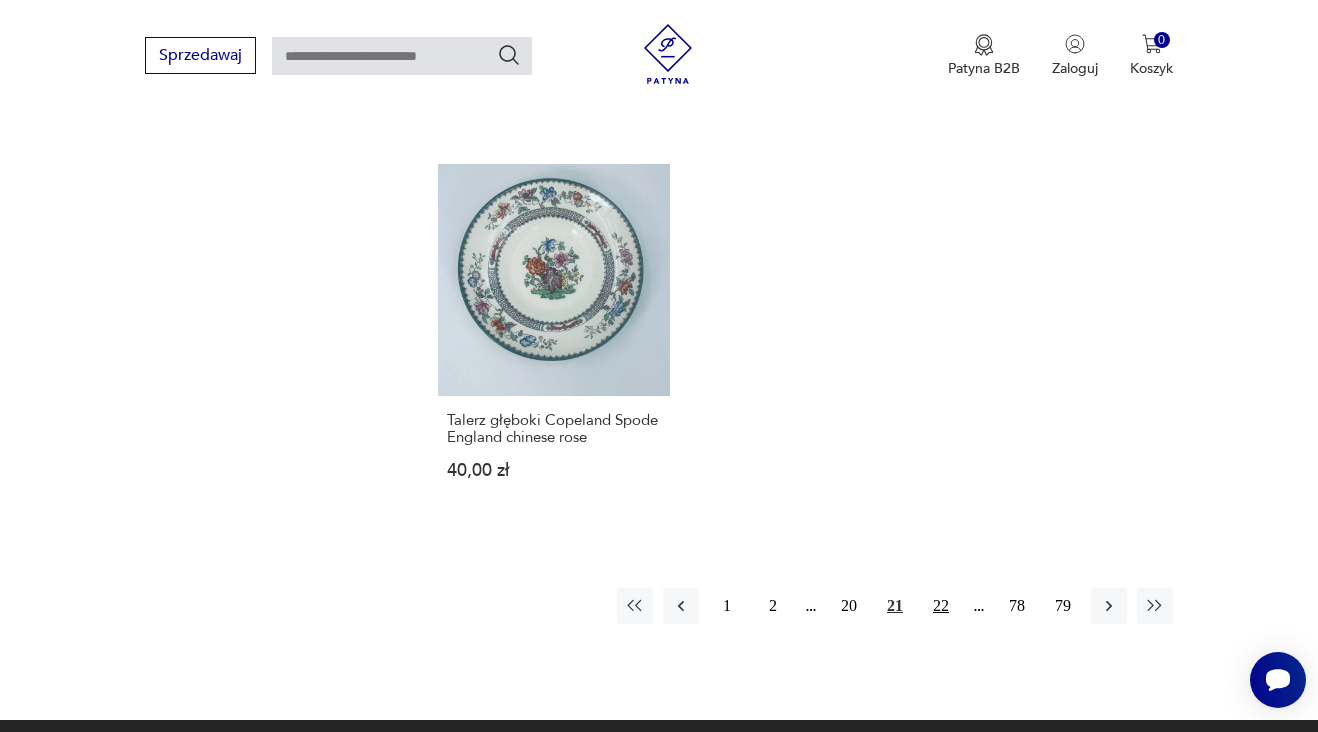 click on "22" at bounding box center (941, 606) 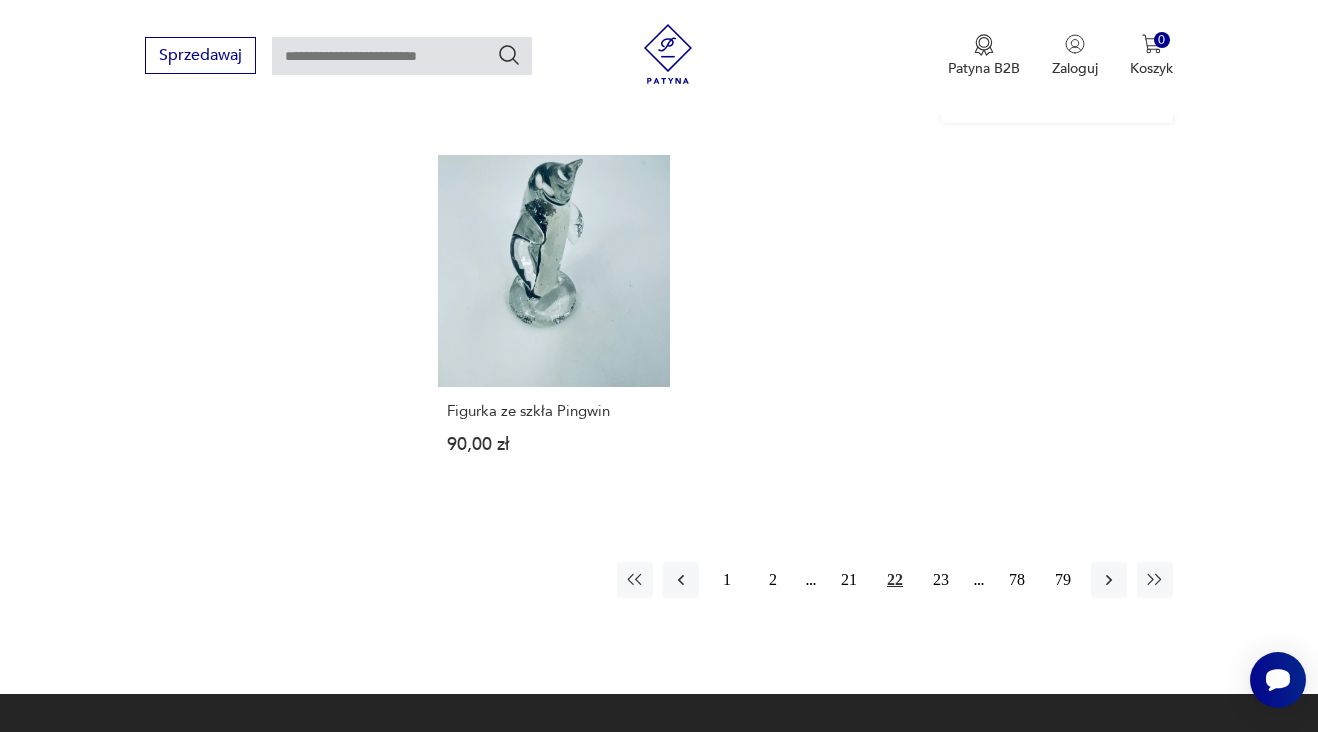 scroll, scrollTop: 2562, scrollLeft: 0, axis: vertical 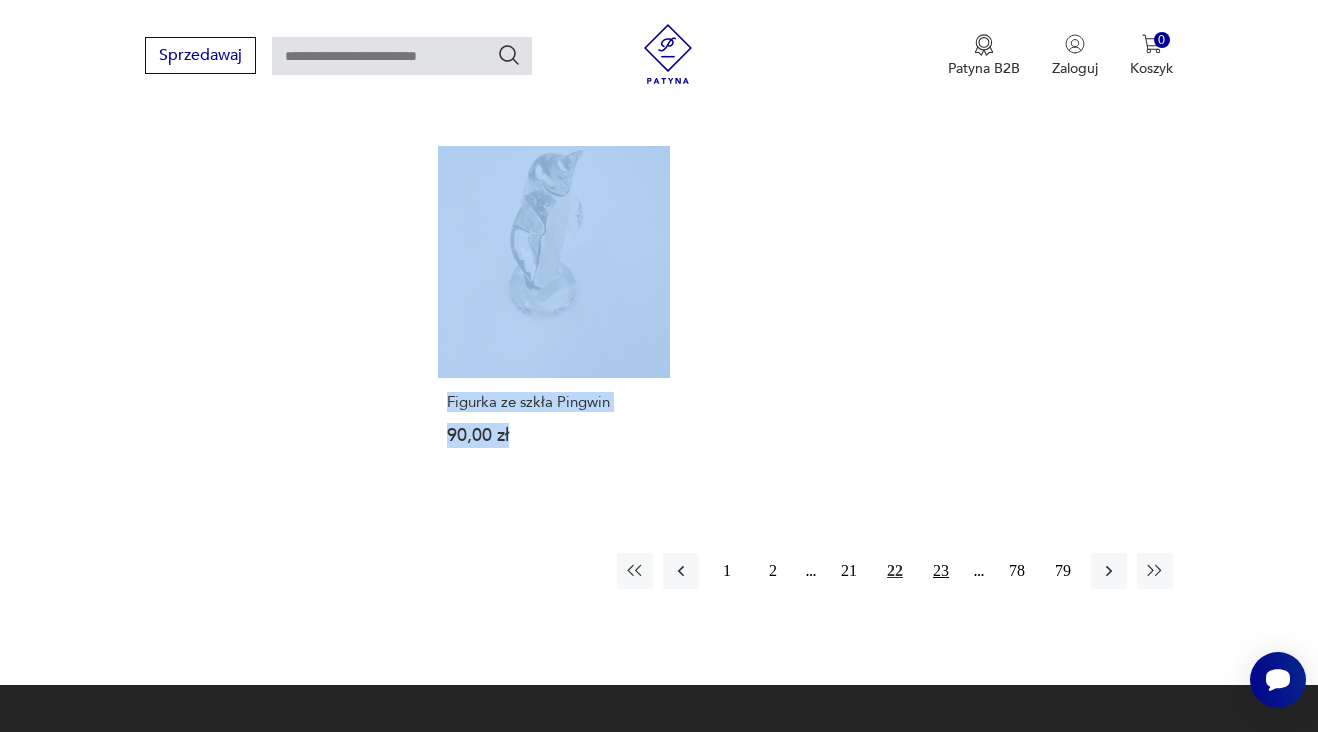click on "23" at bounding box center [941, 571] 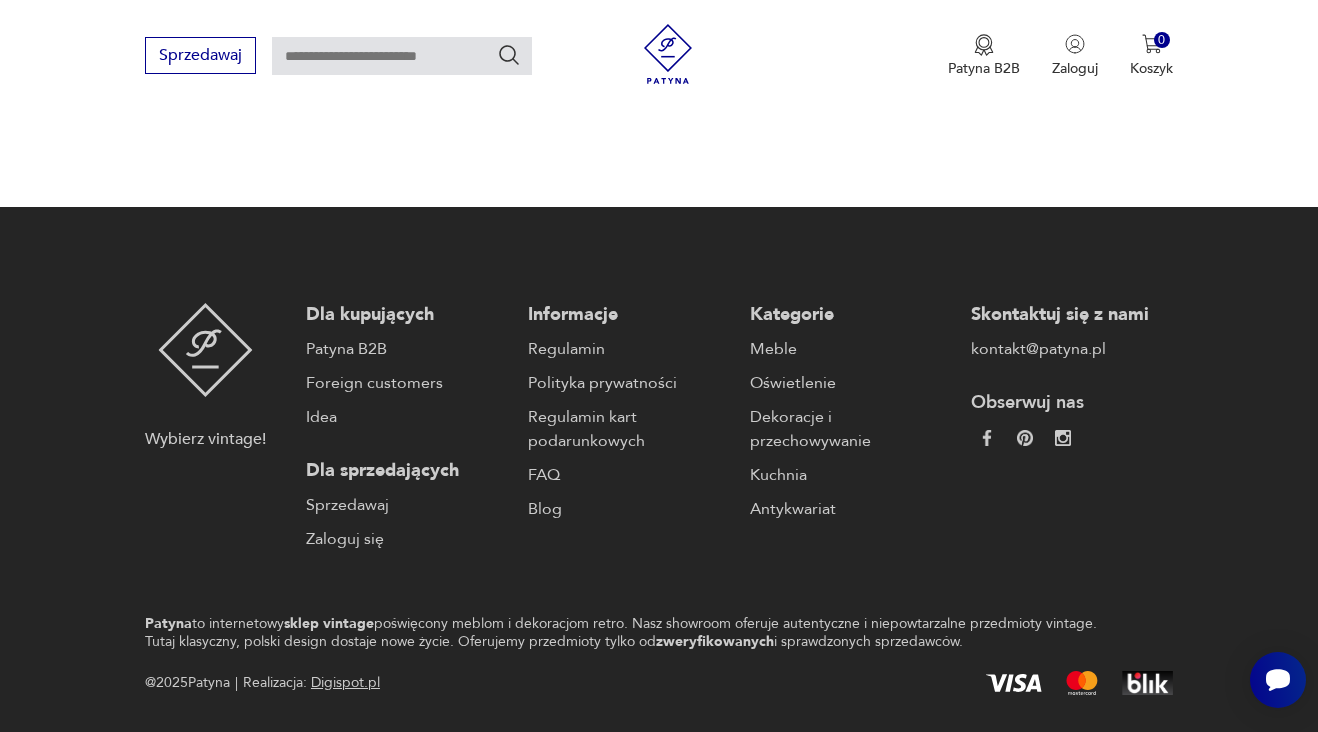 scroll, scrollTop: 3061, scrollLeft: 0, axis: vertical 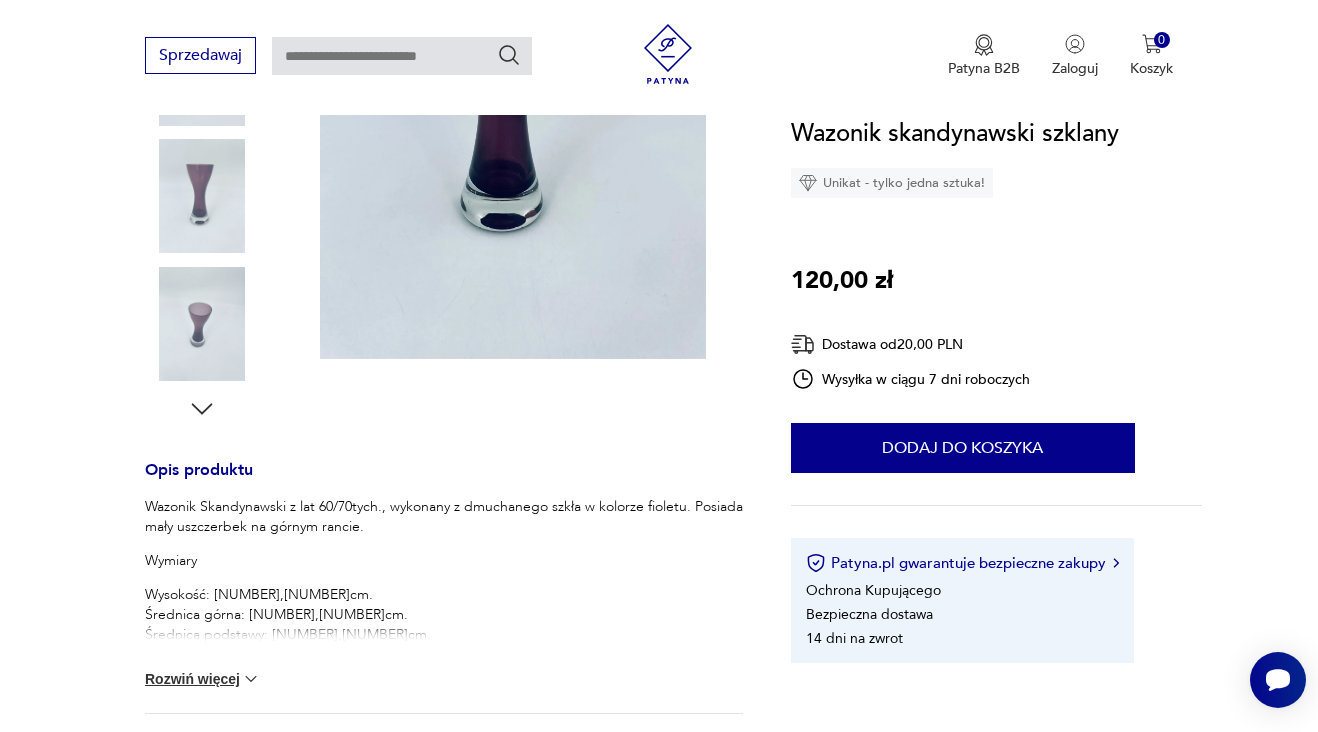 click at bounding box center [202, 324] 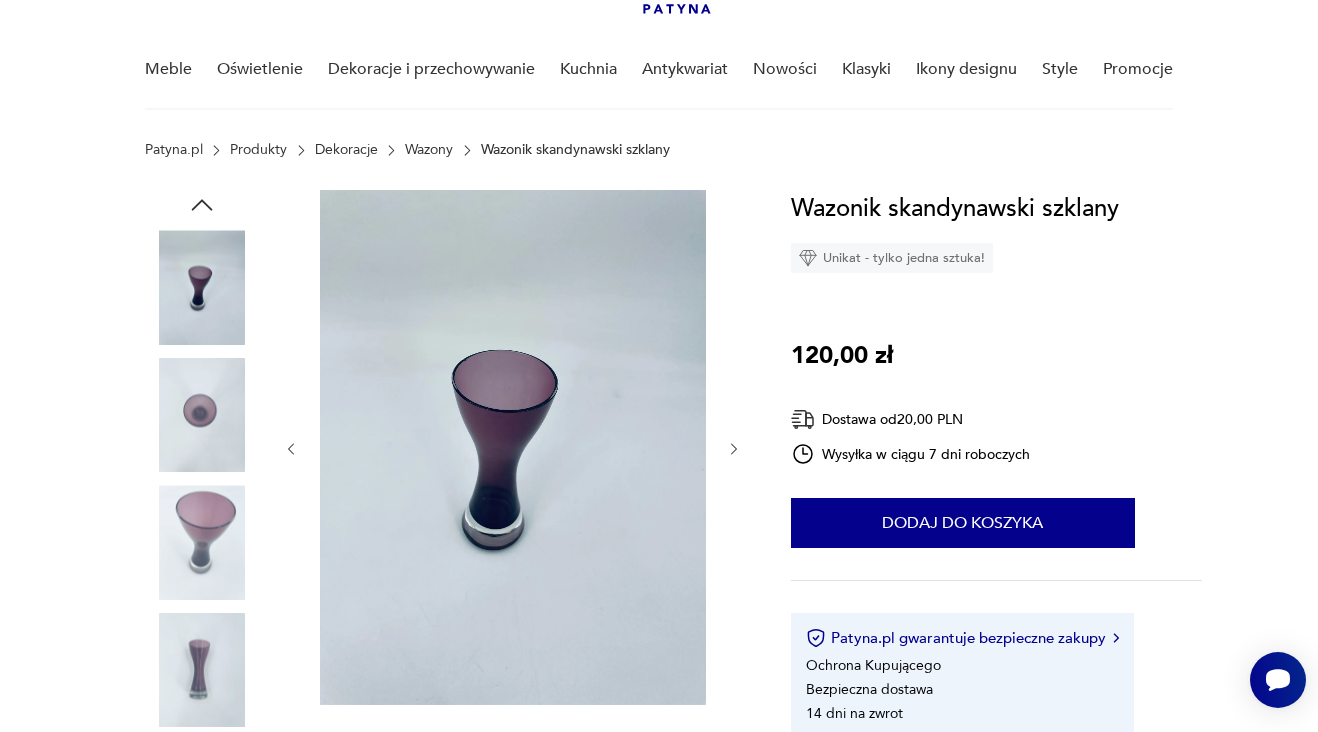 scroll, scrollTop: 82, scrollLeft: 0, axis: vertical 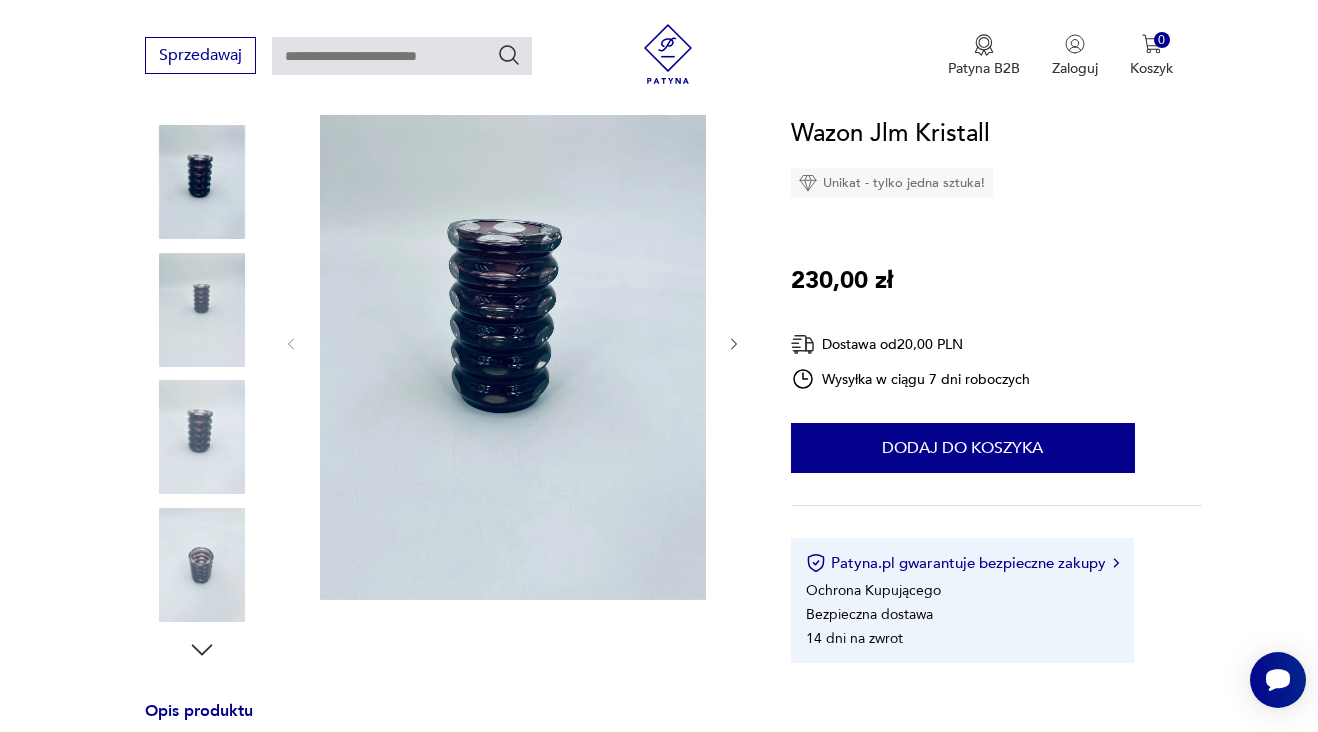 click at bounding box center [202, 437] 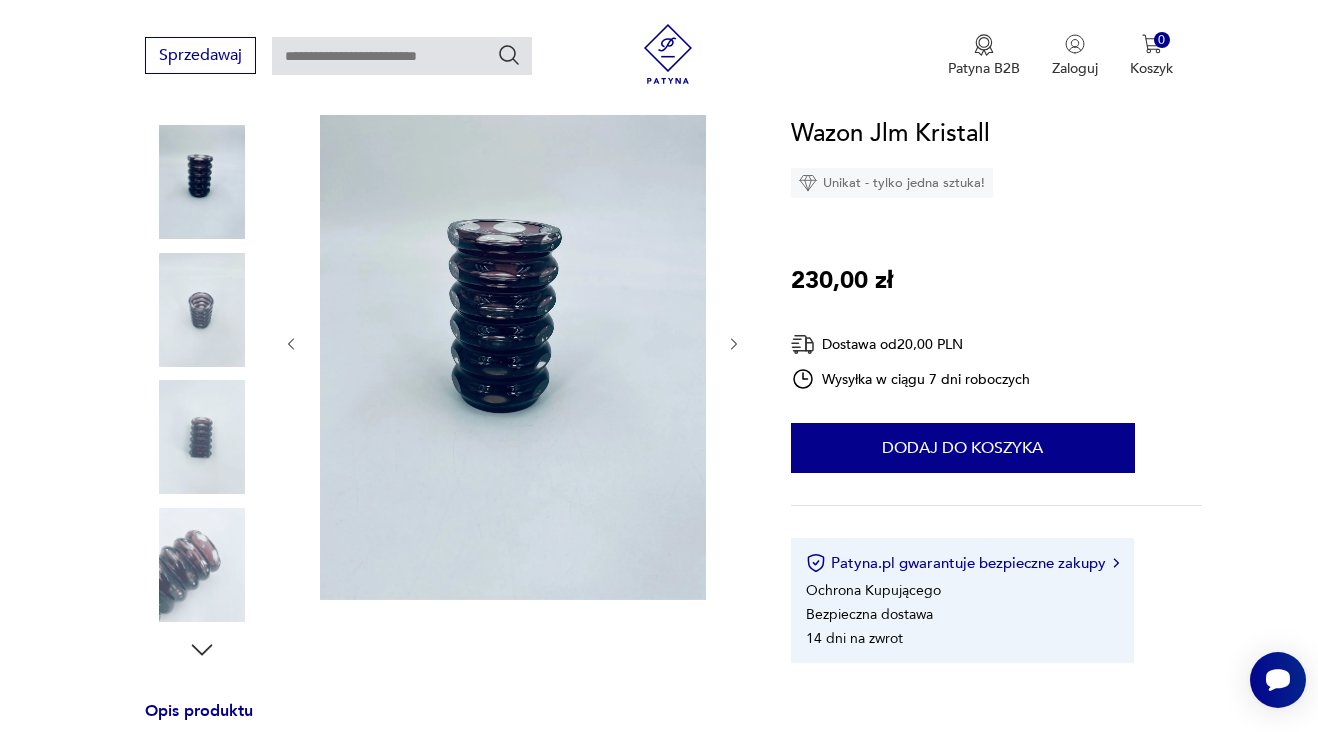 click at bounding box center (202, 565) 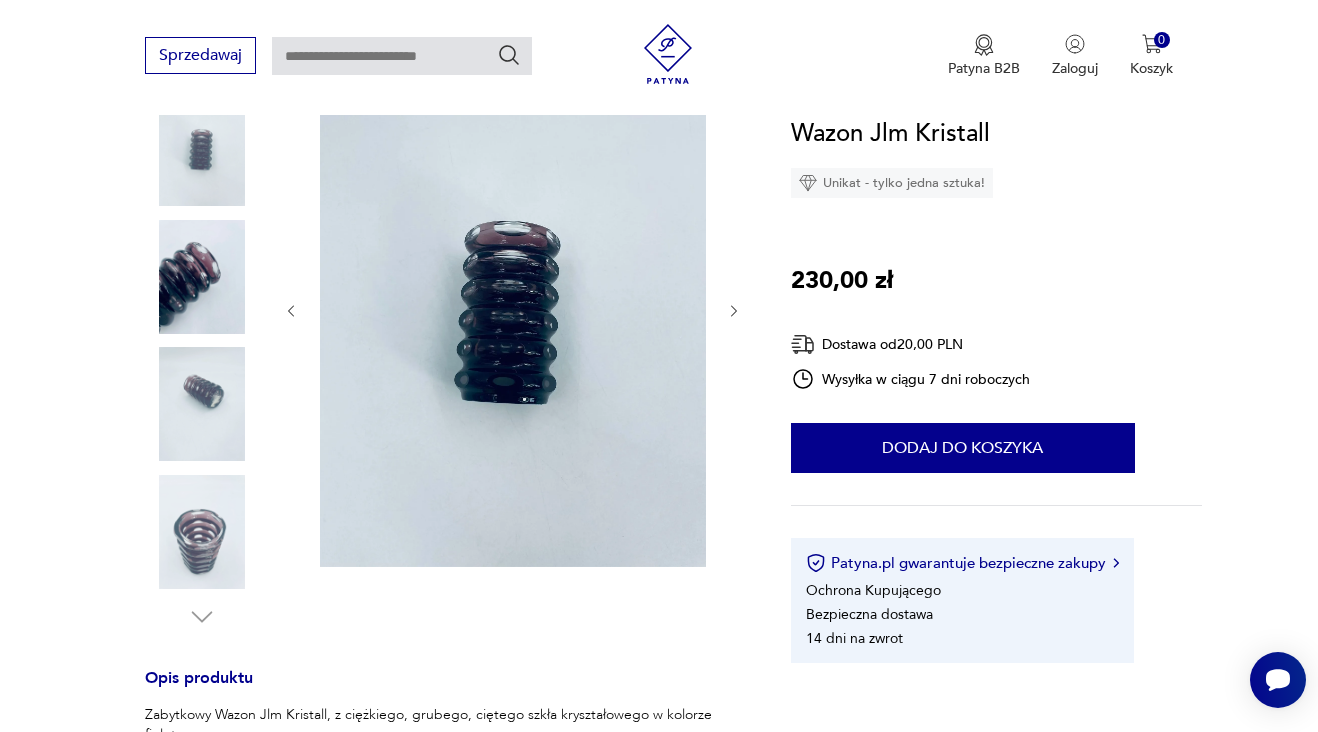 scroll, scrollTop: 285, scrollLeft: 0, axis: vertical 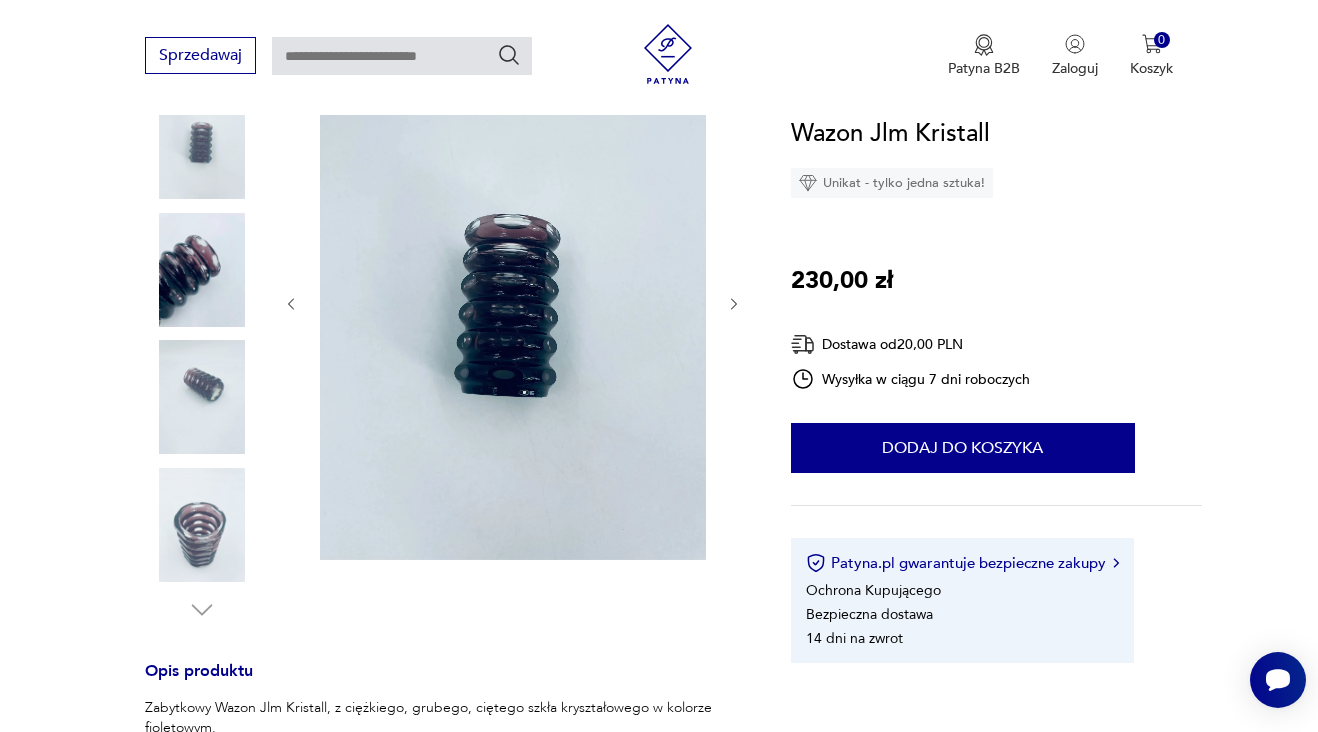 click at bounding box center (202, 525) 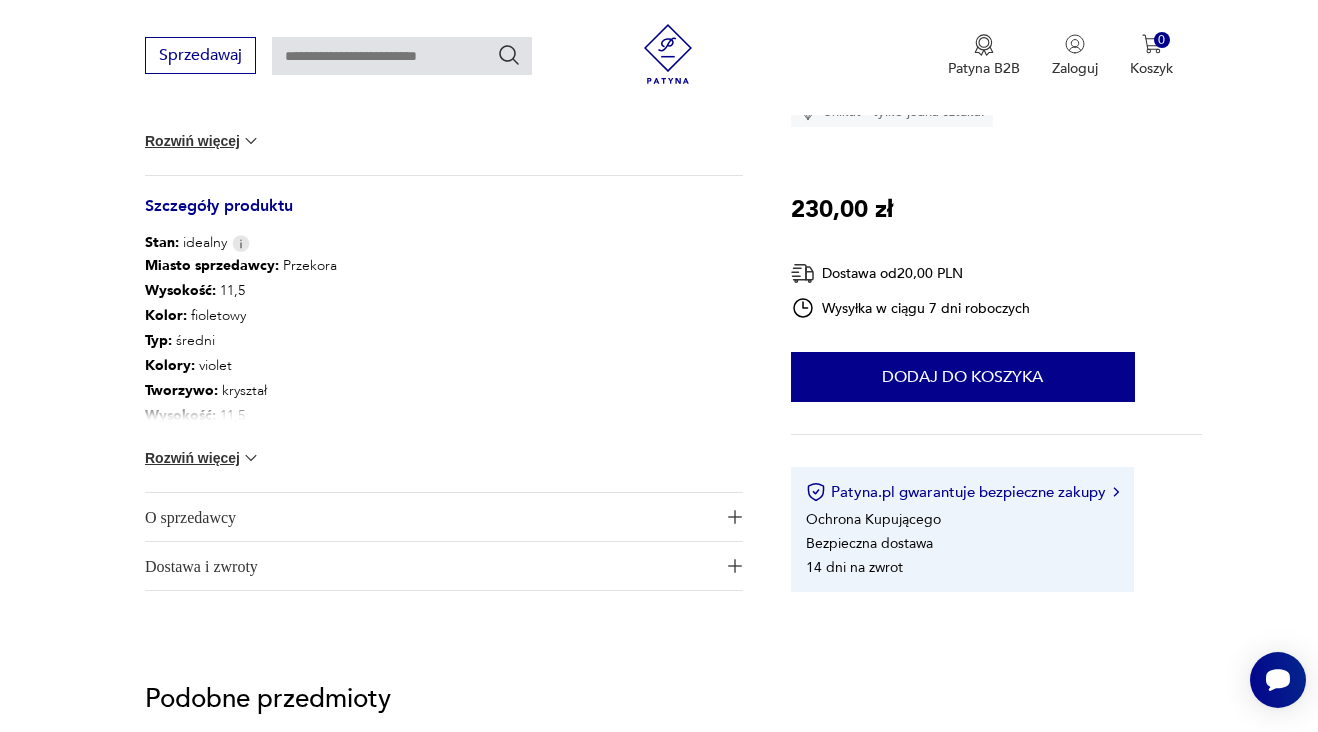 scroll, scrollTop: 1042, scrollLeft: 0, axis: vertical 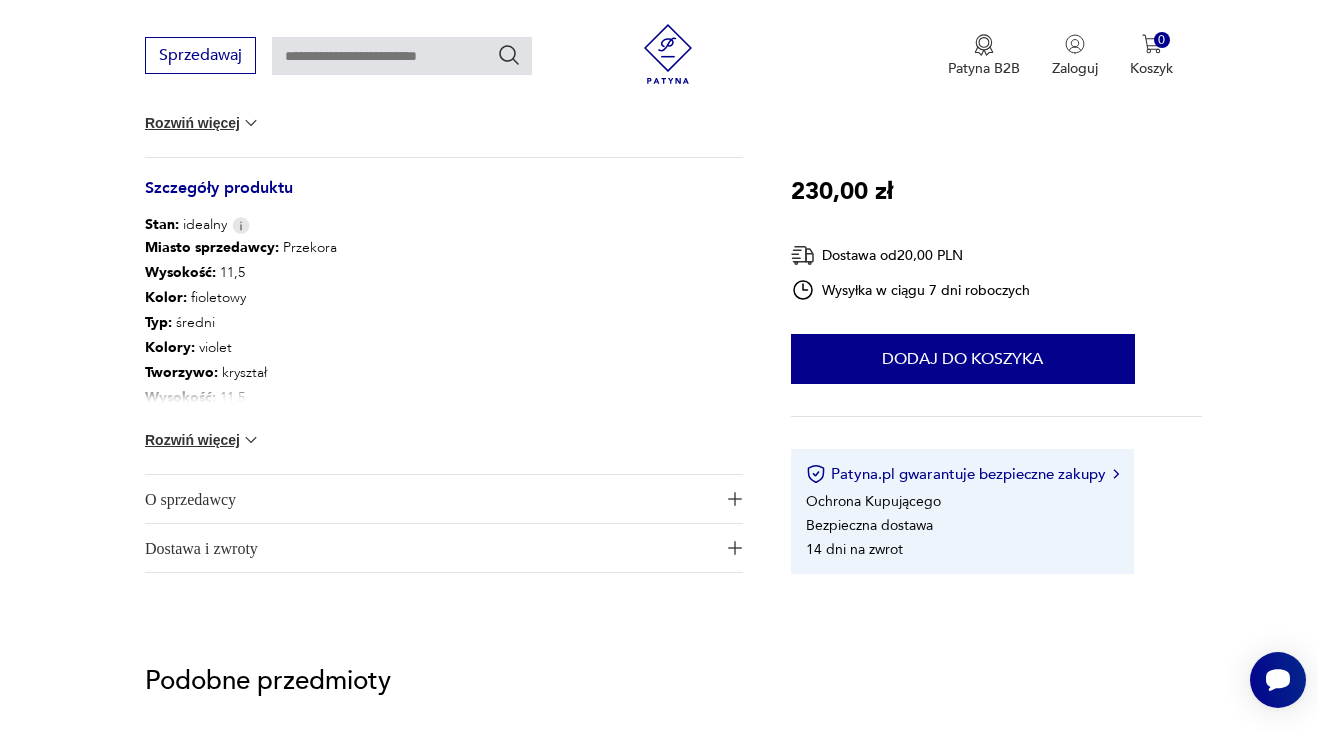 click at bounding box center [251, 440] 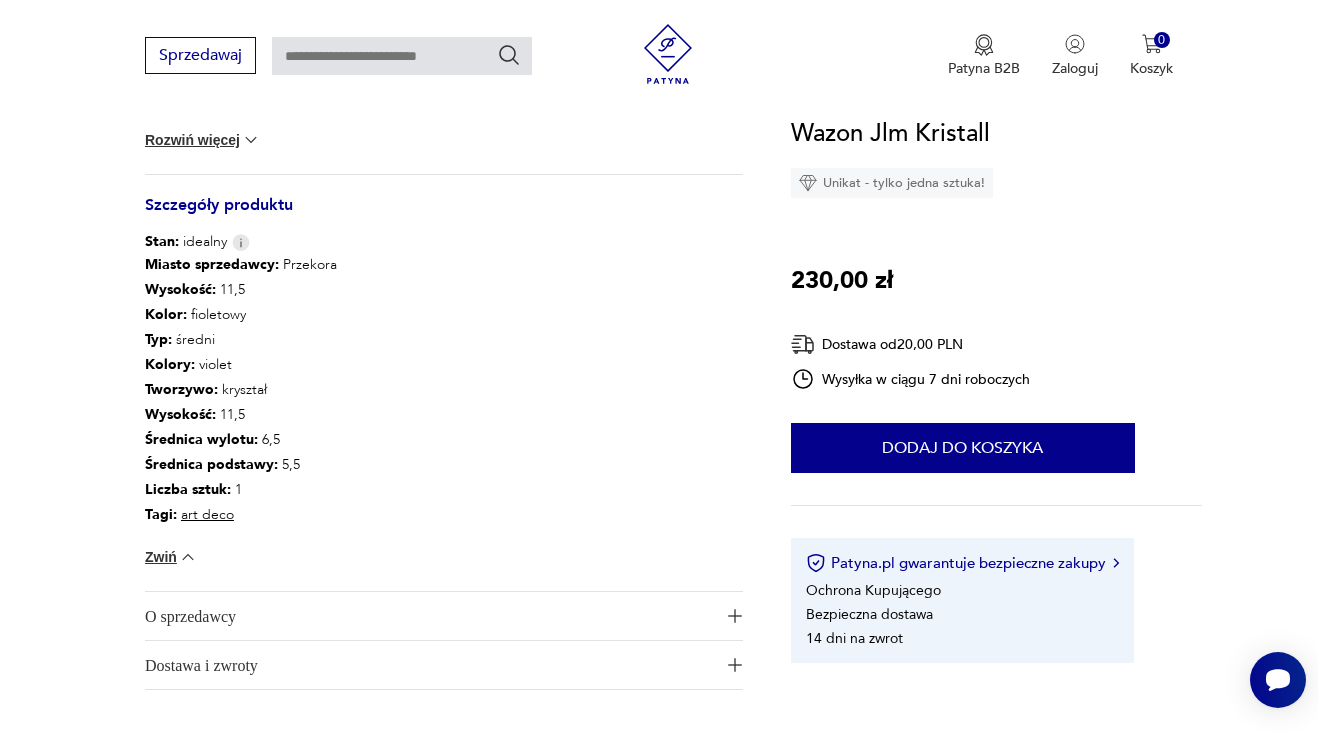 scroll, scrollTop: 1026, scrollLeft: 0, axis: vertical 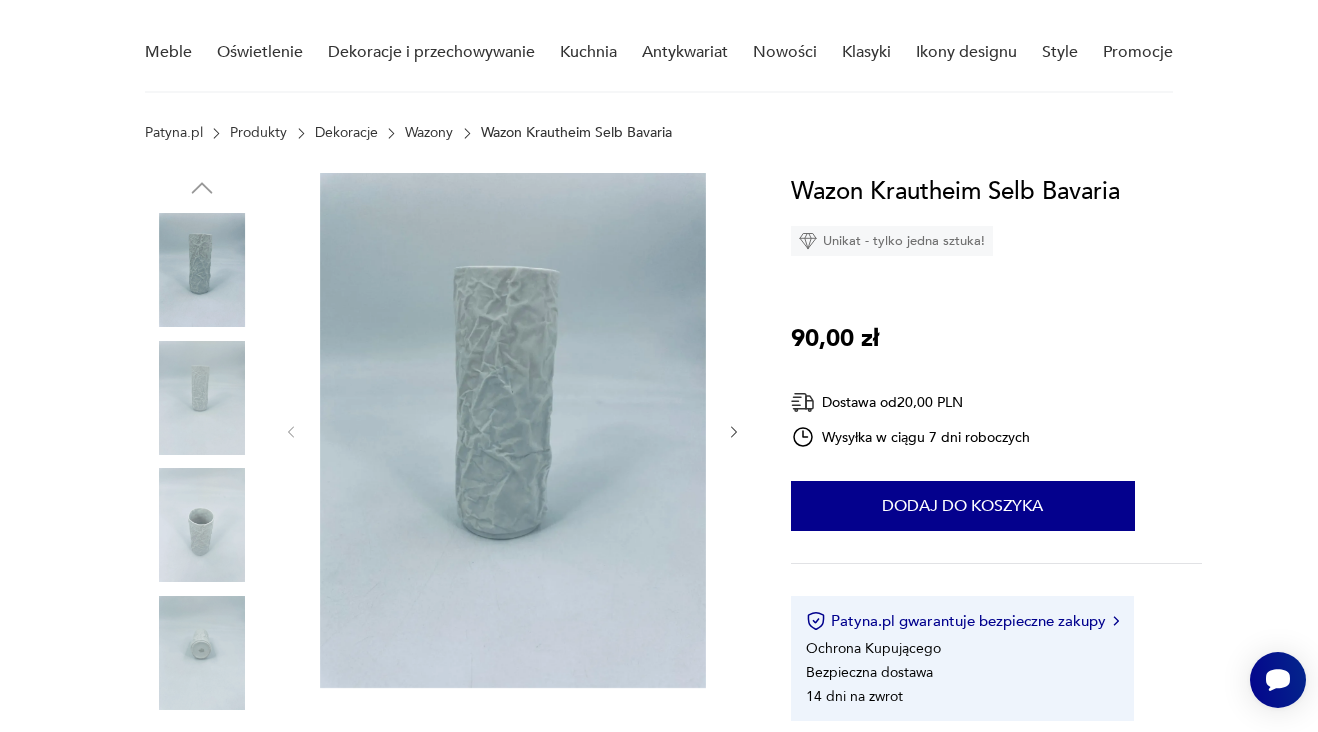 click at bounding box center [513, 430] 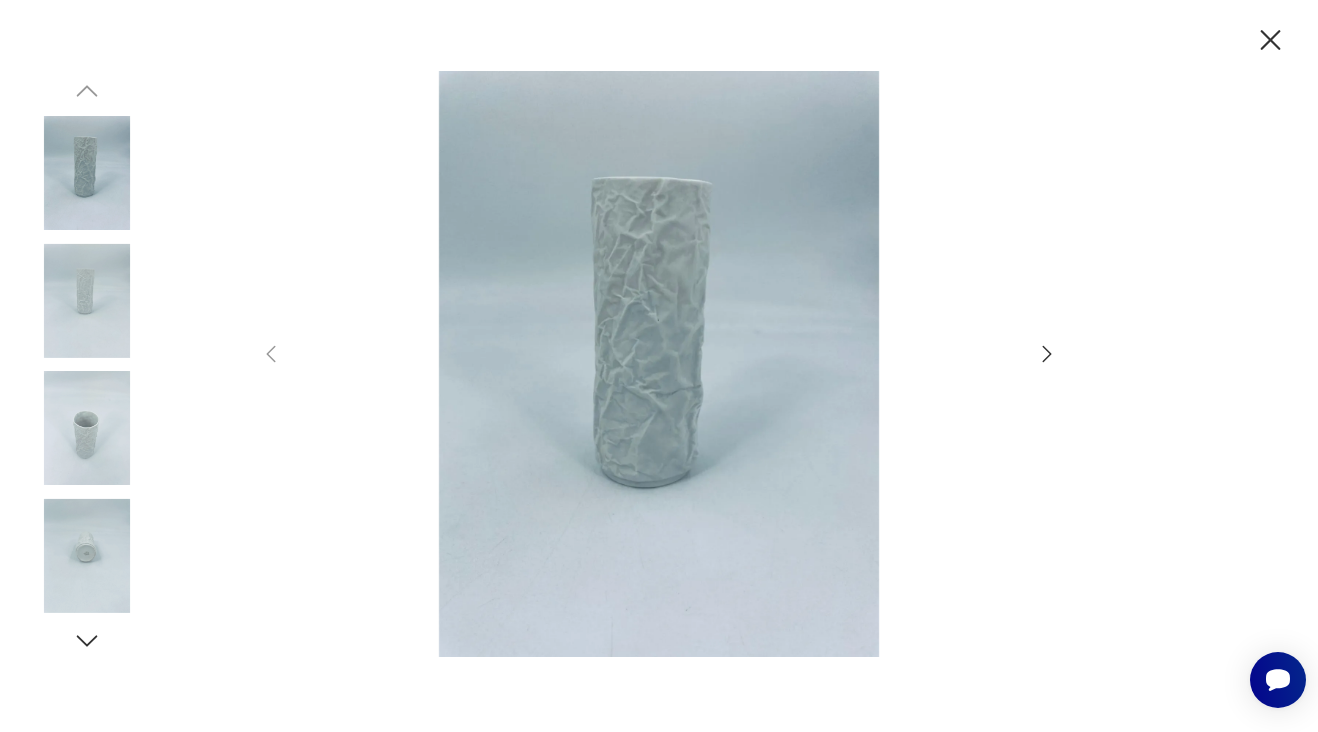 click at bounding box center (87, 301) 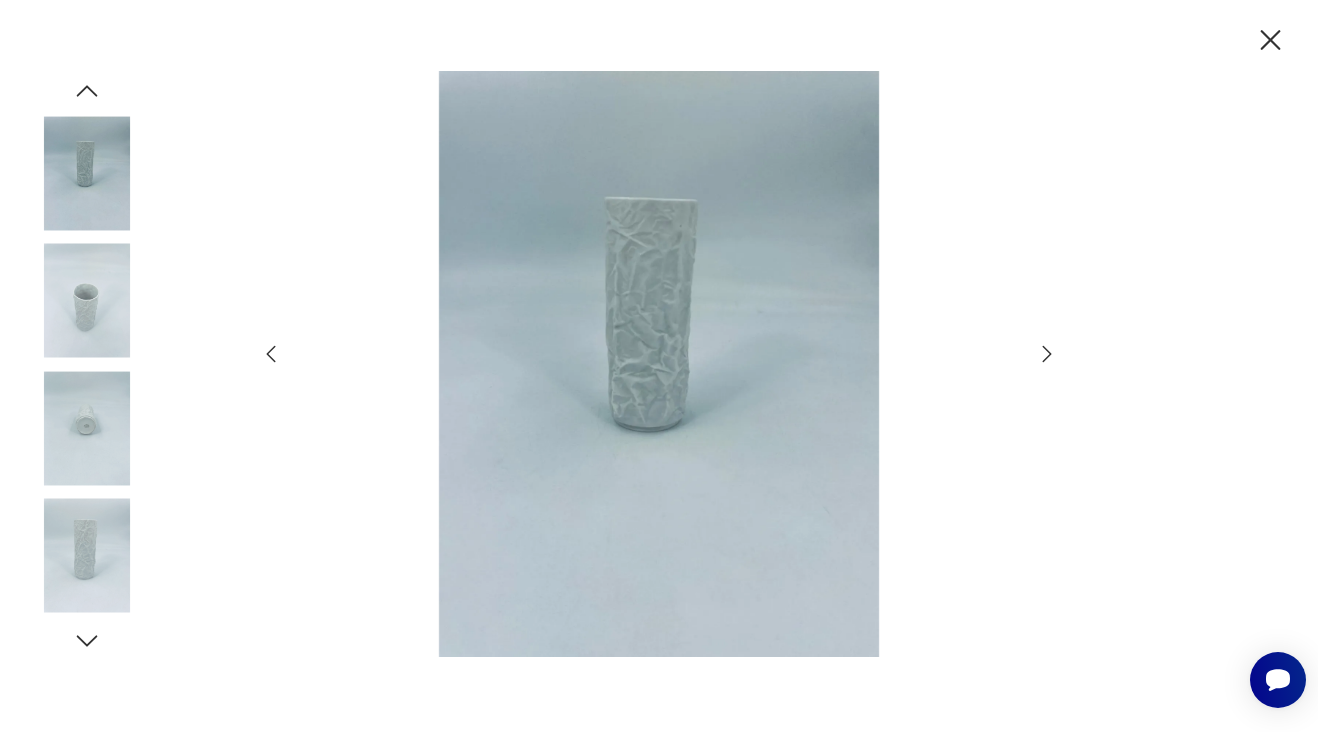 click at bounding box center (87, 428) 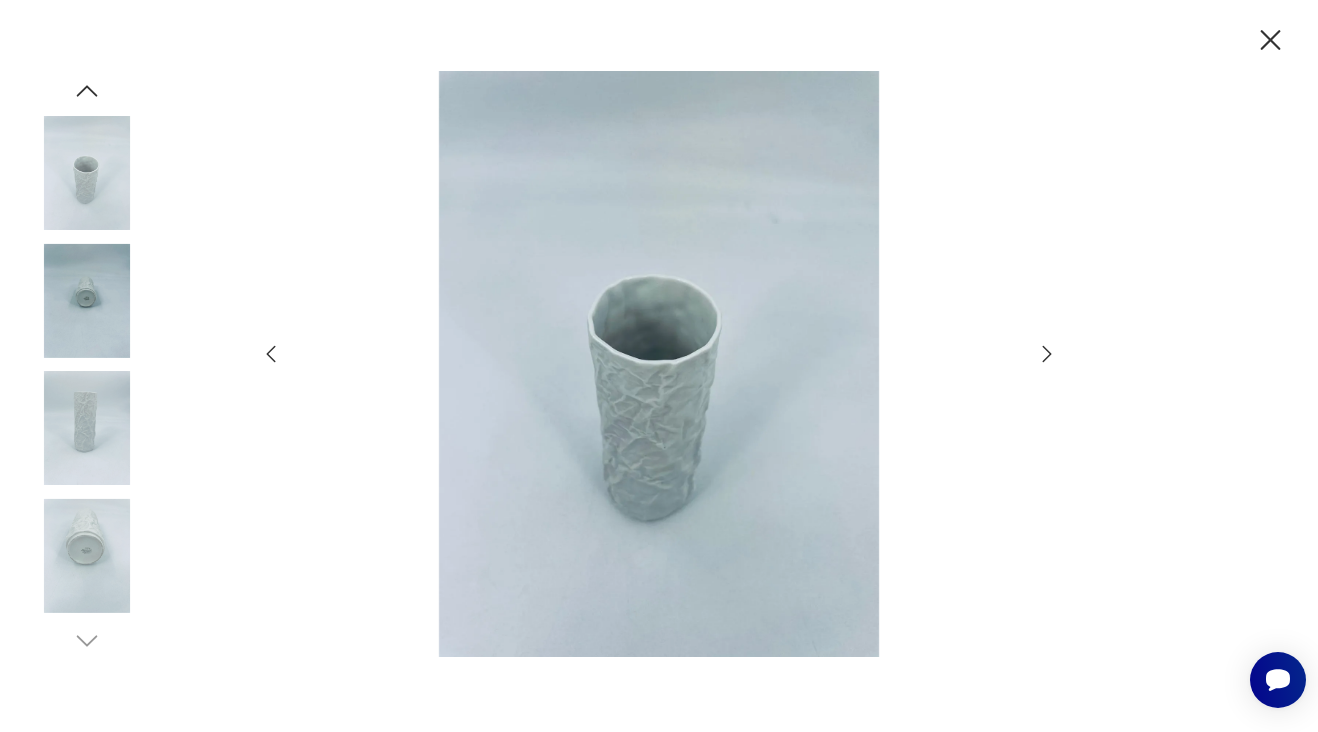 click at bounding box center (87, 556) 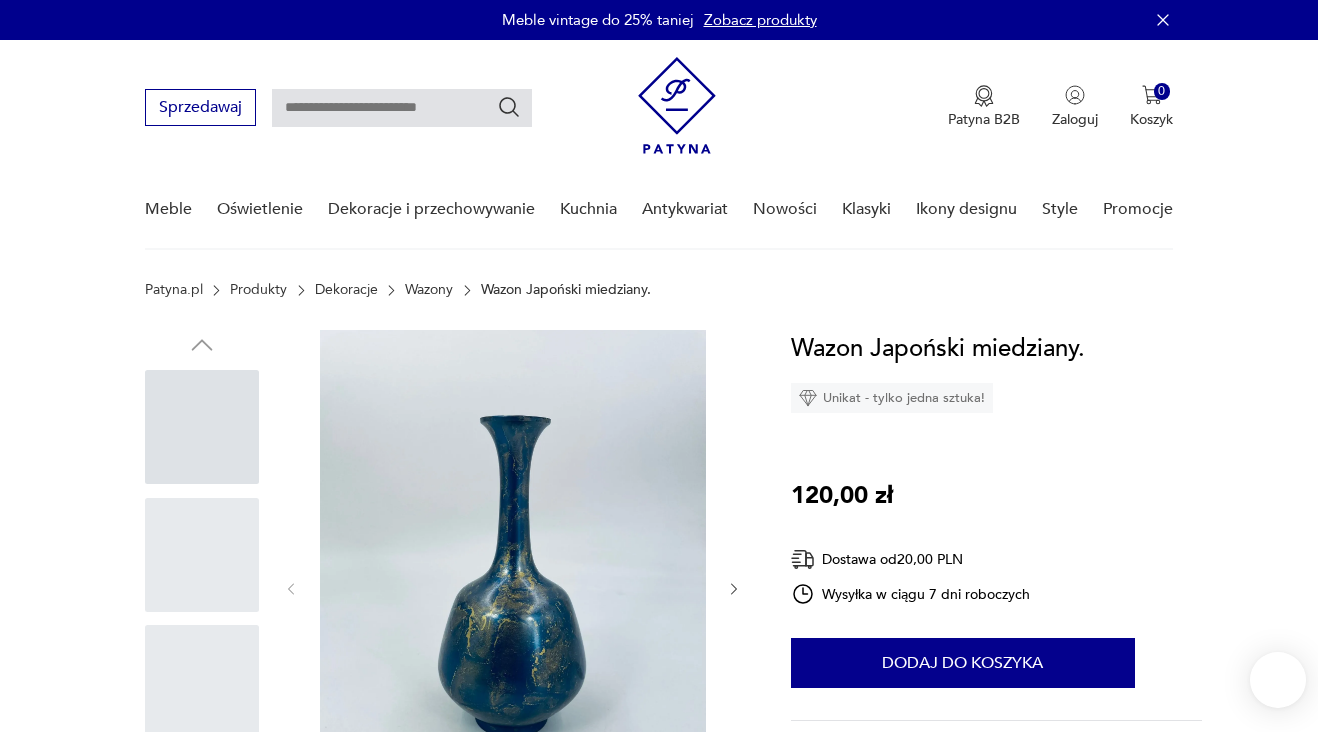 scroll, scrollTop: 0, scrollLeft: 0, axis: both 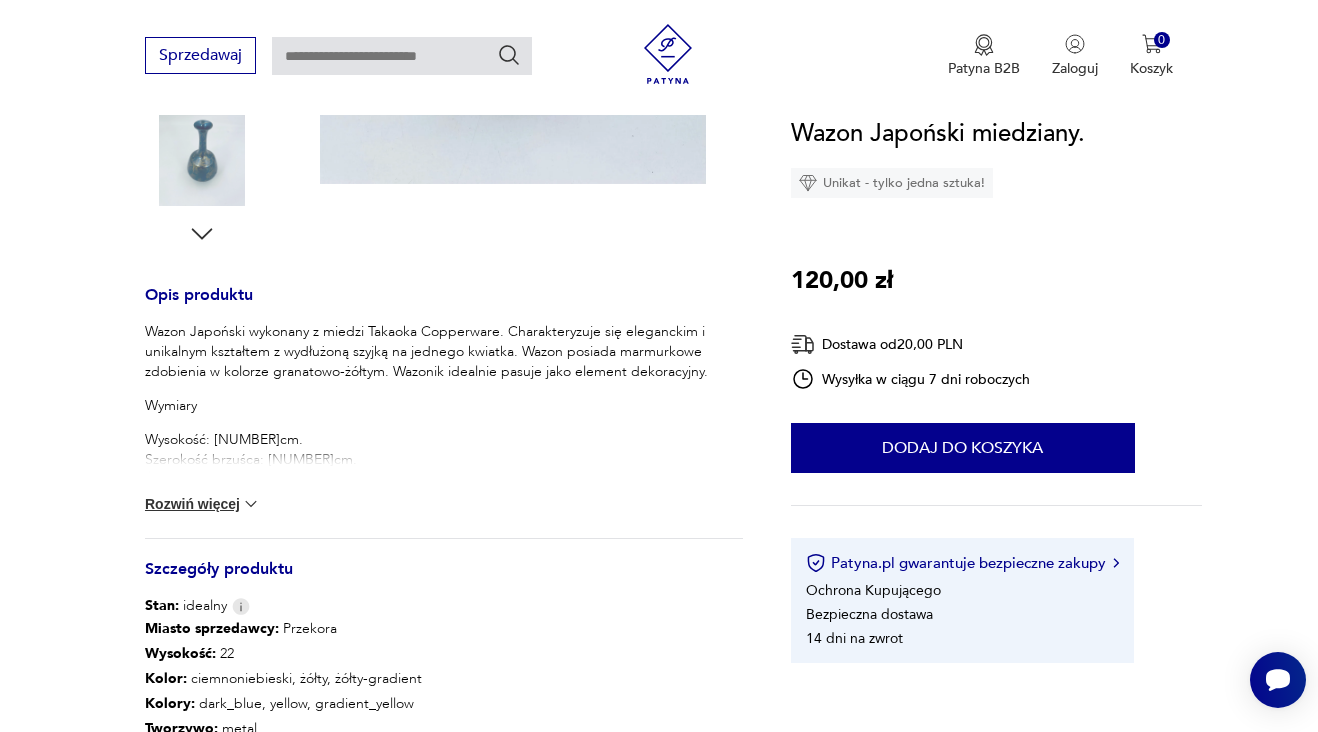 click at bounding box center [251, 504] 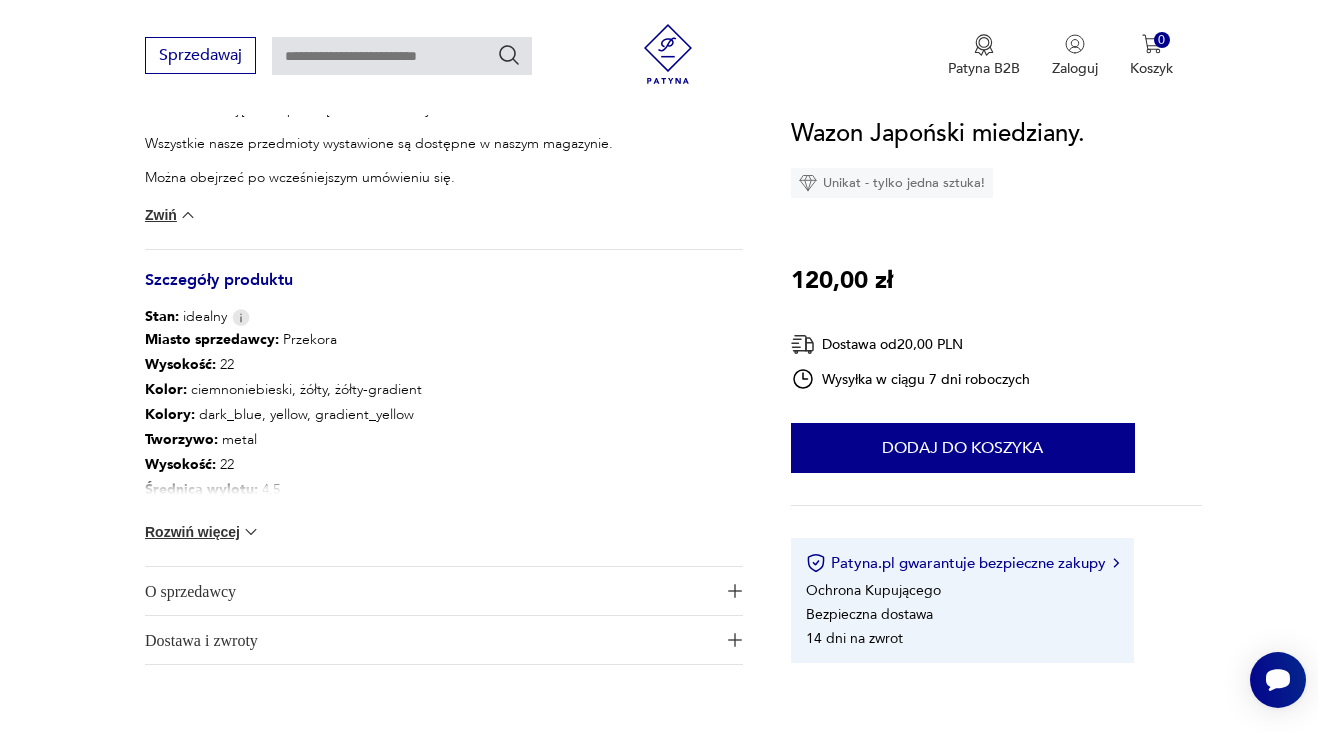 scroll, scrollTop: 1125, scrollLeft: 0, axis: vertical 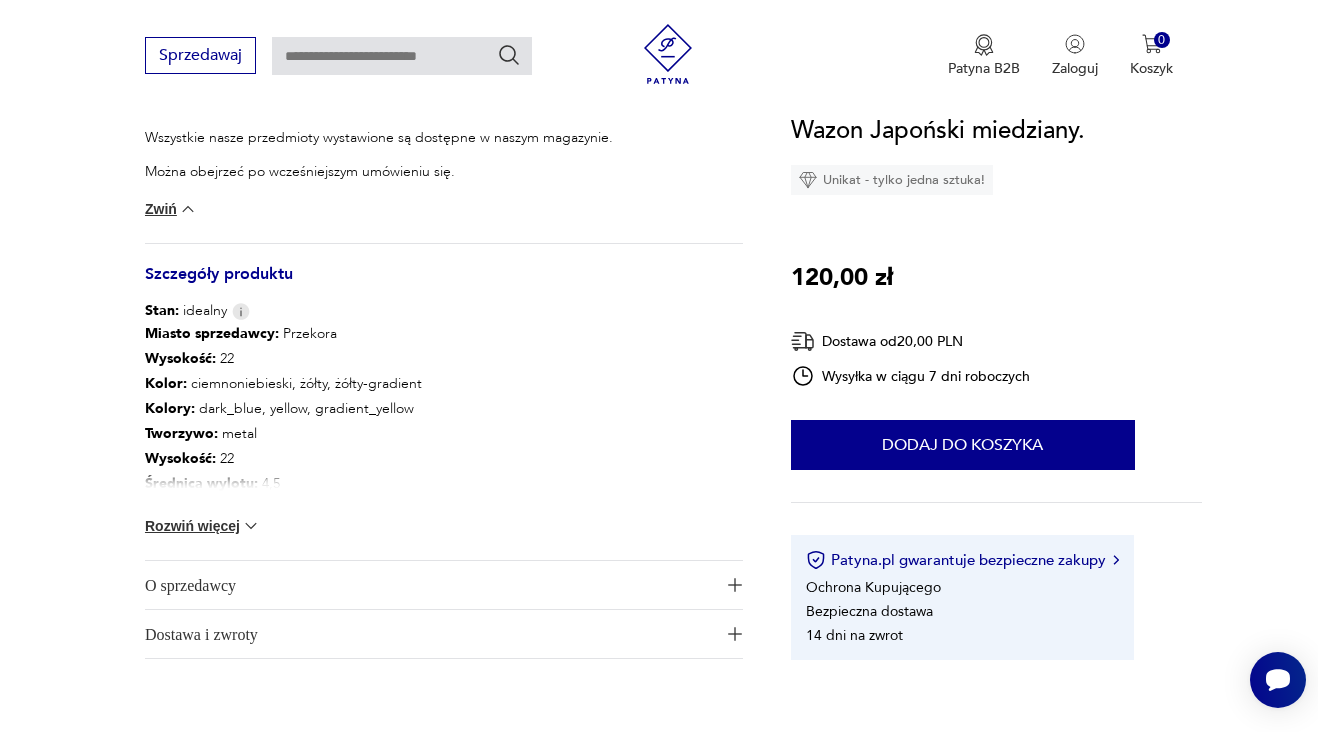 click at bounding box center (251, 526) 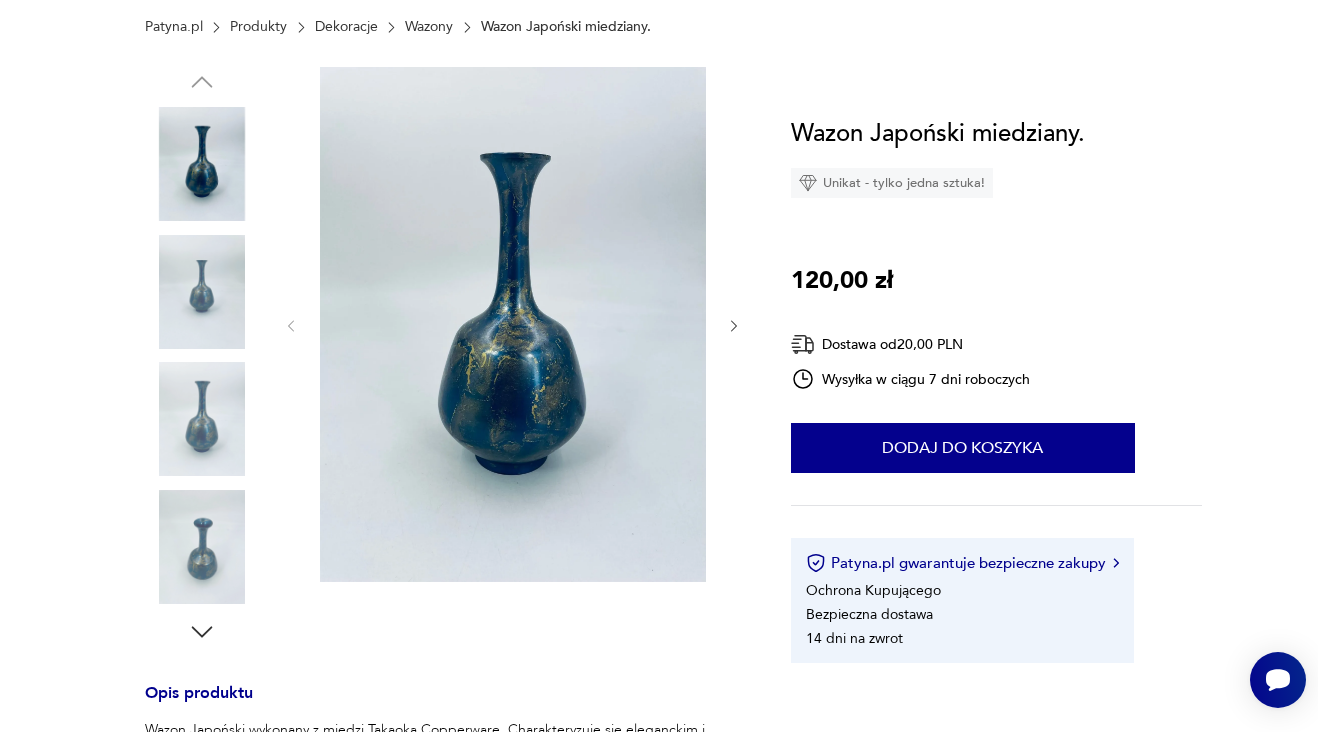scroll, scrollTop: 86, scrollLeft: 0, axis: vertical 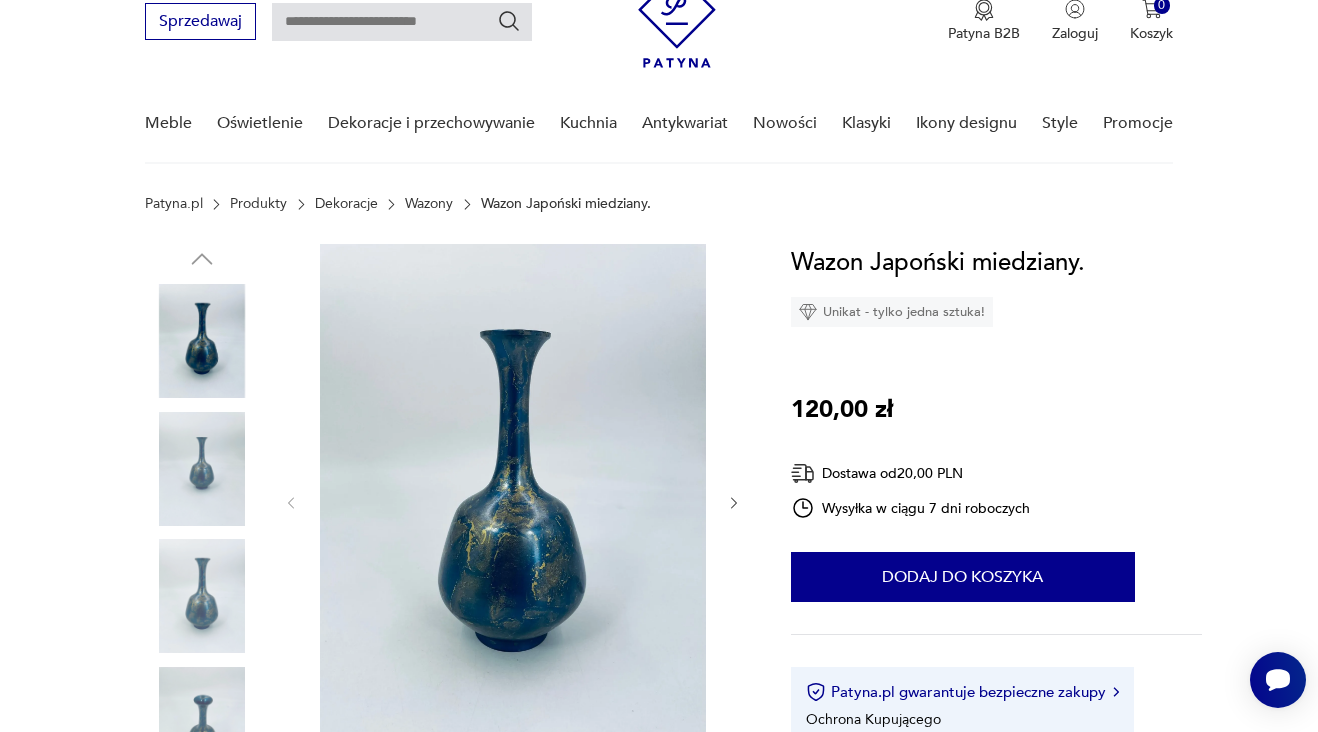 click at bounding box center (513, 501) 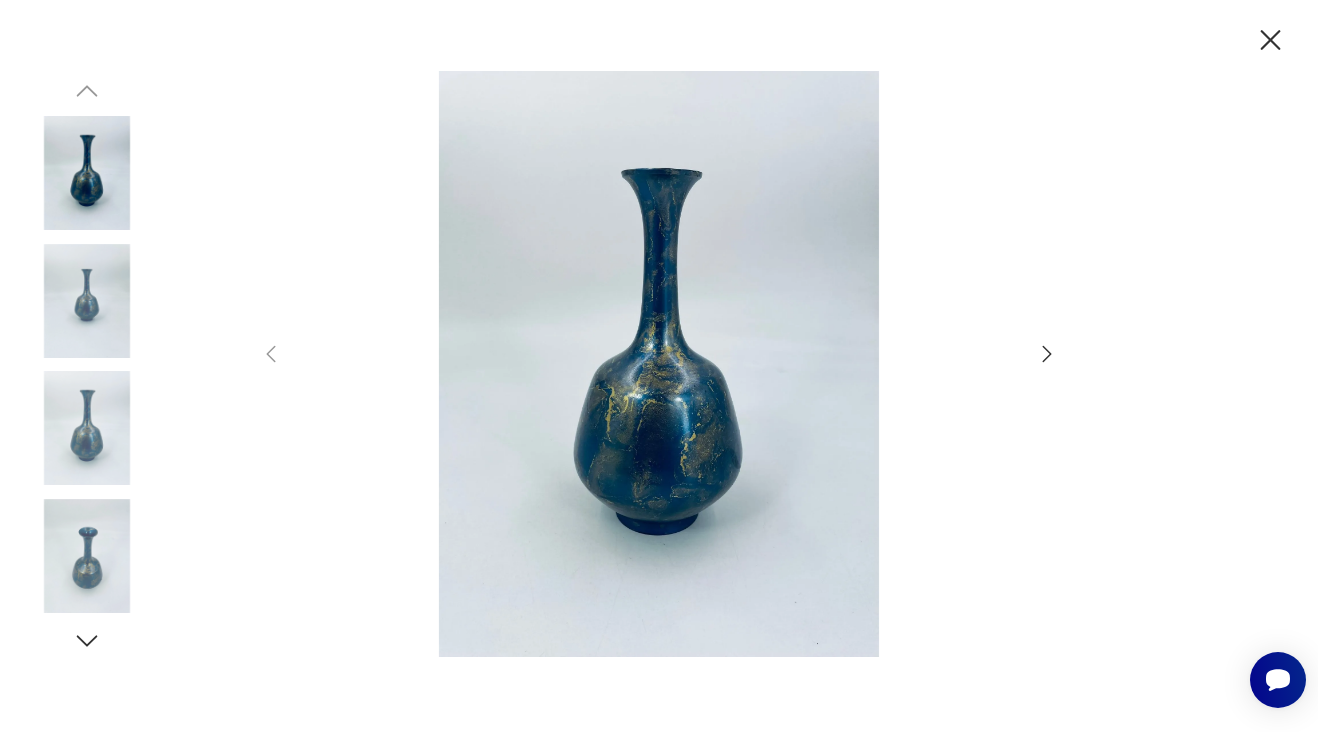 click at bounding box center [87, 301] 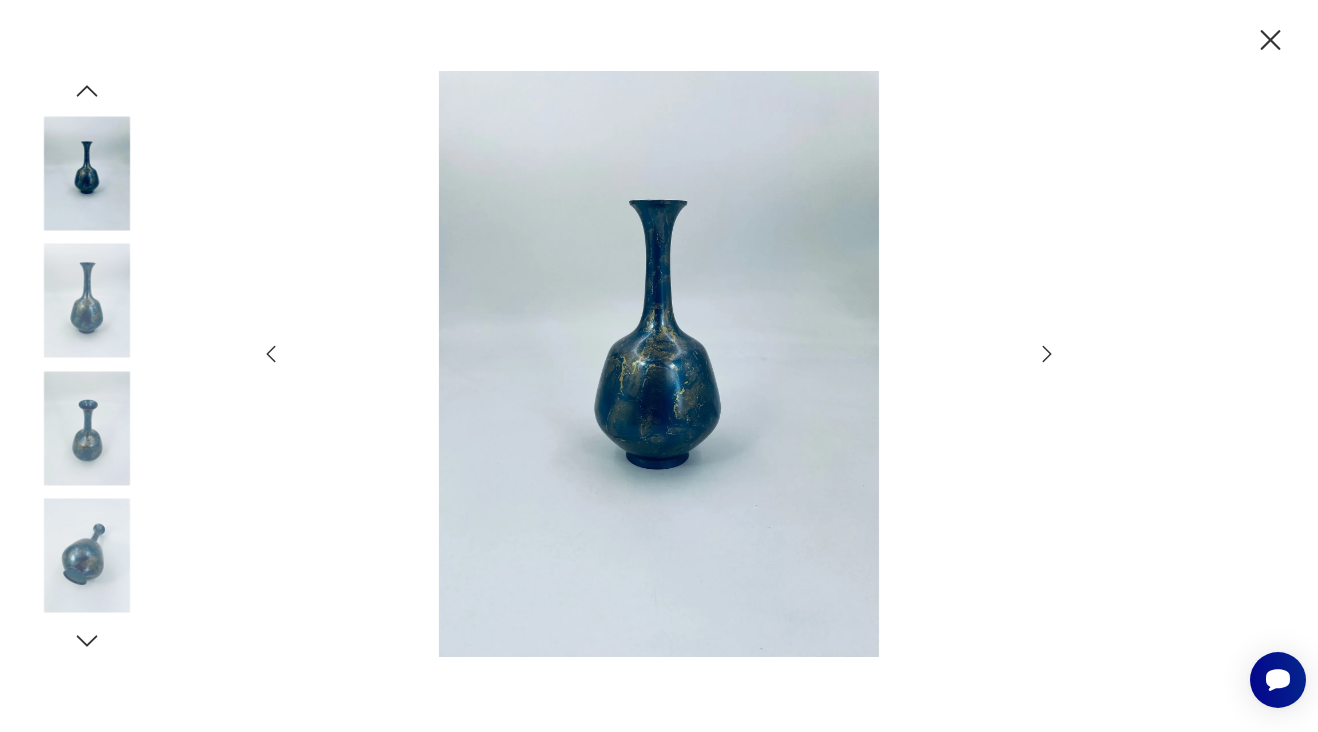 click at bounding box center [87, 428] 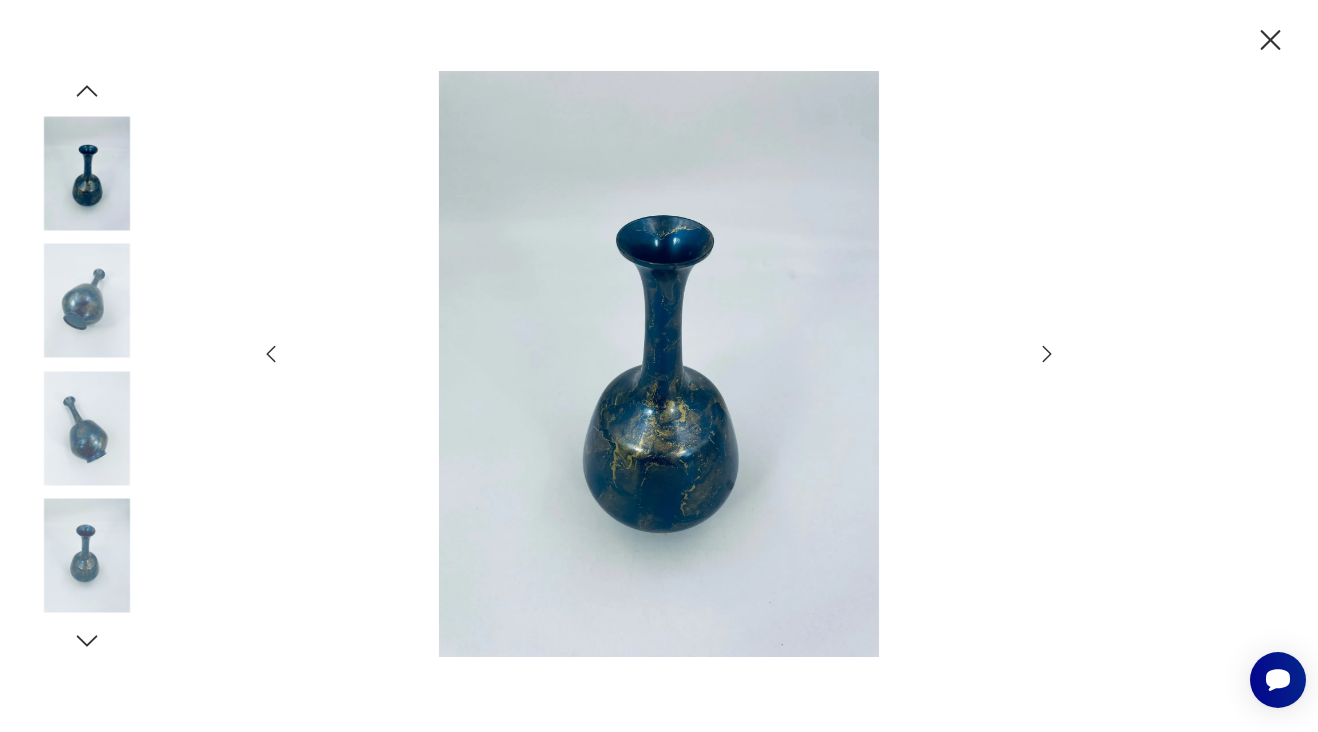 click at bounding box center [87, 556] 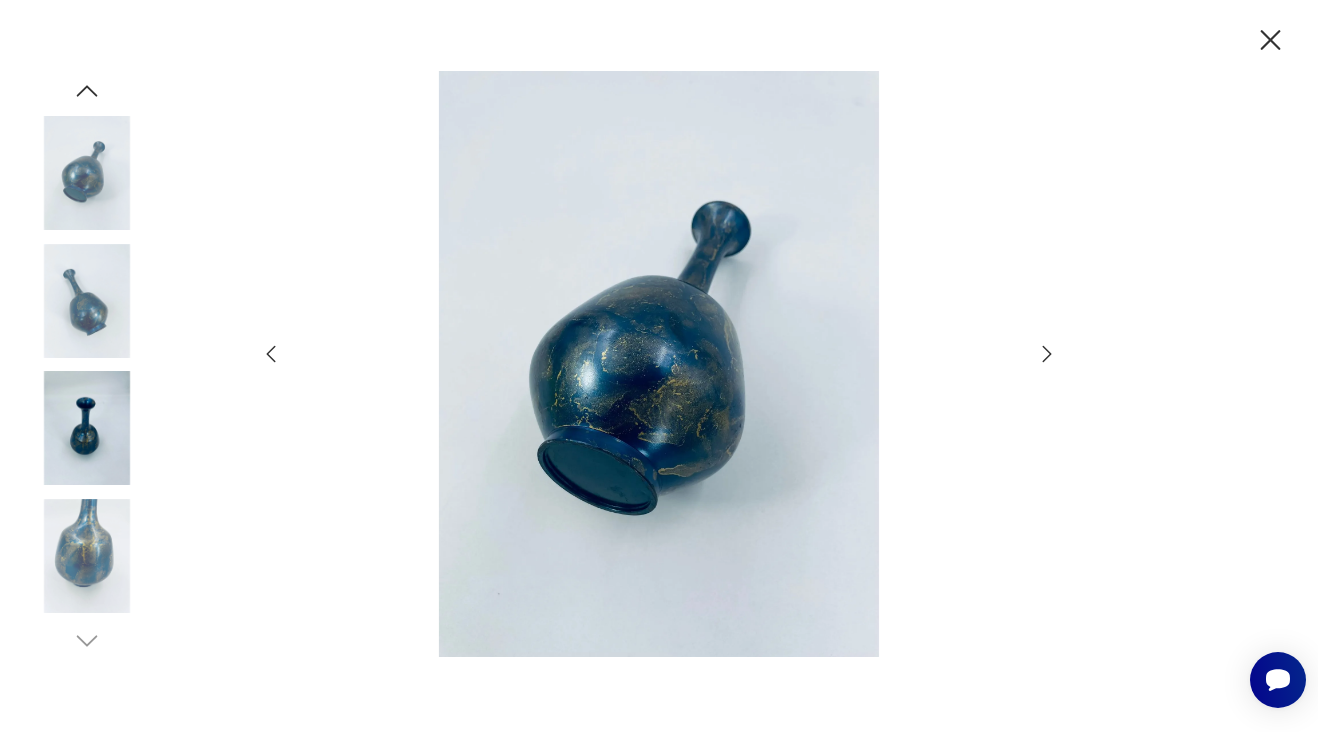 click at bounding box center [87, 556] 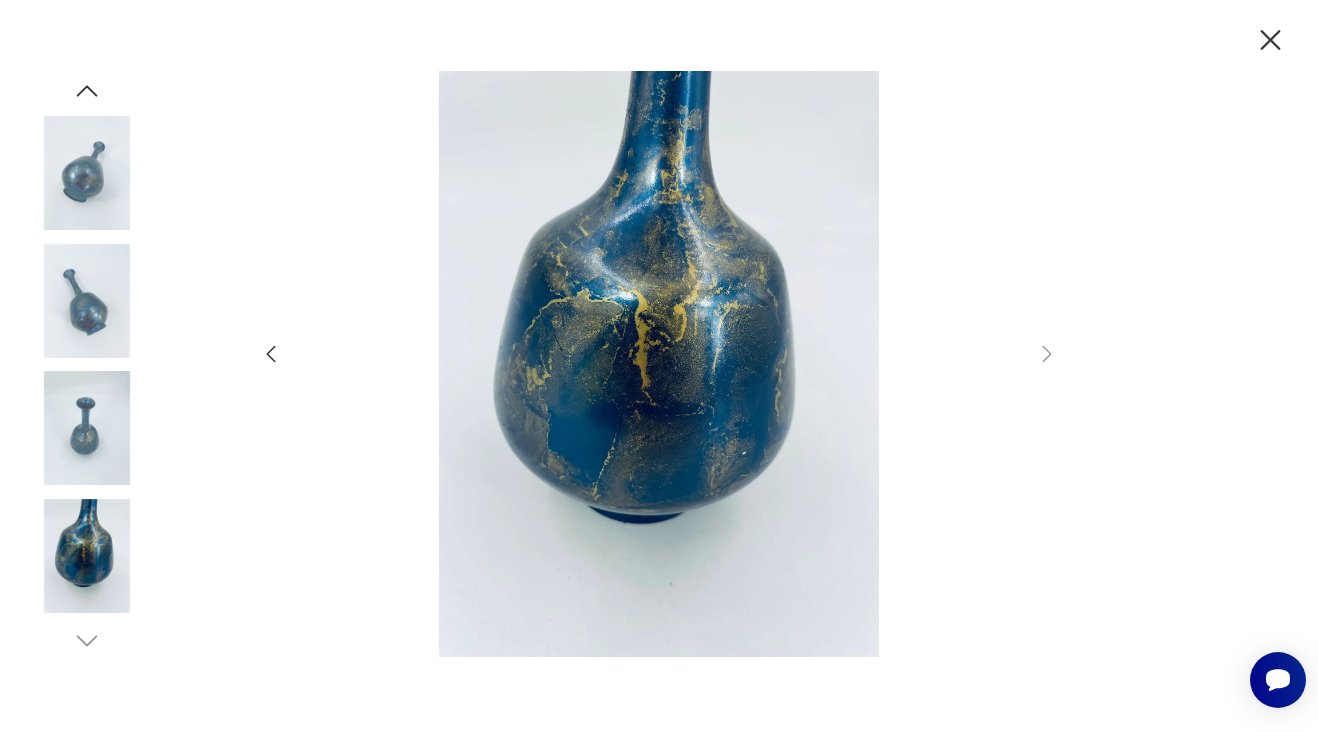 click 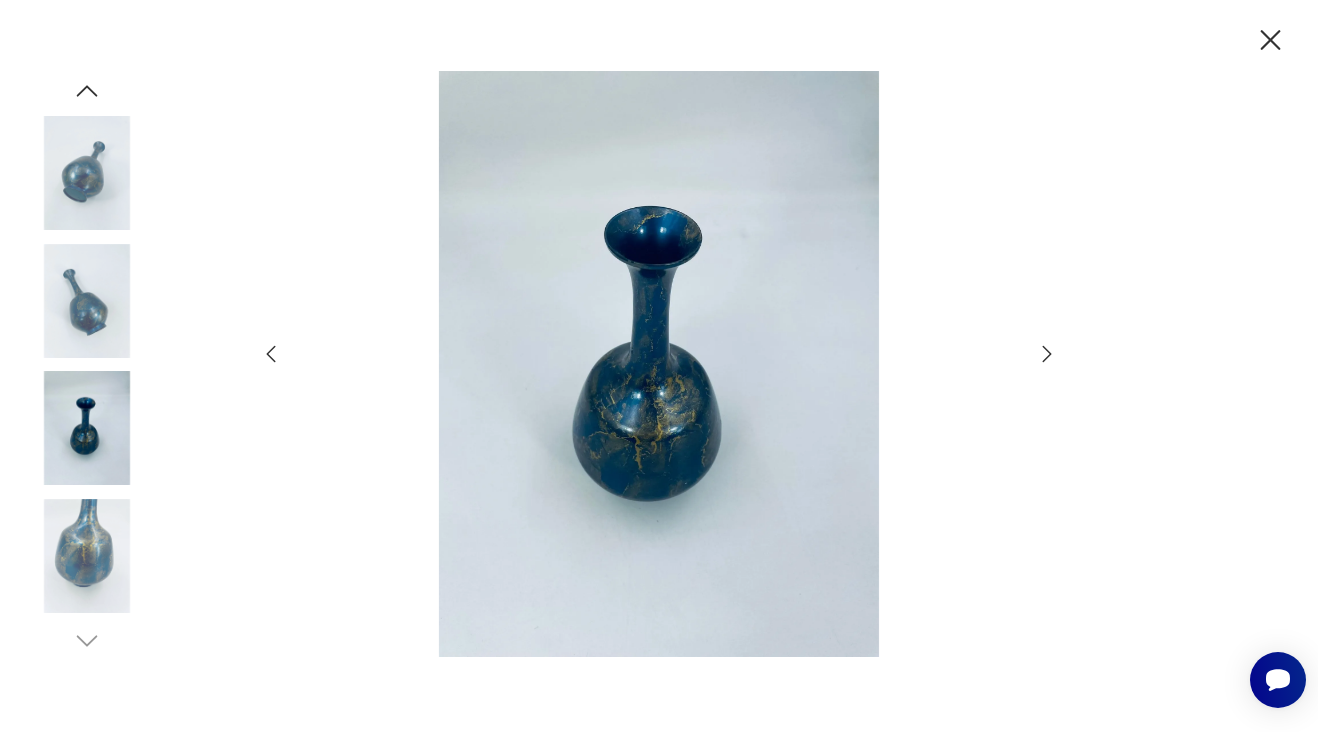 click 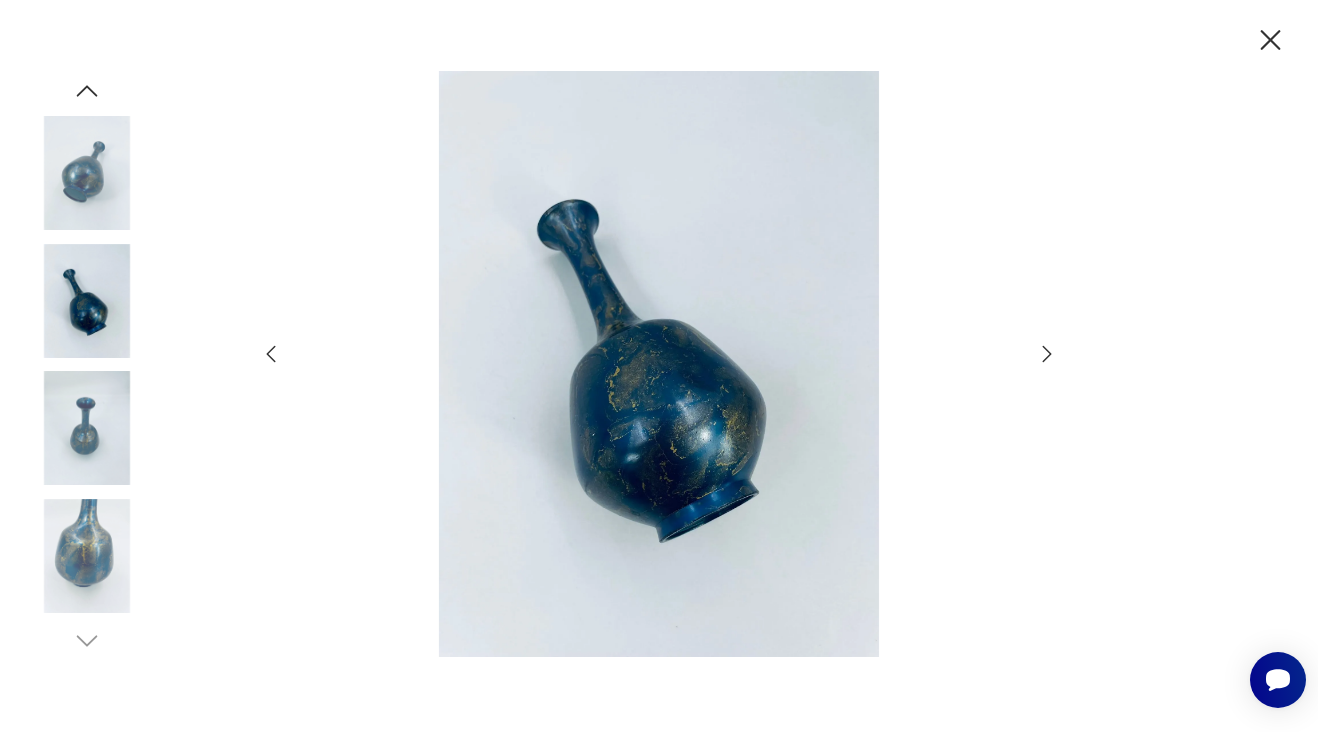 click 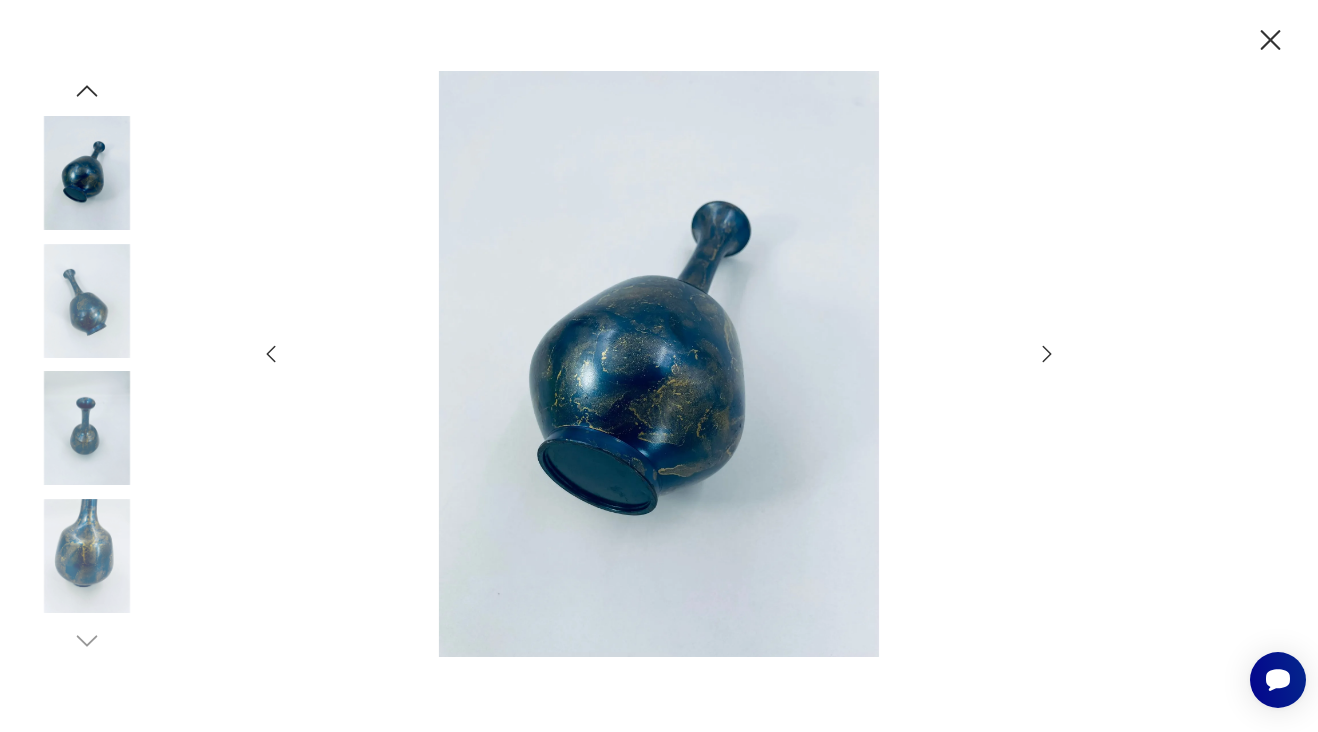 click 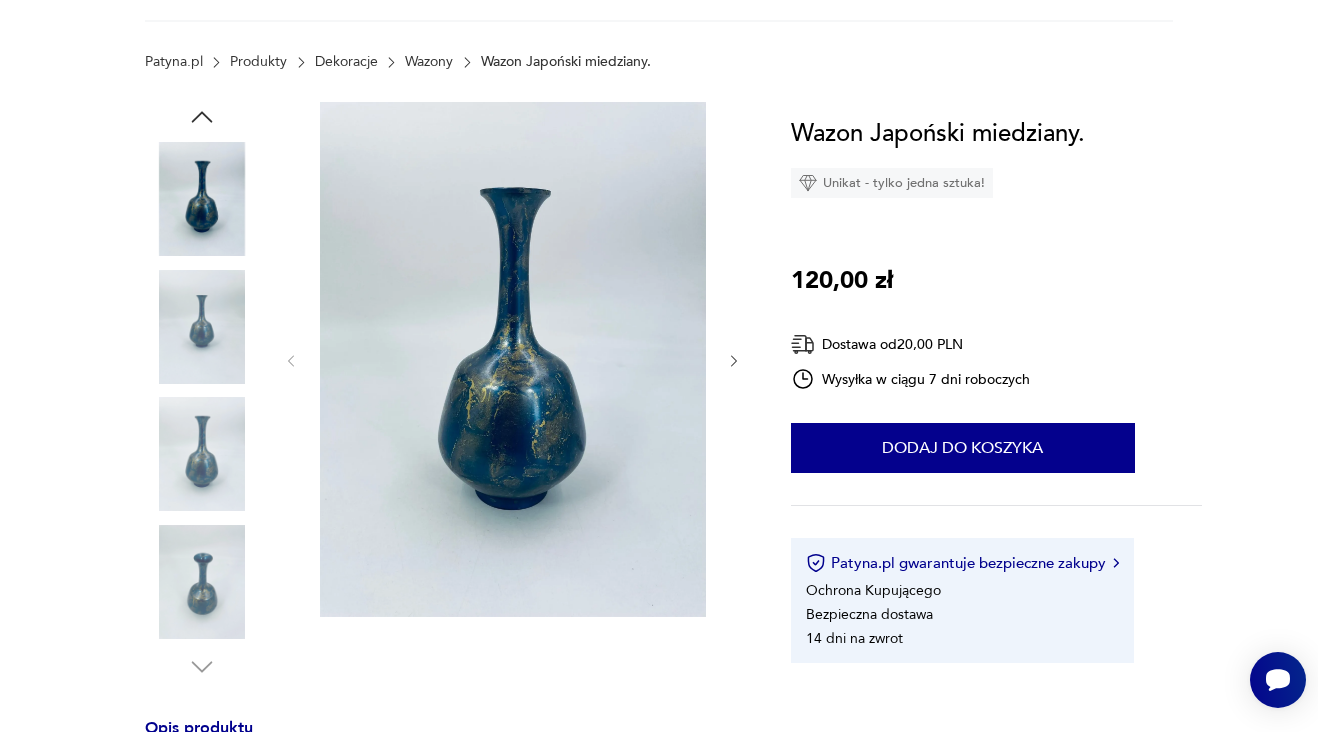 scroll, scrollTop: 14, scrollLeft: 0, axis: vertical 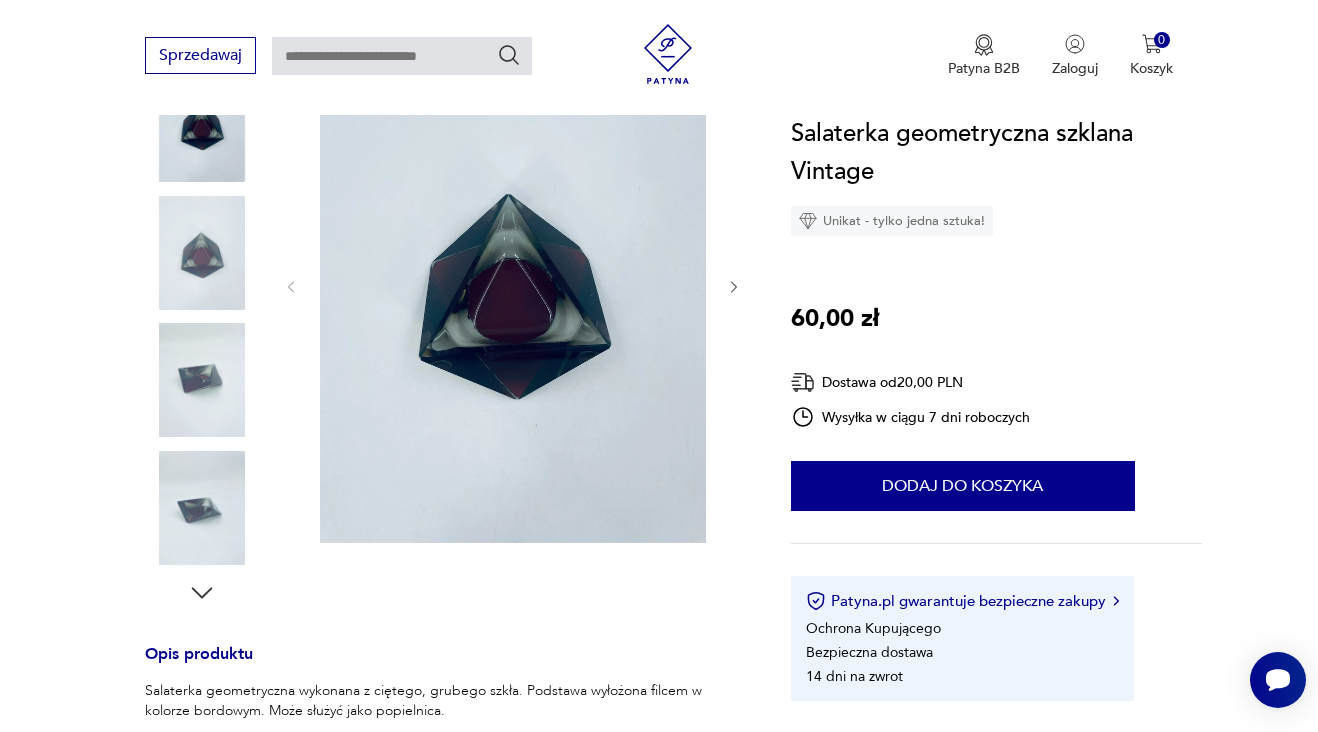 click at bounding box center (202, 253) 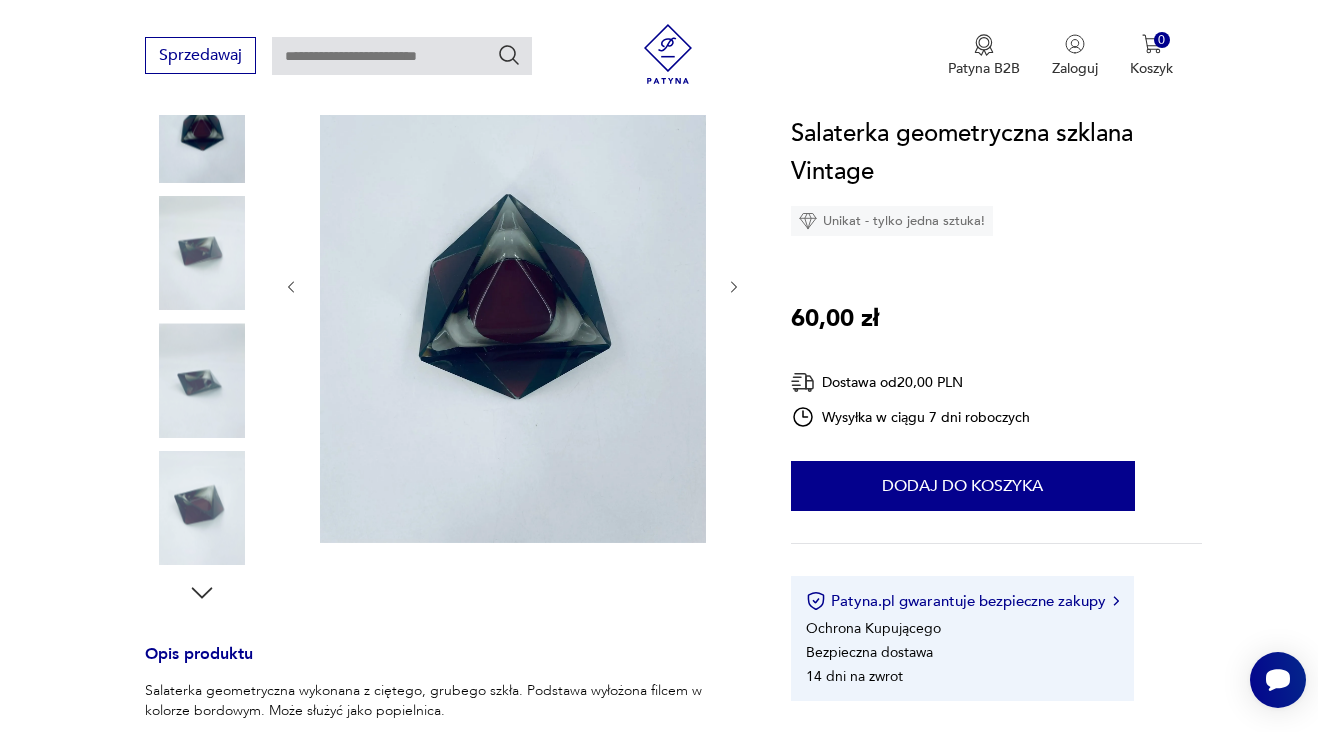 click at bounding box center [202, 380] 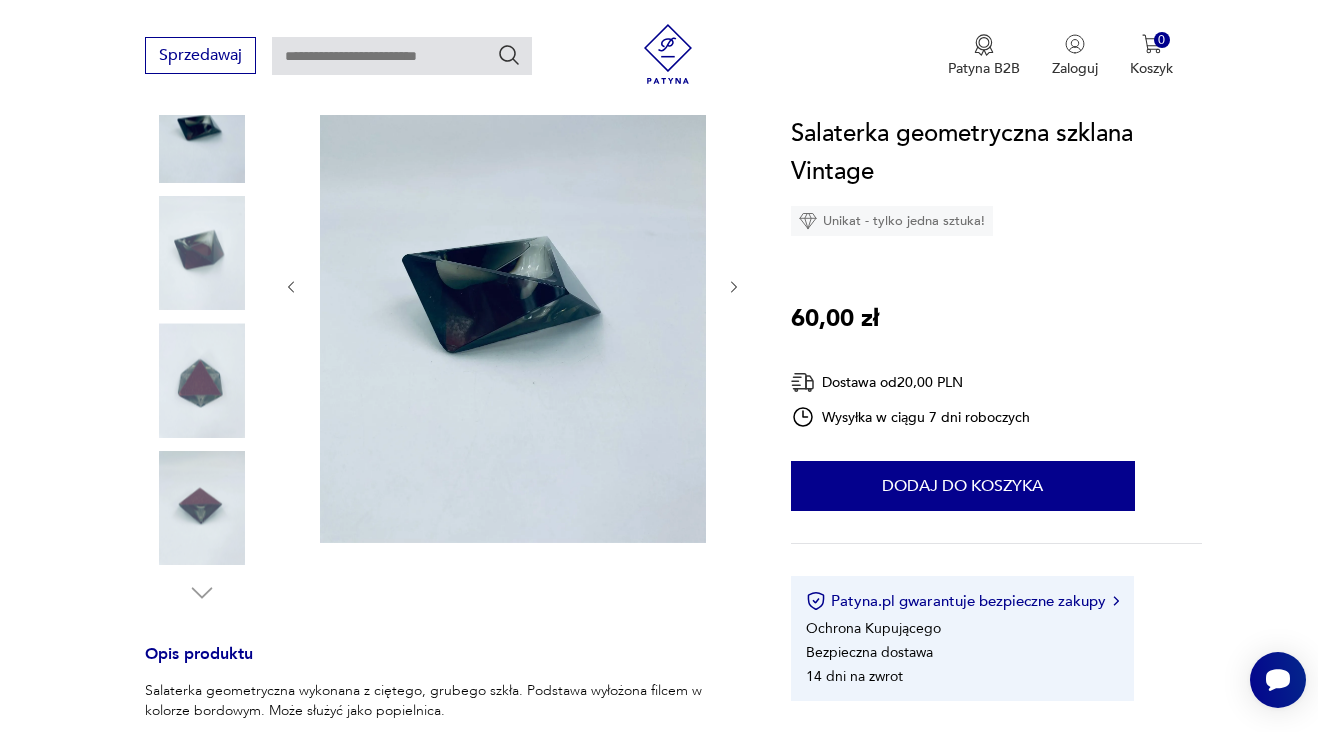 click at bounding box center (202, 508) 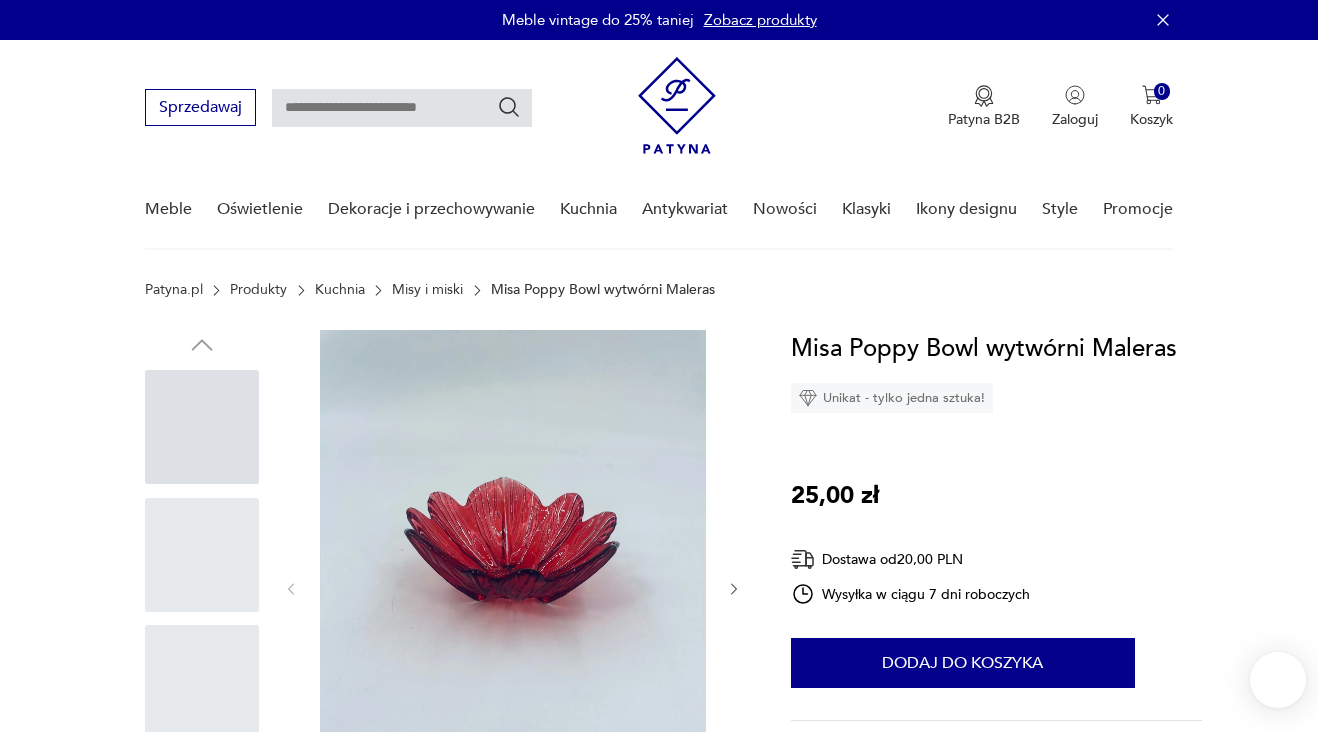 scroll, scrollTop: 0, scrollLeft: 0, axis: both 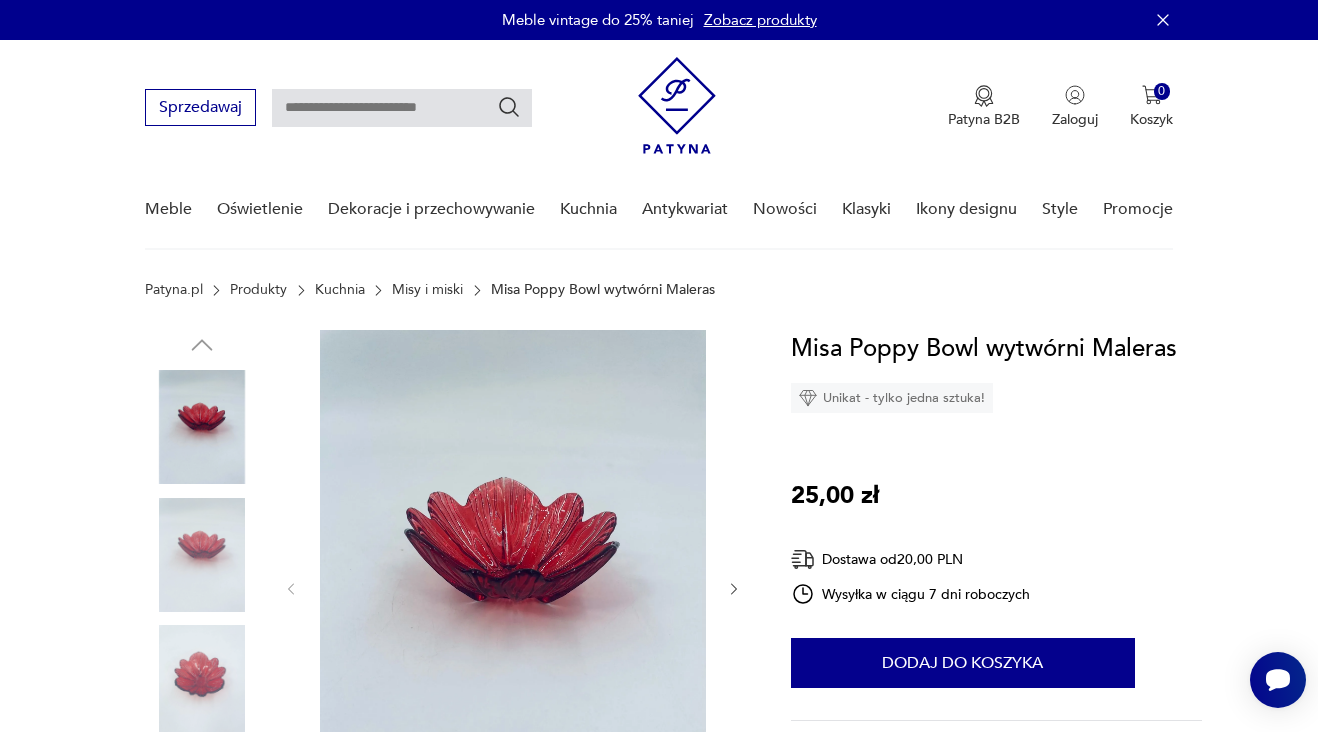 click at bounding box center [202, 555] 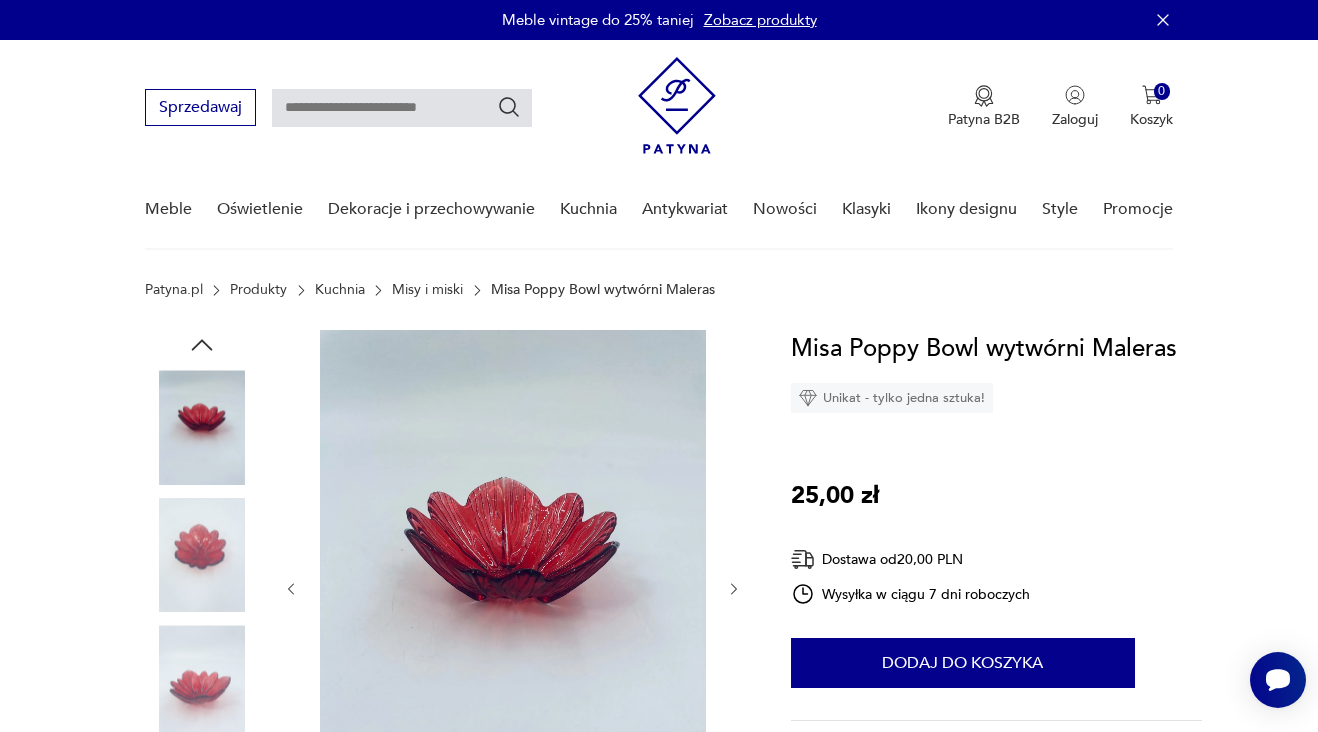 click at bounding box center (202, 682) 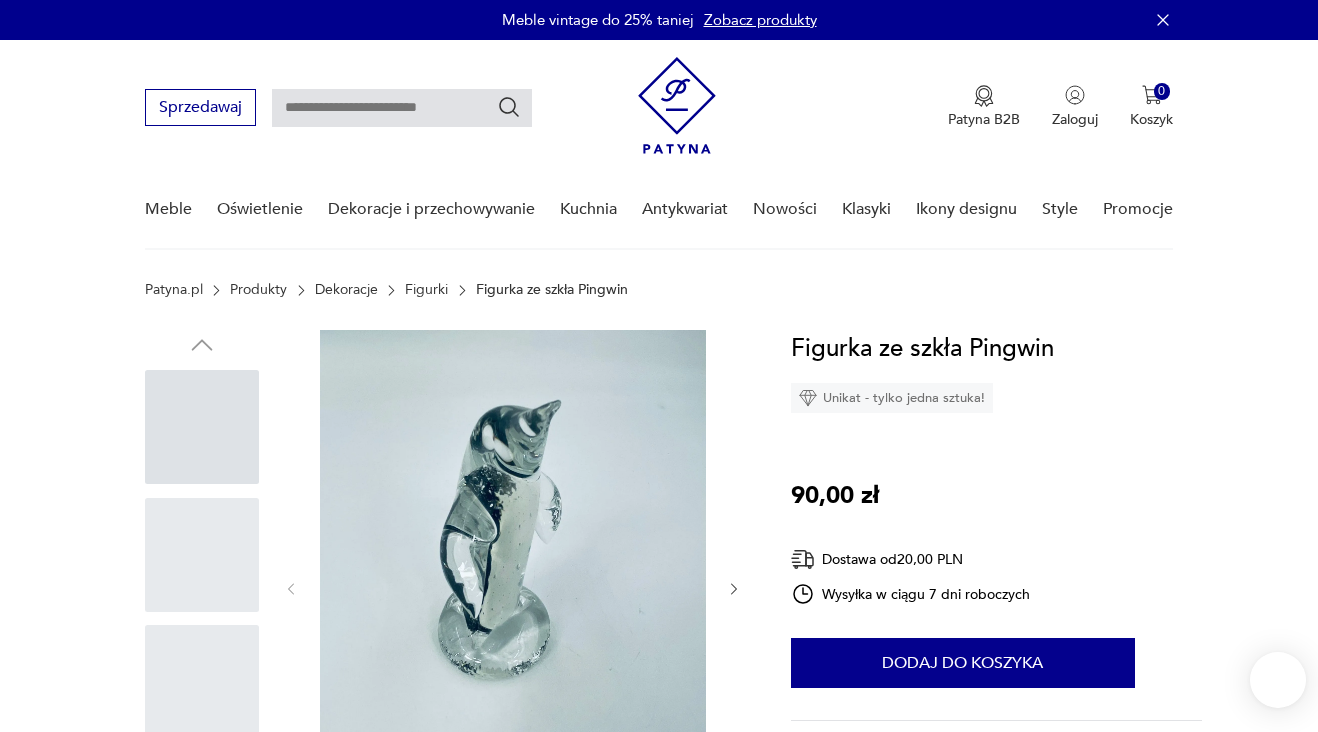 scroll, scrollTop: 0, scrollLeft: 0, axis: both 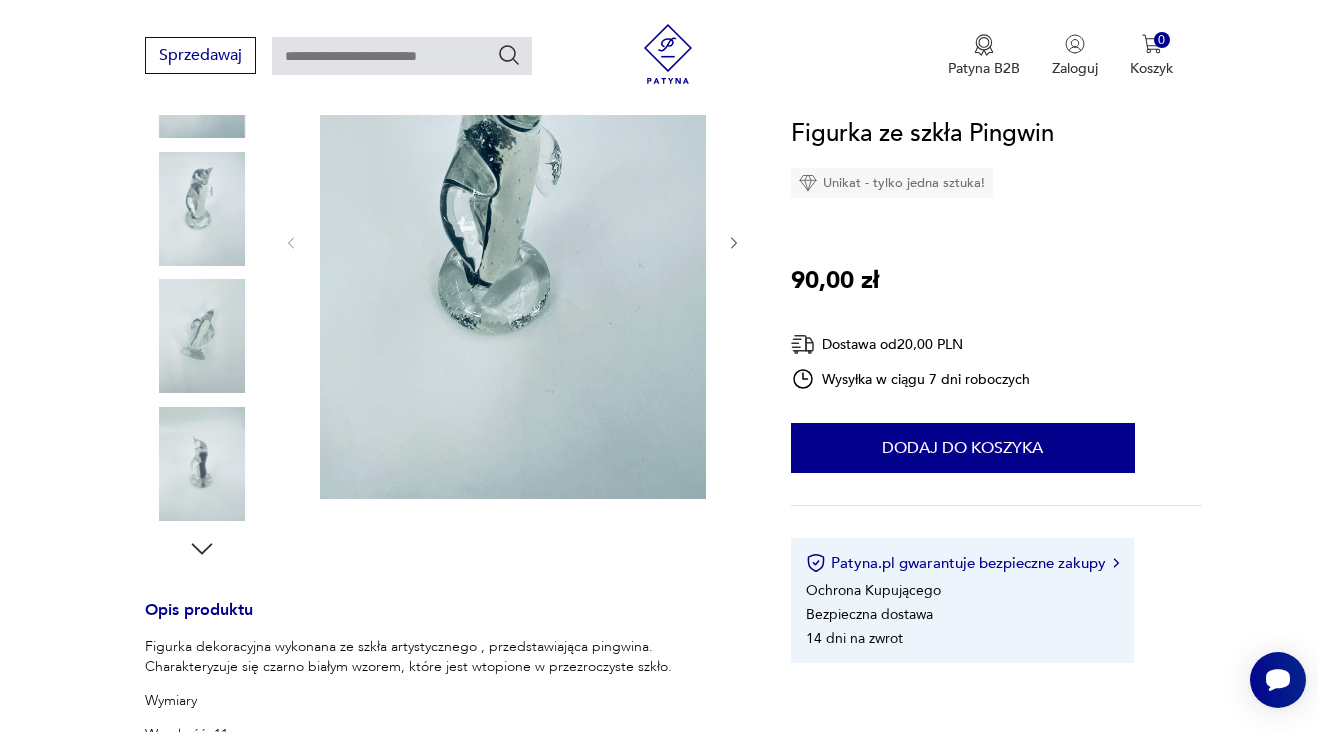 click at bounding box center (202, 336) 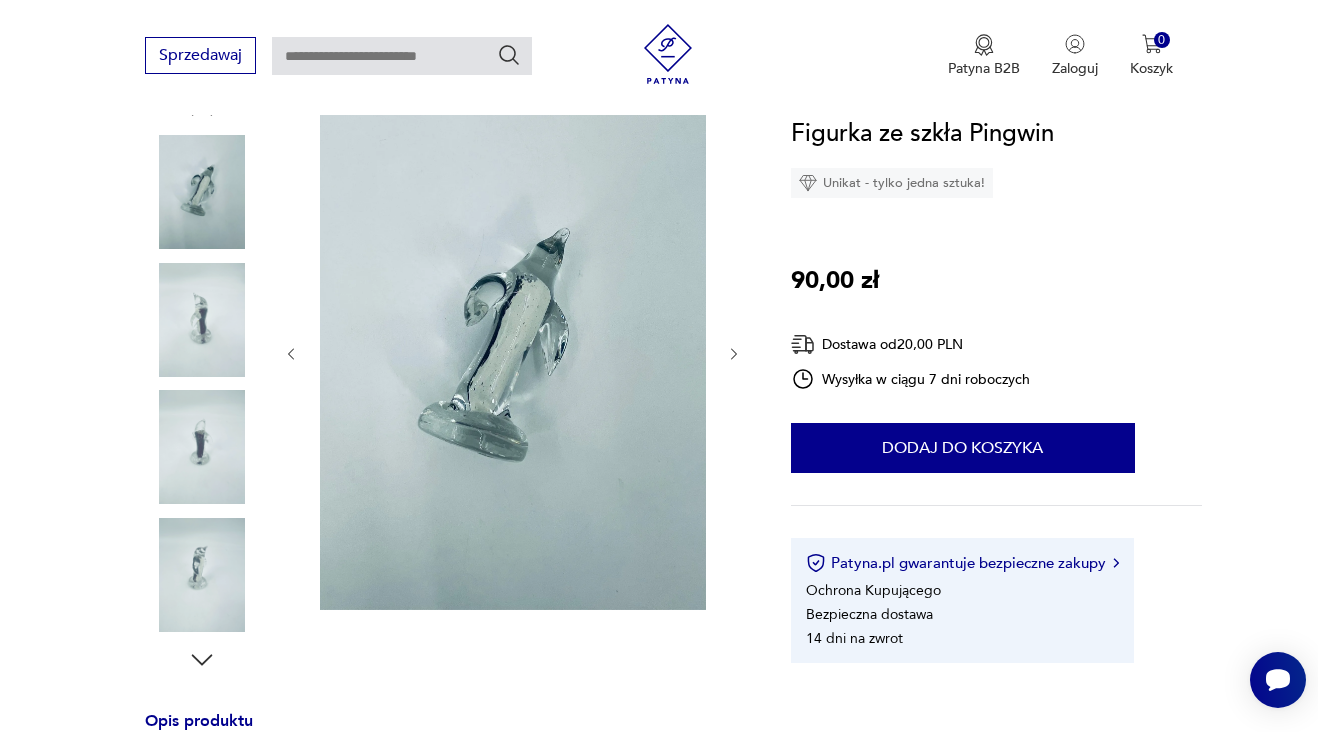 scroll, scrollTop: 236, scrollLeft: 0, axis: vertical 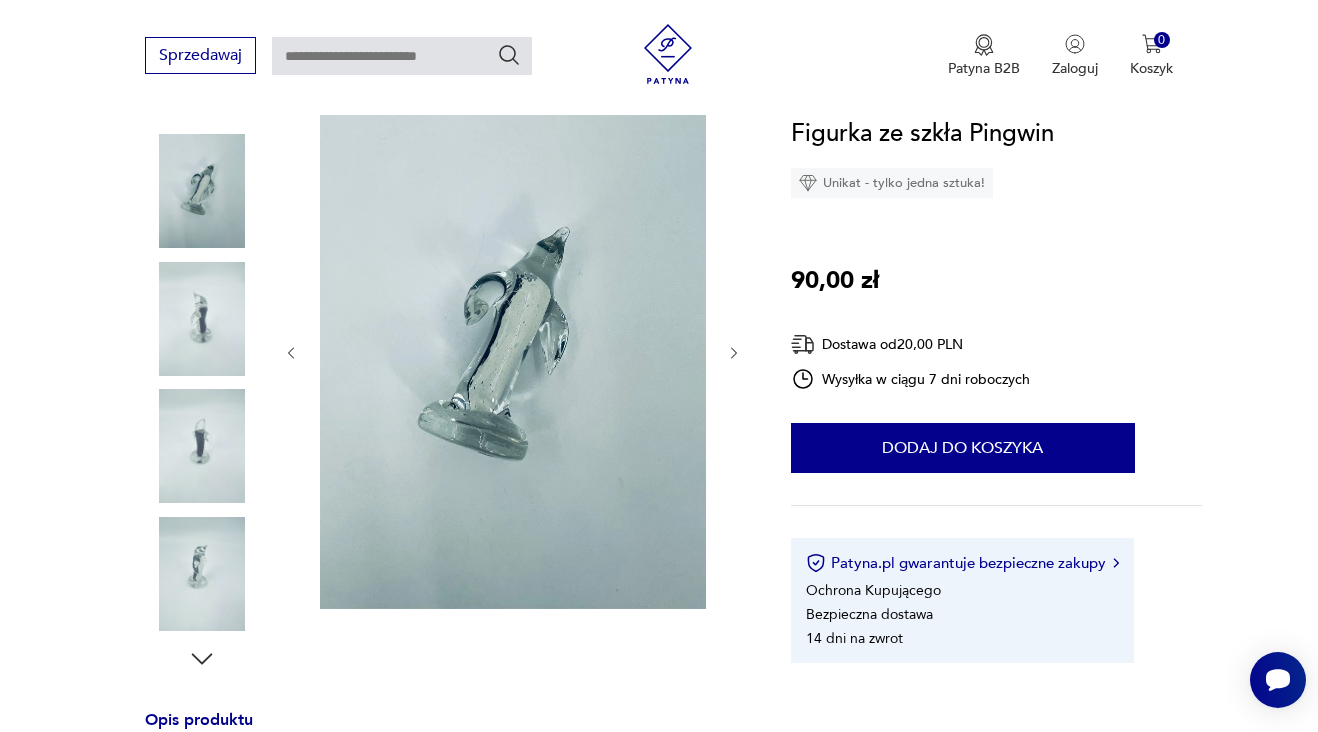 click at bounding box center (202, 574) 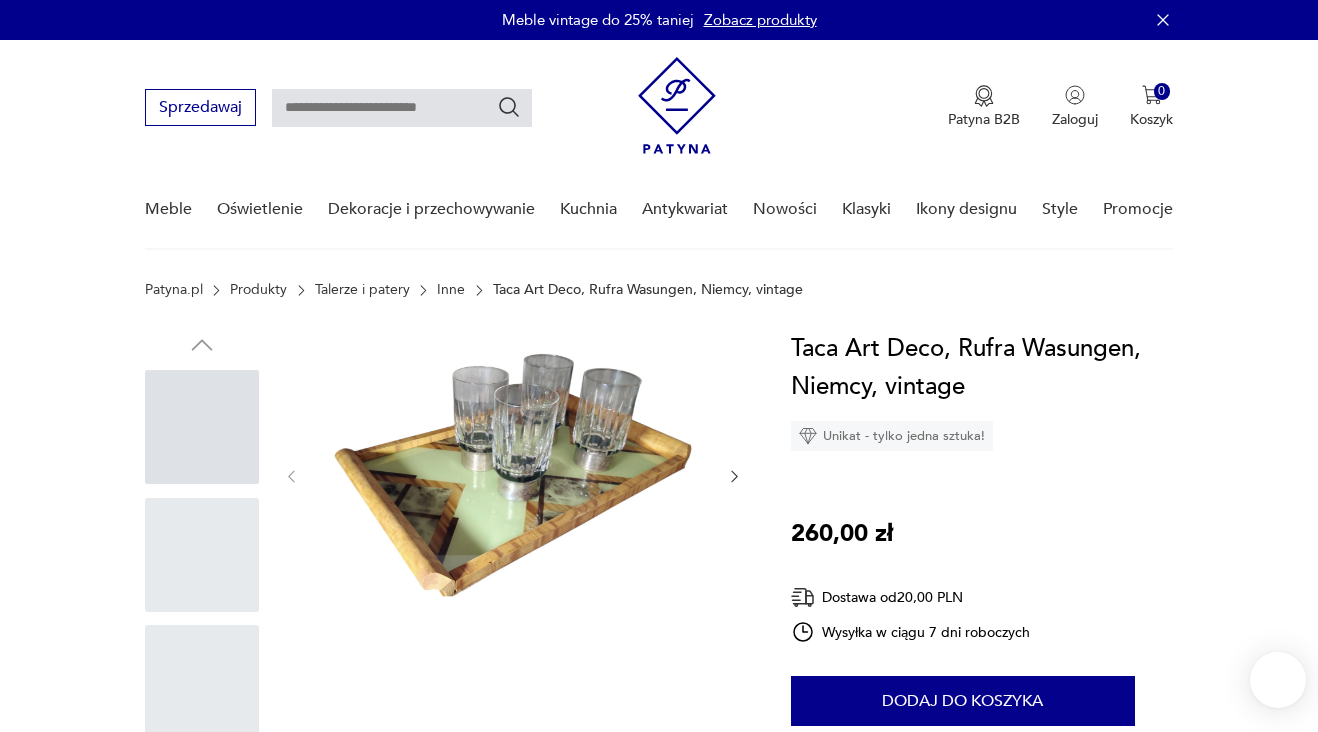 scroll, scrollTop: 0, scrollLeft: 0, axis: both 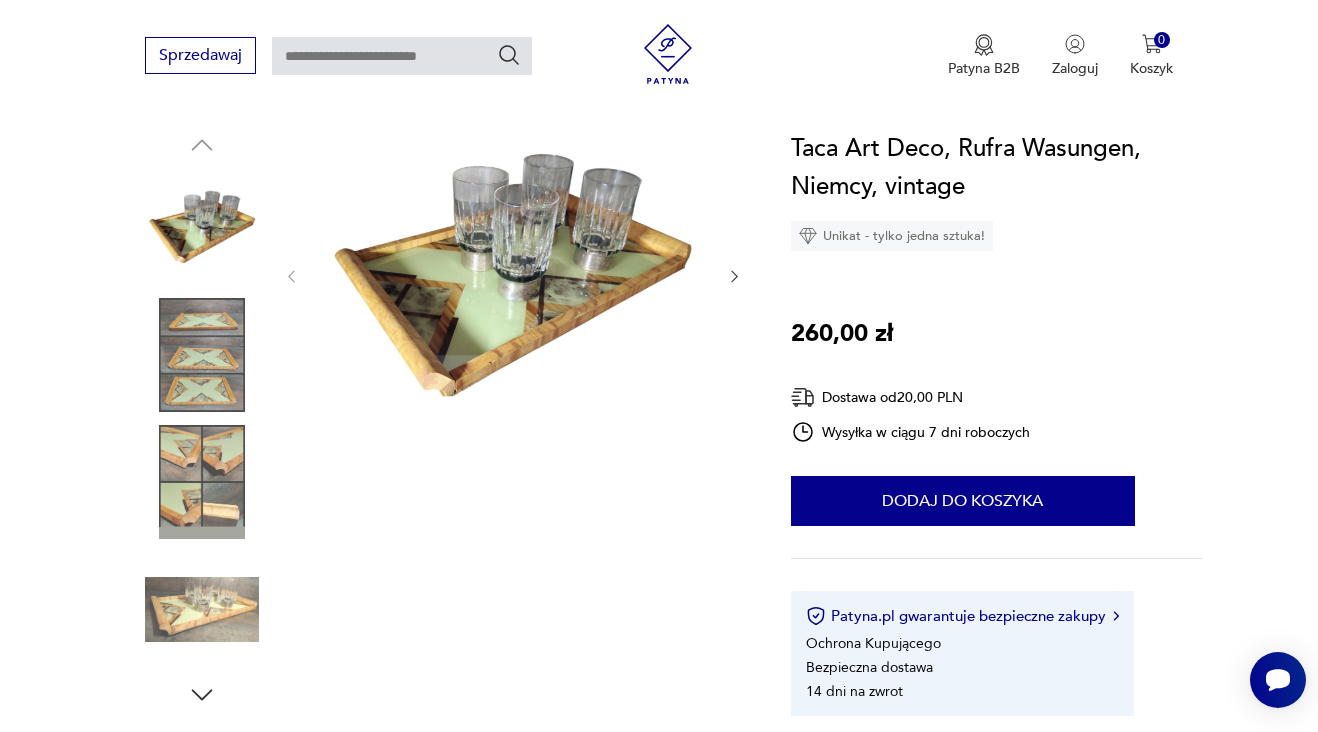 click at bounding box center (202, 355) 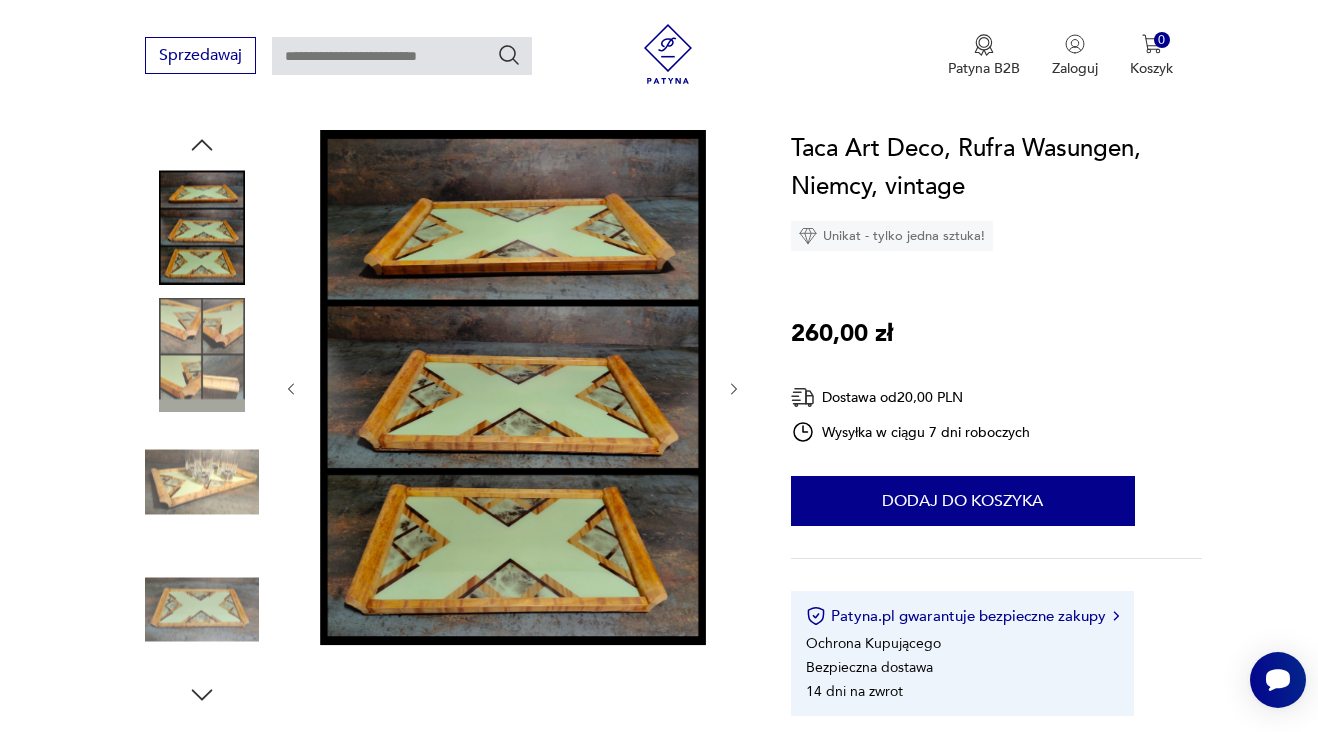 click at bounding box center (202, 482) 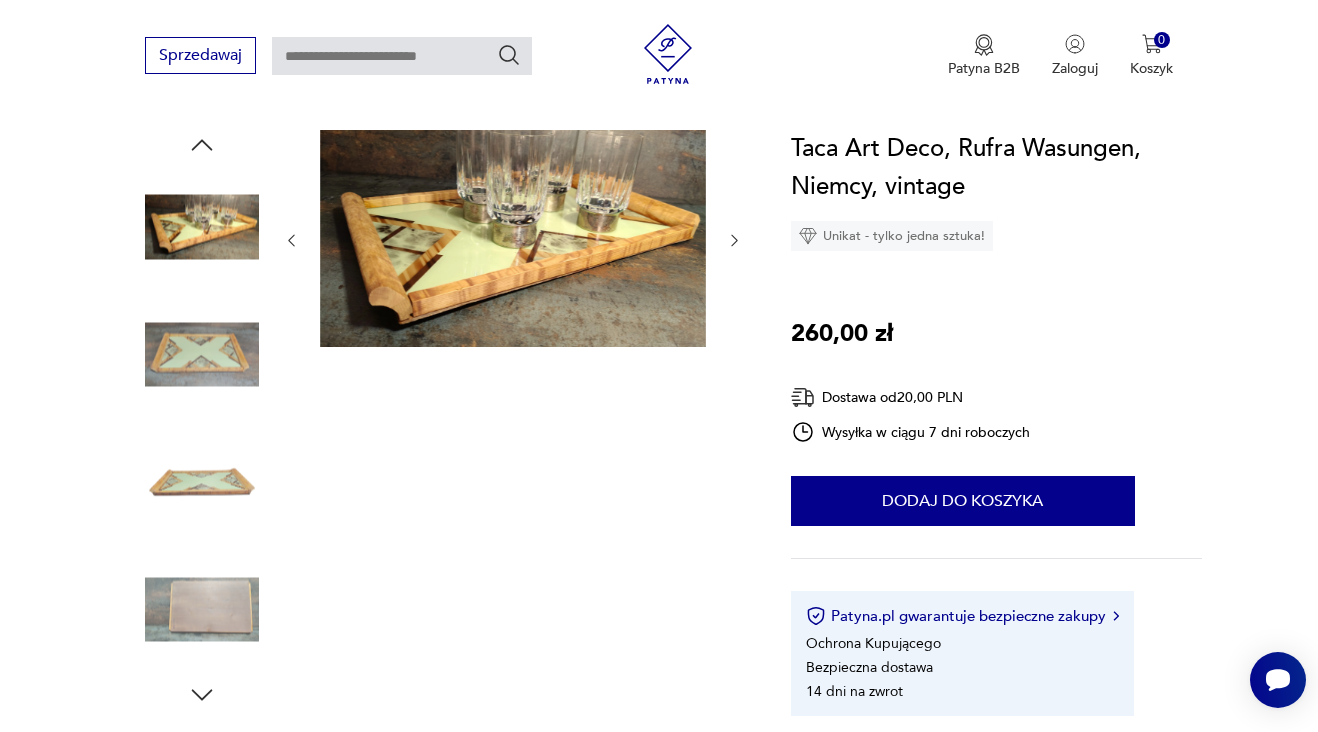 click at bounding box center (202, 482) 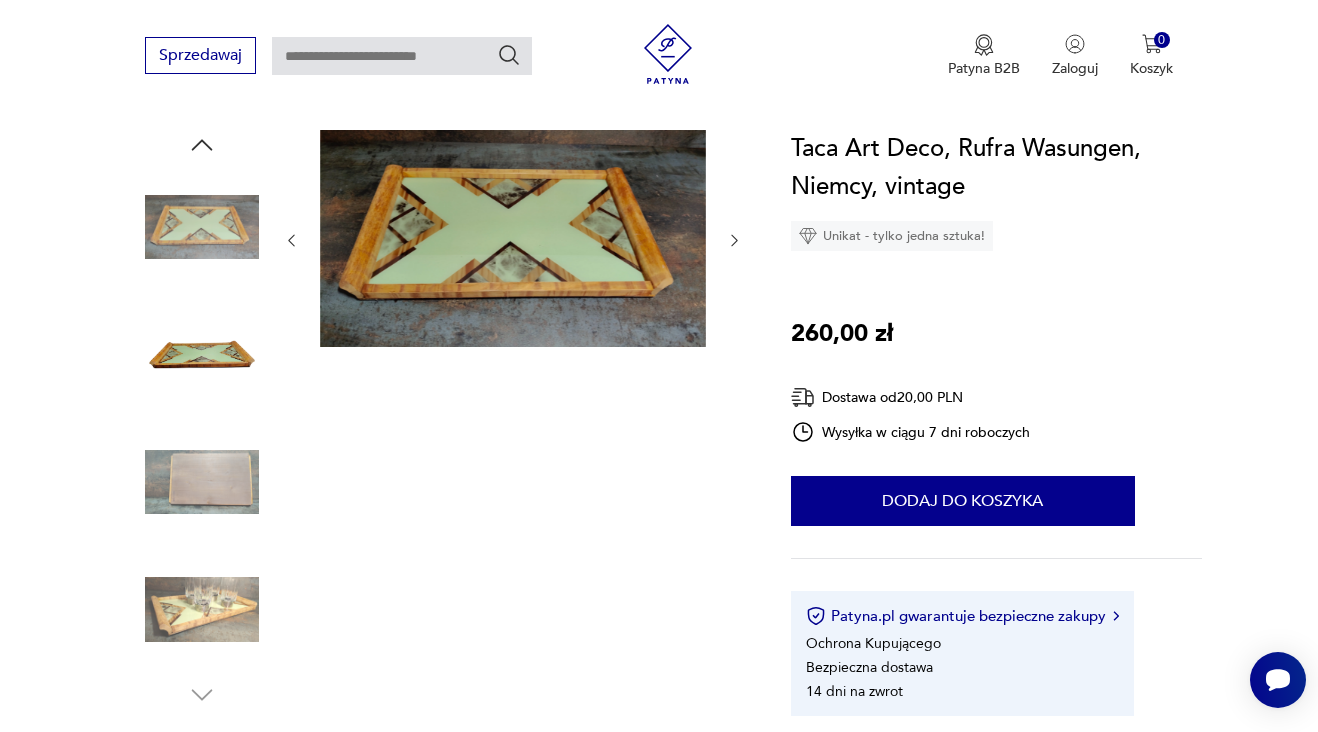 click at bounding box center (202, 610) 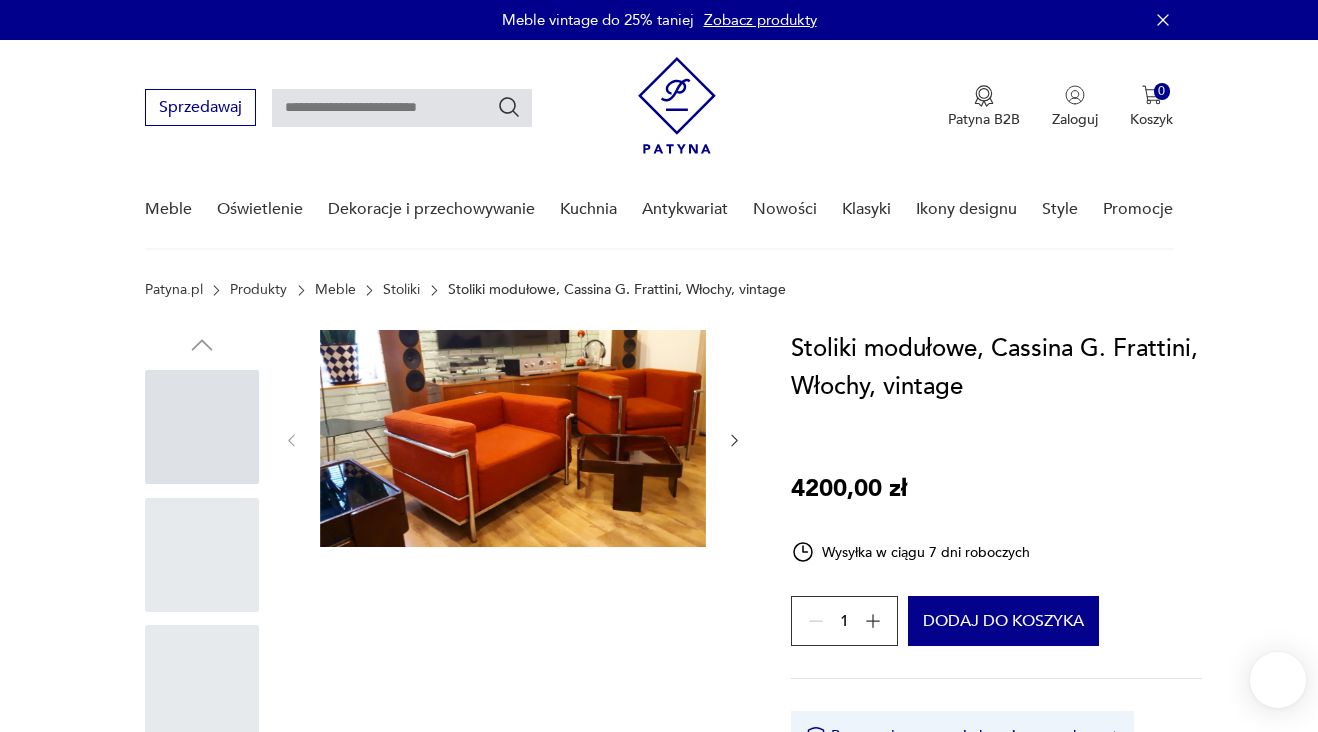 scroll, scrollTop: 0, scrollLeft: 0, axis: both 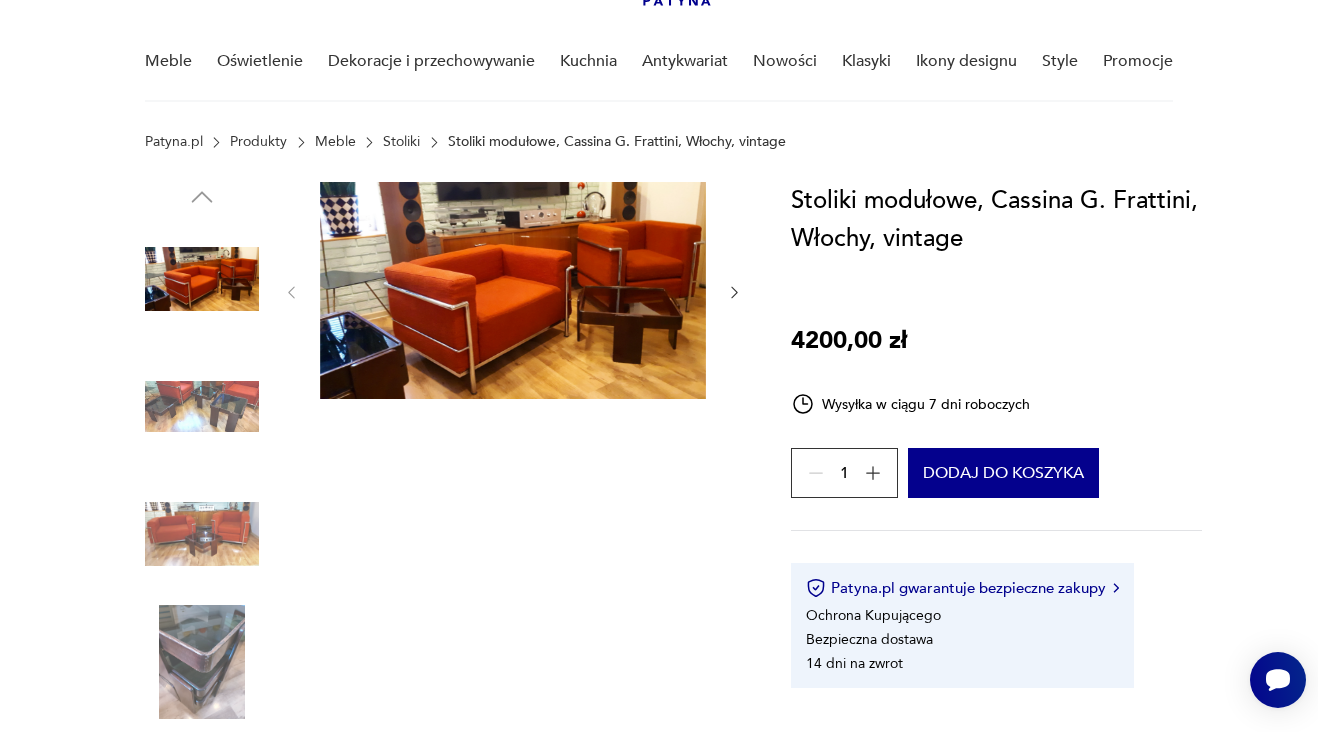 click at bounding box center (202, 407) 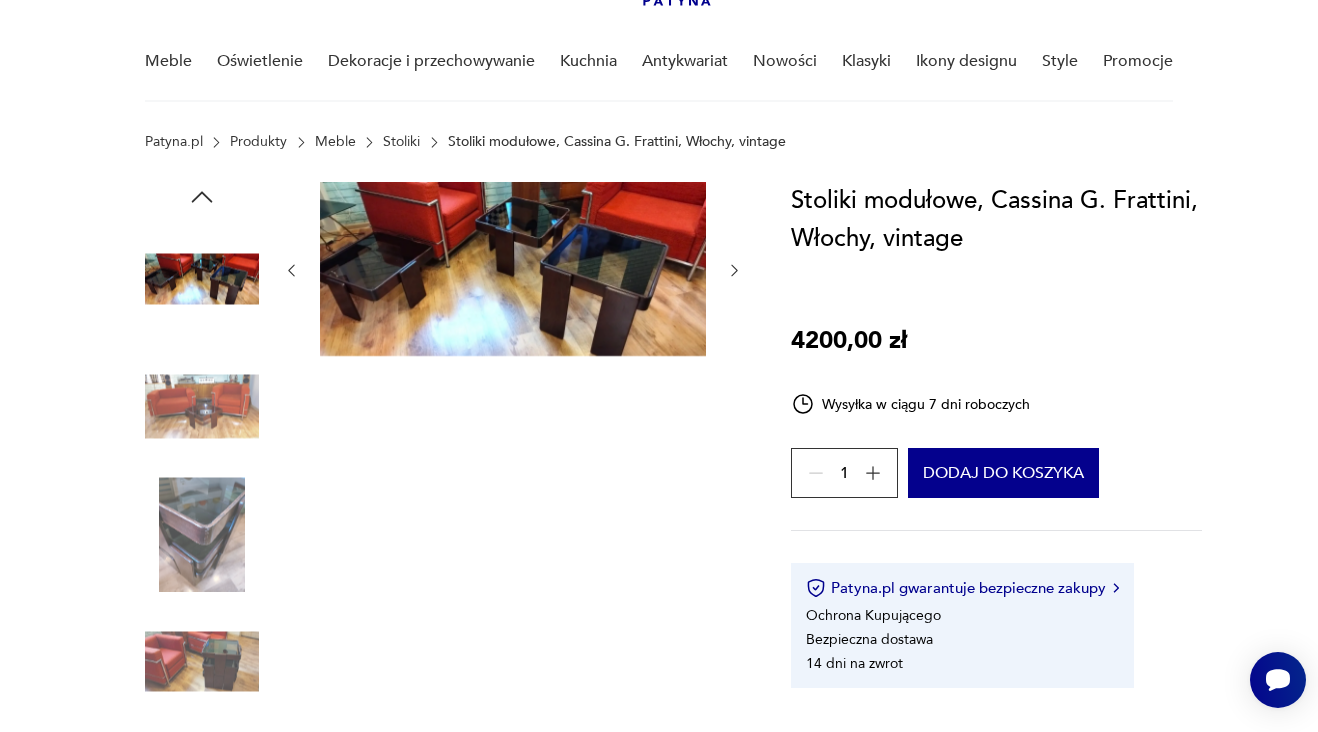 click at bounding box center (202, 534) 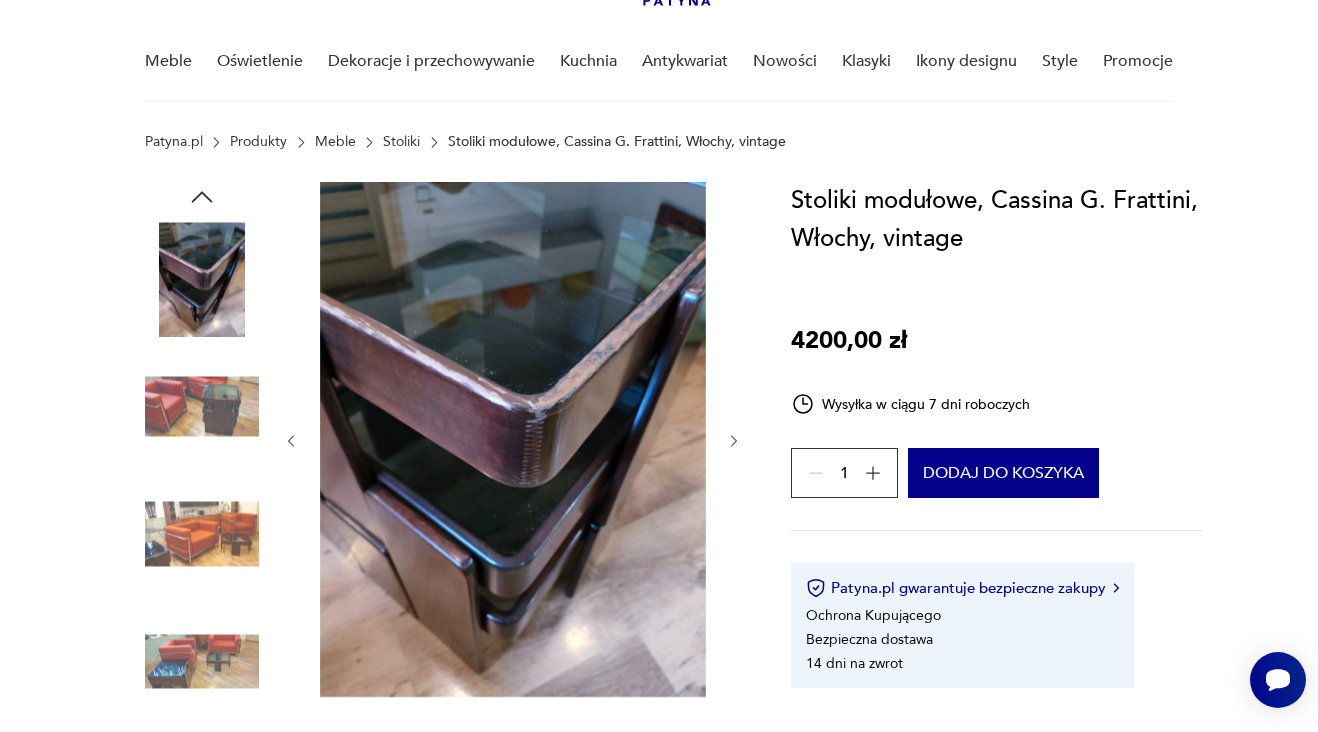 click at bounding box center (202, 662) 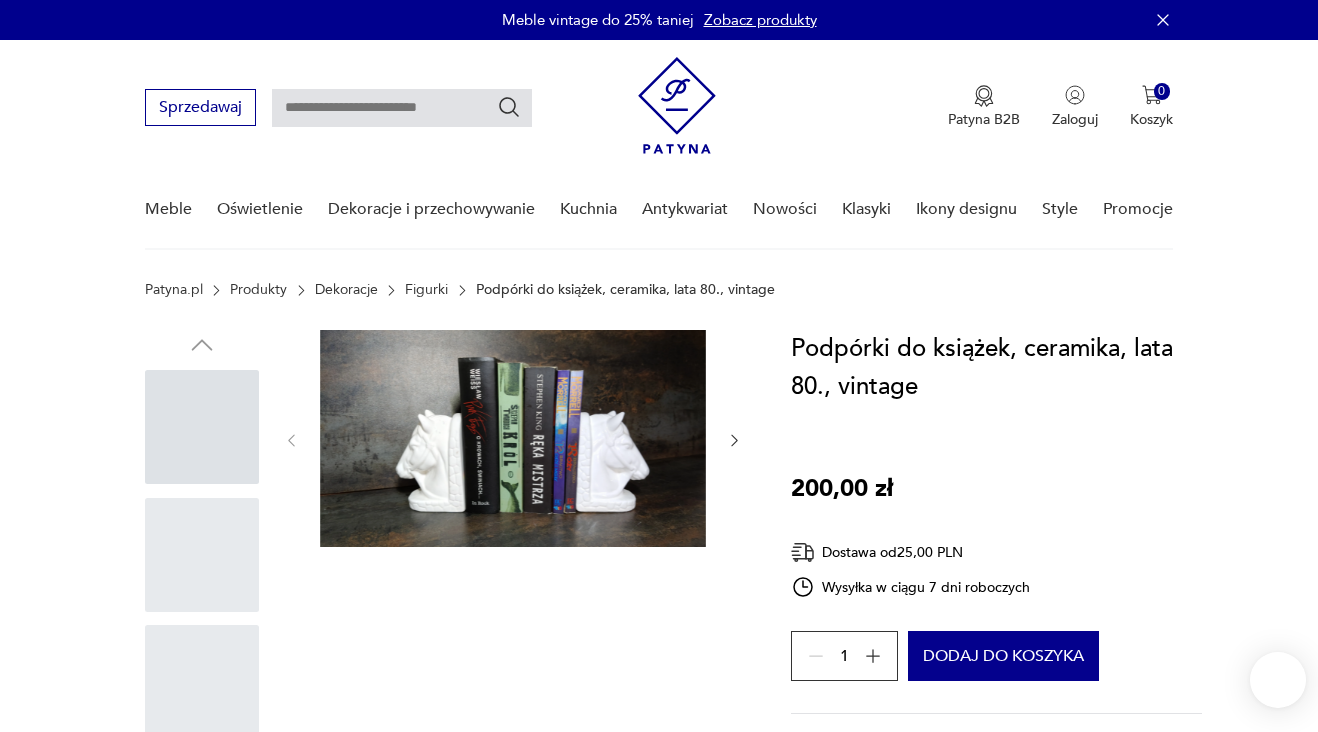 scroll, scrollTop: 0, scrollLeft: 0, axis: both 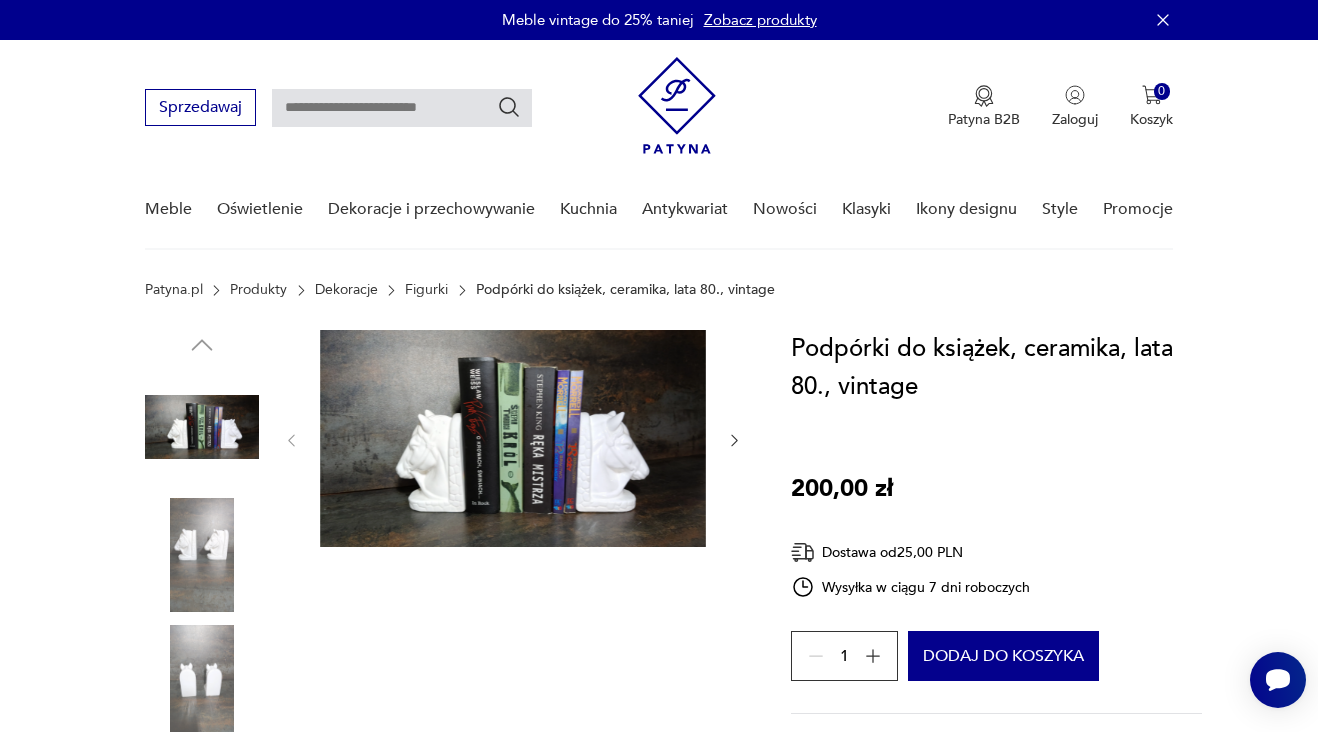 click at bounding box center [202, 555] 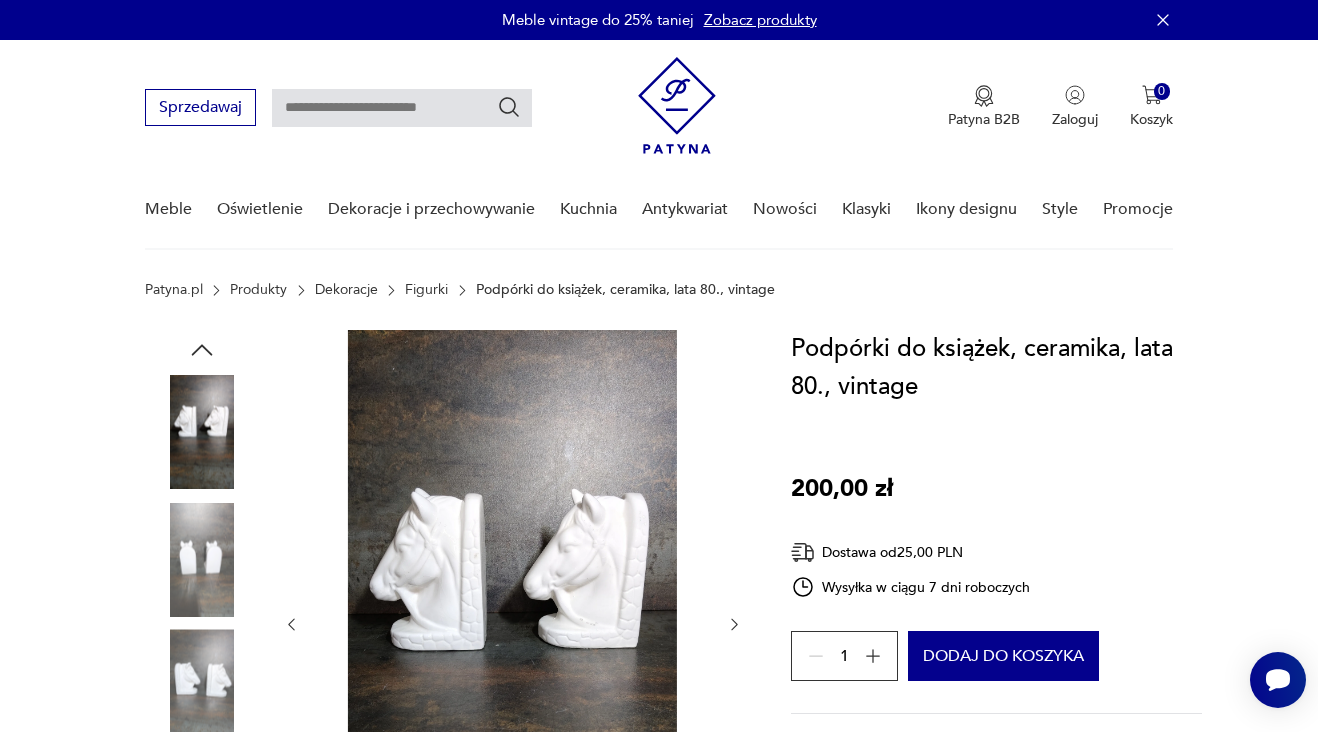 click at bounding box center [202, 497] 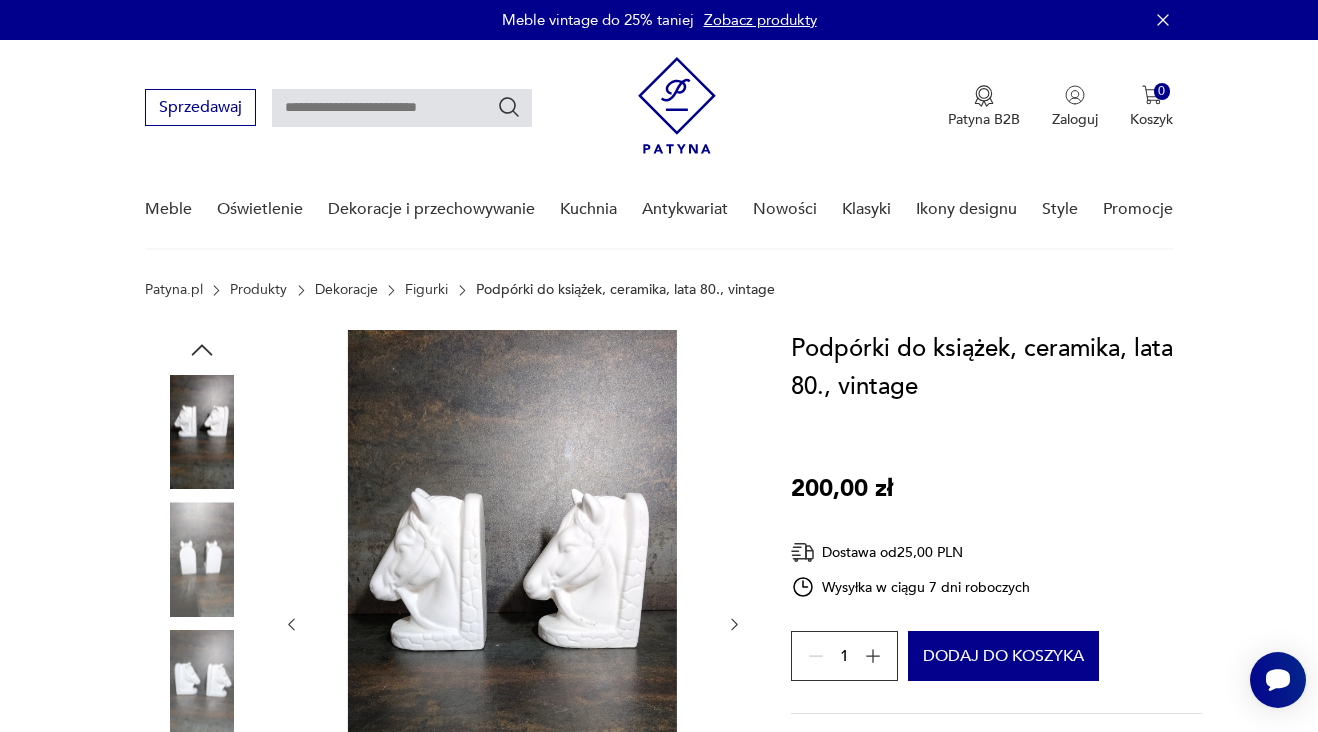 click at bounding box center [202, 687] 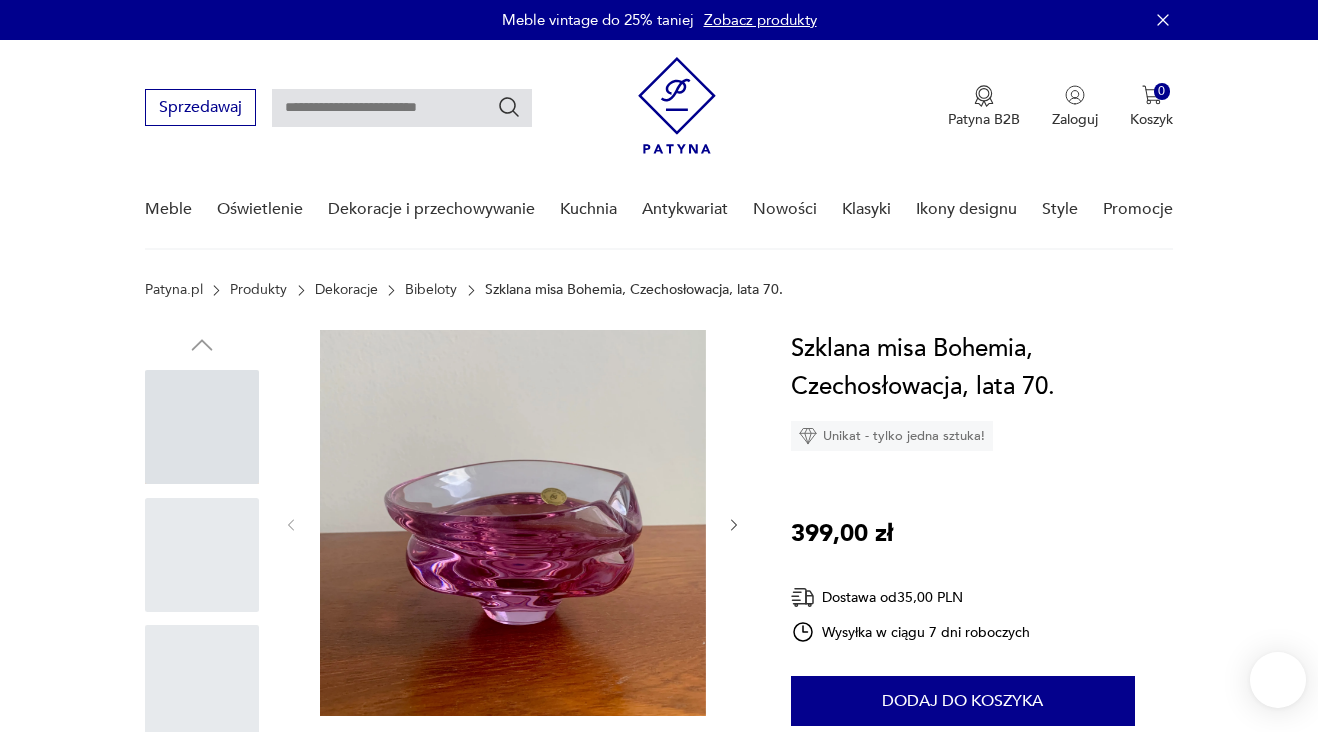 scroll, scrollTop: 0, scrollLeft: 0, axis: both 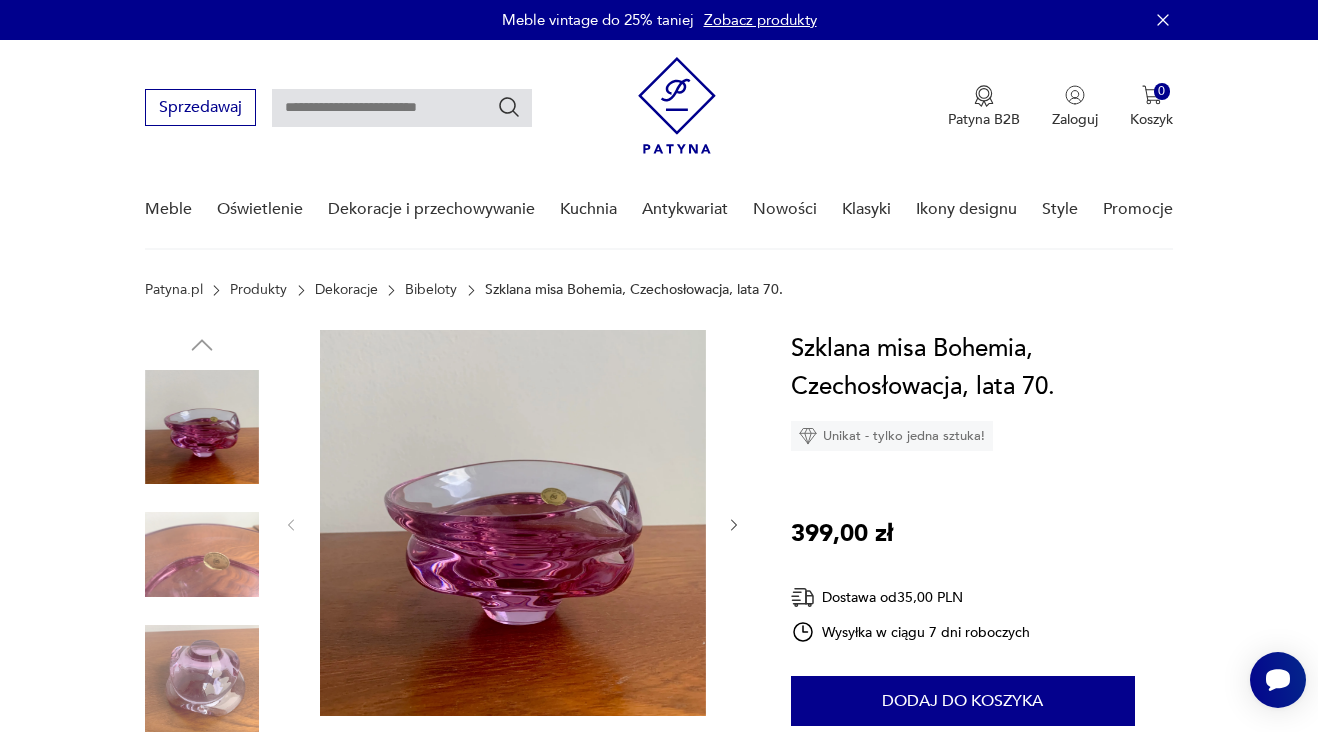 click at bounding box center (202, 555) 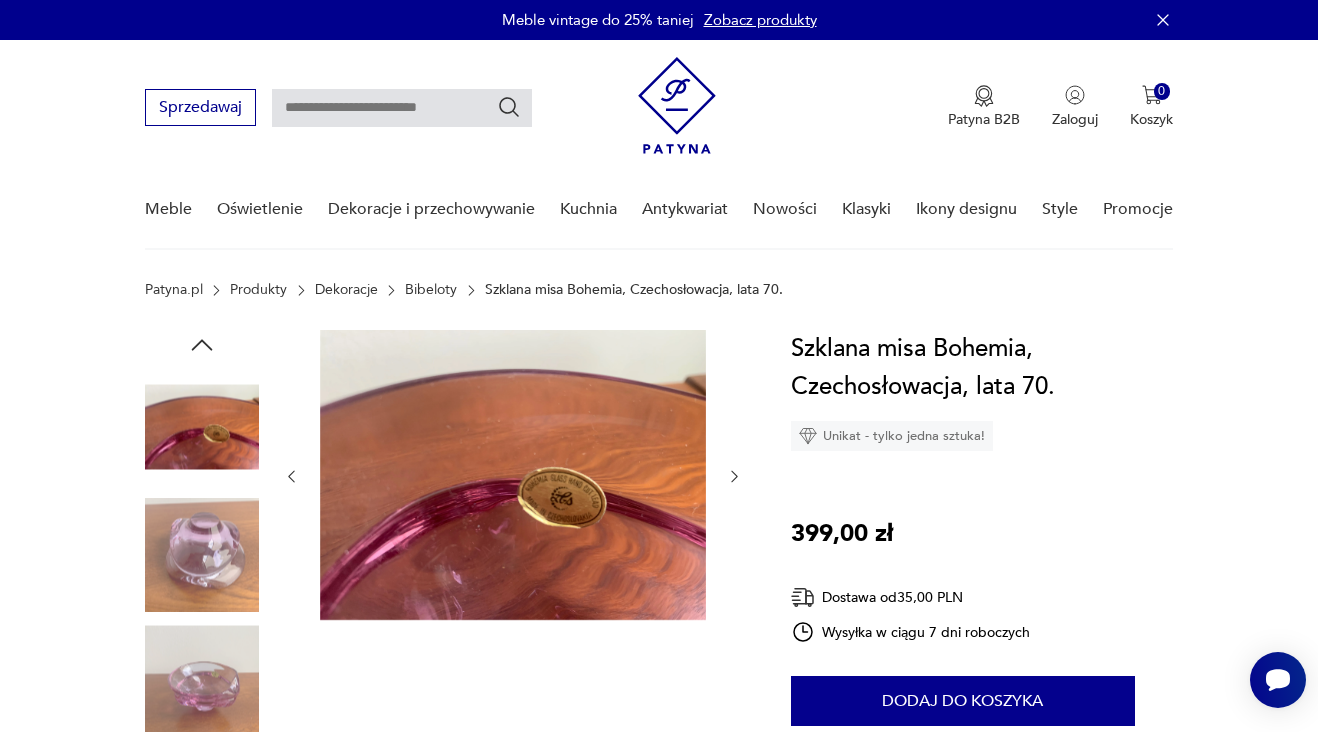 click at bounding box center [202, 682] 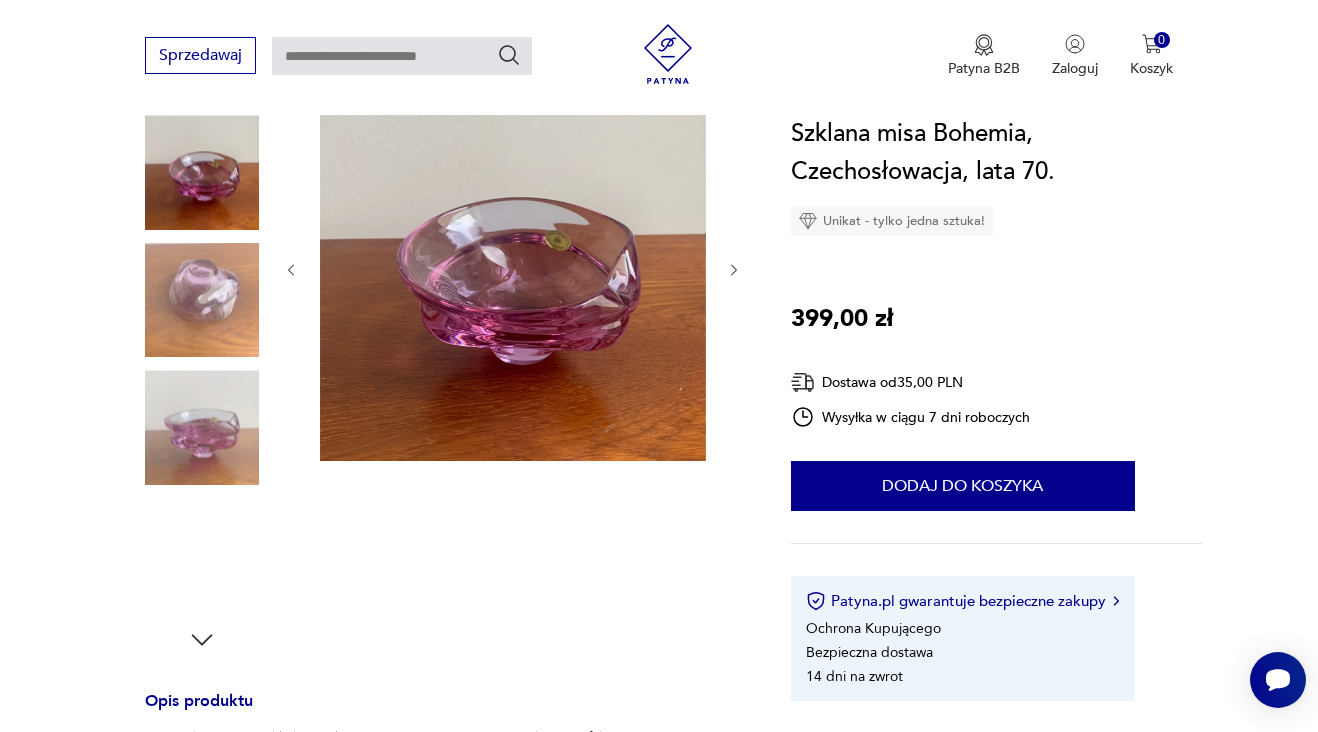 scroll, scrollTop: 253, scrollLeft: 0, axis: vertical 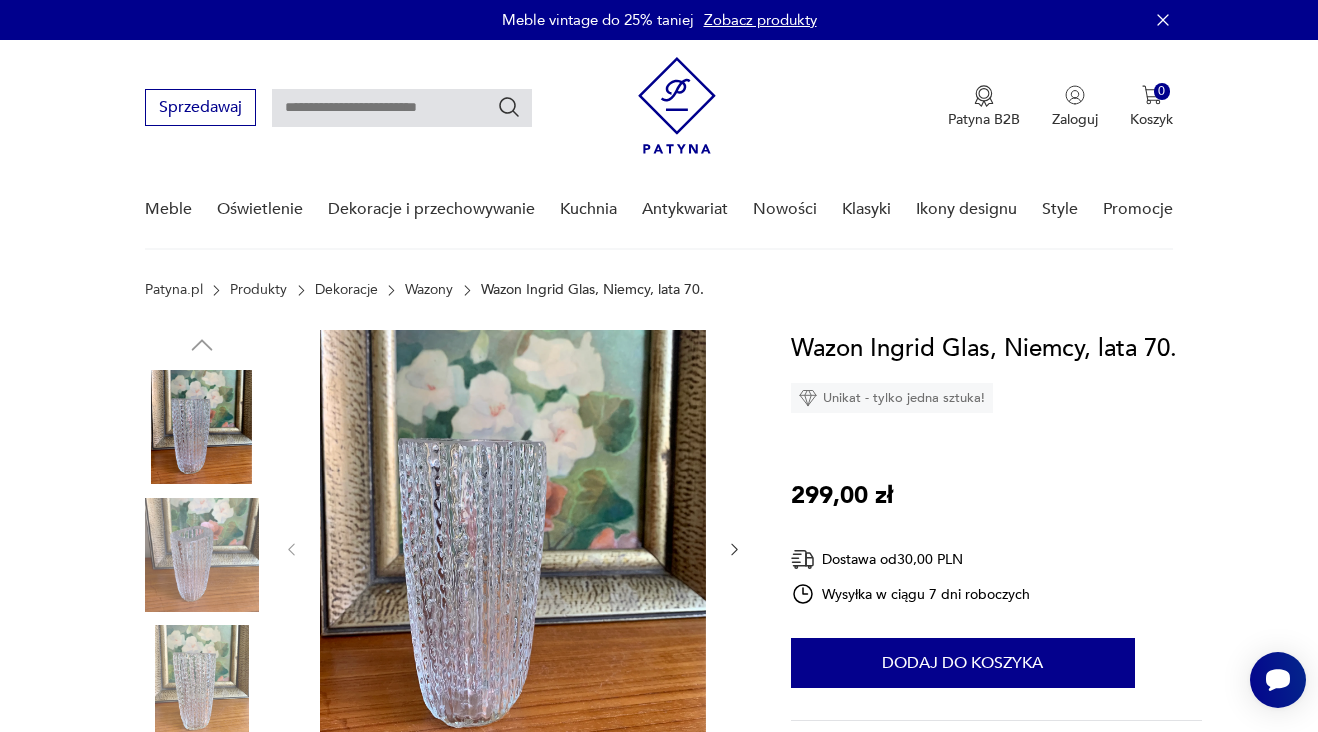 click at bounding box center (202, 555) 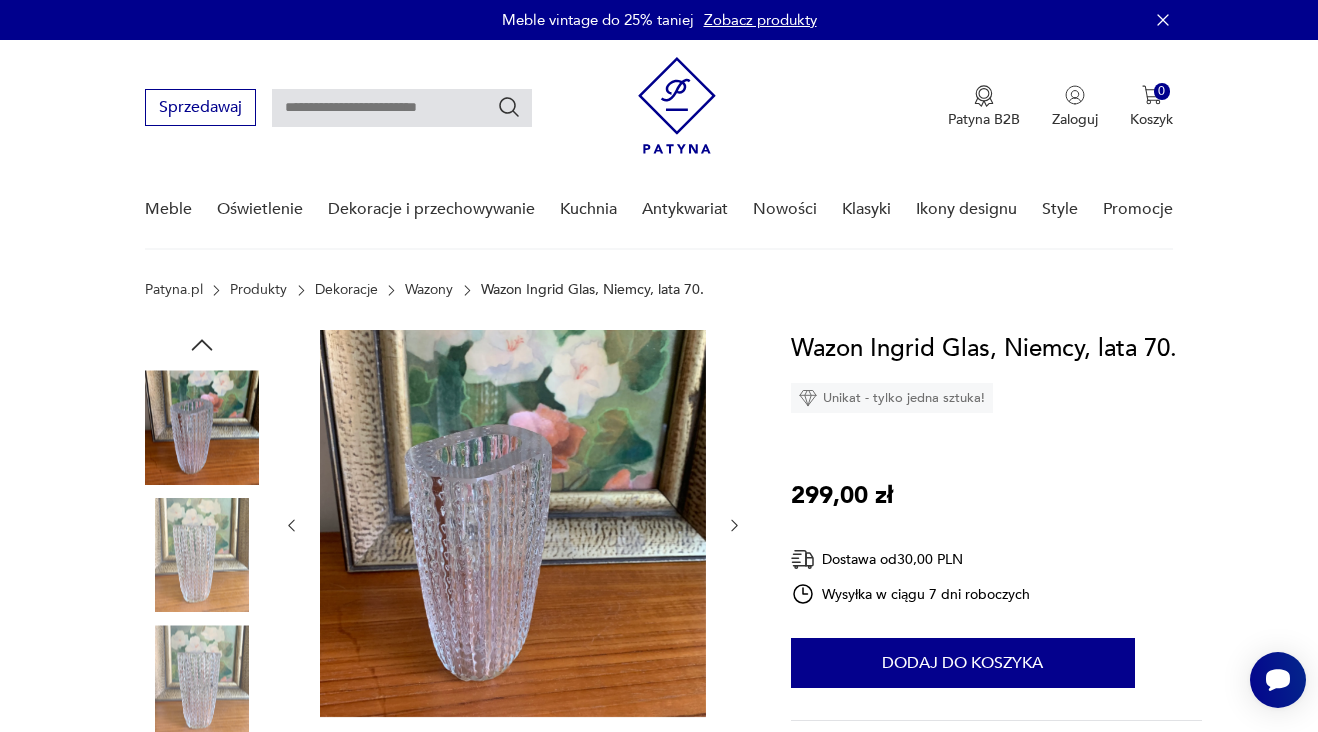 click at bounding box center [202, 682] 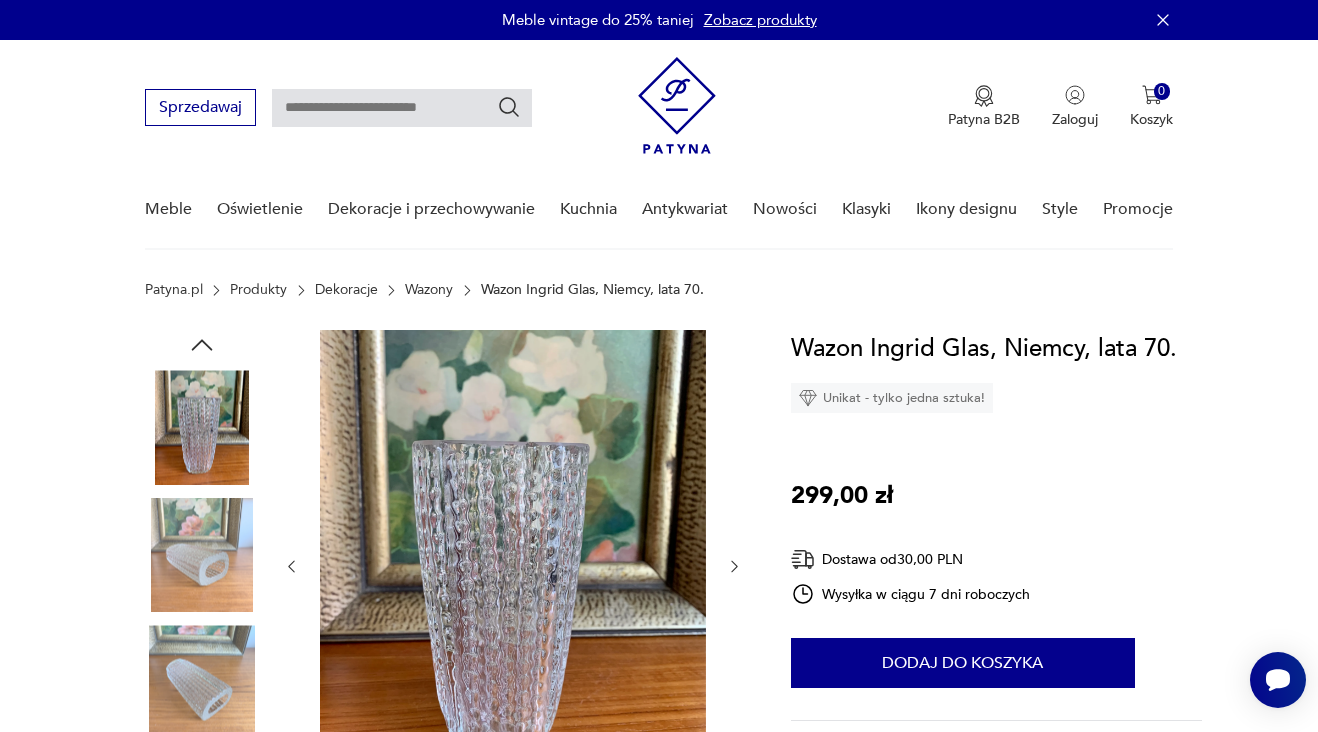 click at bounding box center (202, 682) 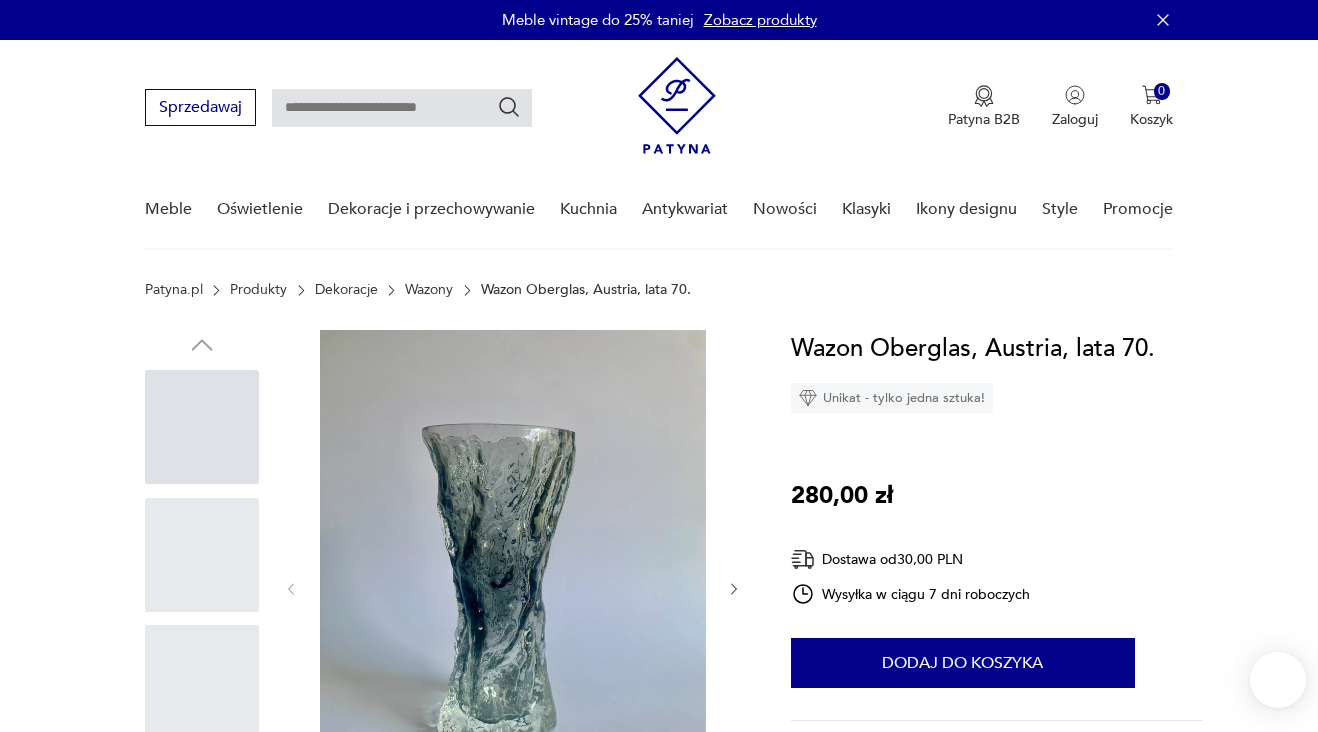 scroll, scrollTop: 0, scrollLeft: 0, axis: both 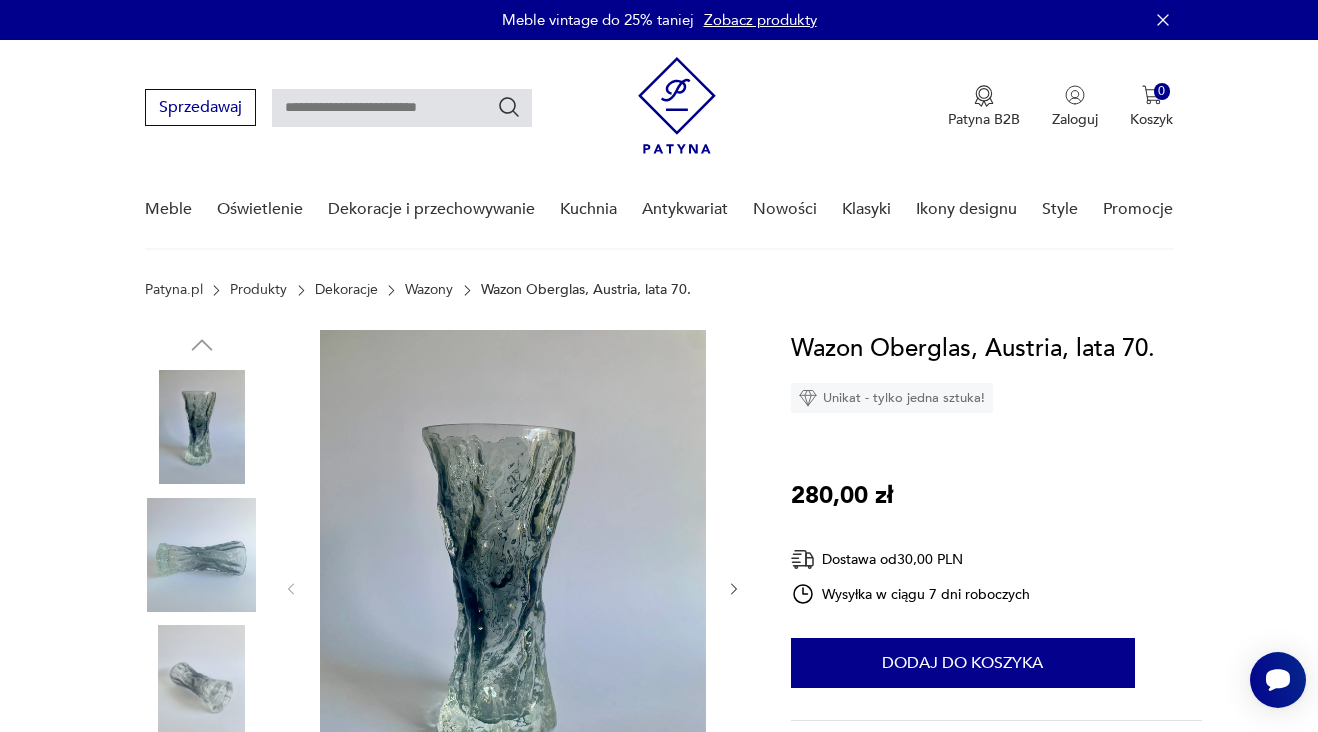 click at bounding box center [202, 555] 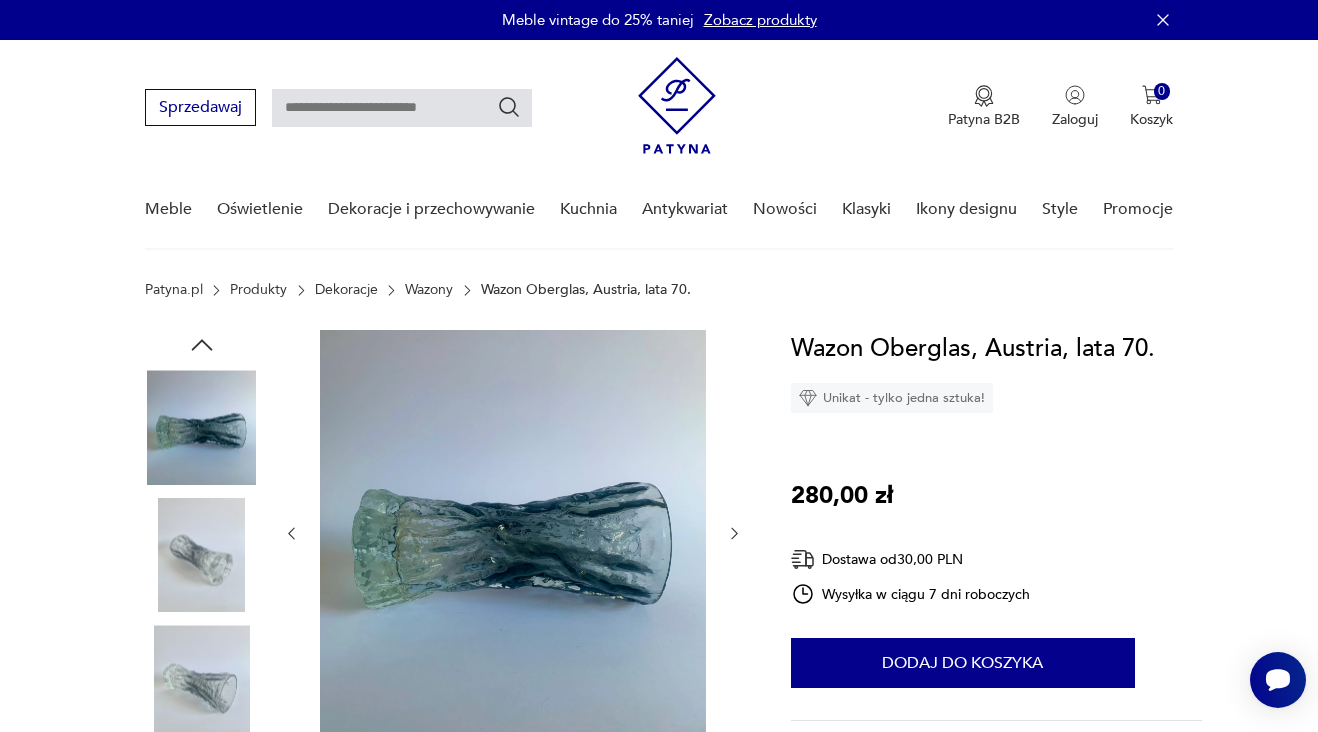 click at bounding box center (202, 682) 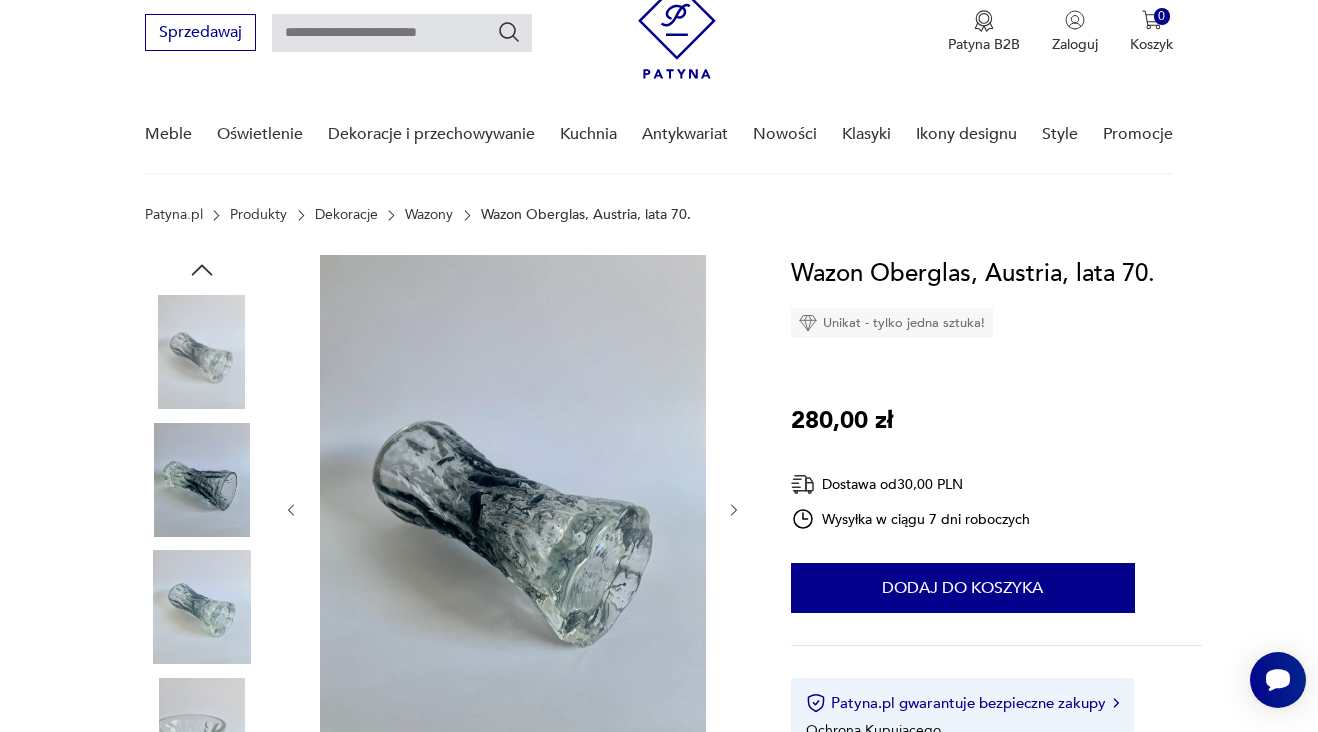 scroll, scrollTop: 193, scrollLeft: 0, axis: vertical 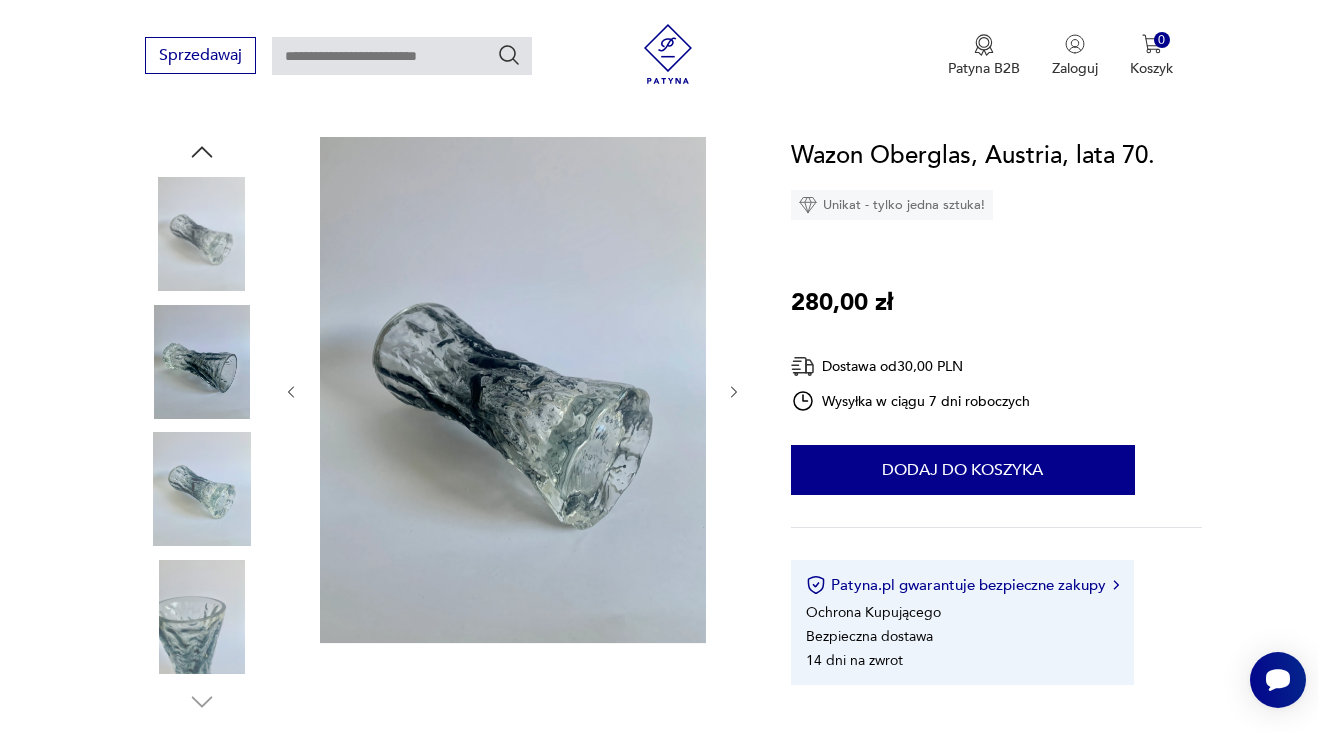 click at bounding box center (202, 617) 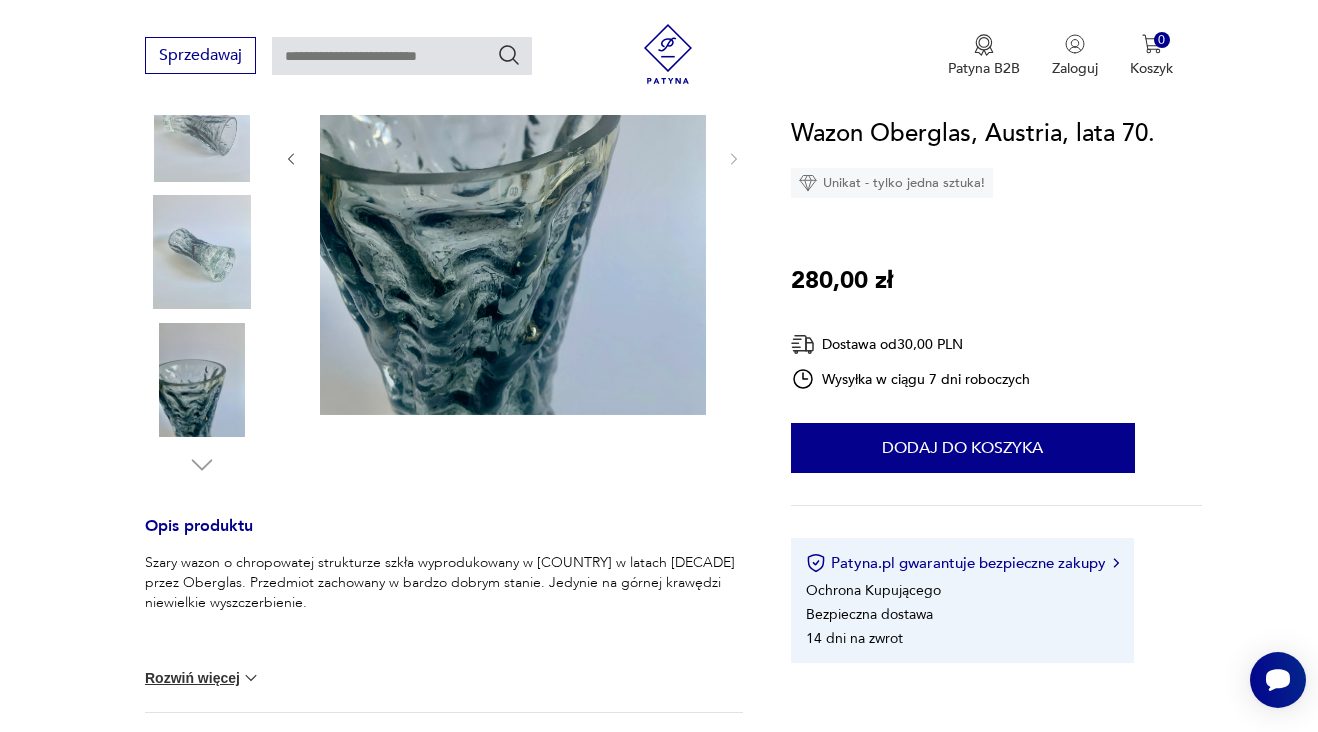 scroll, scrollTop: 424, scrollLeft: 0, axis: vertical 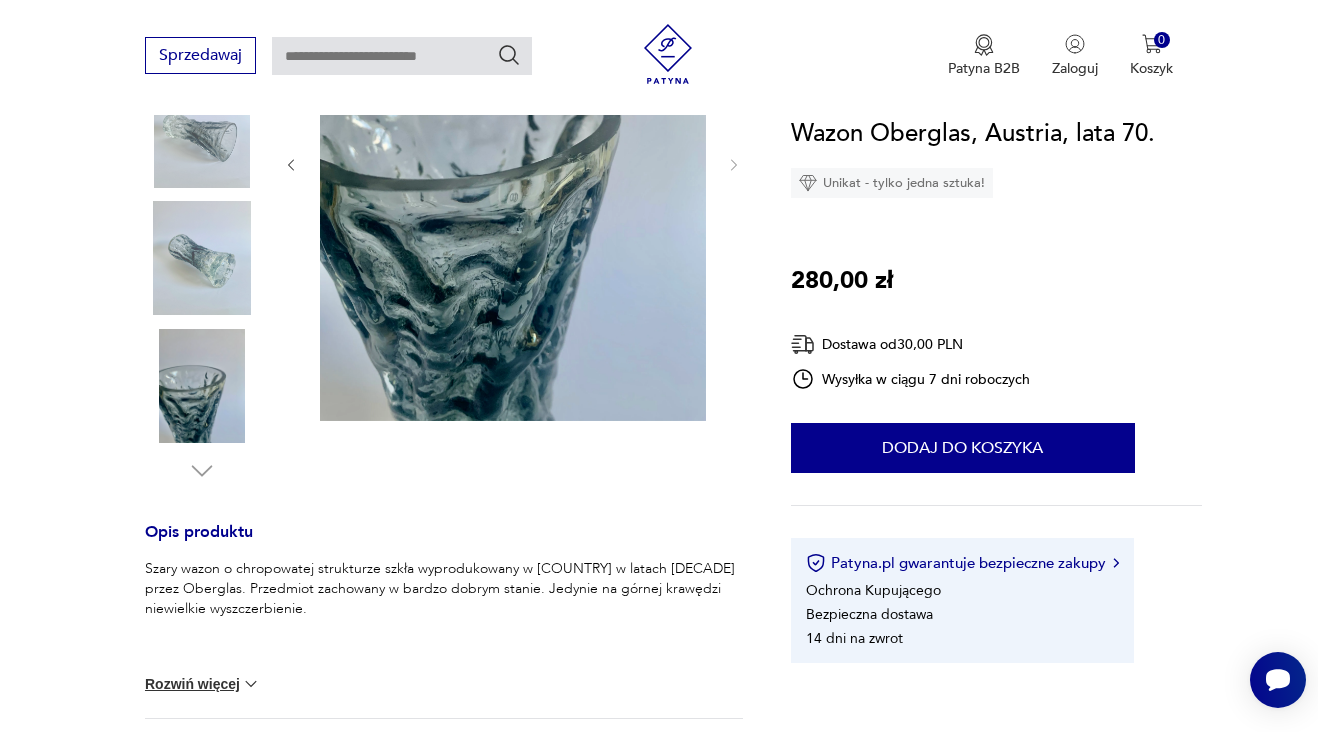 click at bounding box center [202, 258] 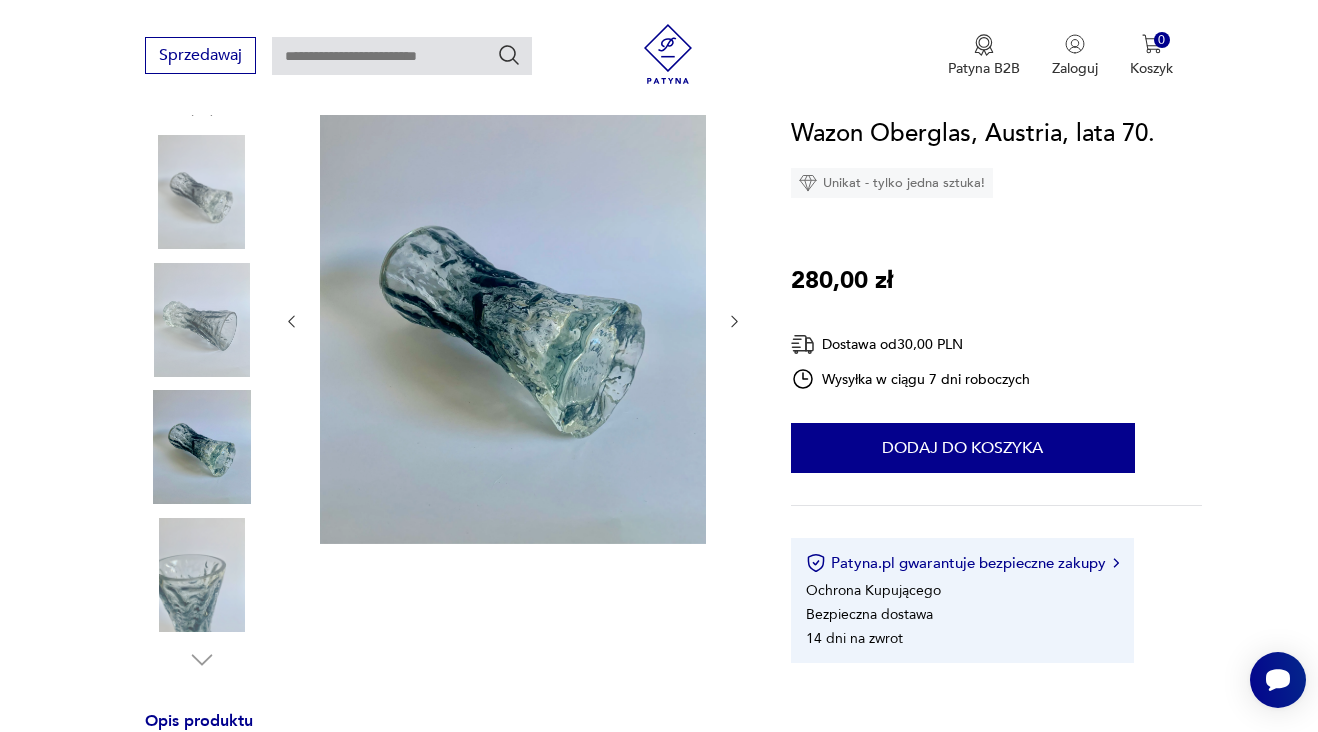 scroll, scrollTop: 151, scrollLeft: 0, axis: vertical 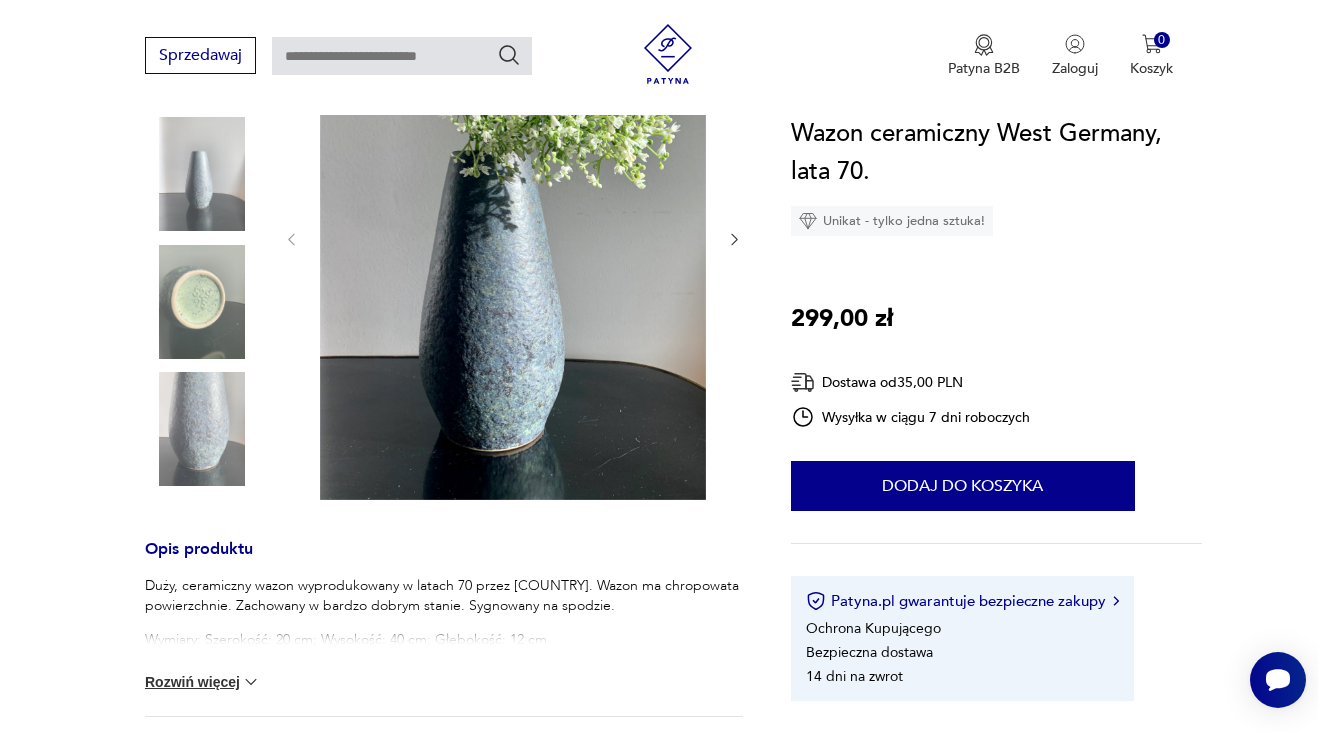 click at bounding box center [202, 174] 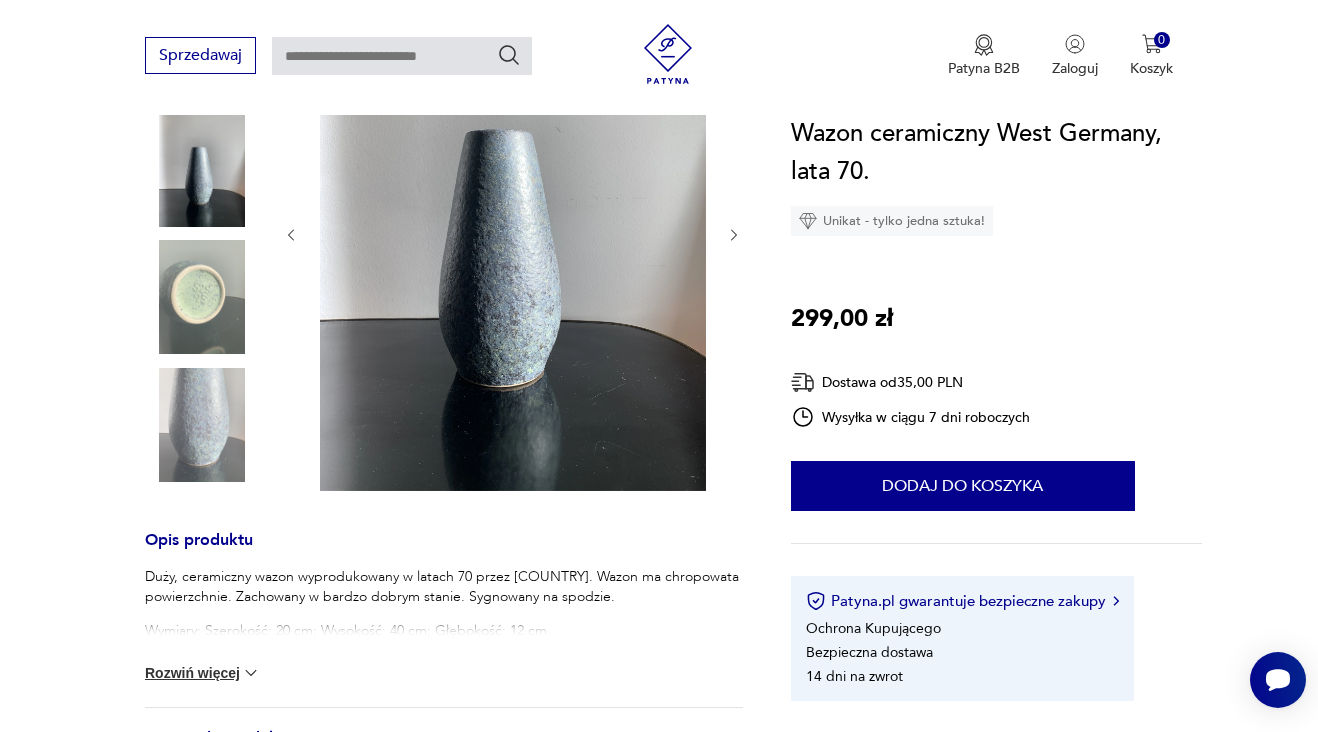 scroll, scrollTop: 349, scrollLeft: 0, axis: vertical 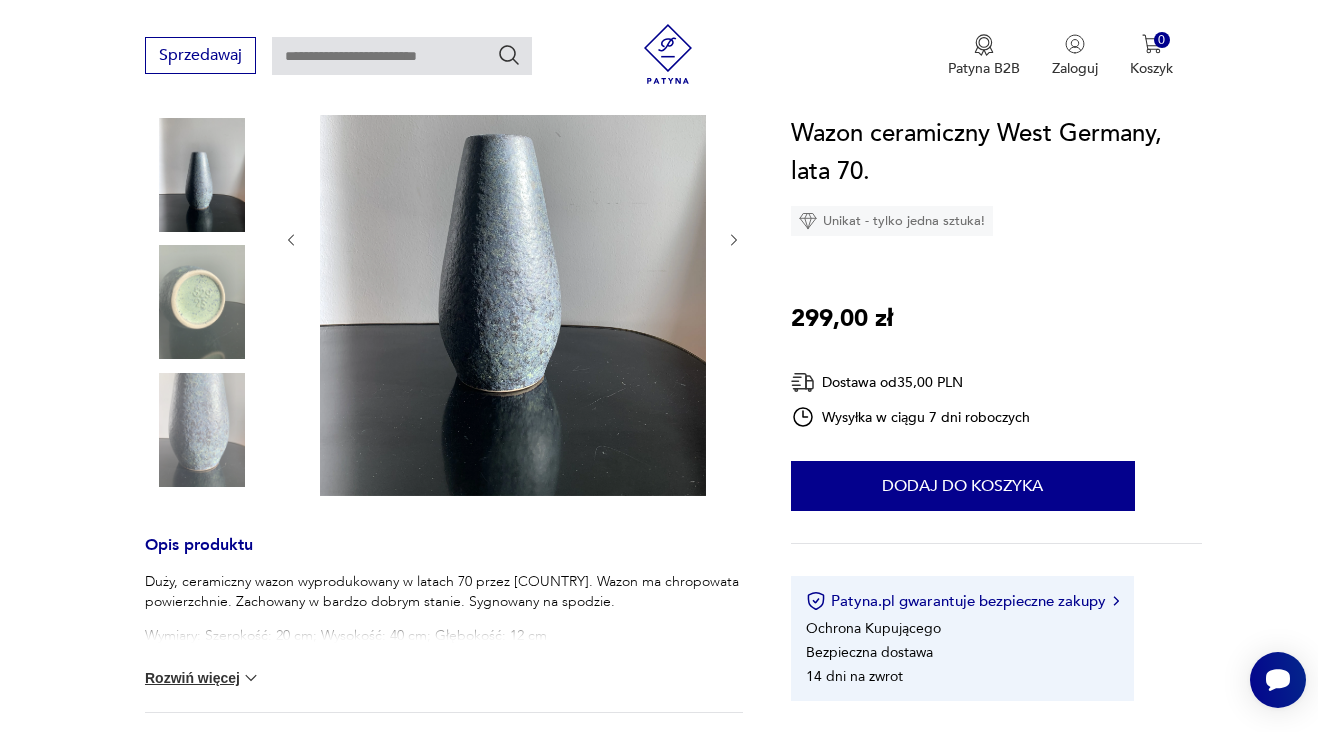 click at bounding box center [202, 302] 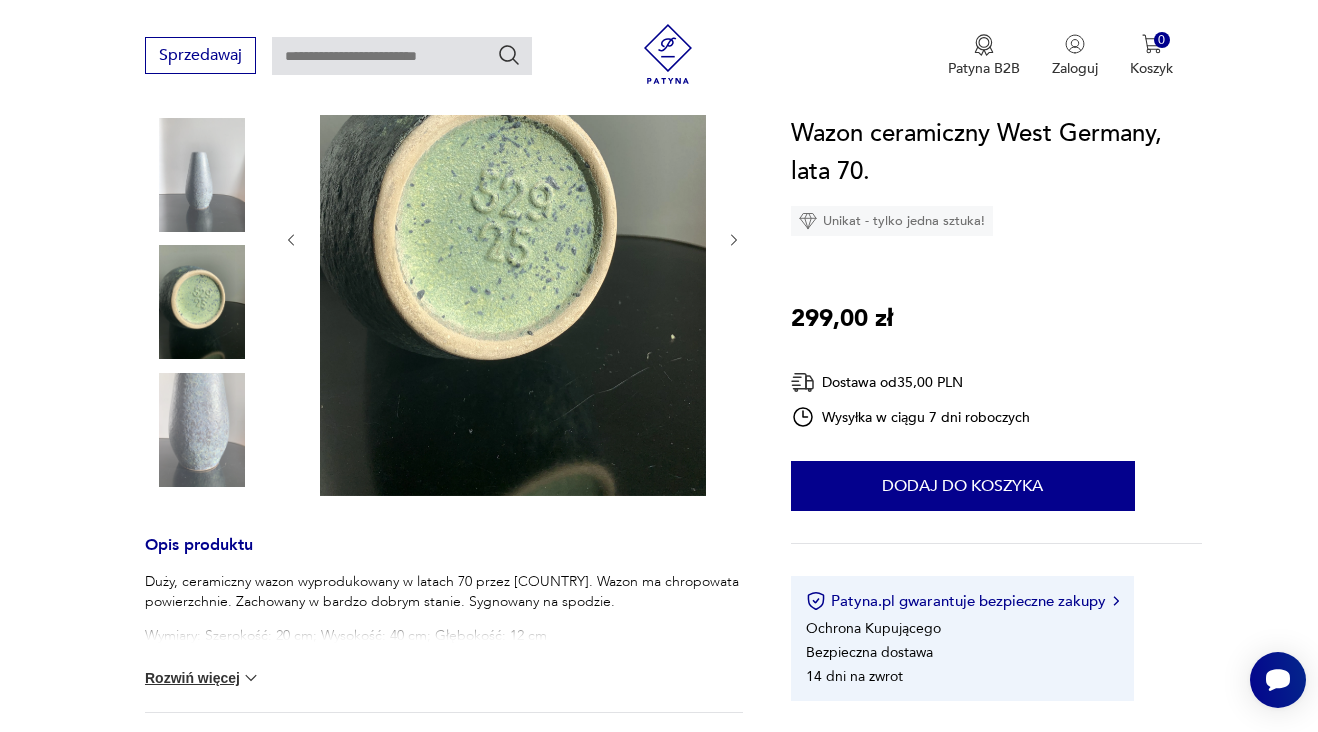 click at bounding box center [202, 430] 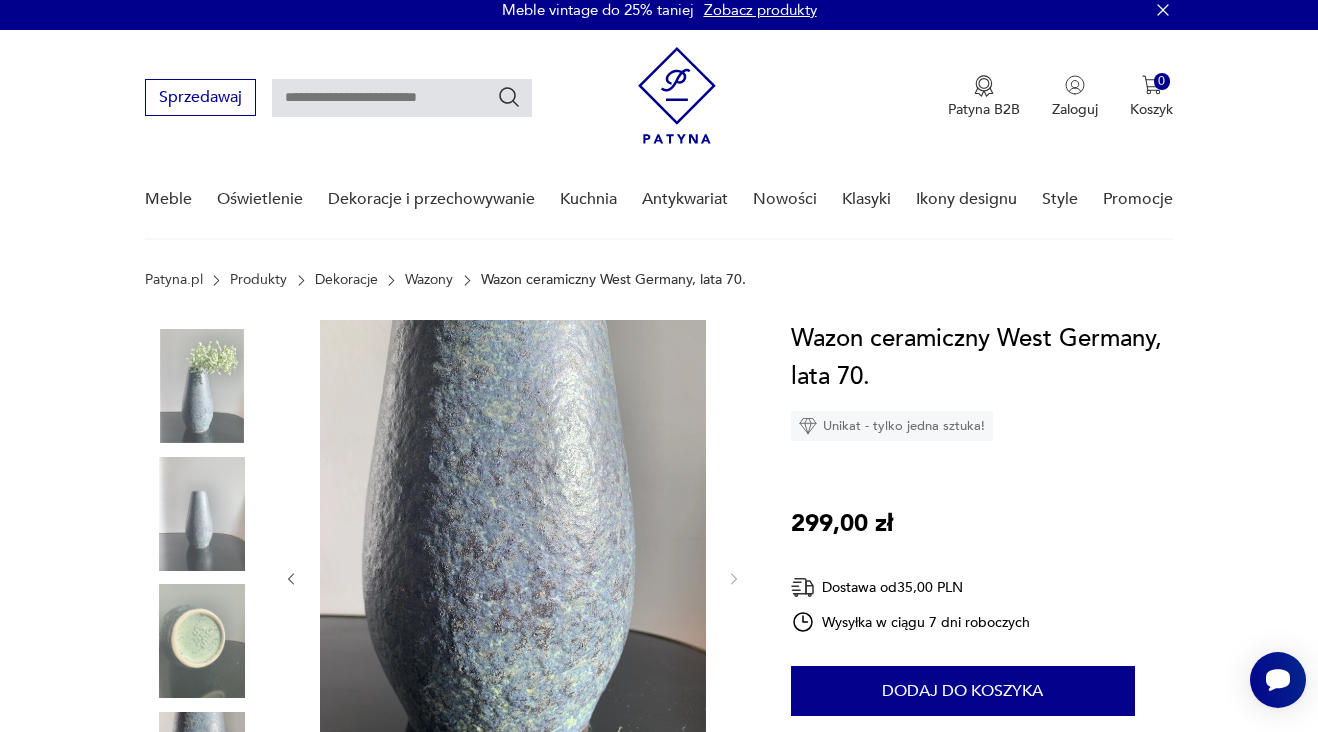 scroll, scrollTop: 0, scrollLeft: 0, axis: both 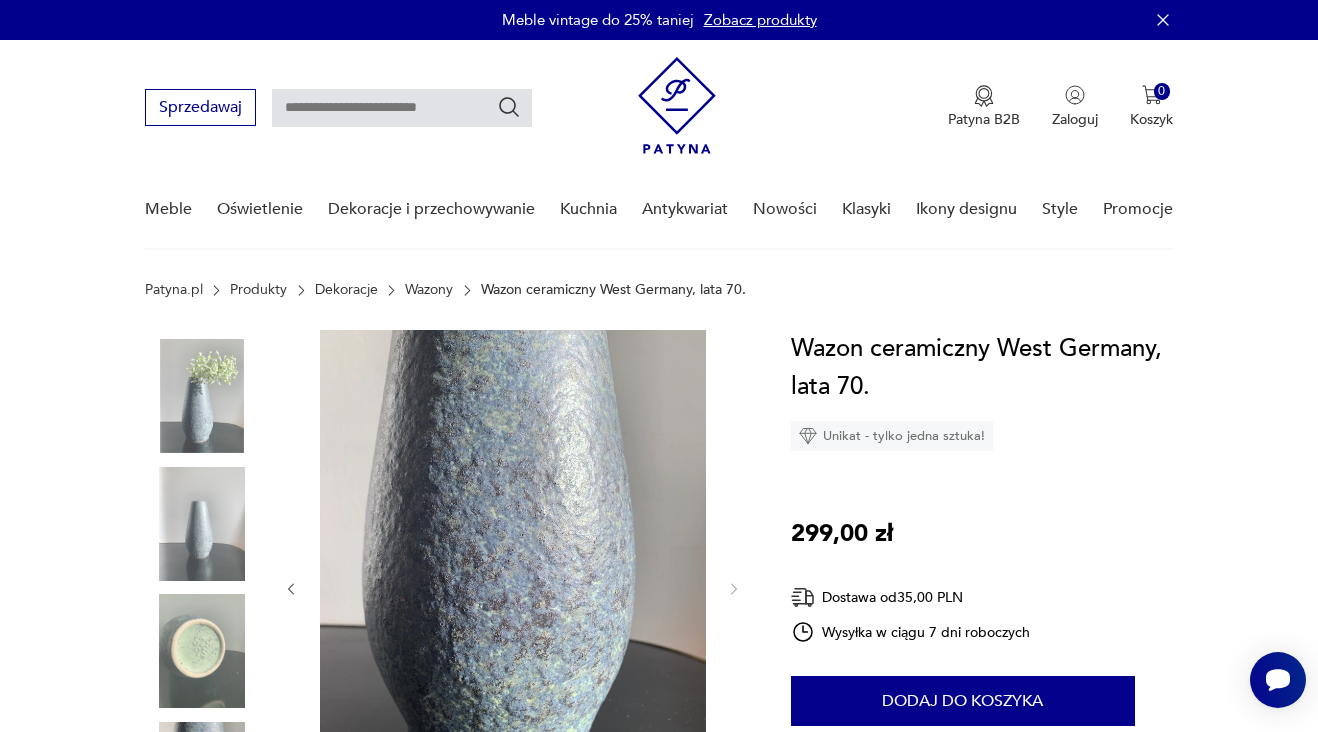 click at bounding box center [202, 396] 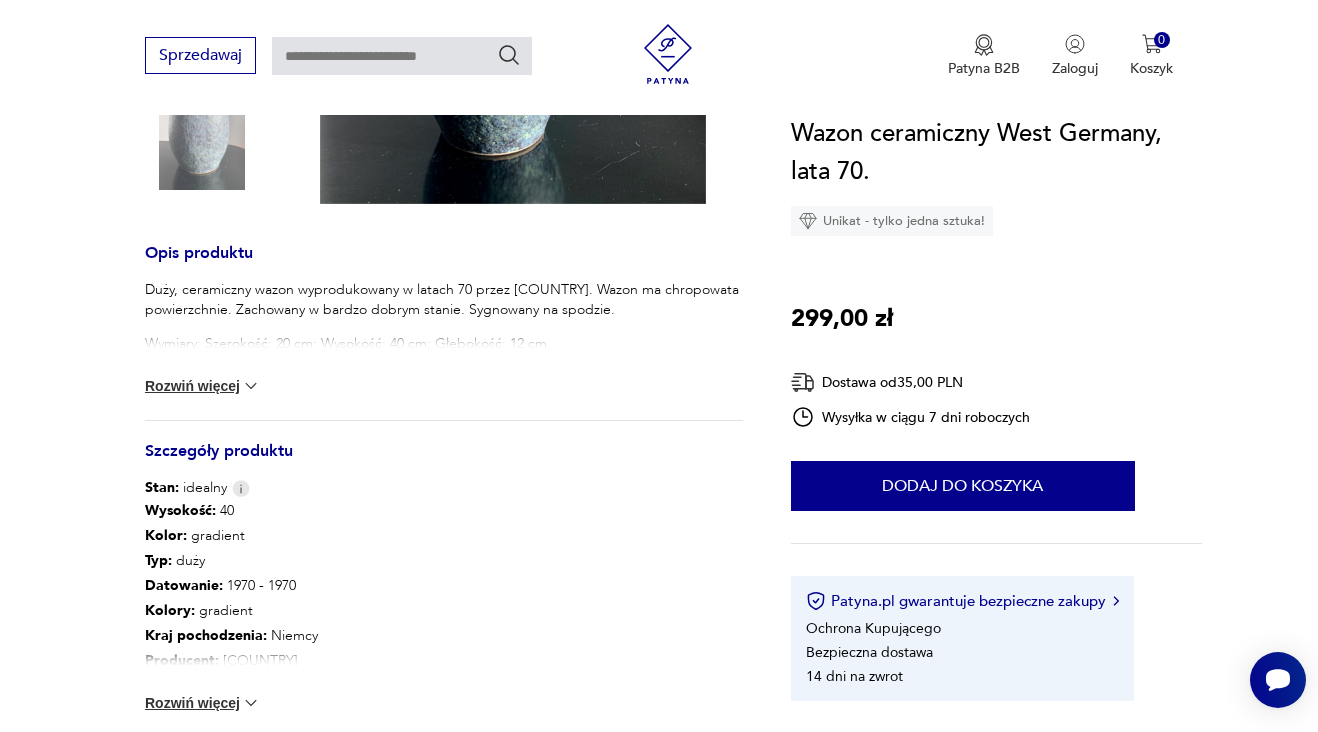 scroll, scrollTop: 652, scrollLeft: 0, axis: vertical 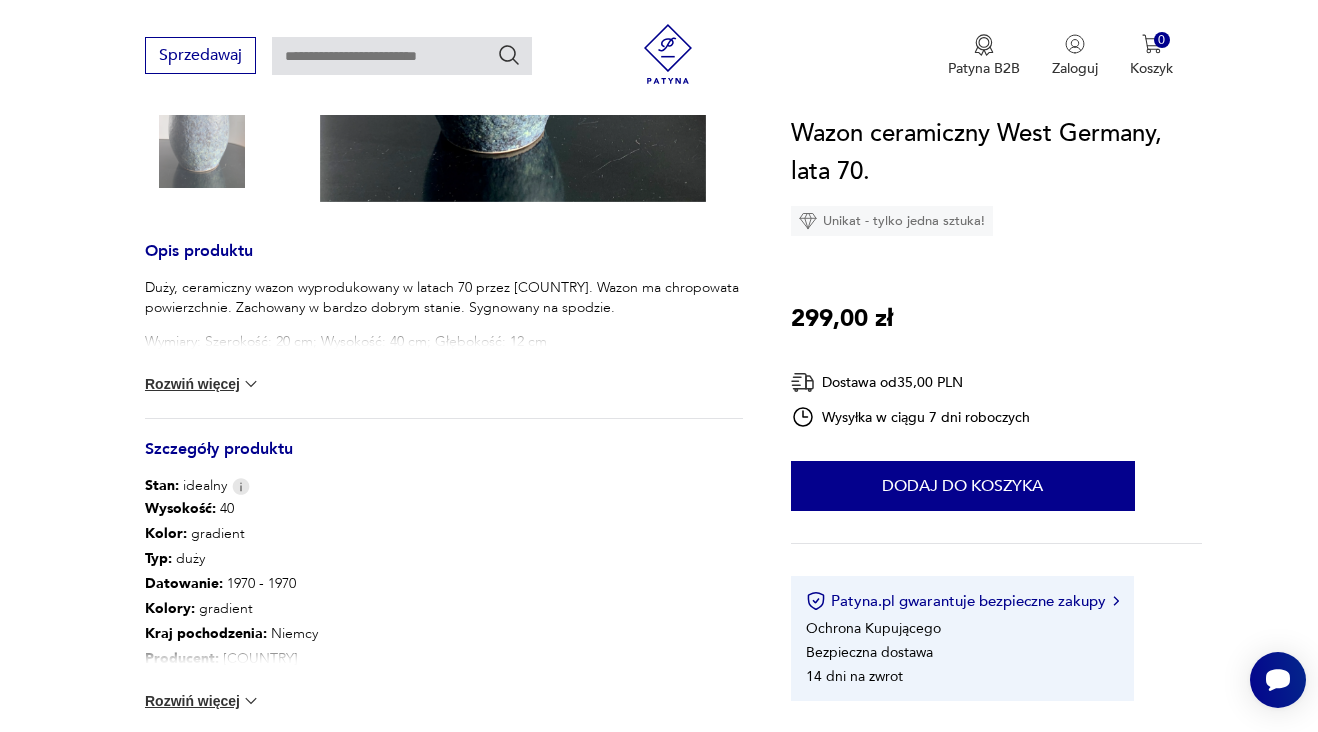 click on "Rozwiń więcej" at bounding box center [203, 384] 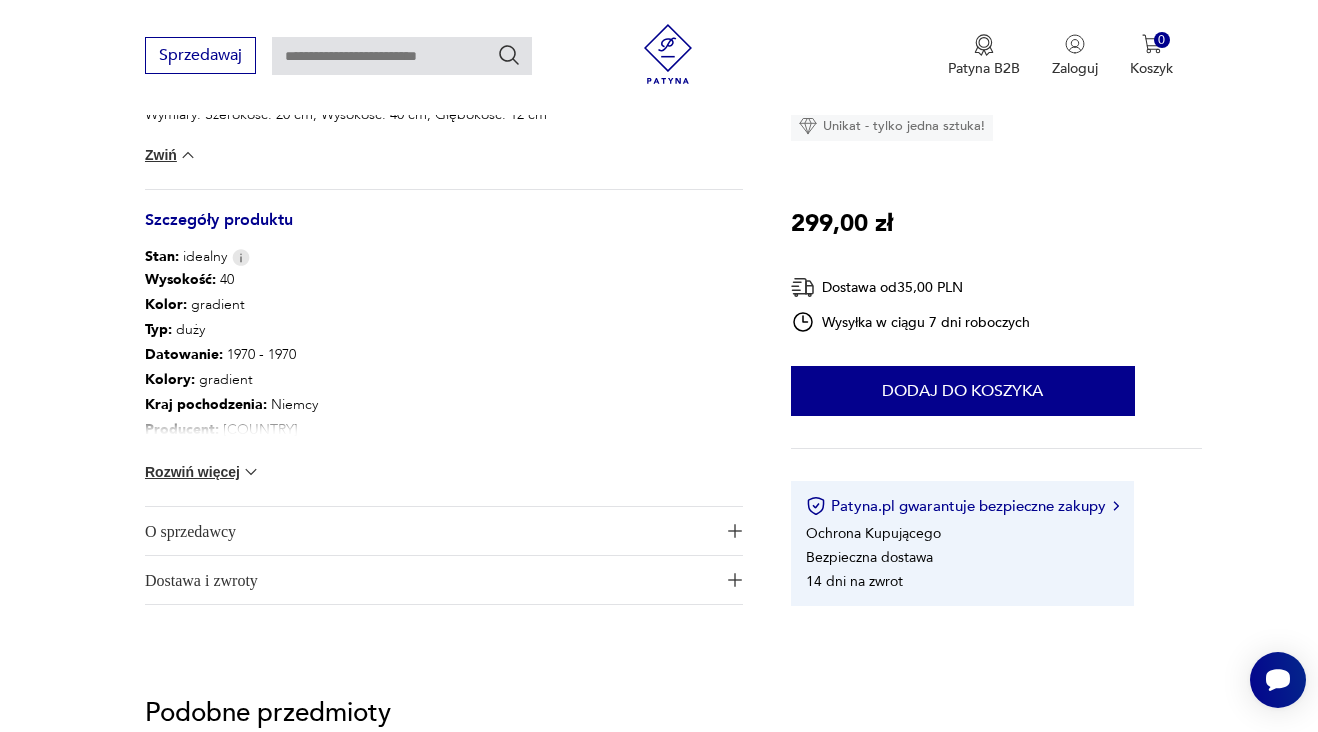 scroll, scrollTop: 892, scrollLeft: 0, axis: vertical 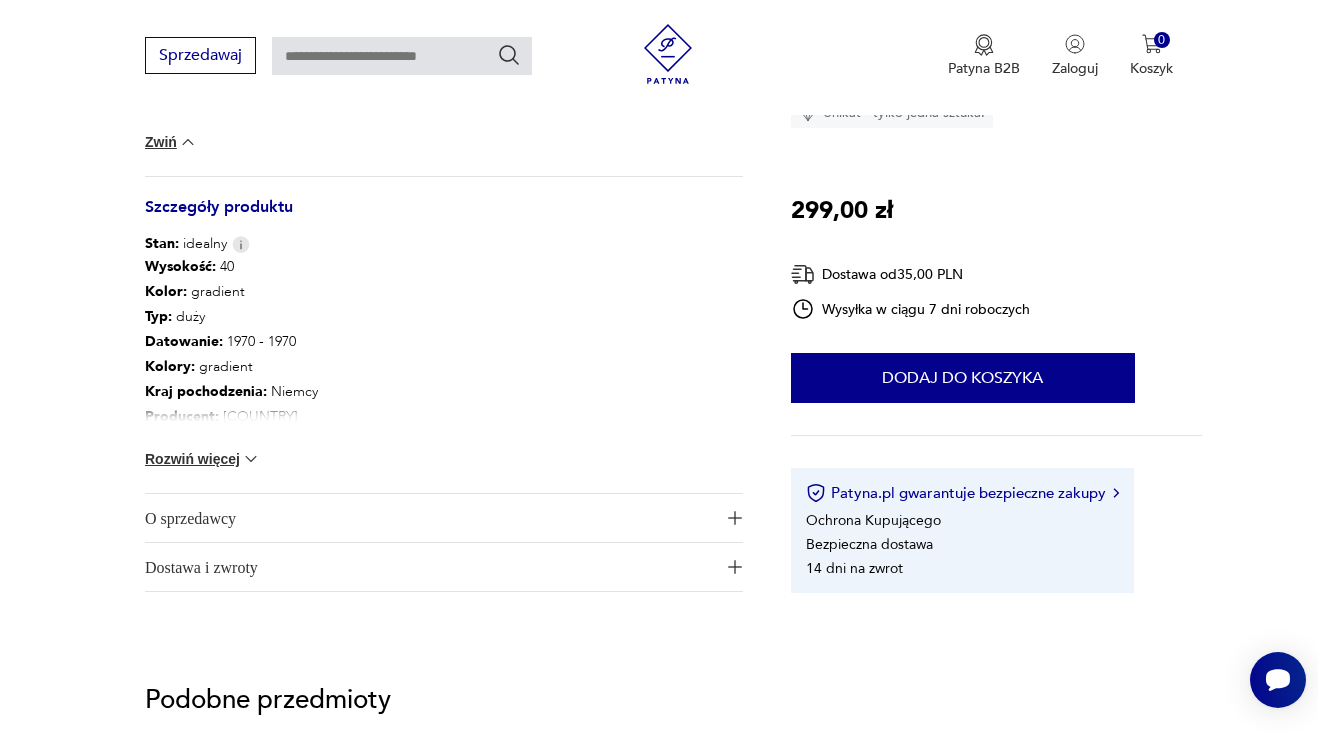 click at bounding box center (251, 459) 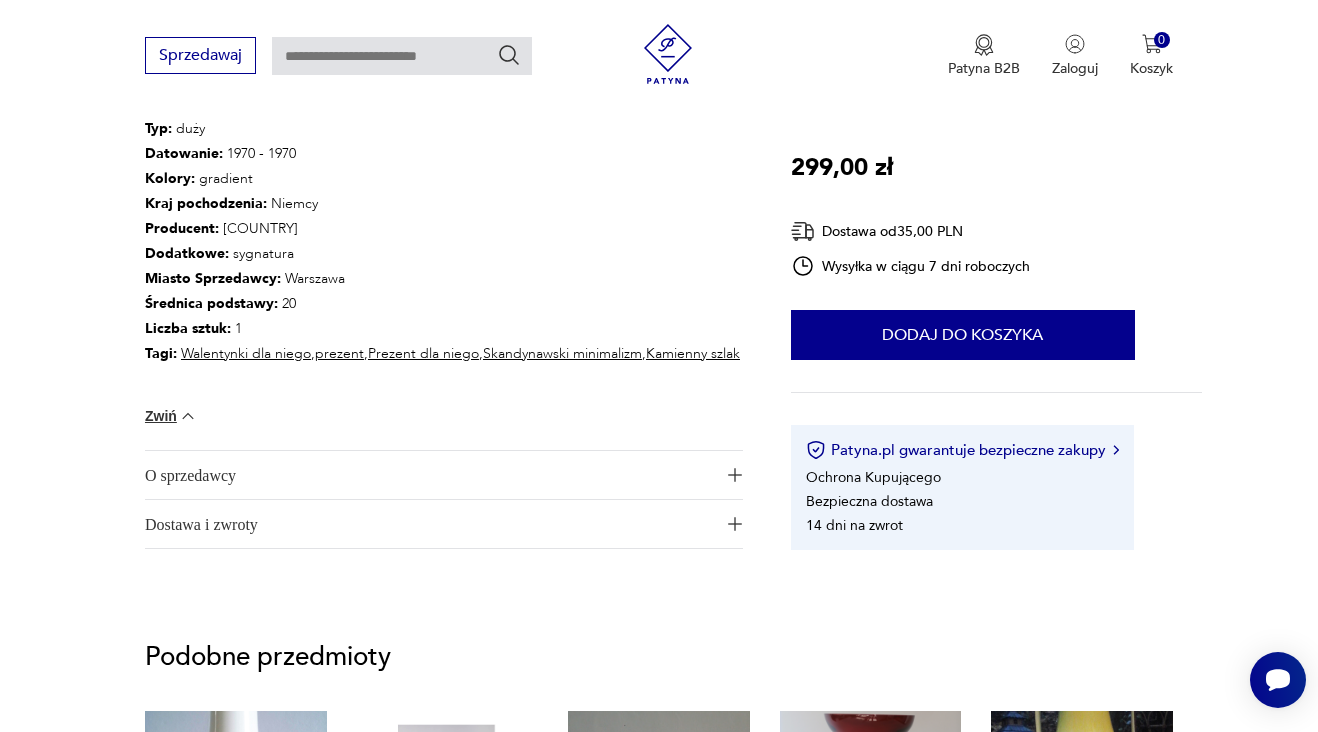 scroll, scrollTop: 1081, scrollLeft: 0, axis: vertical 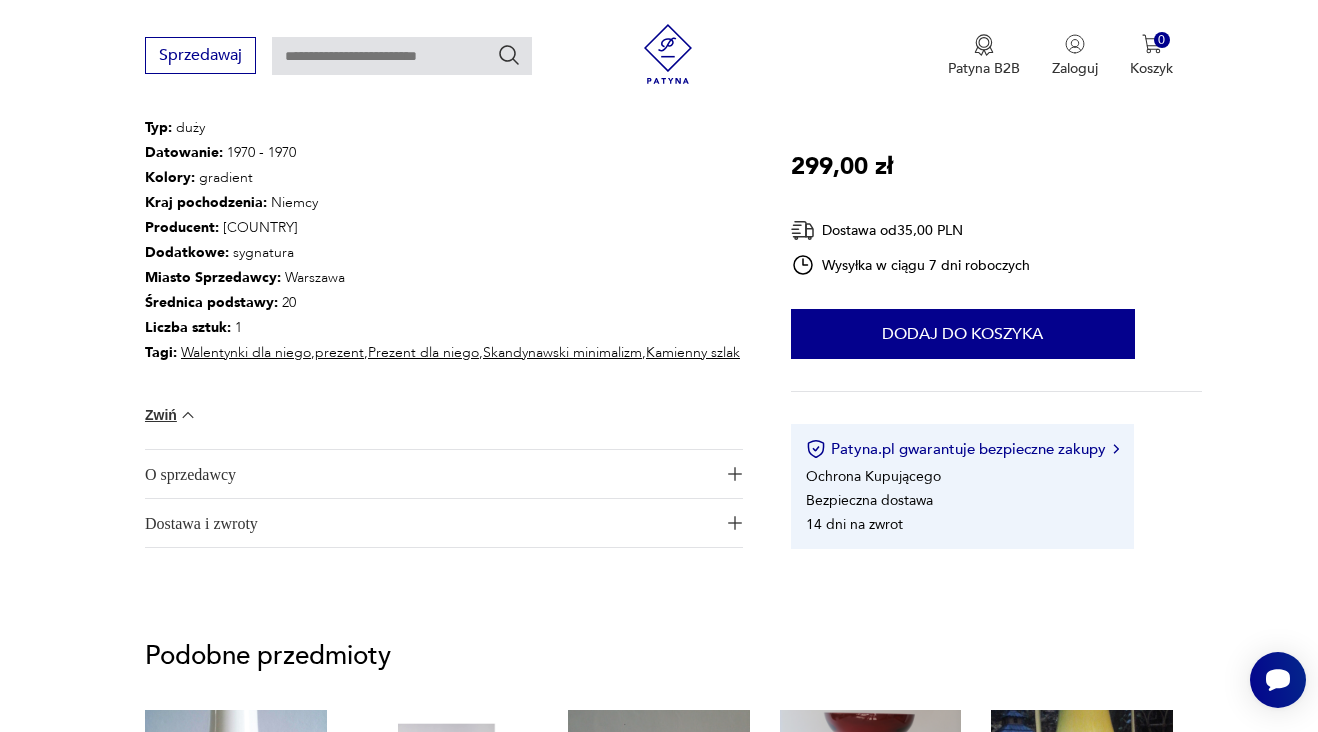 click at bounding box center (735, 474) 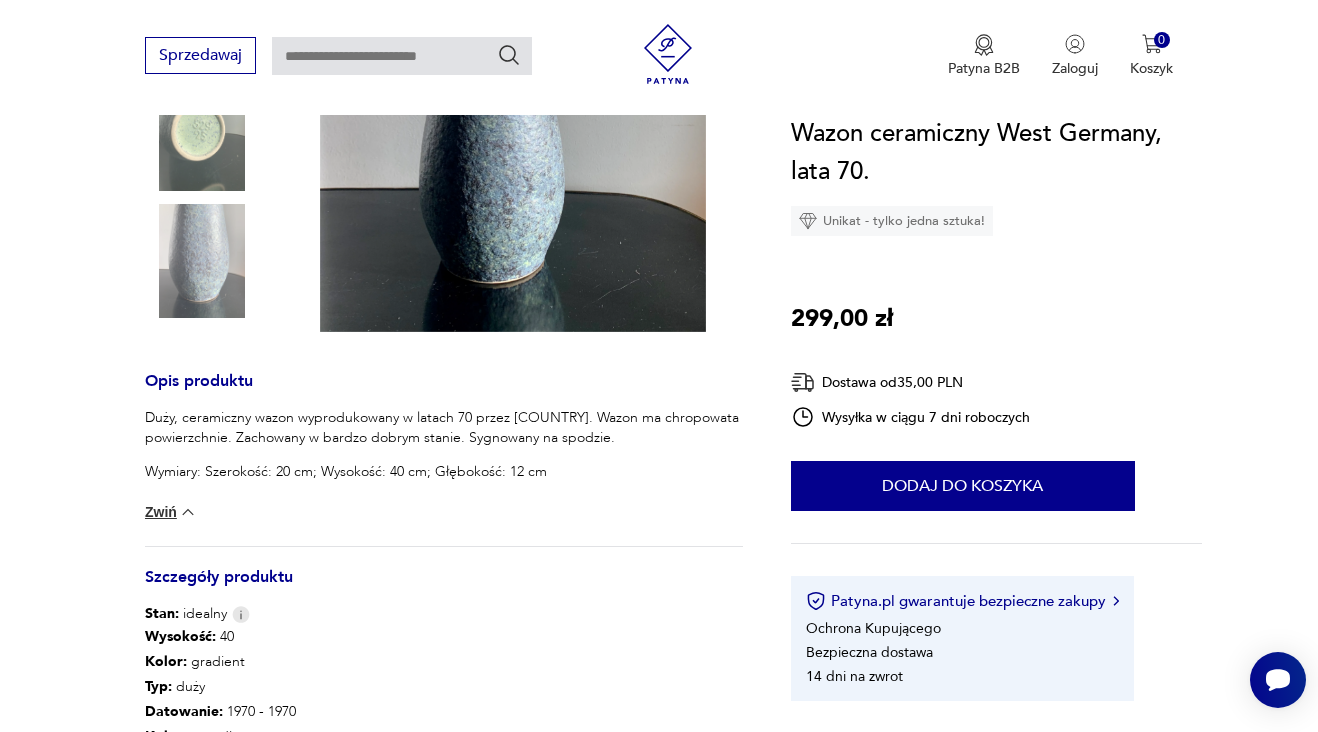 scroll, scrollTop: 94, scrollLeft: 0, axis: vertical 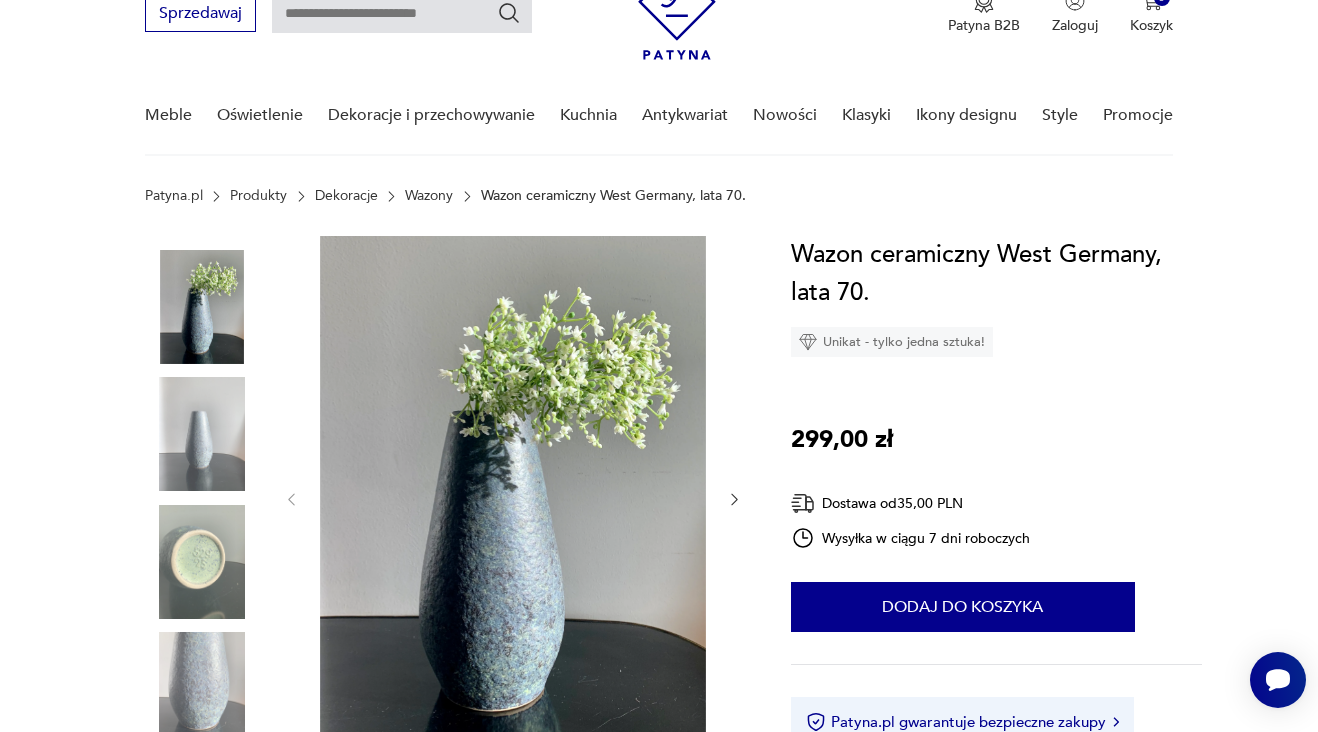click at bounding box center (202, 434) 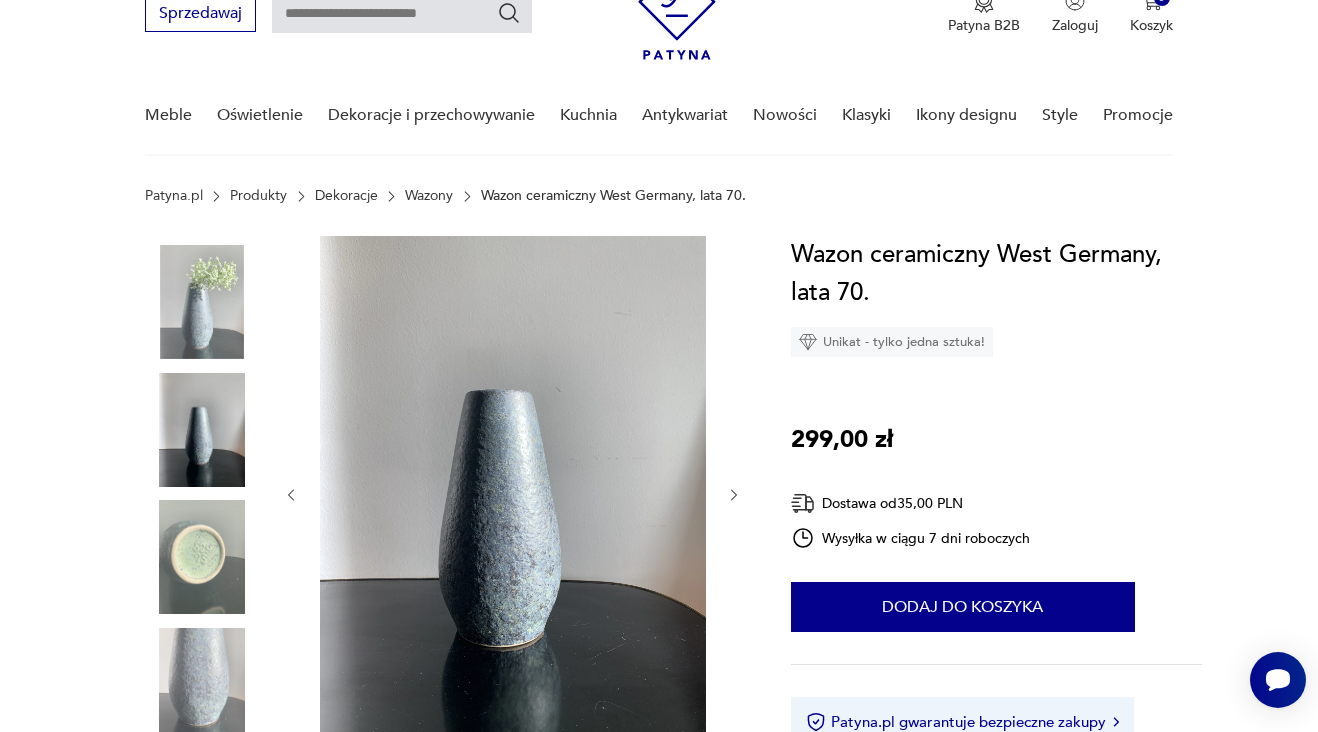 click at bounding box center [202, 685] 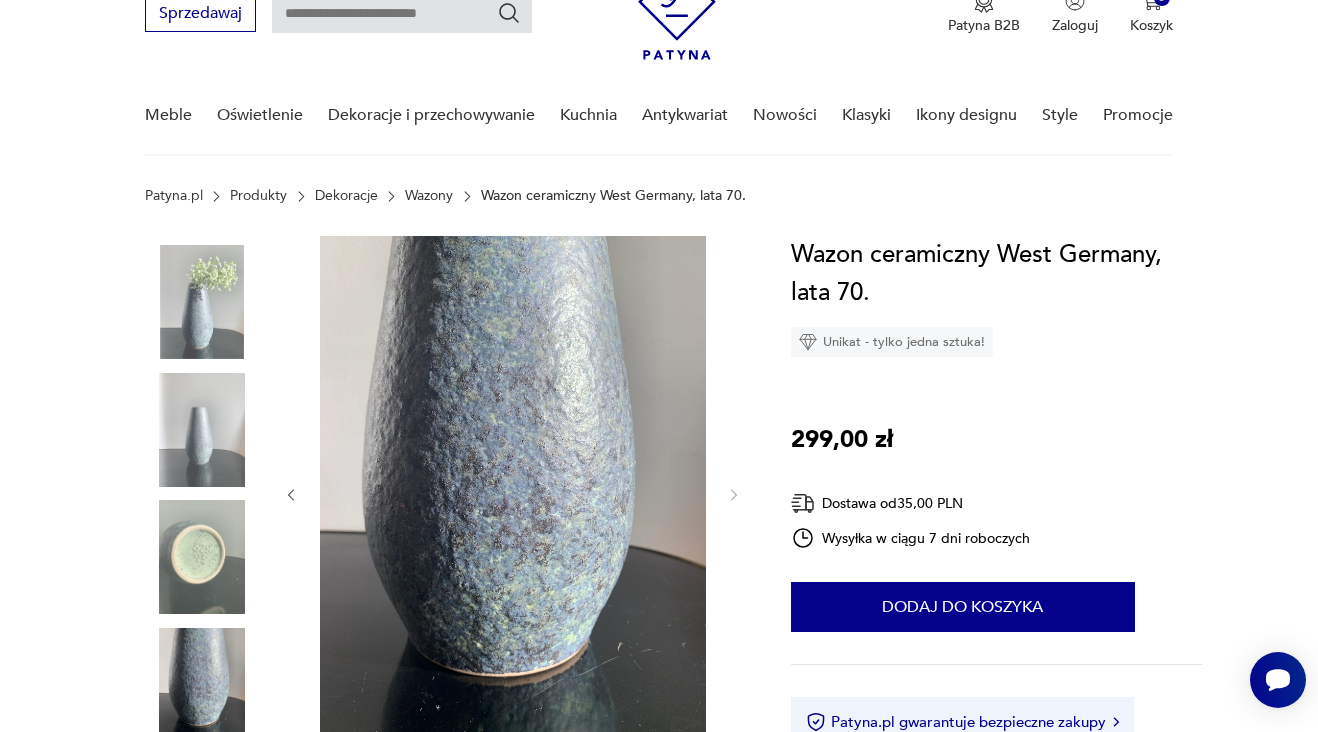 click at bounding box center (513, 493) 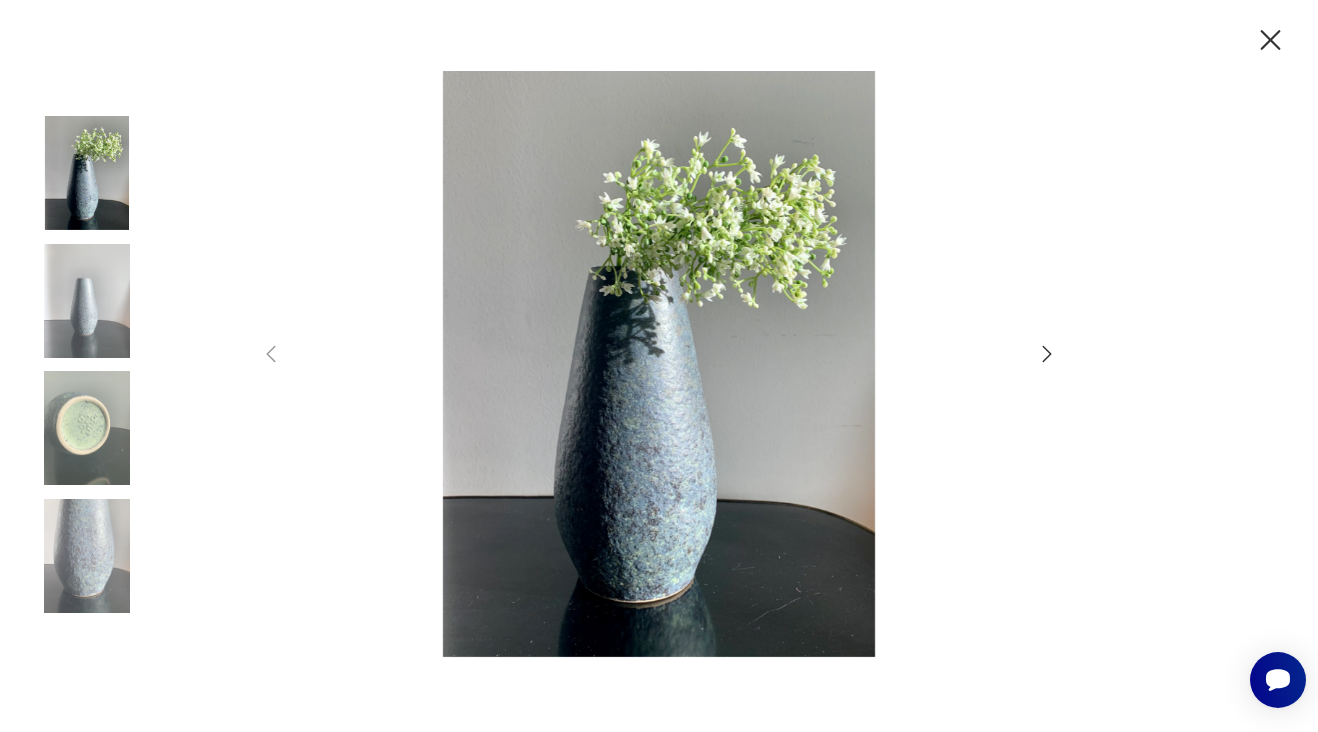 click at bounding box center [659, 364] 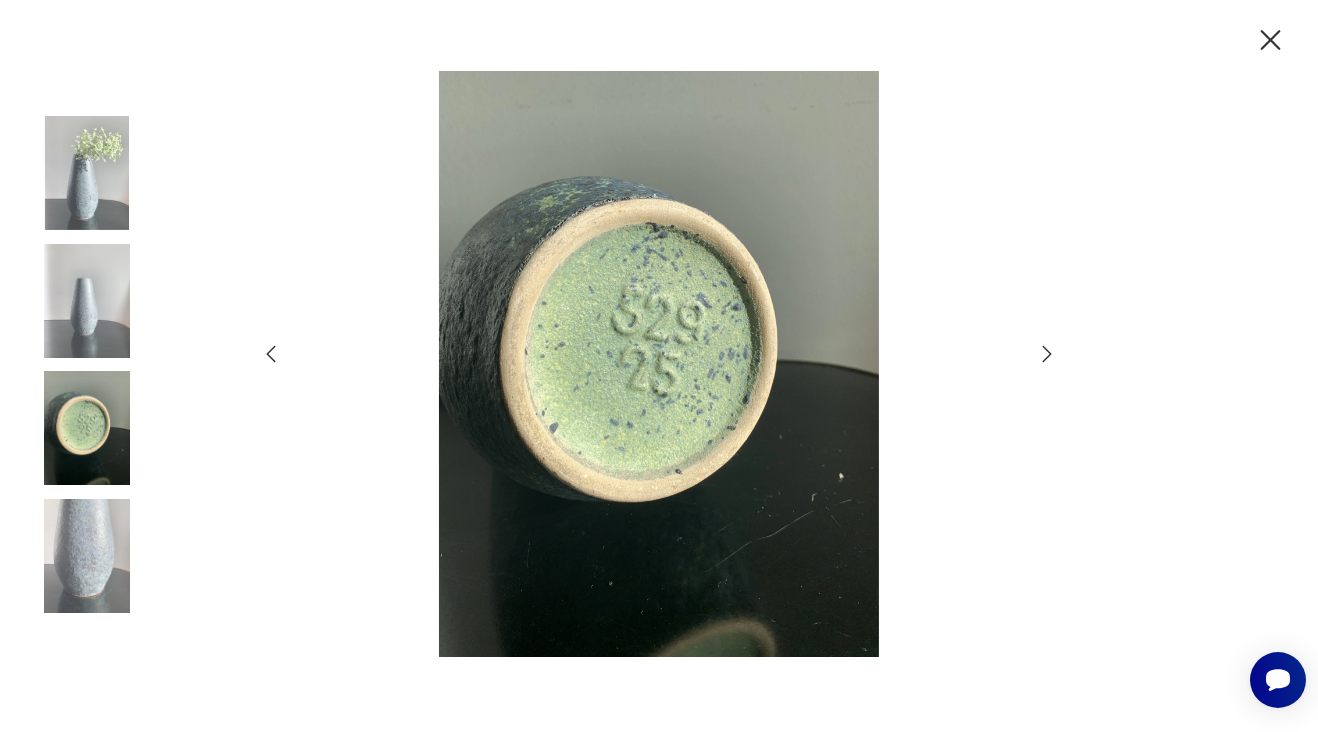 click at bounding box center [87, 301] 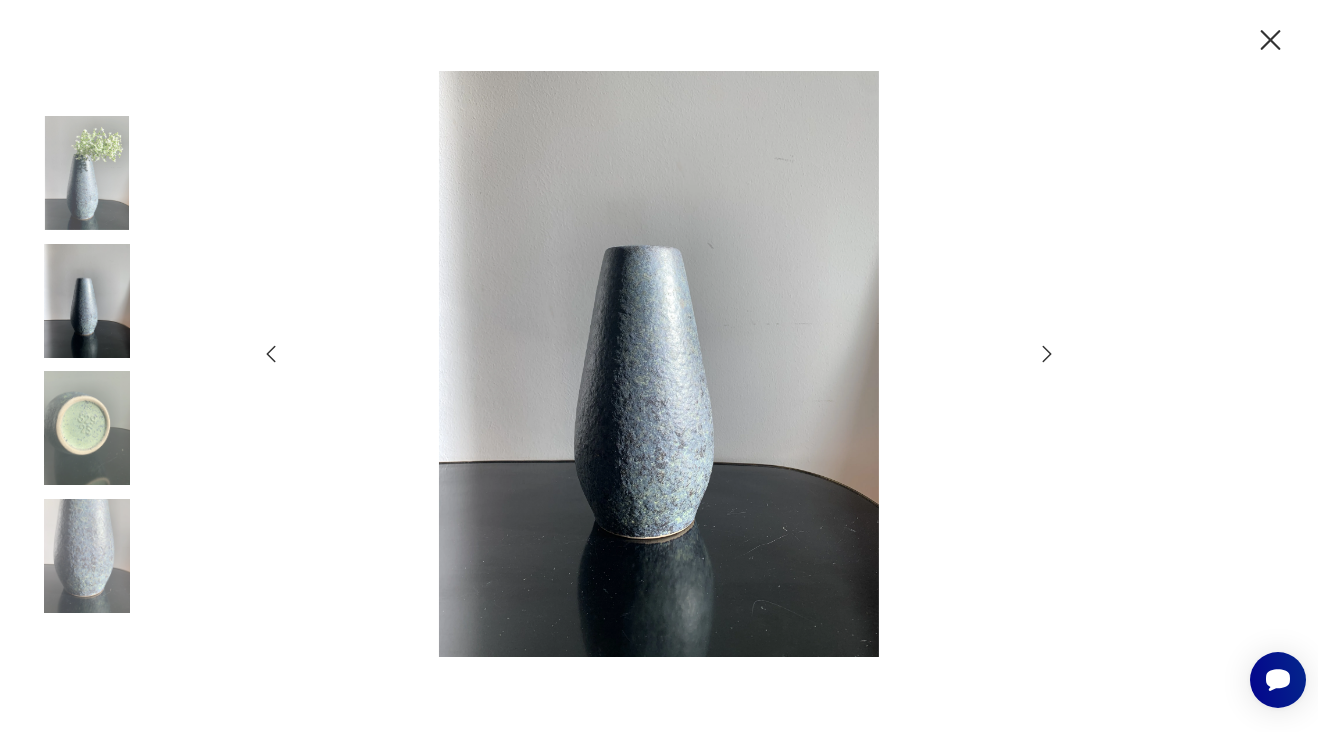 click 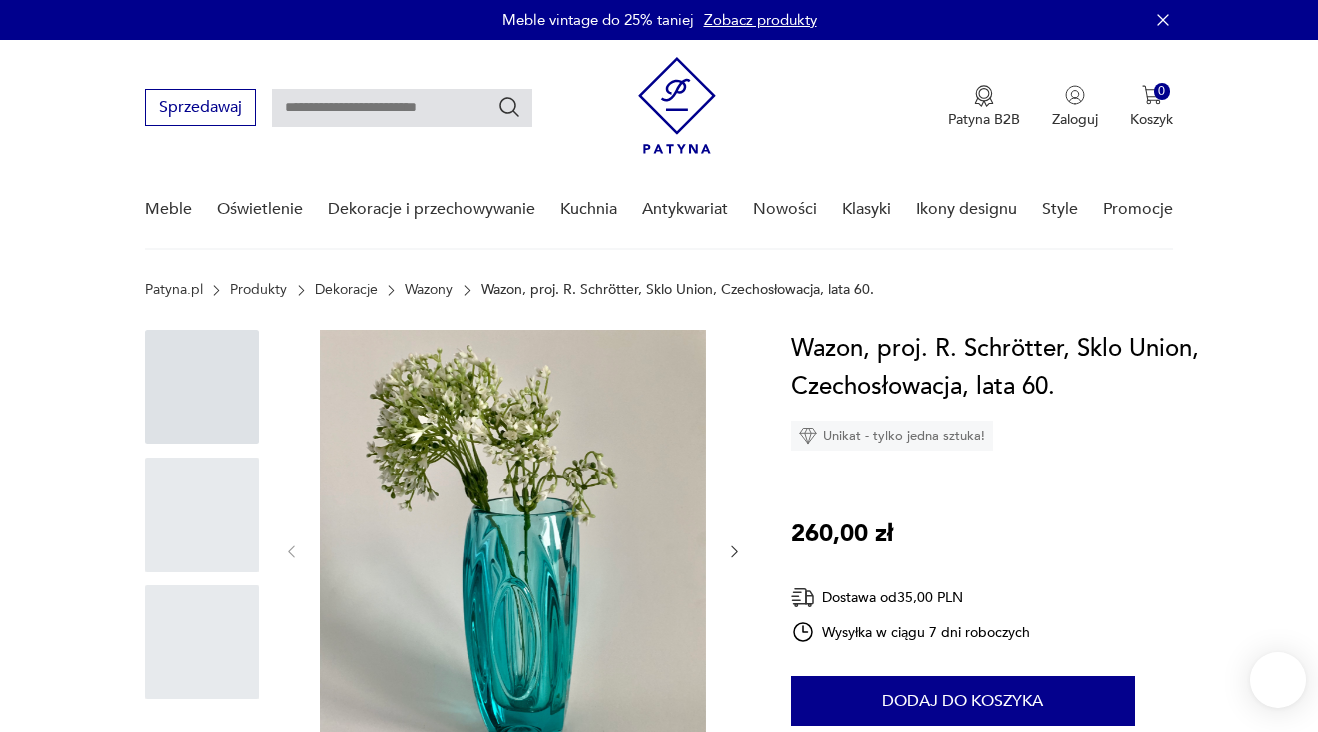 scroll, scrollTop: 0, scrollLeft: 0, axis: both 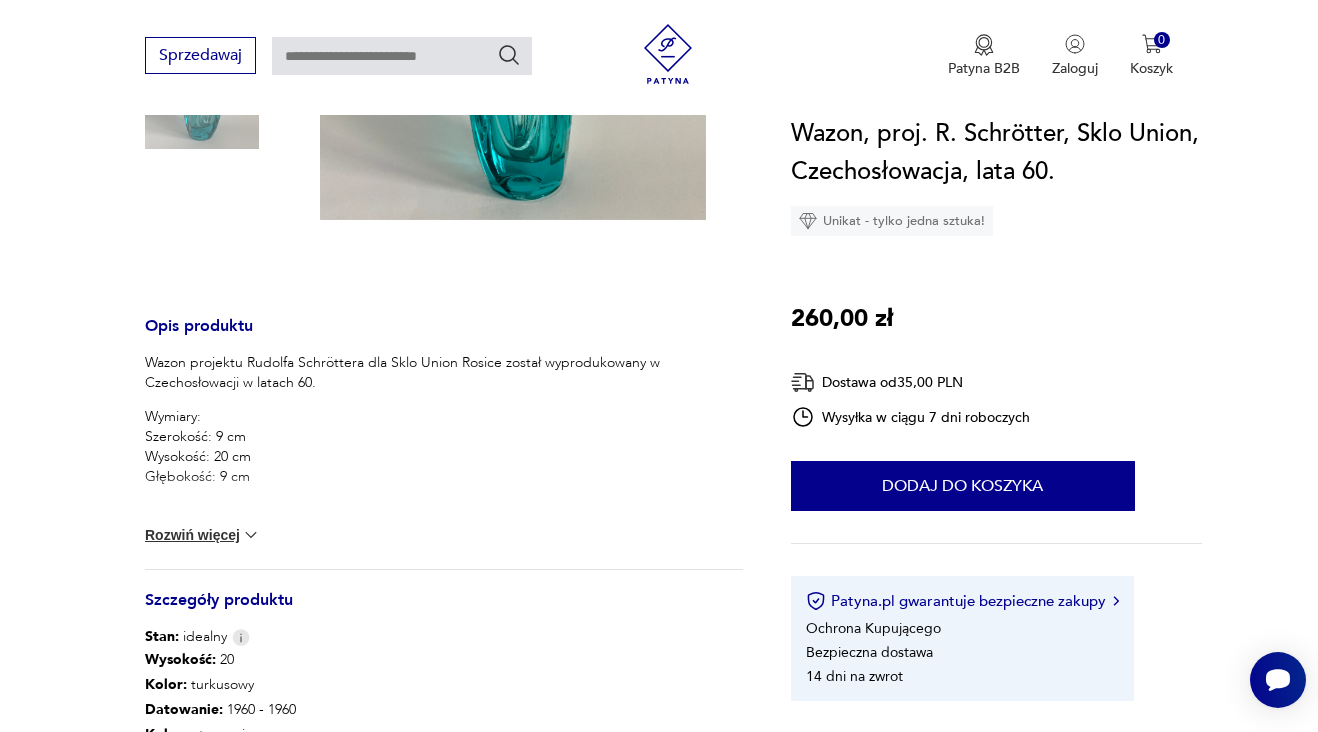 click at bounding box center (251, 535) 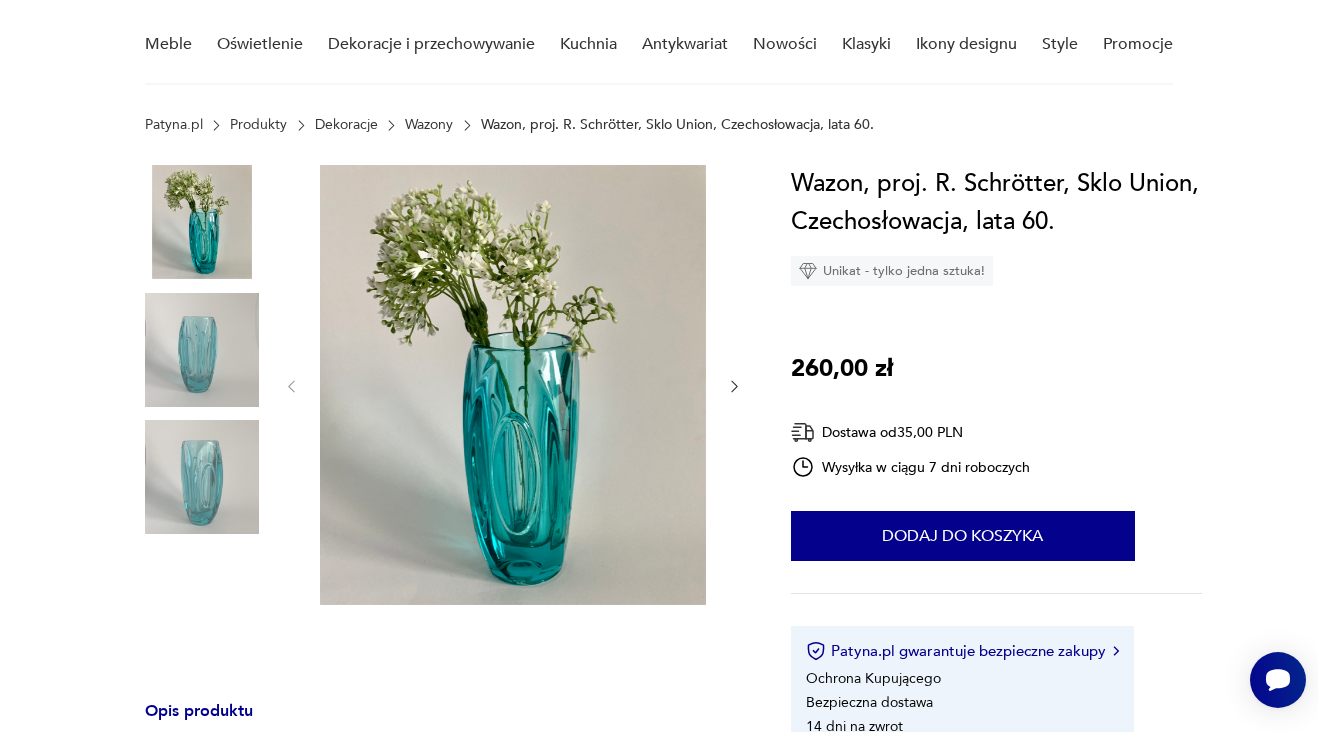 scroll, scrollTop: 164, scrollLeft: 0, axis: vertical 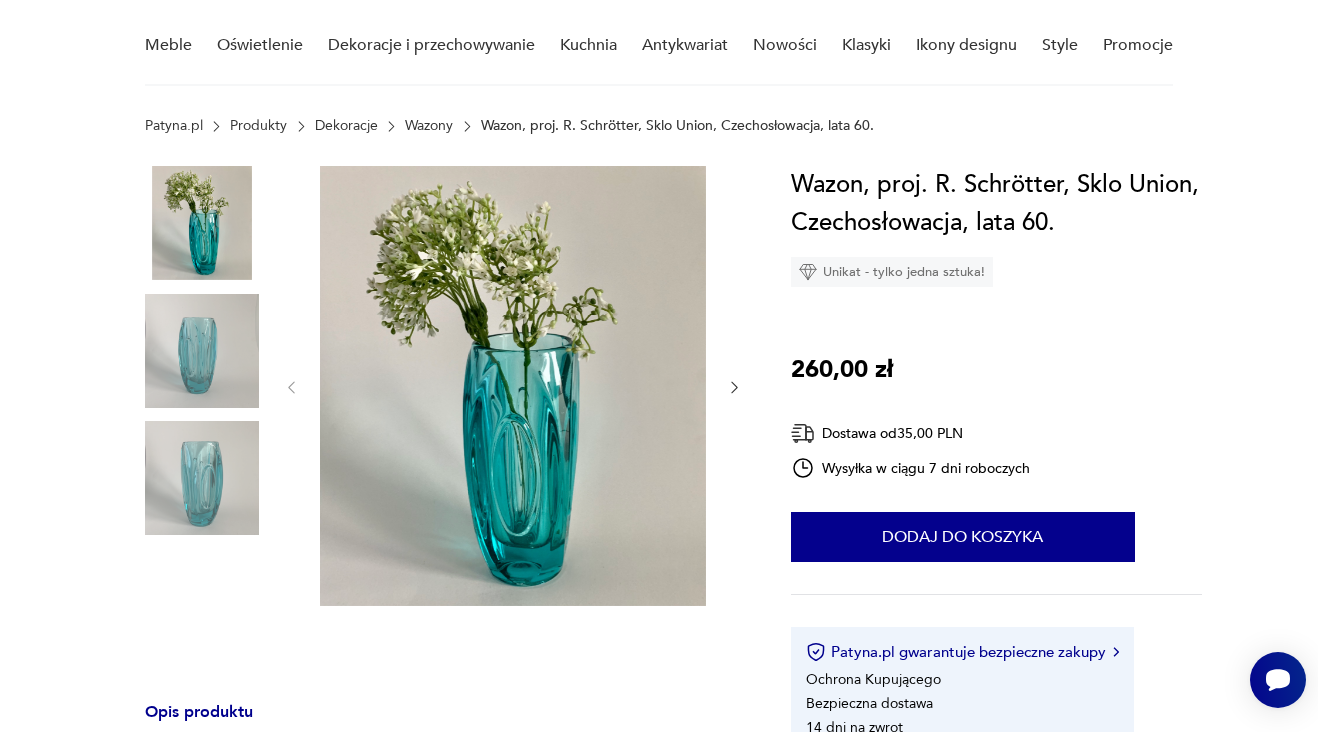 click at bounding box center [202, 351] 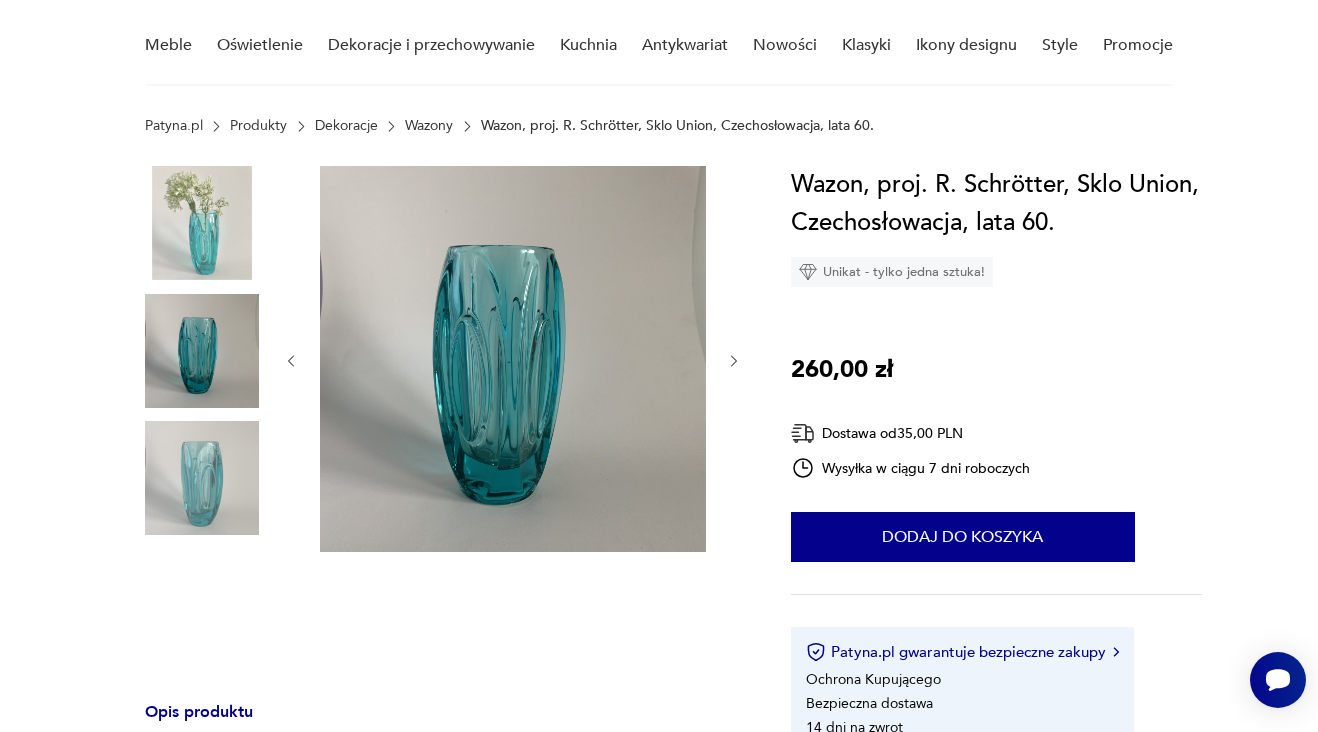 click at bounding box center [202, 478] 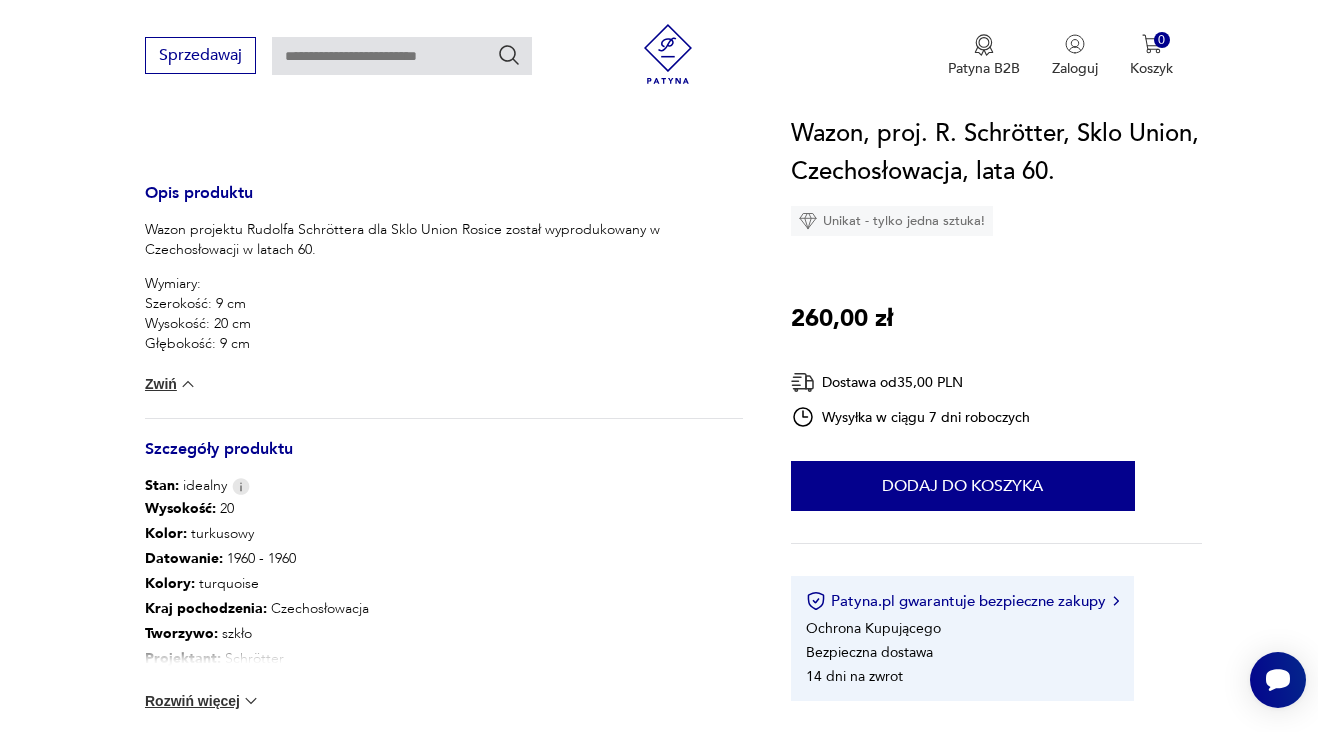 scroll, scrollTop: 702, scrollLeft: 0, axis: vertical 